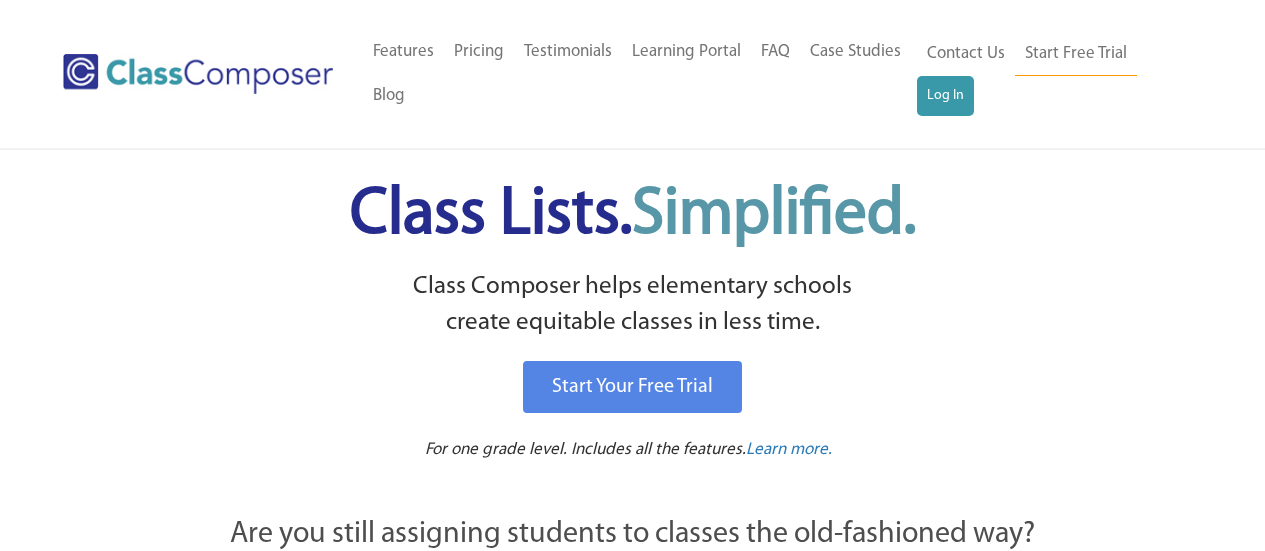 scroll, scrollTop: 0, scrollLeft: 0, axis: both 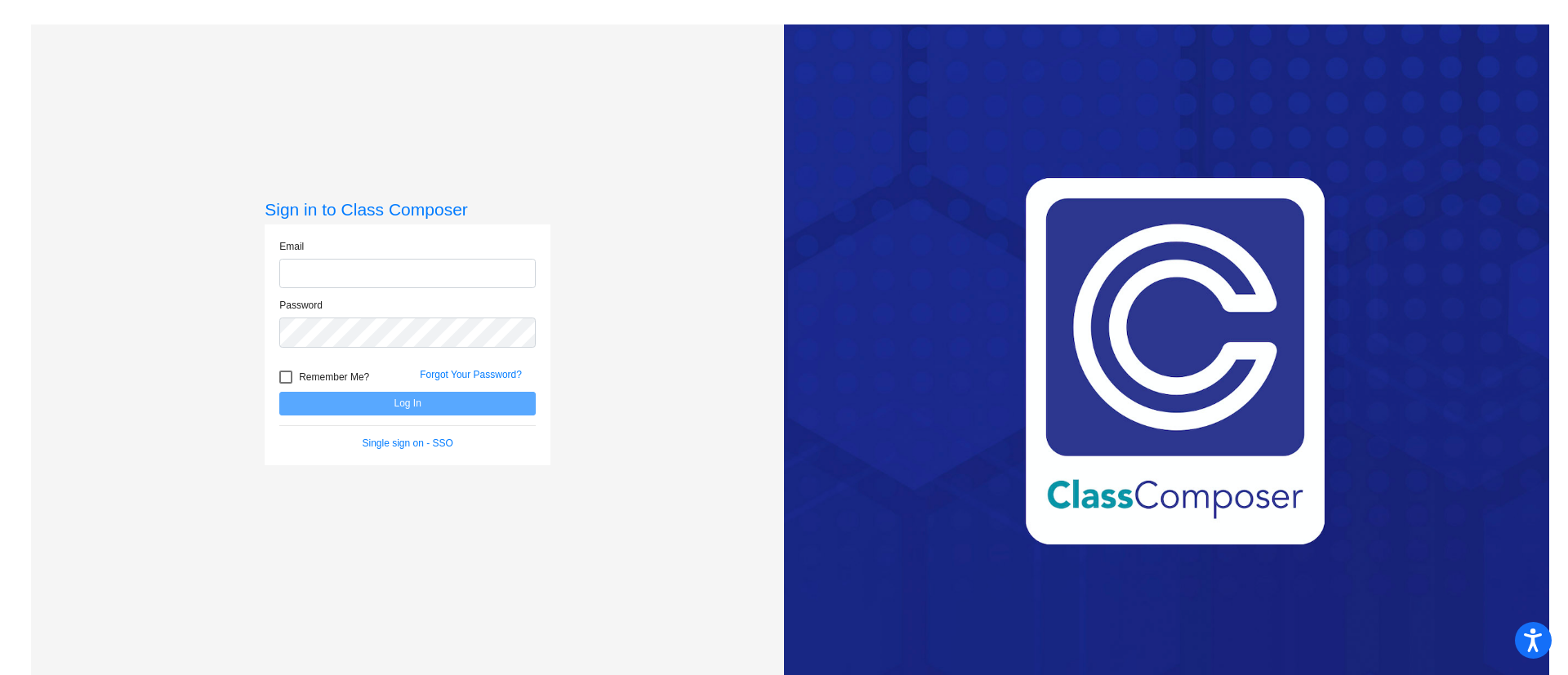 type on "[EMAIL]" 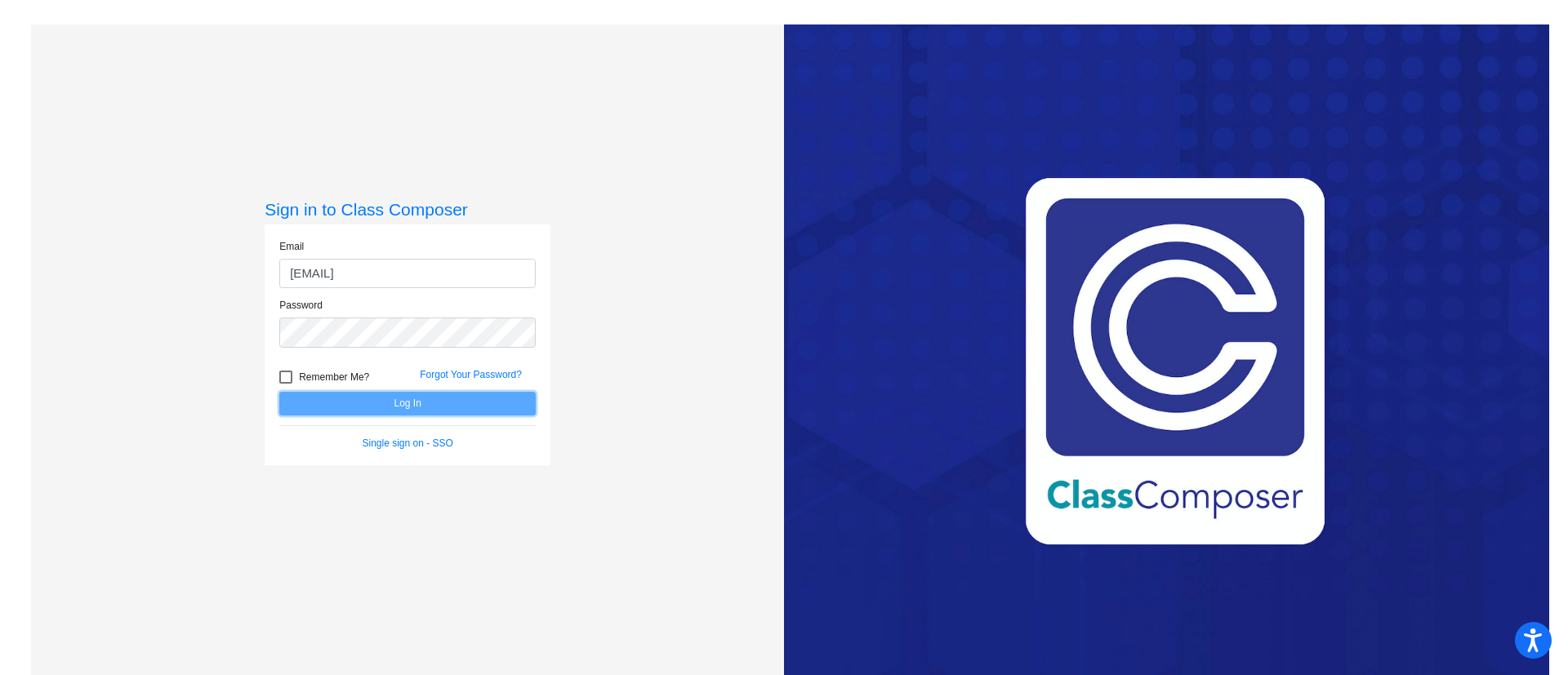 click on "Log In" 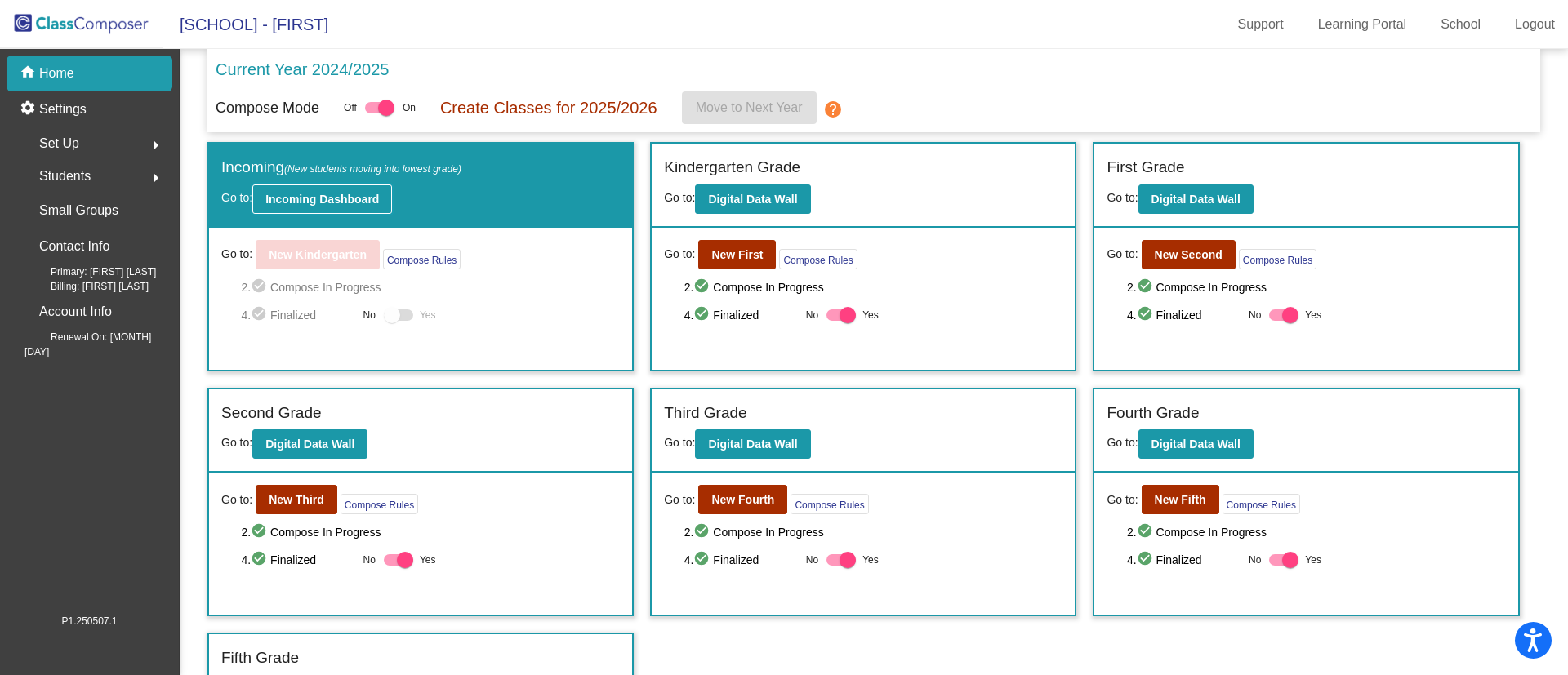 click on "Incoming Dashboard" 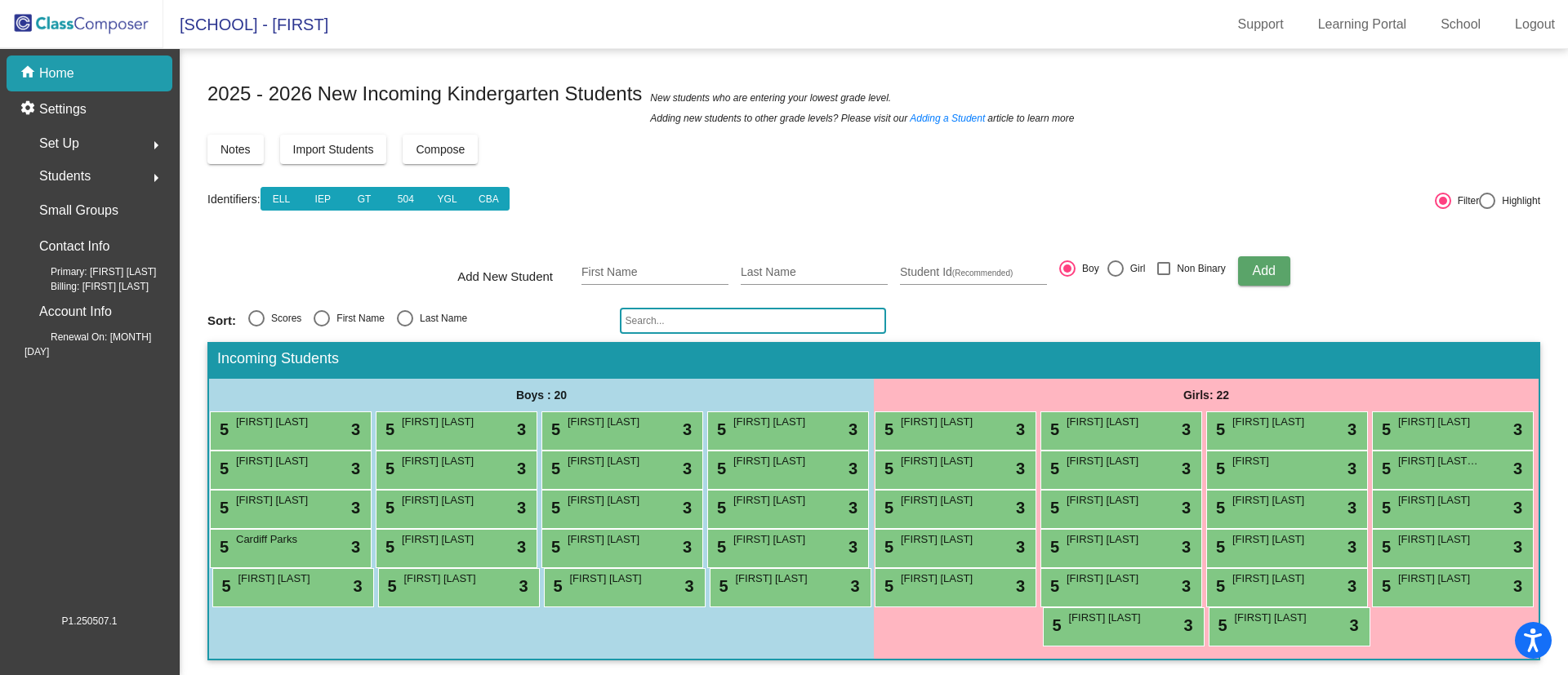 scroll, scrollTop: 41, scrollLeft: 0, axis: vertical 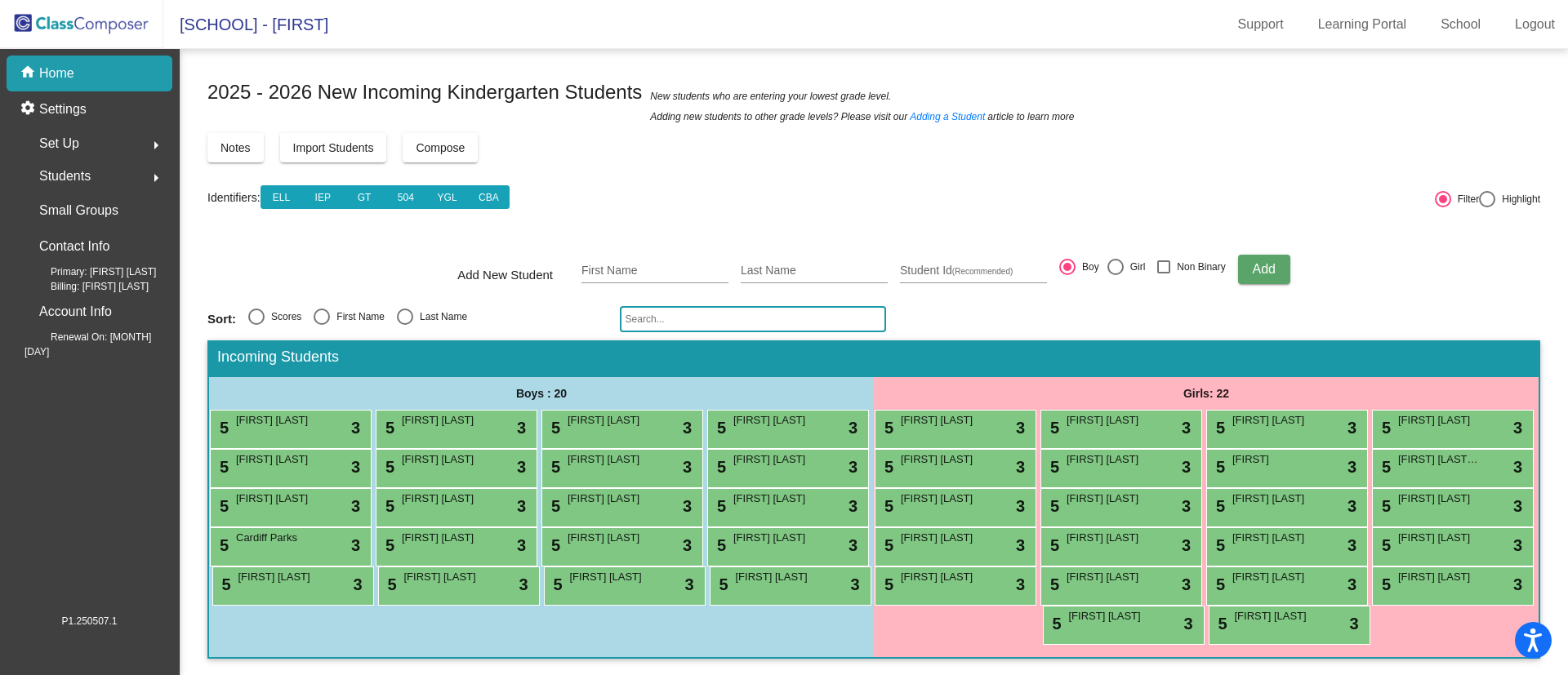 click on "Last Name" at bounding box center (440, 317) 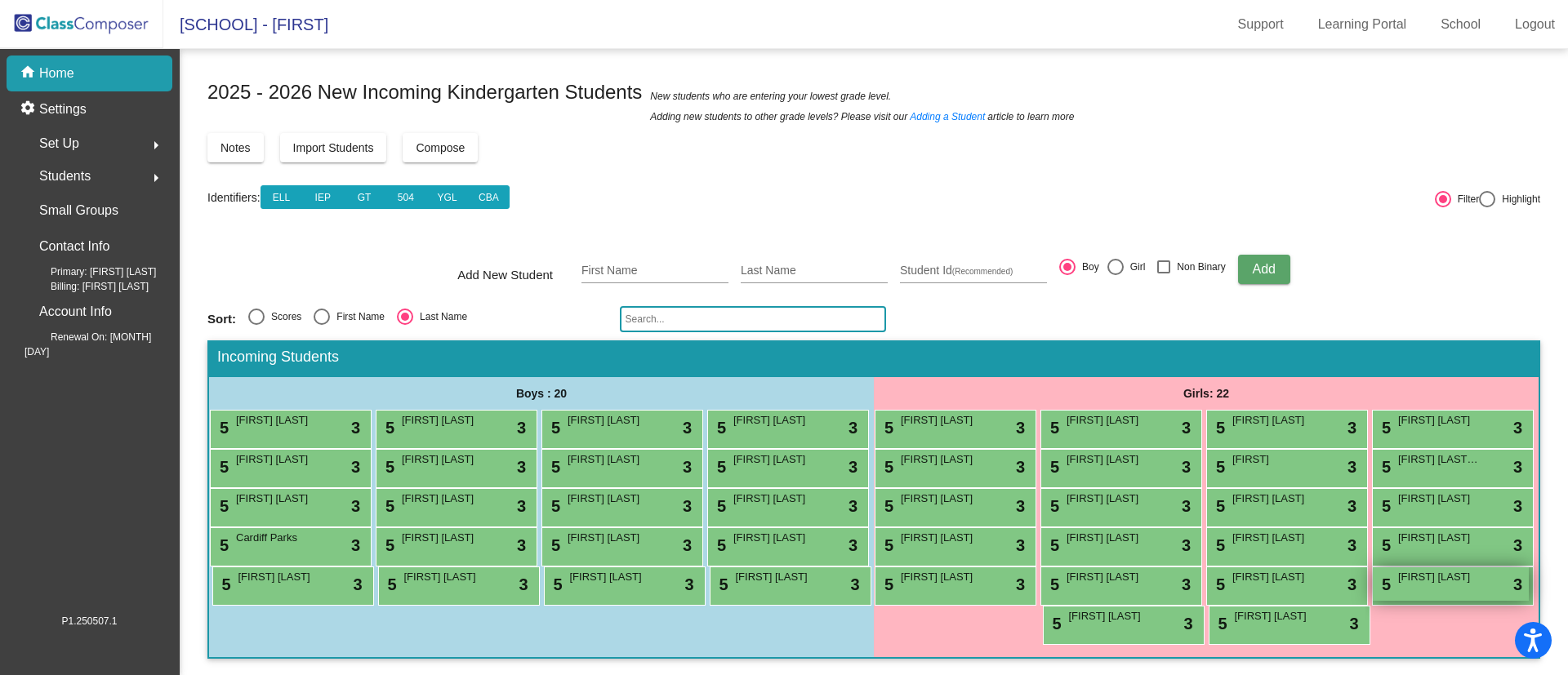 click on "Ishanne Sharma" at bounding box center [1439, 577] 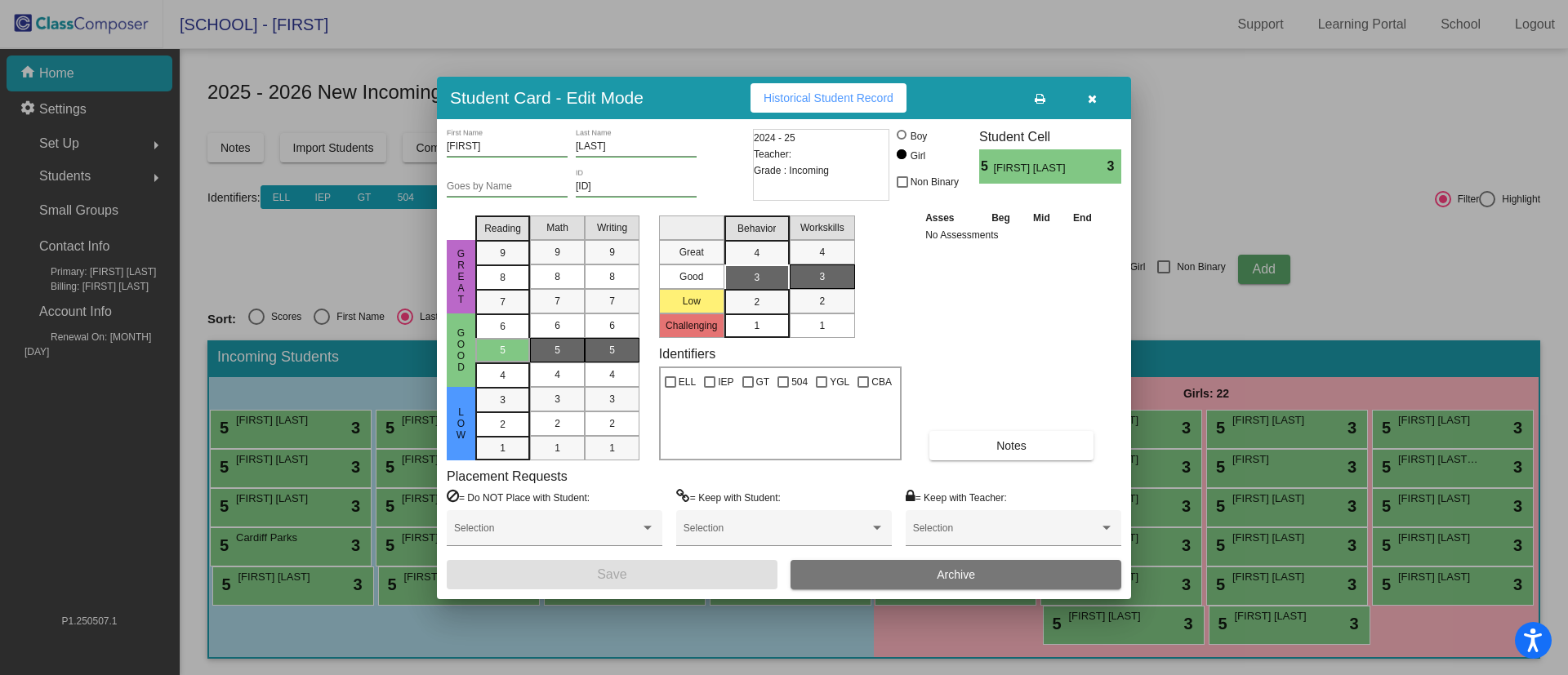 click at bounding box center [1092, 99] 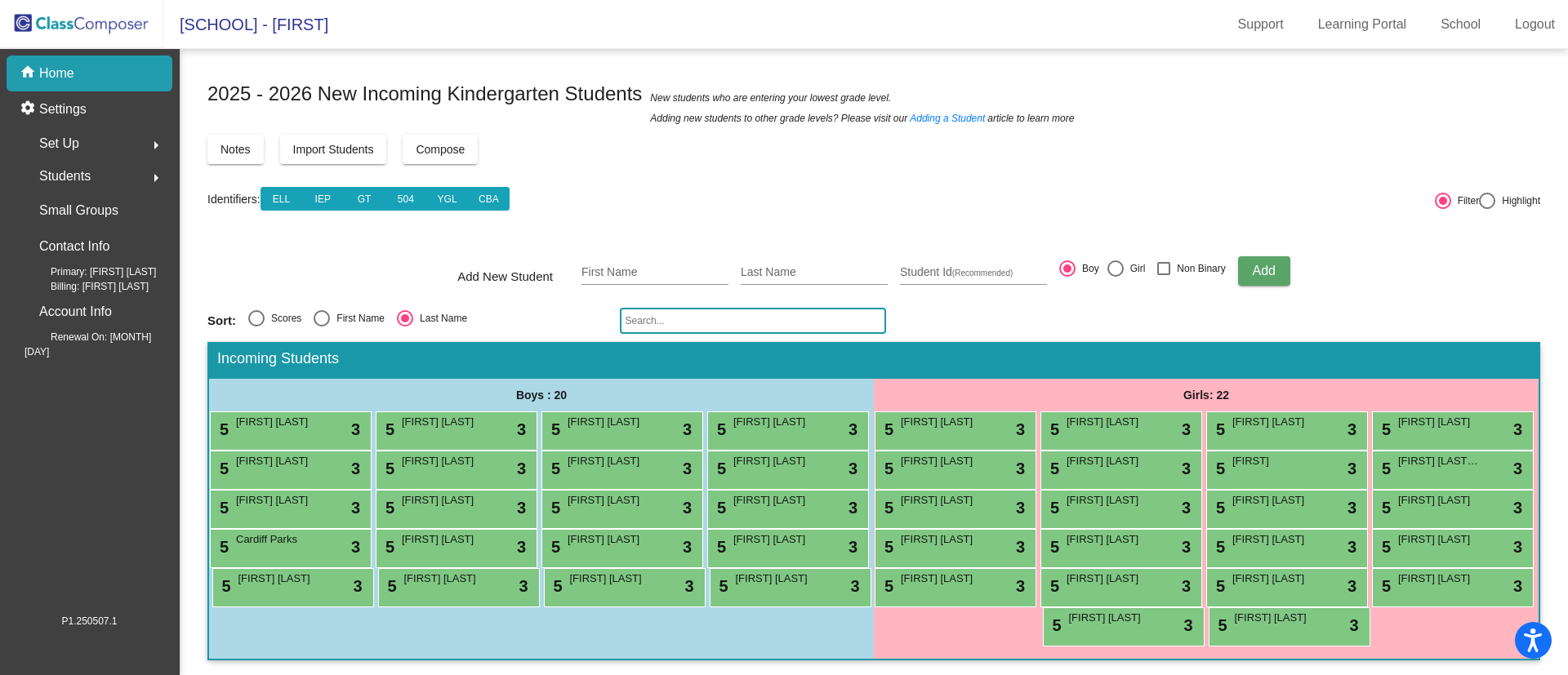 scroll, scrollTop: 41, scrollLeft: 0, axis: vertical 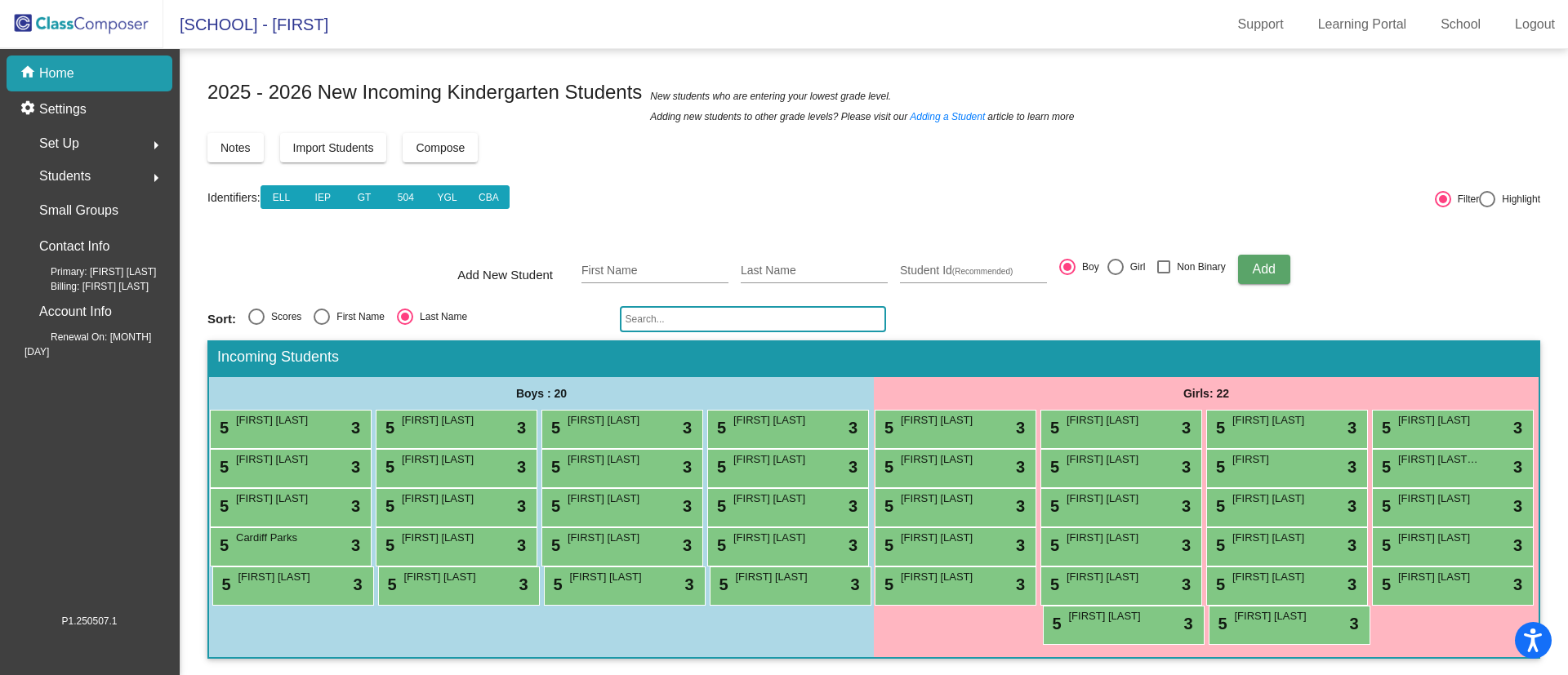 click 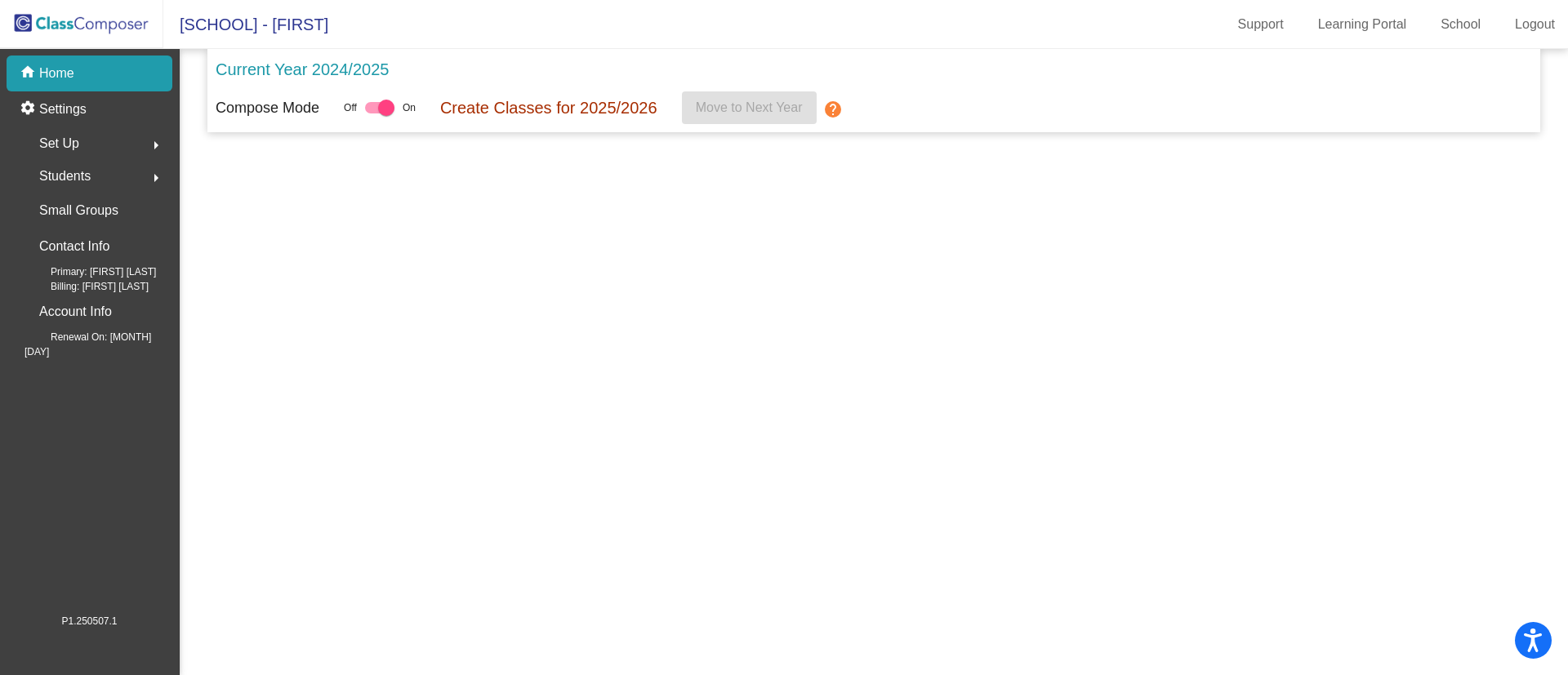 scroll, scrollTop: 0, scrollLeft: 0, axis: both 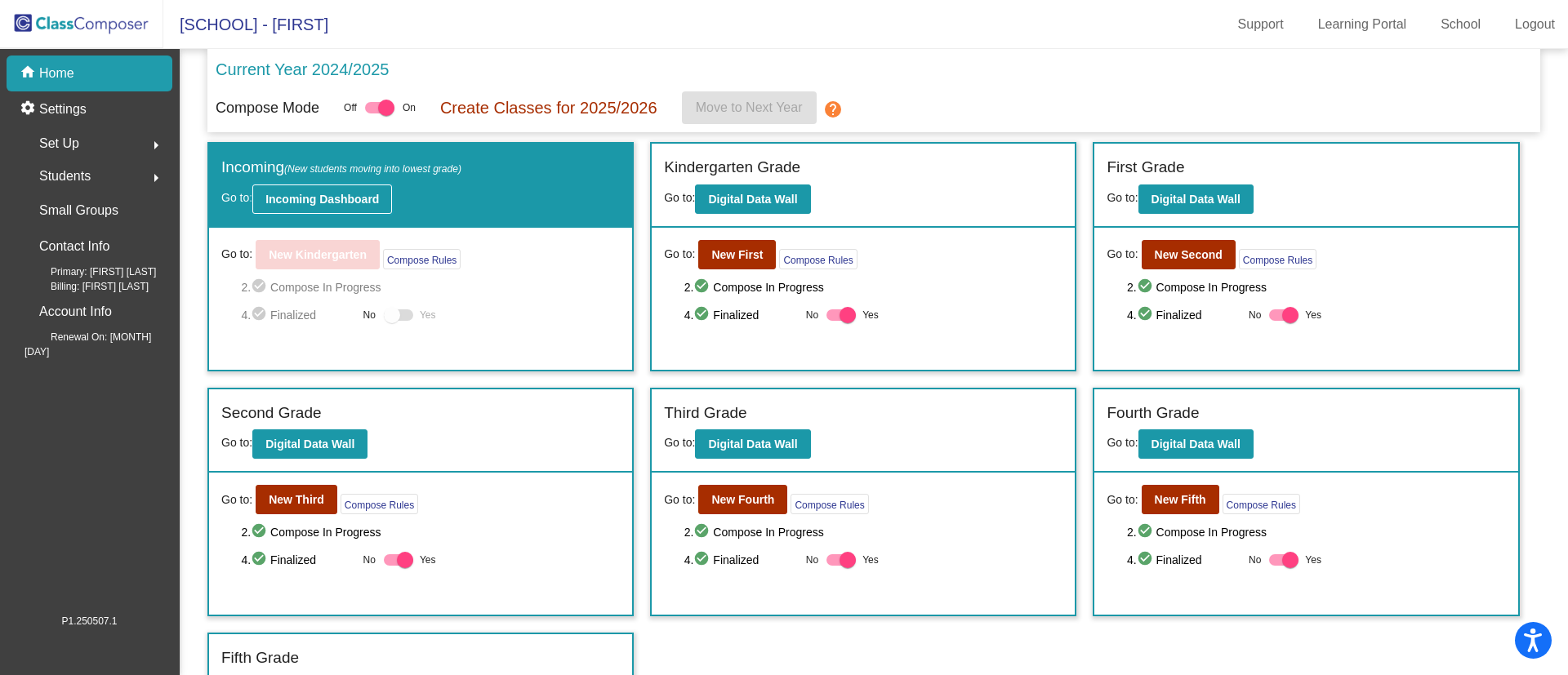 click on "Incoming Dashboard" 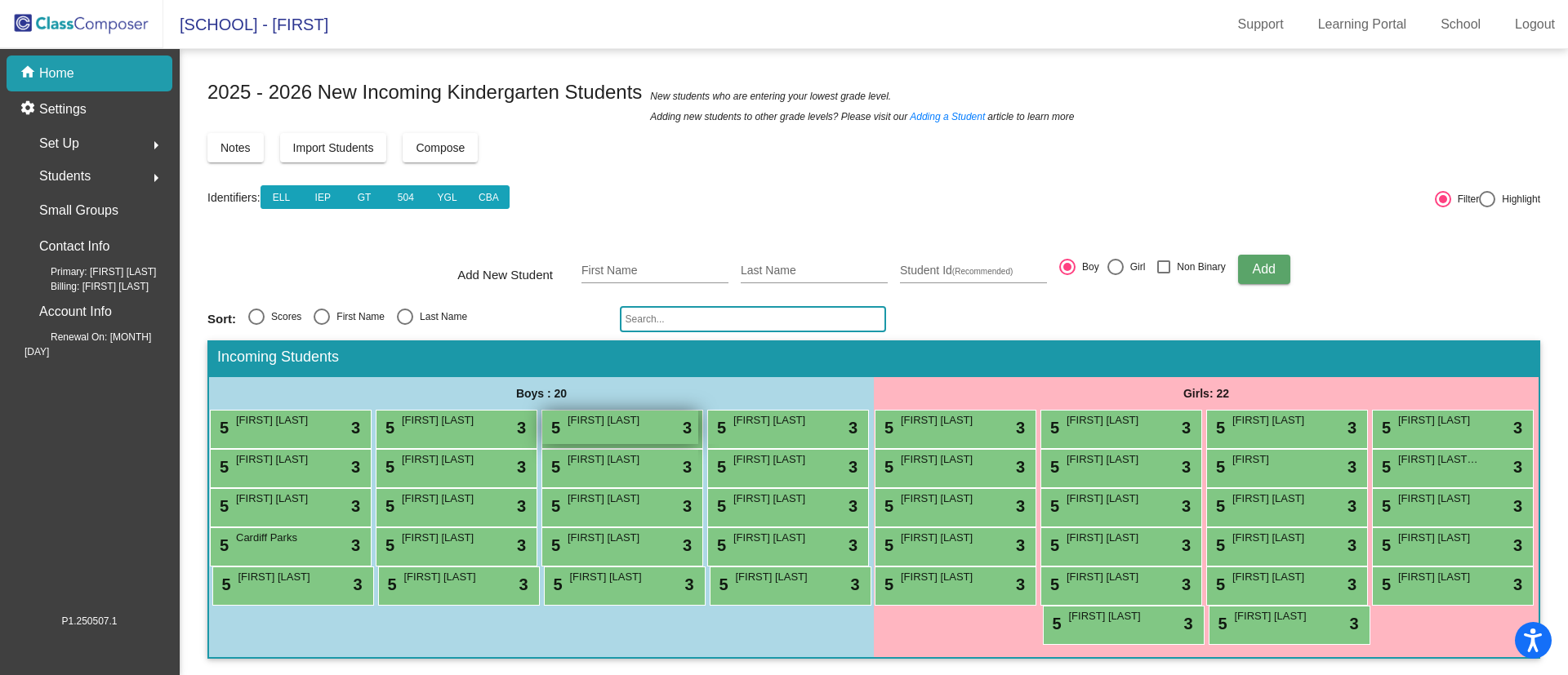 scroll, scrollTop: 0, scrollLeft: 0, axis: both 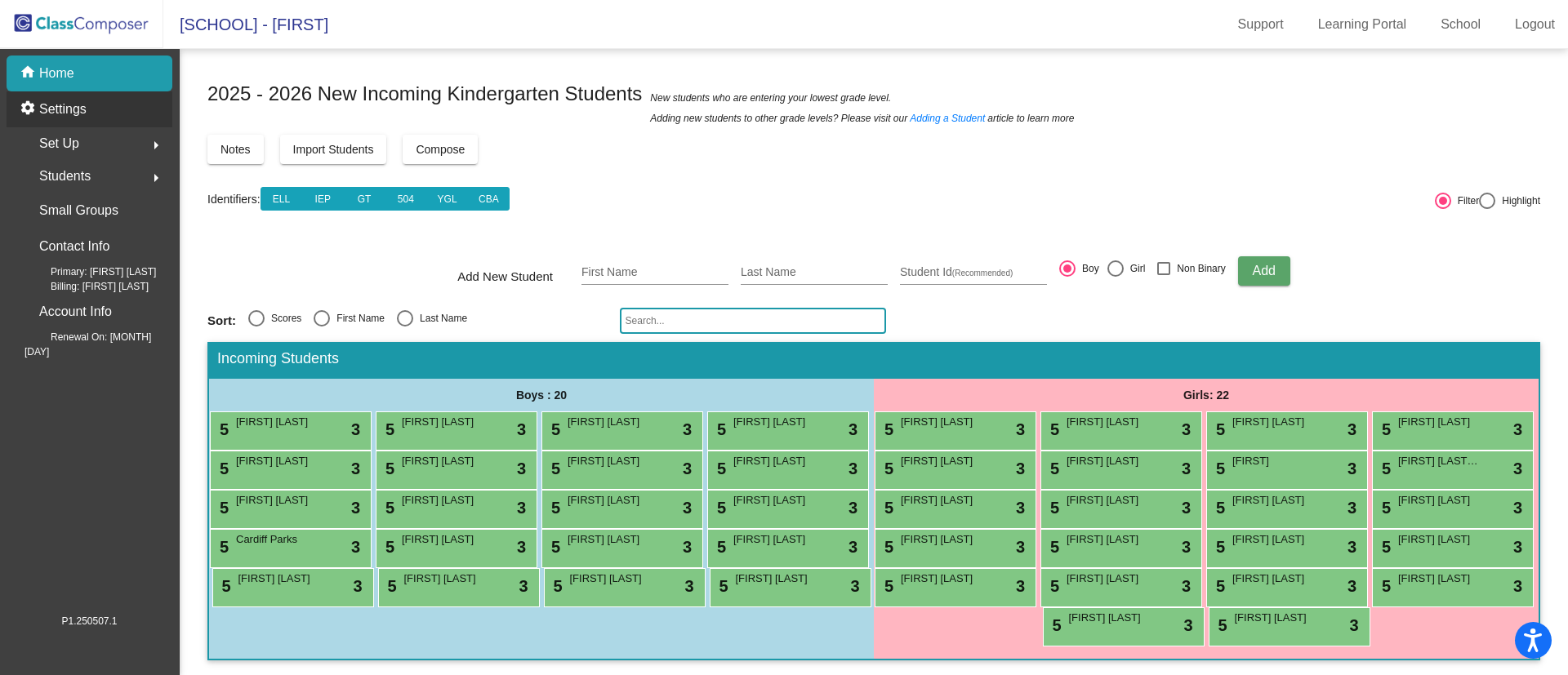 click on "settings Settings" 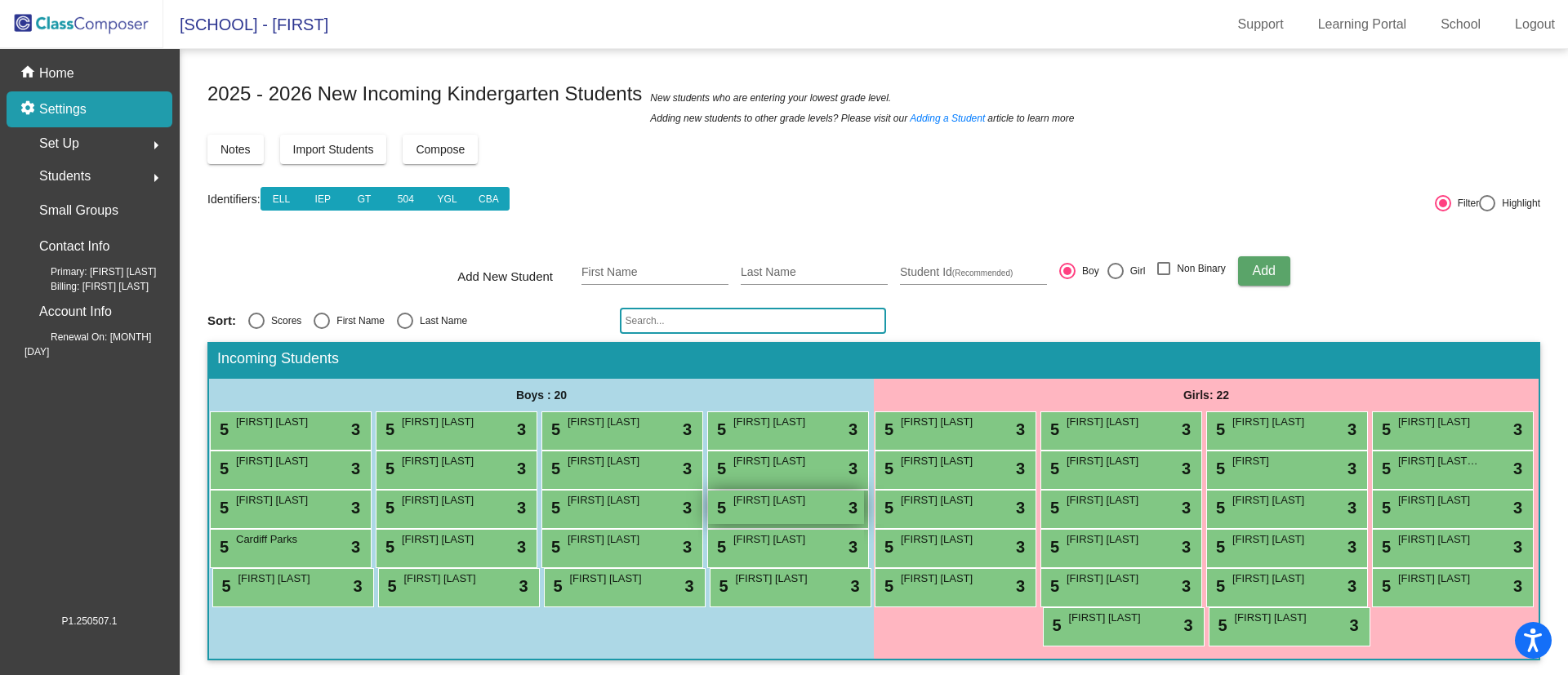 click on "5 Charles Metzler lock do_not_disturb_alt 3" at bounding box center [786, 507] 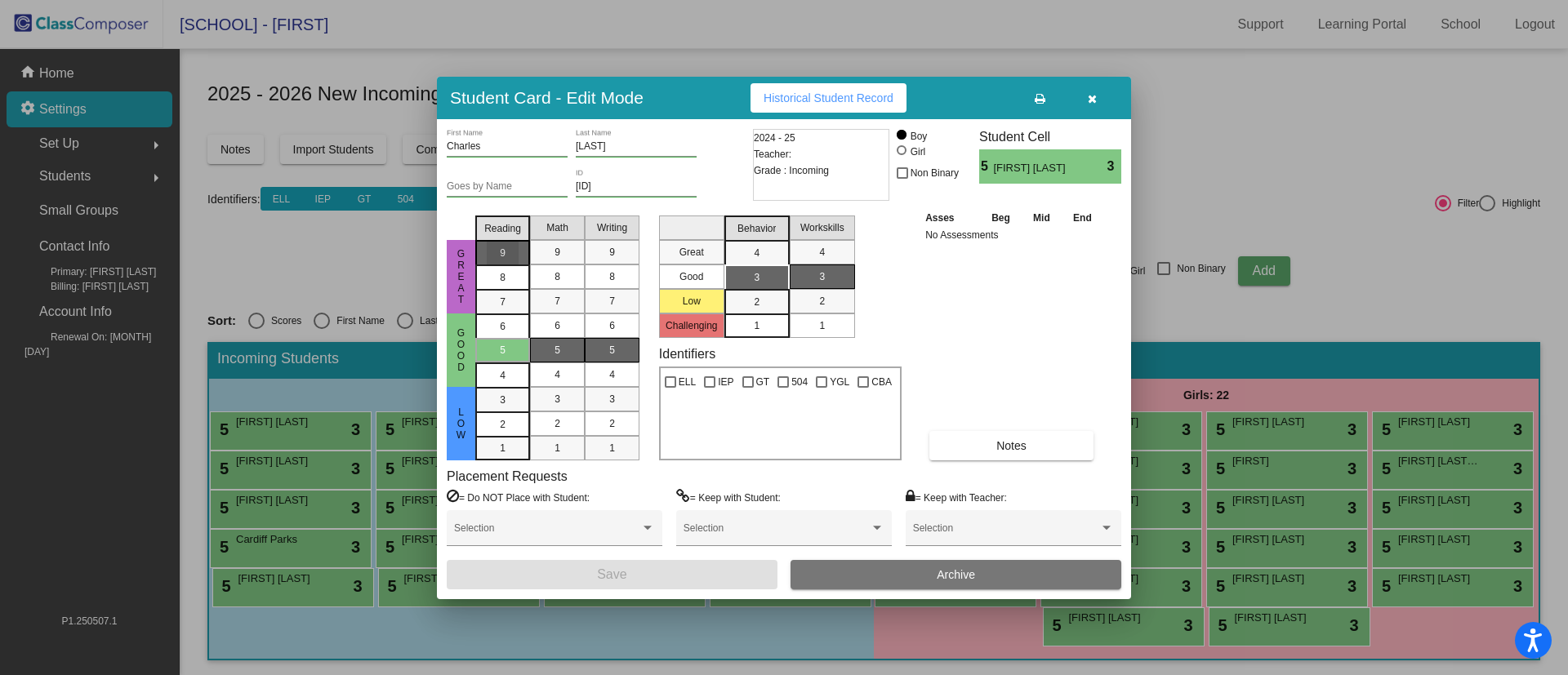 click on "9" at bounding box center (502, 253) 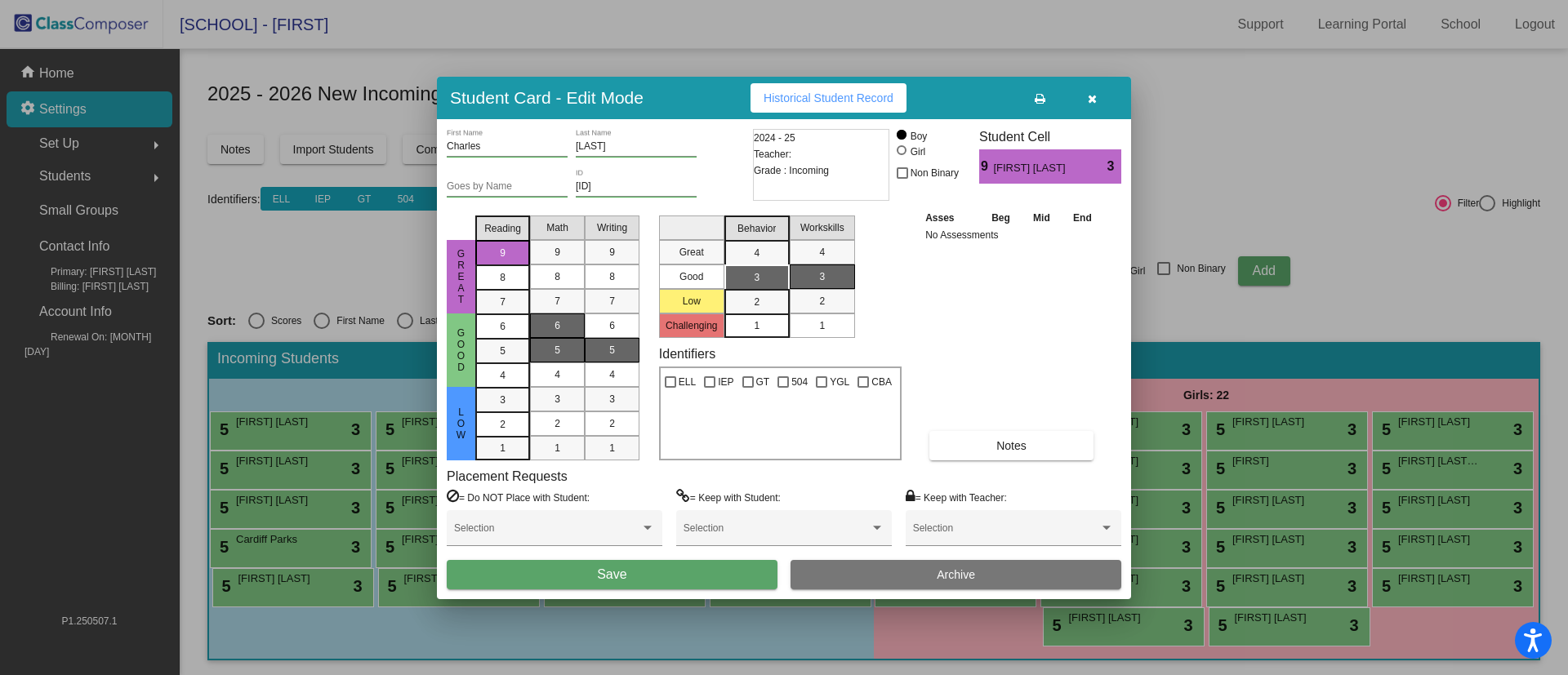 click on "6" at bounding box center [557, 326] 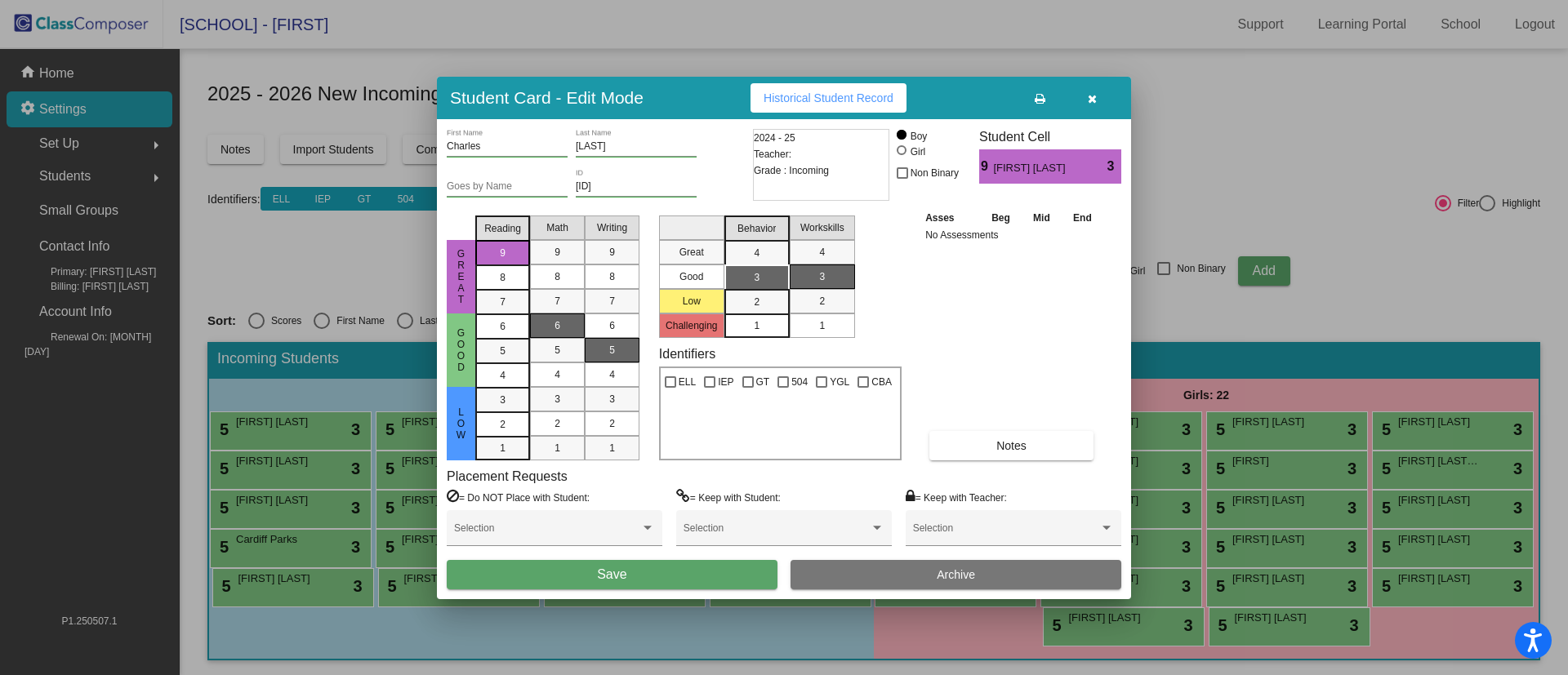 click on "5" at bounding box center (612, 350) 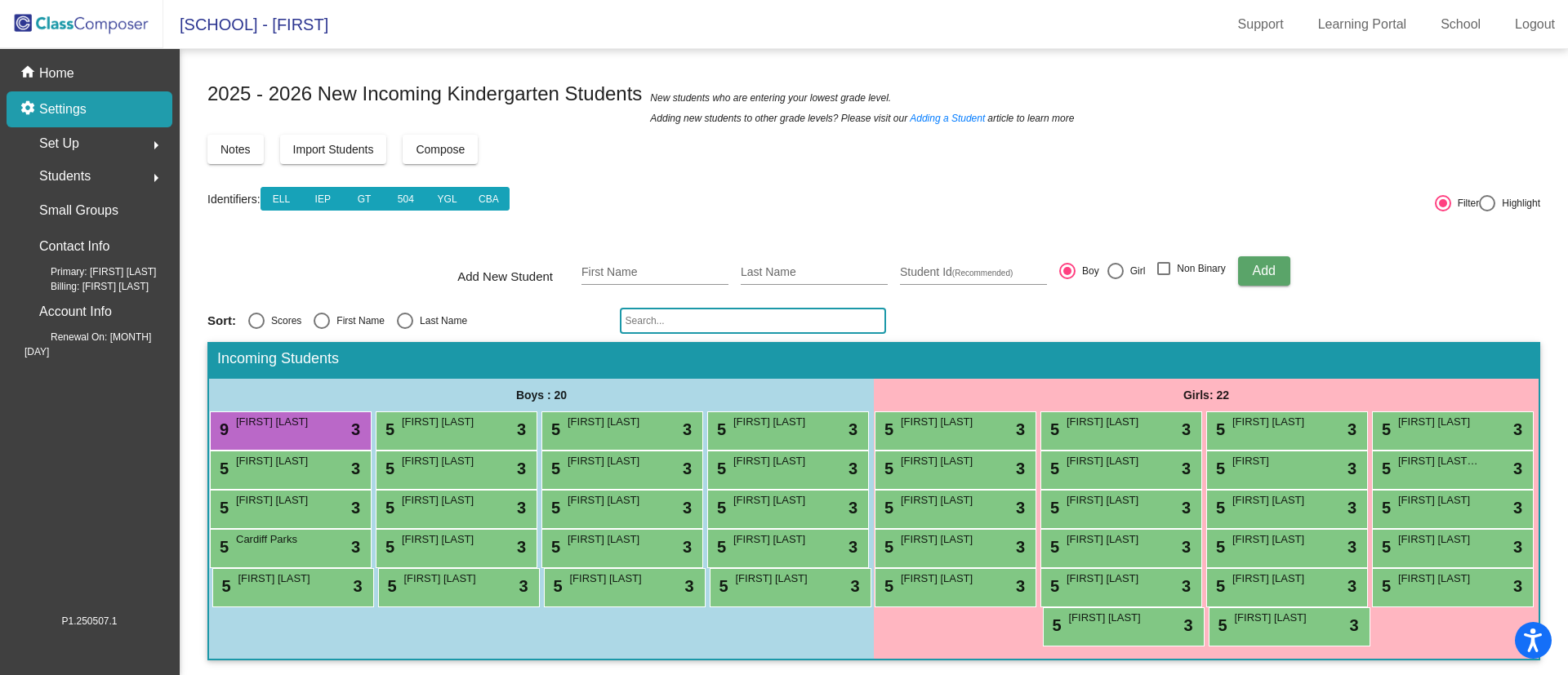 click on "Set Up  arrow_right" 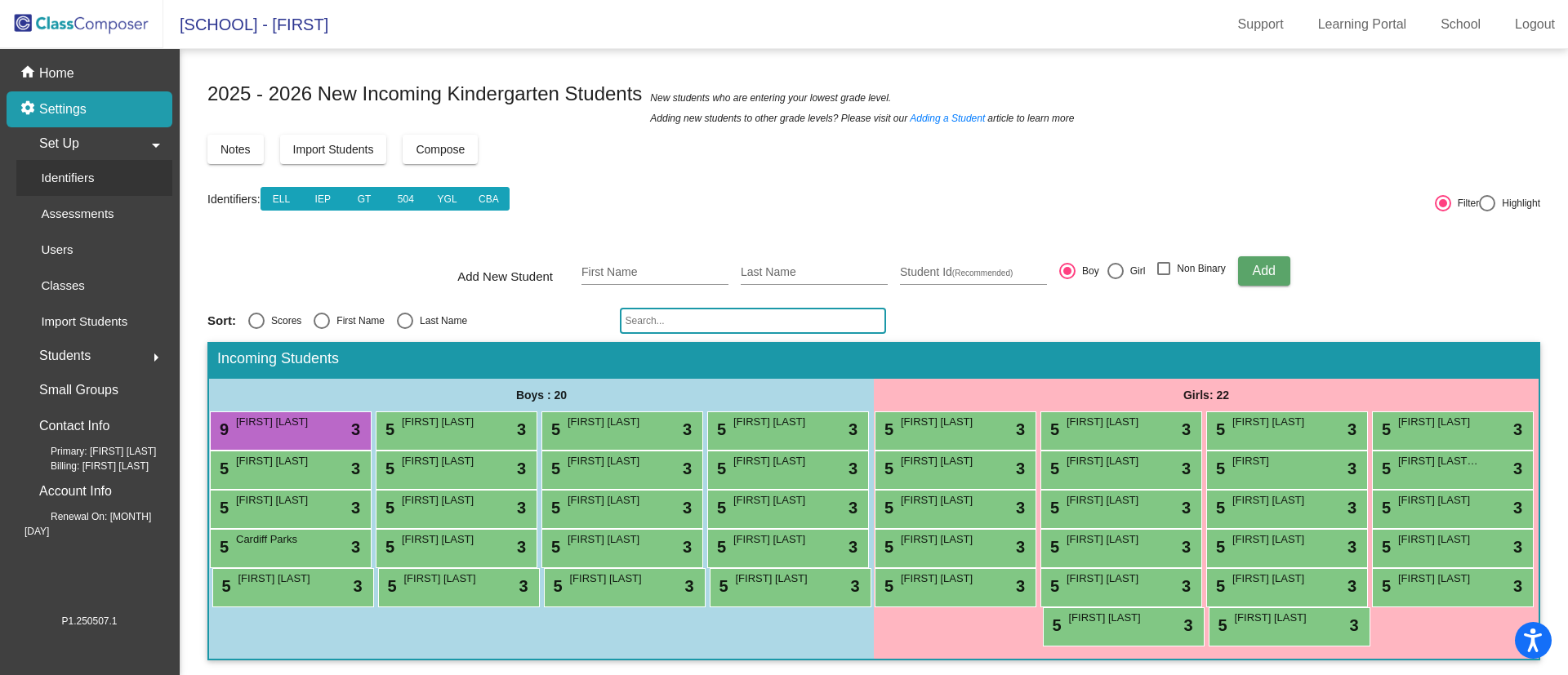 click on "Identifiers" 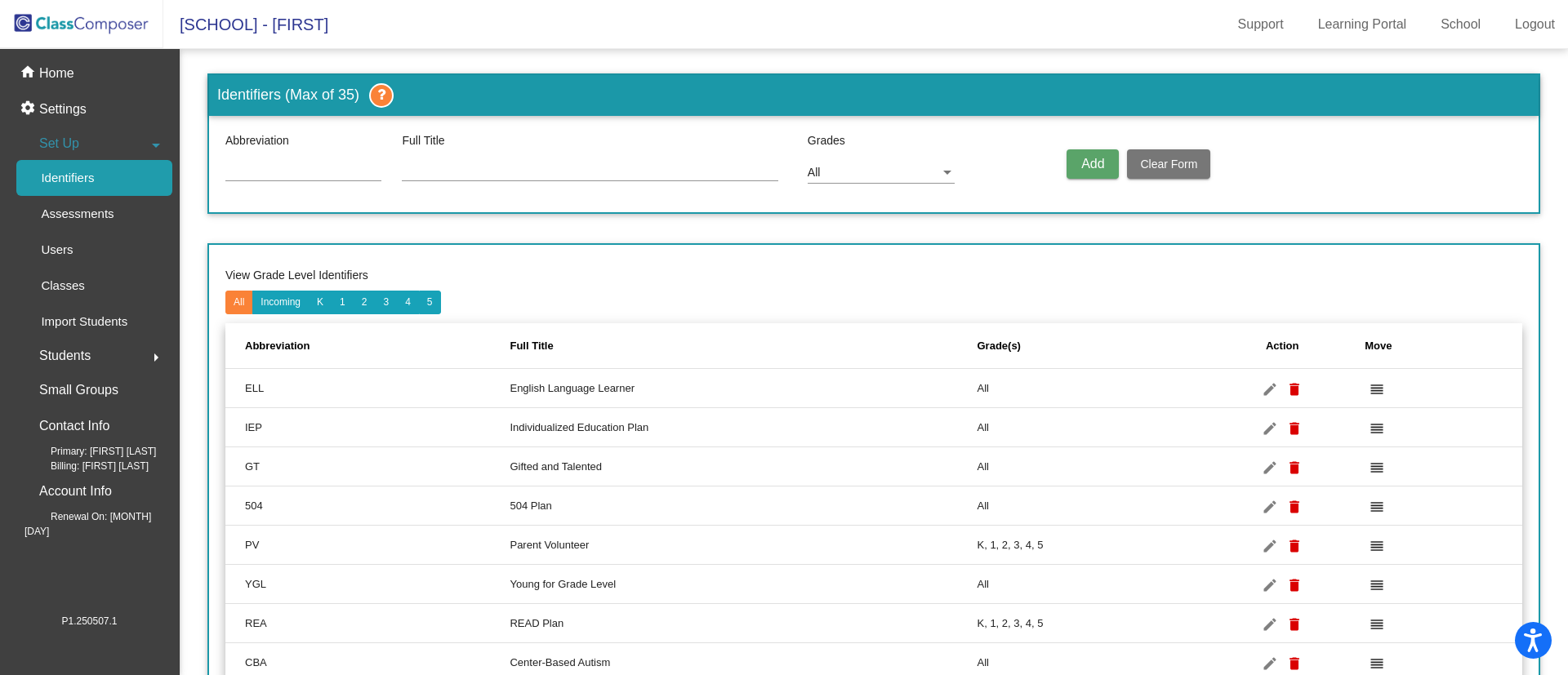 scroll, scrollTop: 55, scrollLeft: 0, axis: vertical 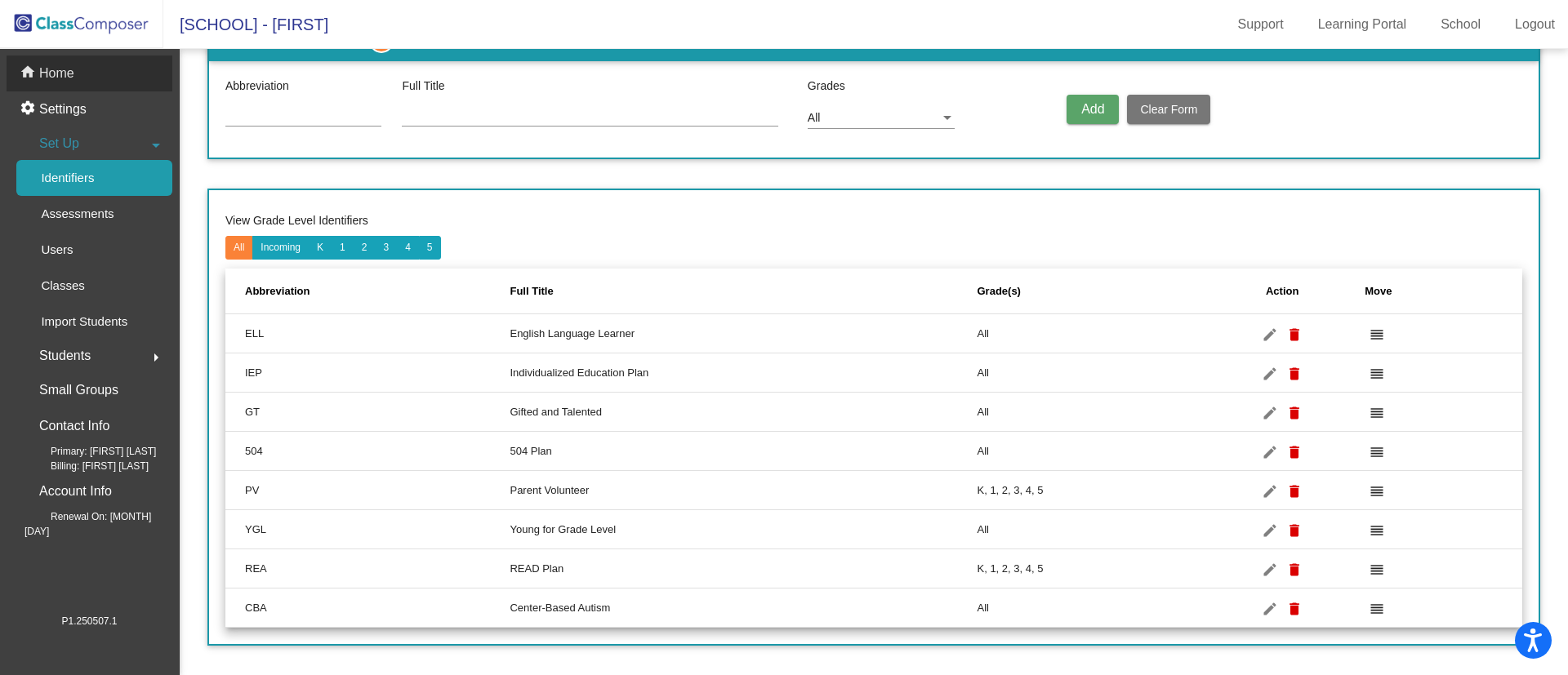 click on "Home" 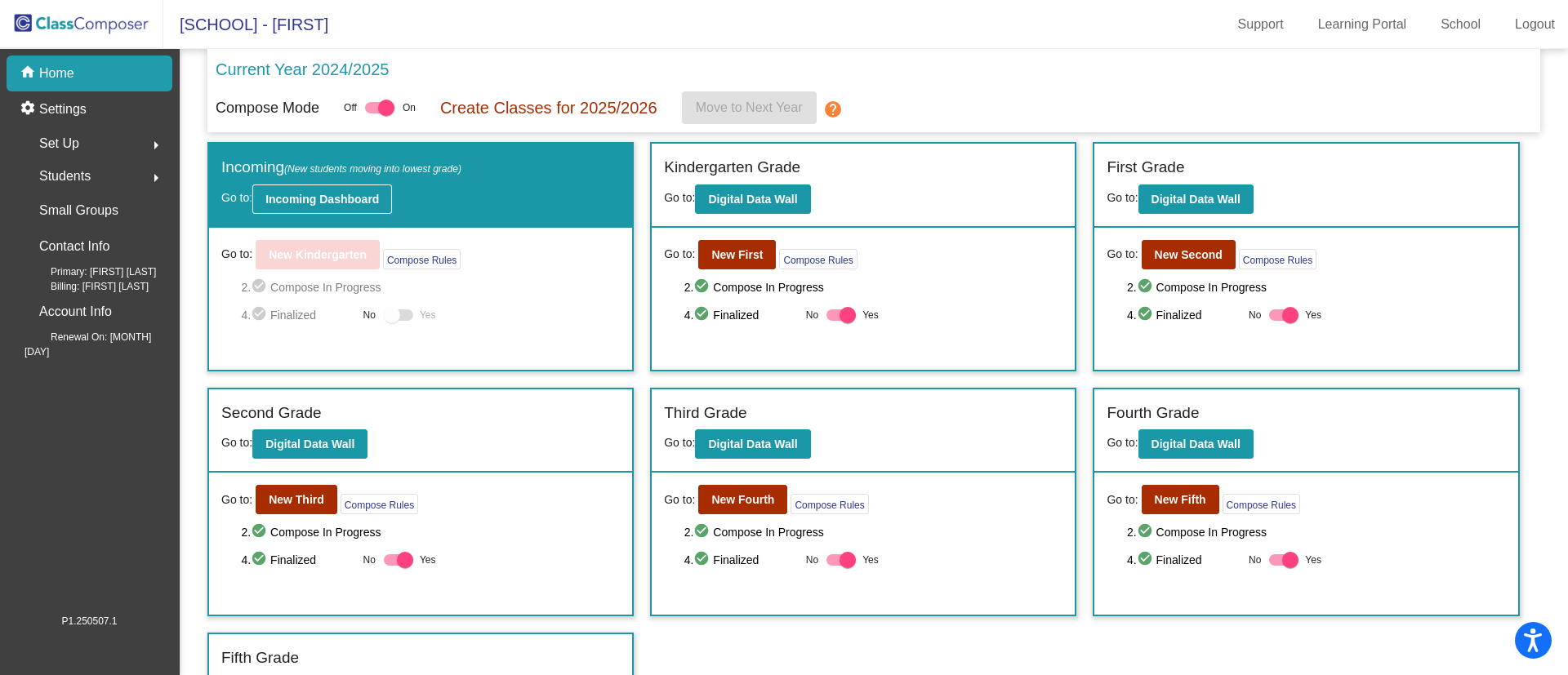 click on "Incoming Dashboard" 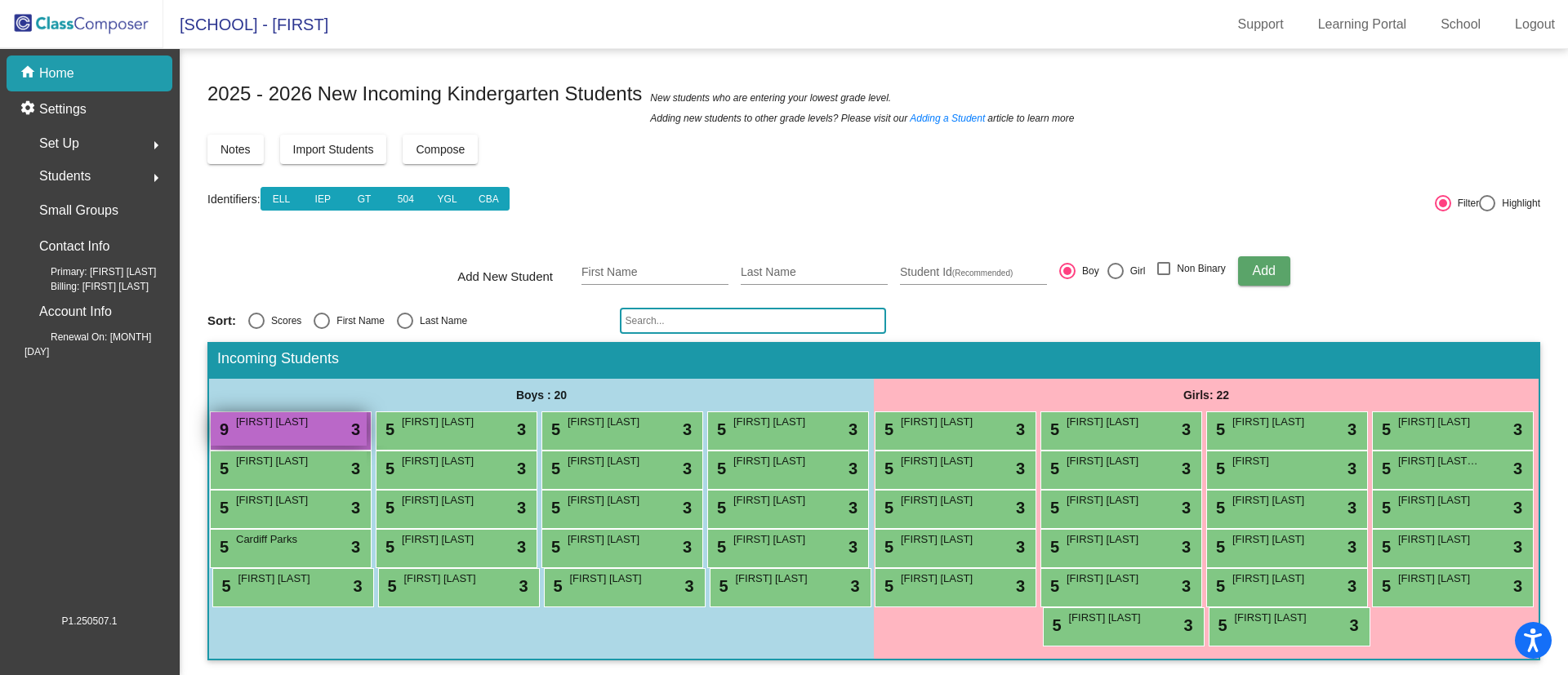 click on "[FIRST] [LAST]" at bounding box center (277, 422) 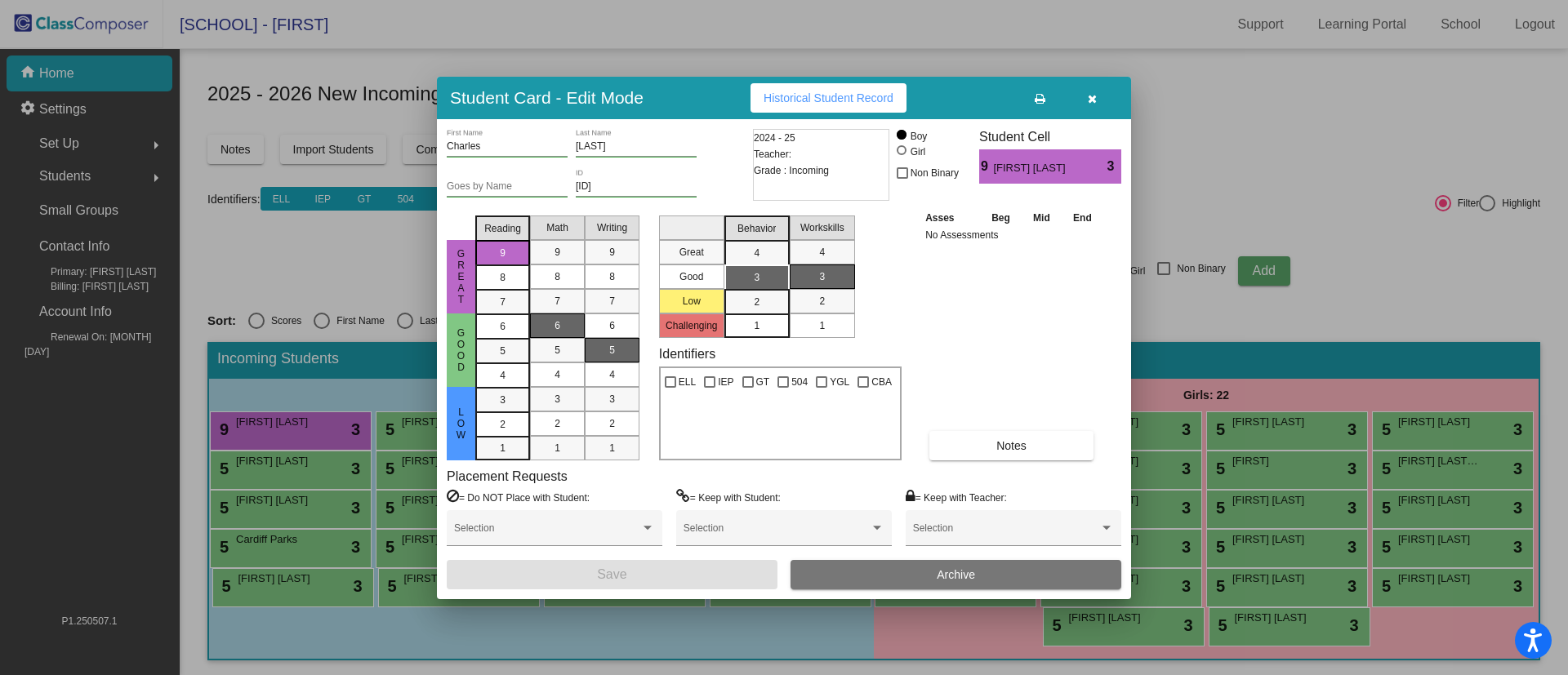 click at bounding box center [1092, 99] 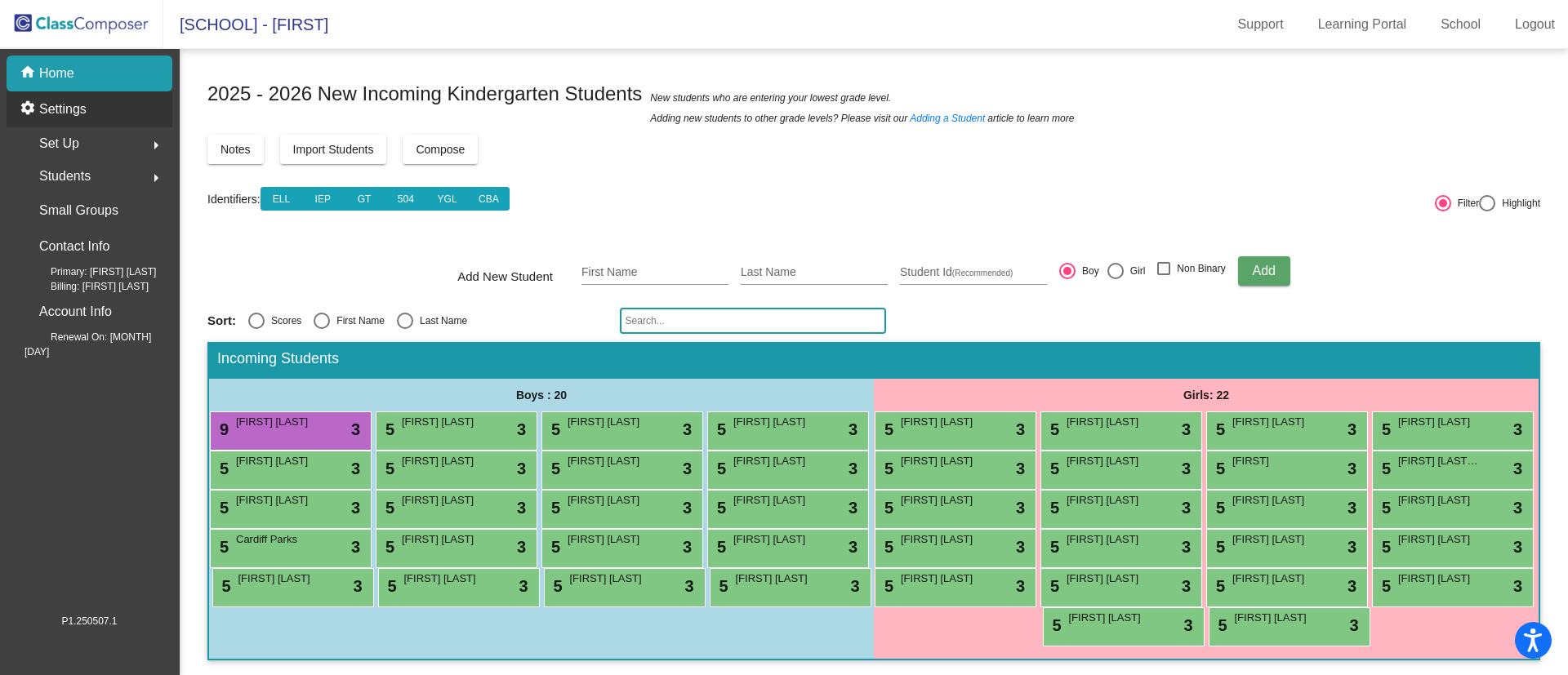 click on "Settings" 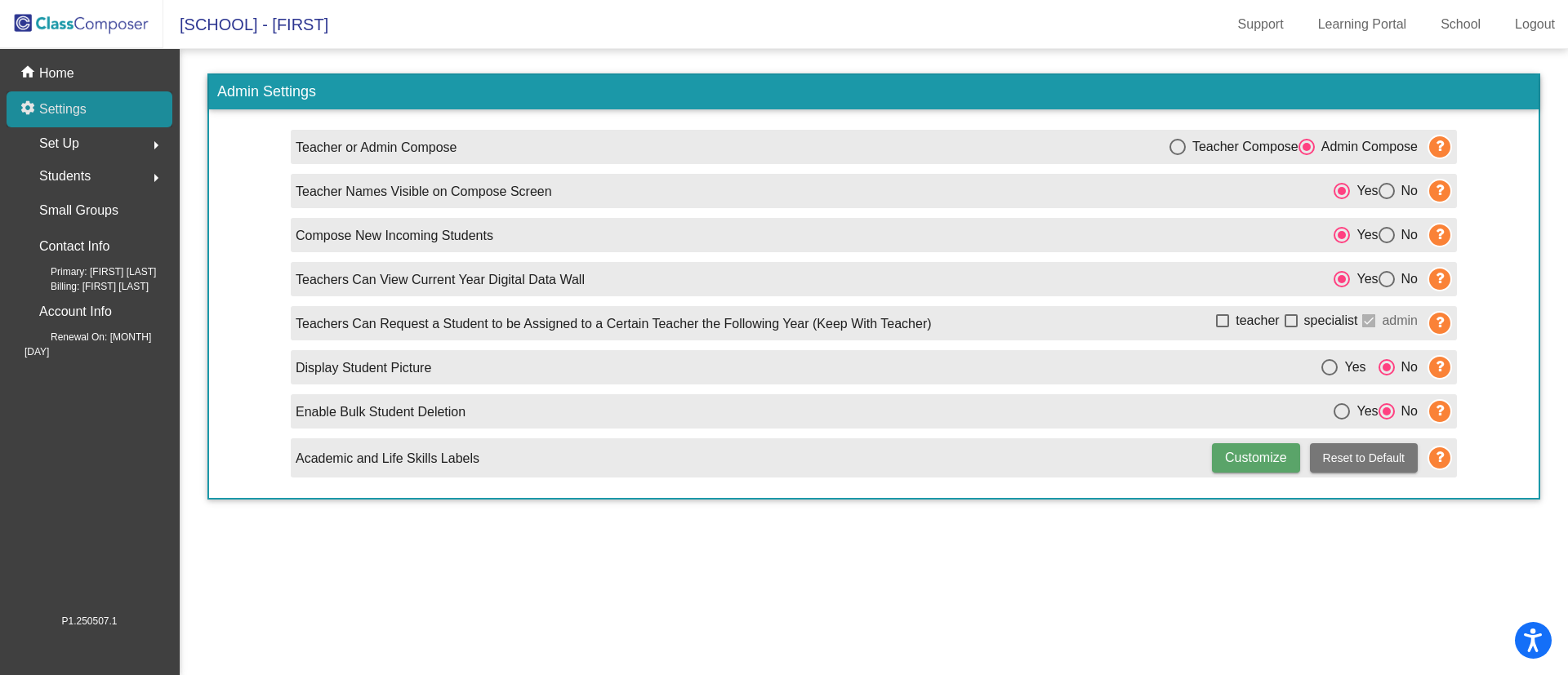 click on "settings Settings" 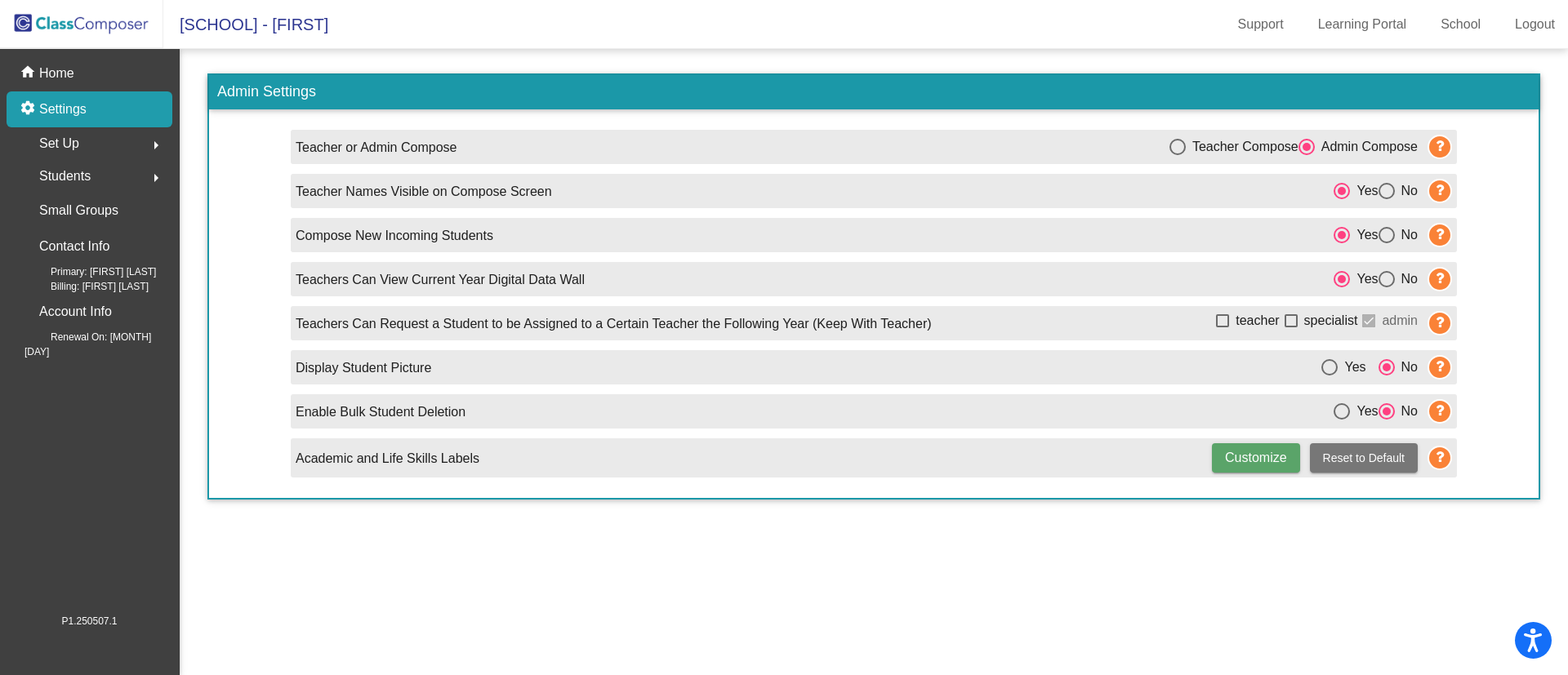 click on "Set Up  arrow_right" 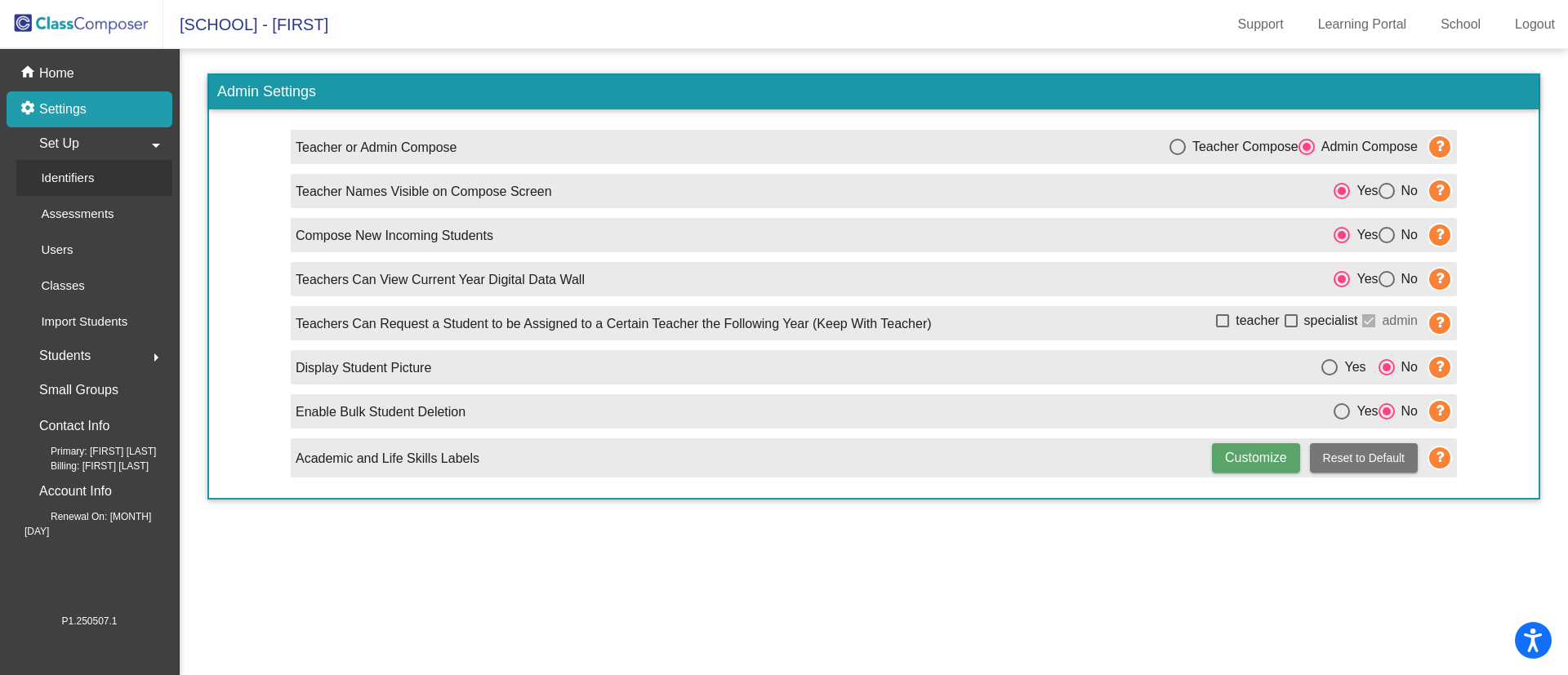 click on "Identifiers" 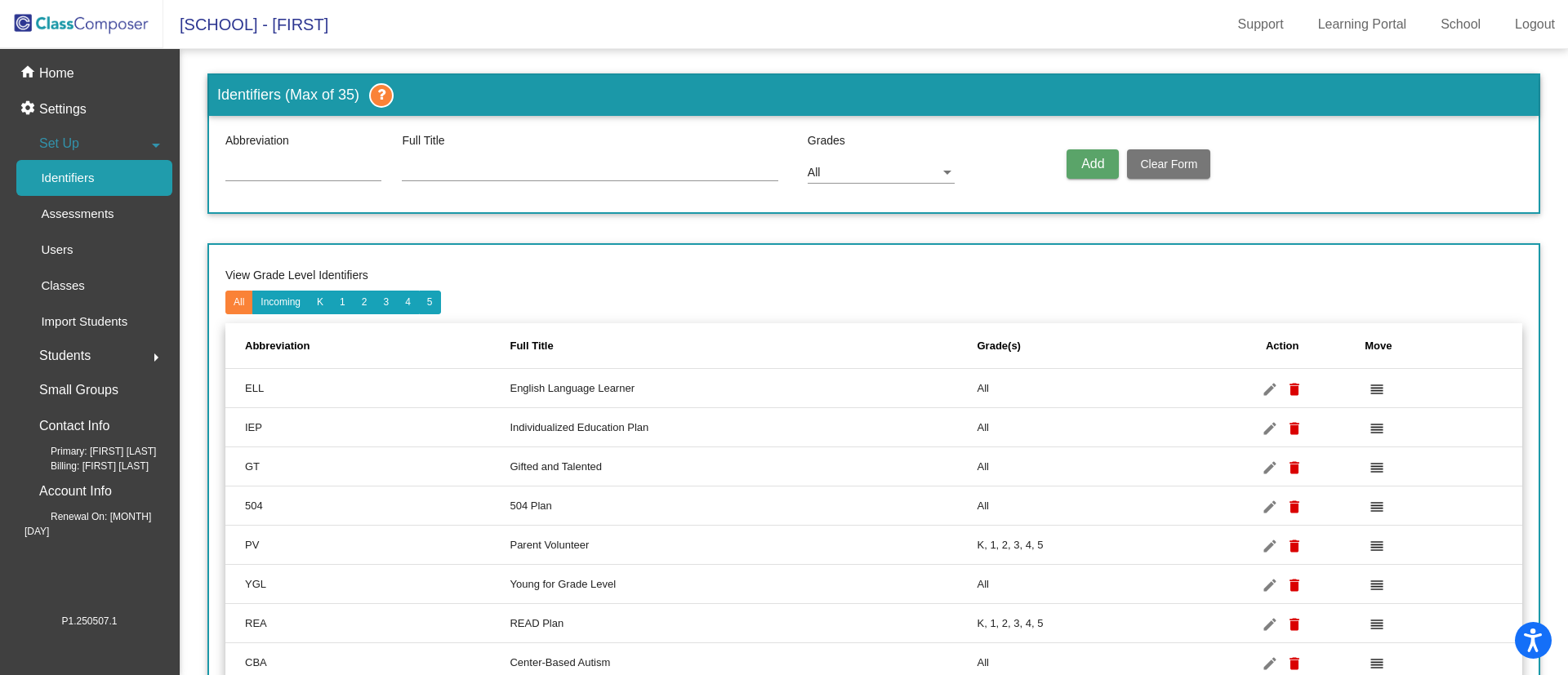 scroll, scrollTop: 55, scrollLeft: 0, axis: vertical 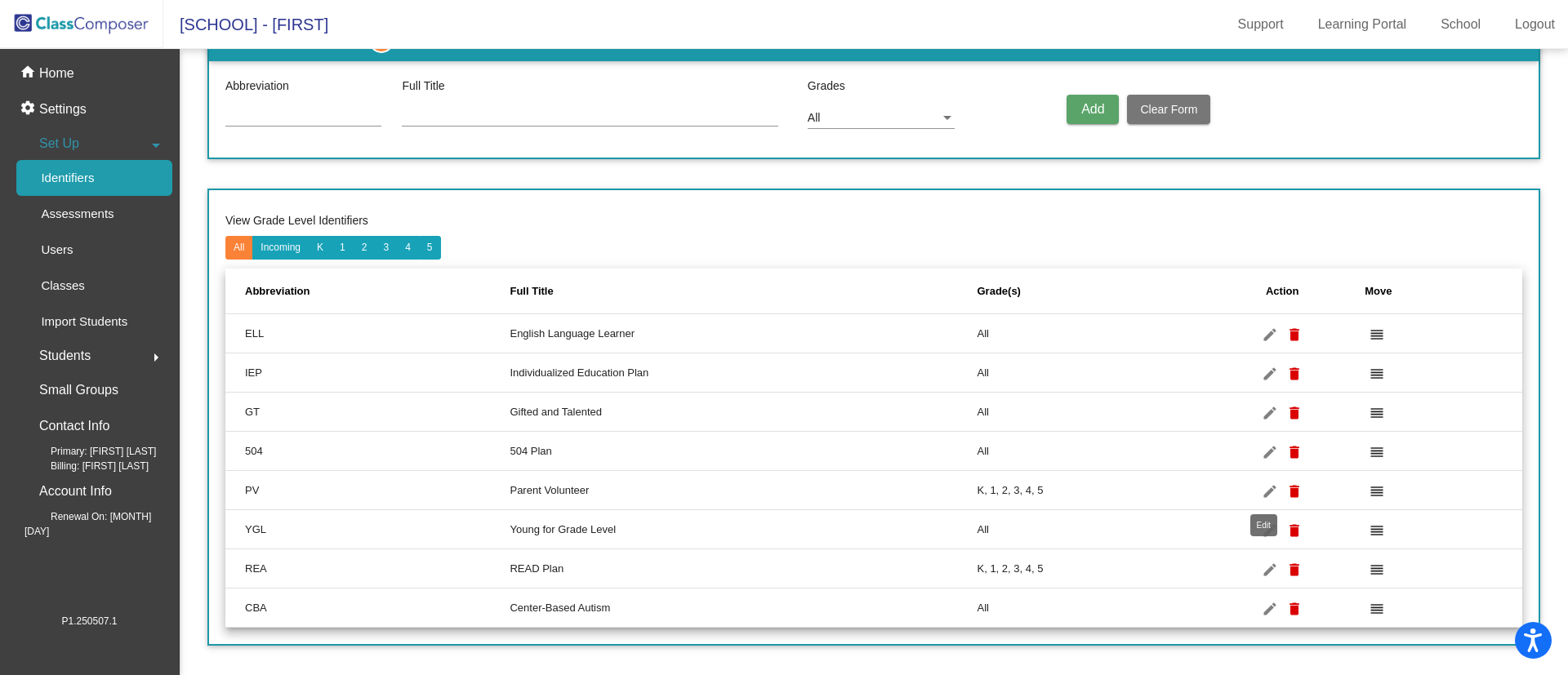 click on "edit" at bounding box center [1270, 491] 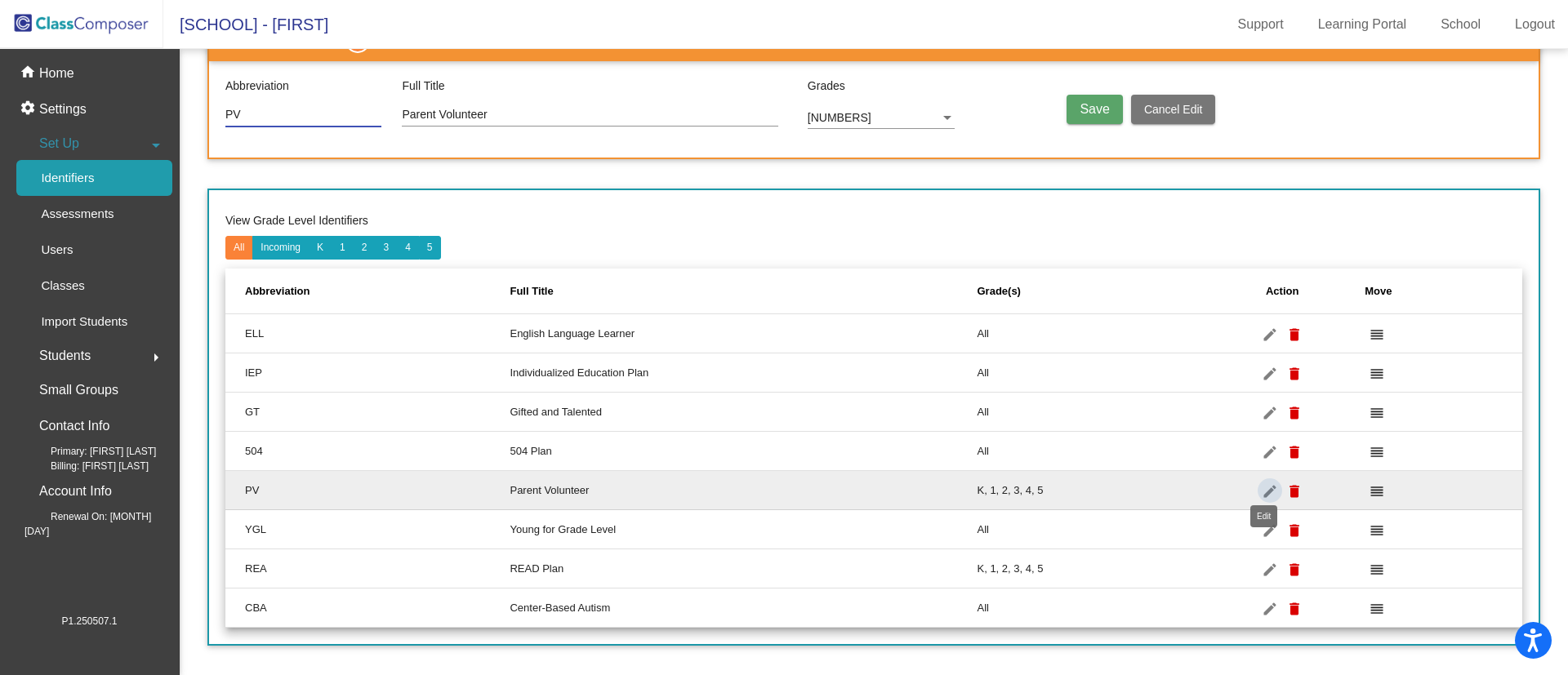 scroll, scrollTop: 24, scrollLeft: 0, axis: vertical 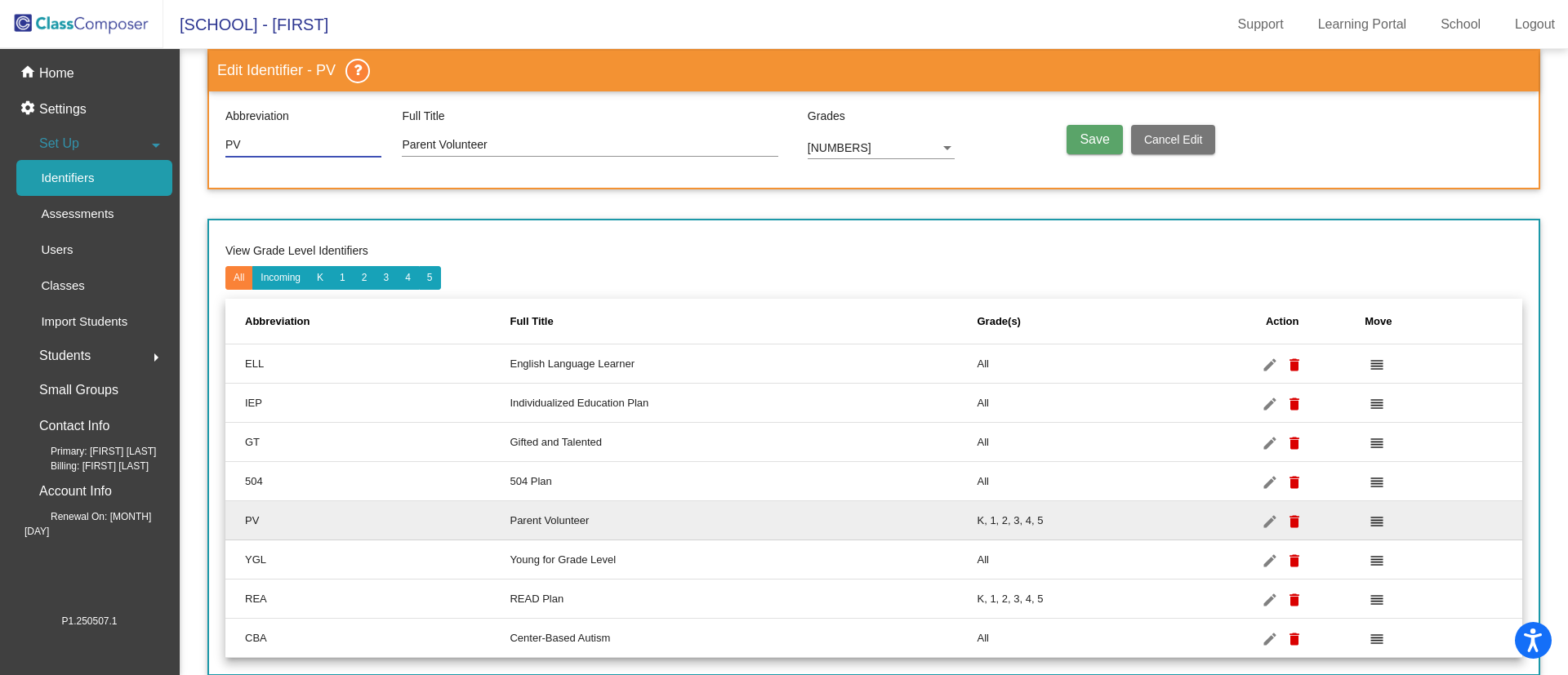 click on "Save" 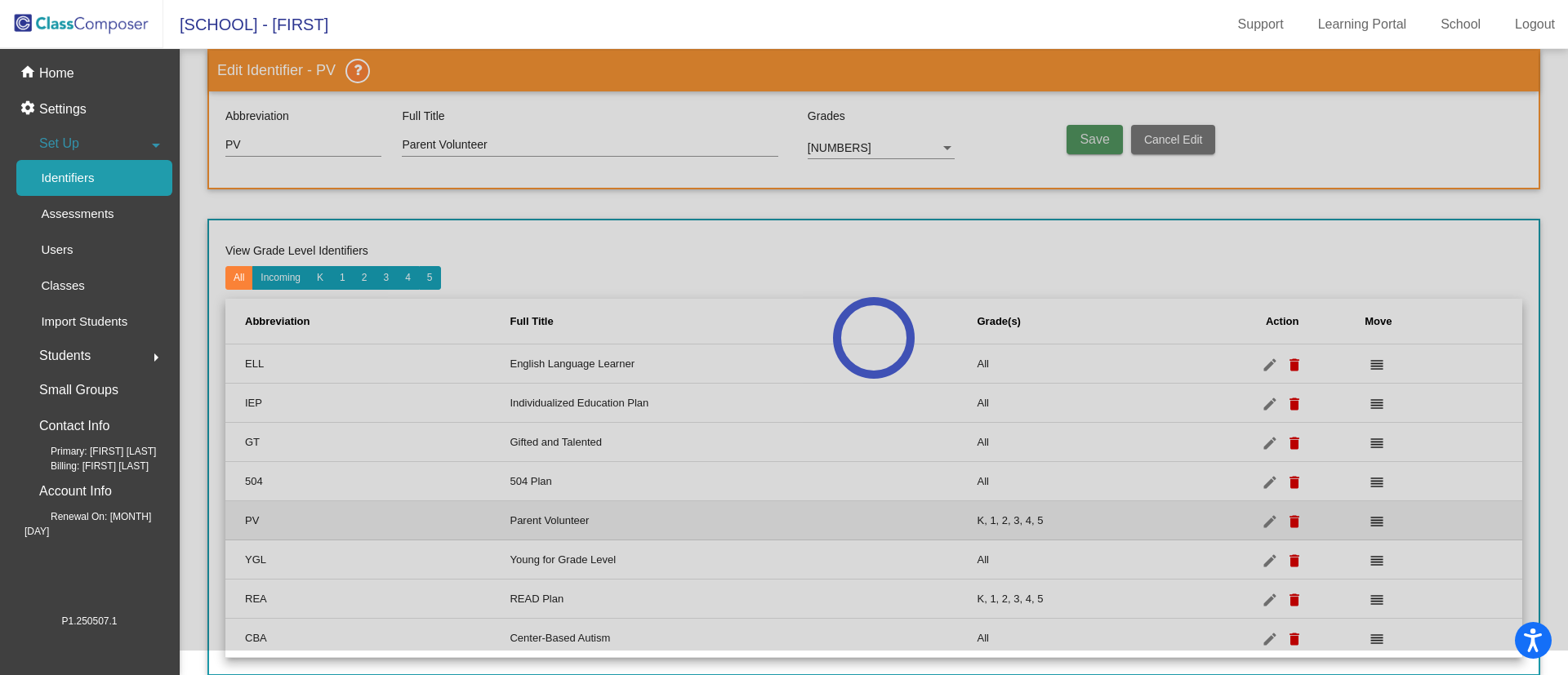 type 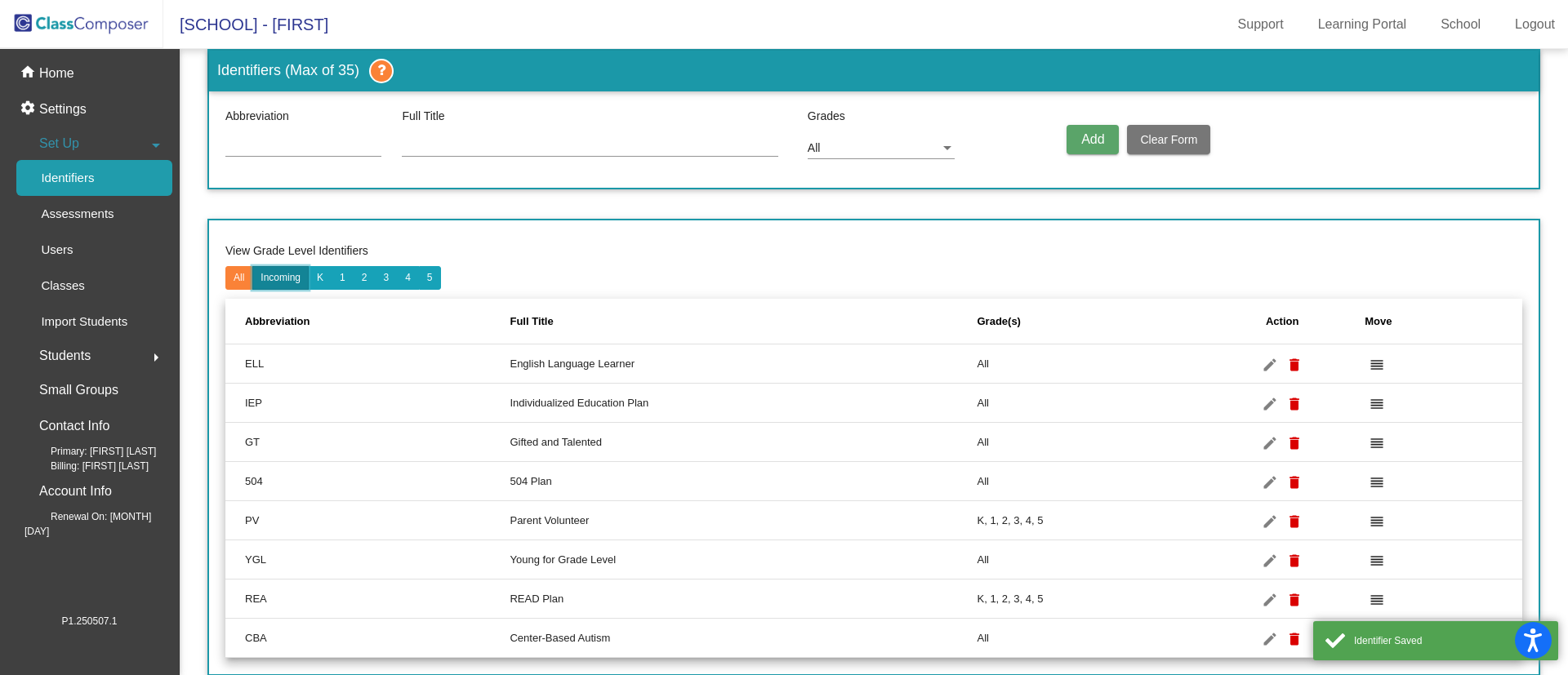 click on "Incoming" at bounding box center (280, 278) 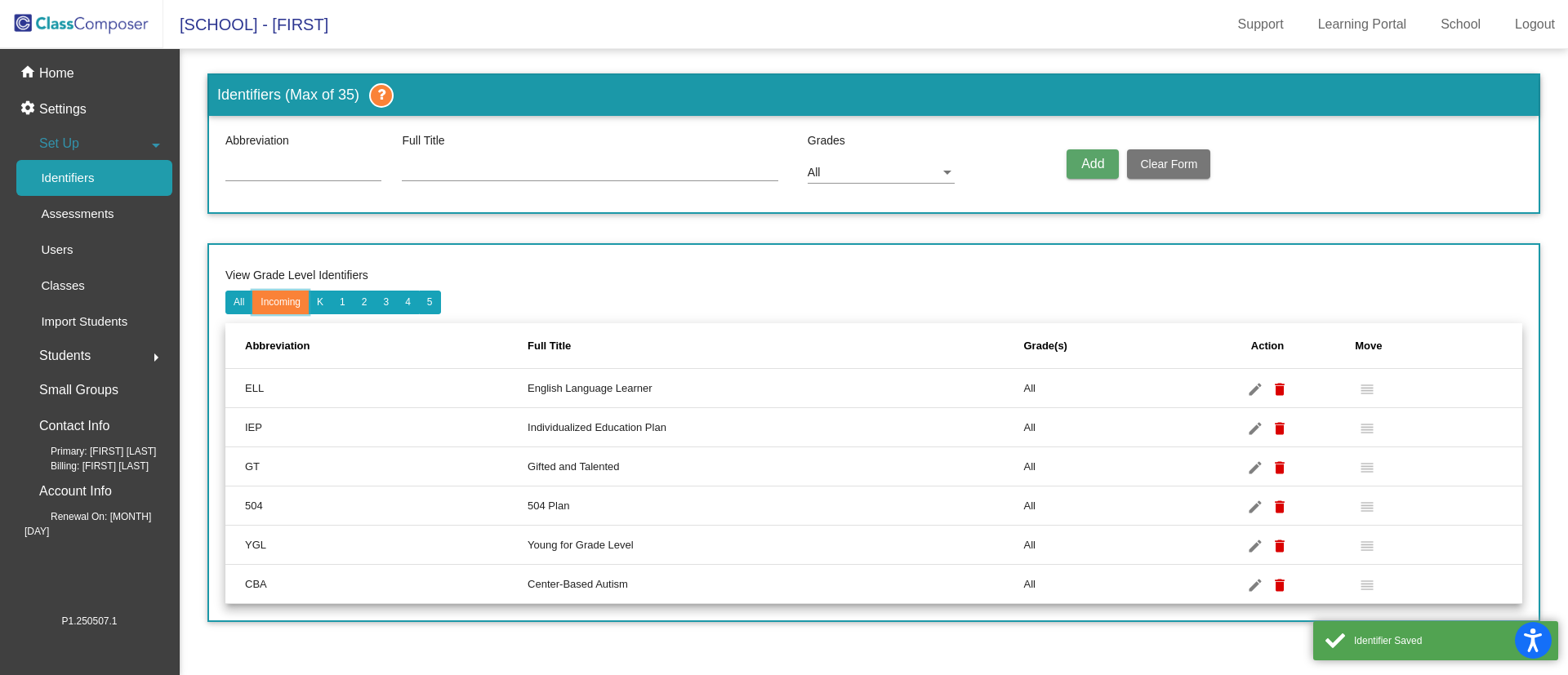 scroll, scrollTop: 0, scrollLeft: 0, axis: both 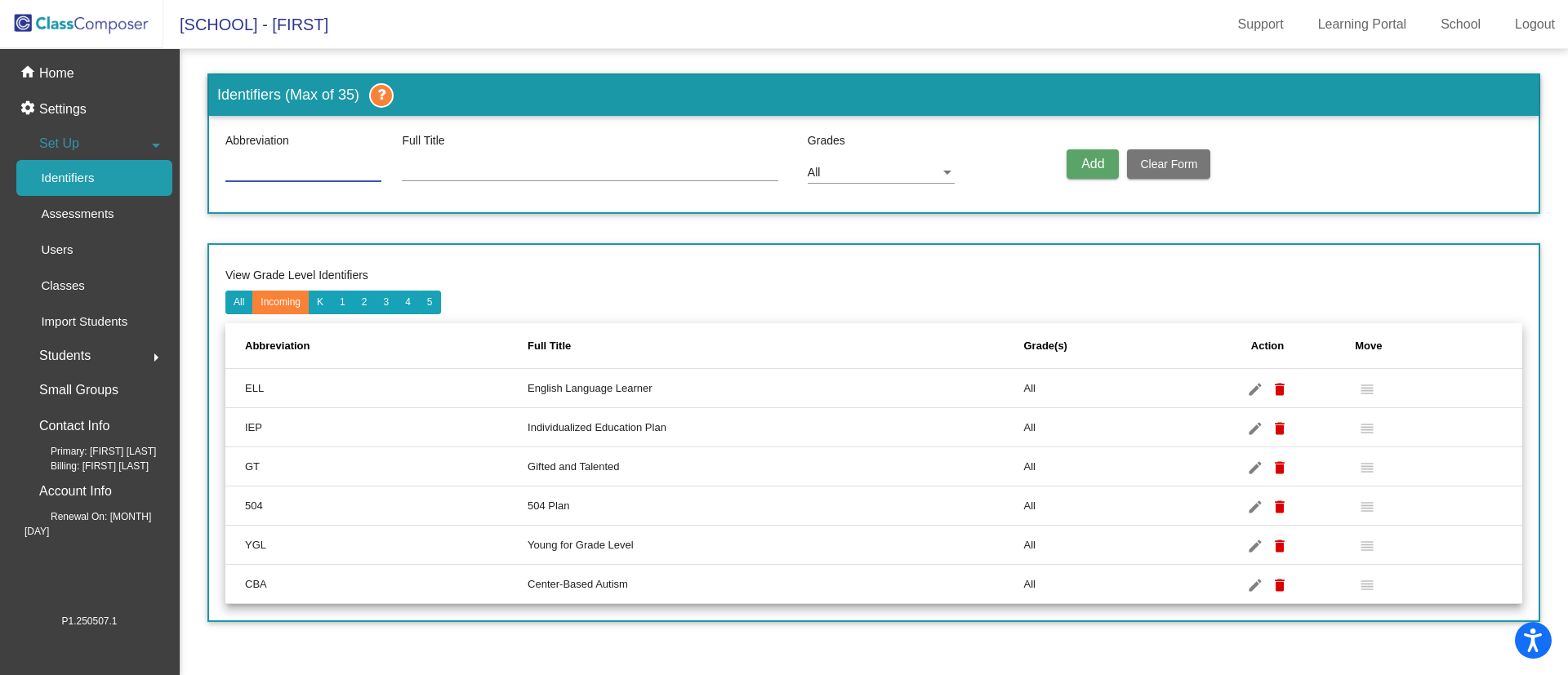 click at bounding box center (303, 170) 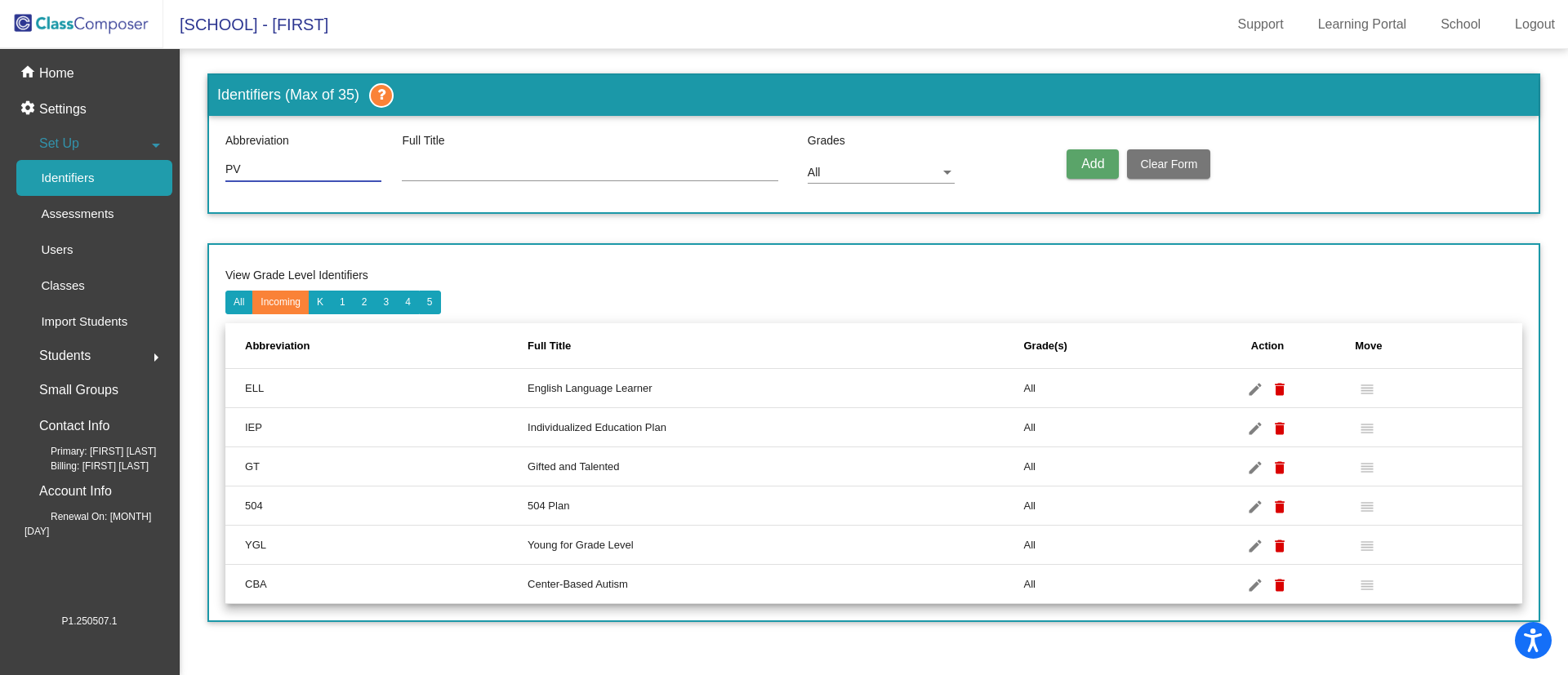 type on "PV" 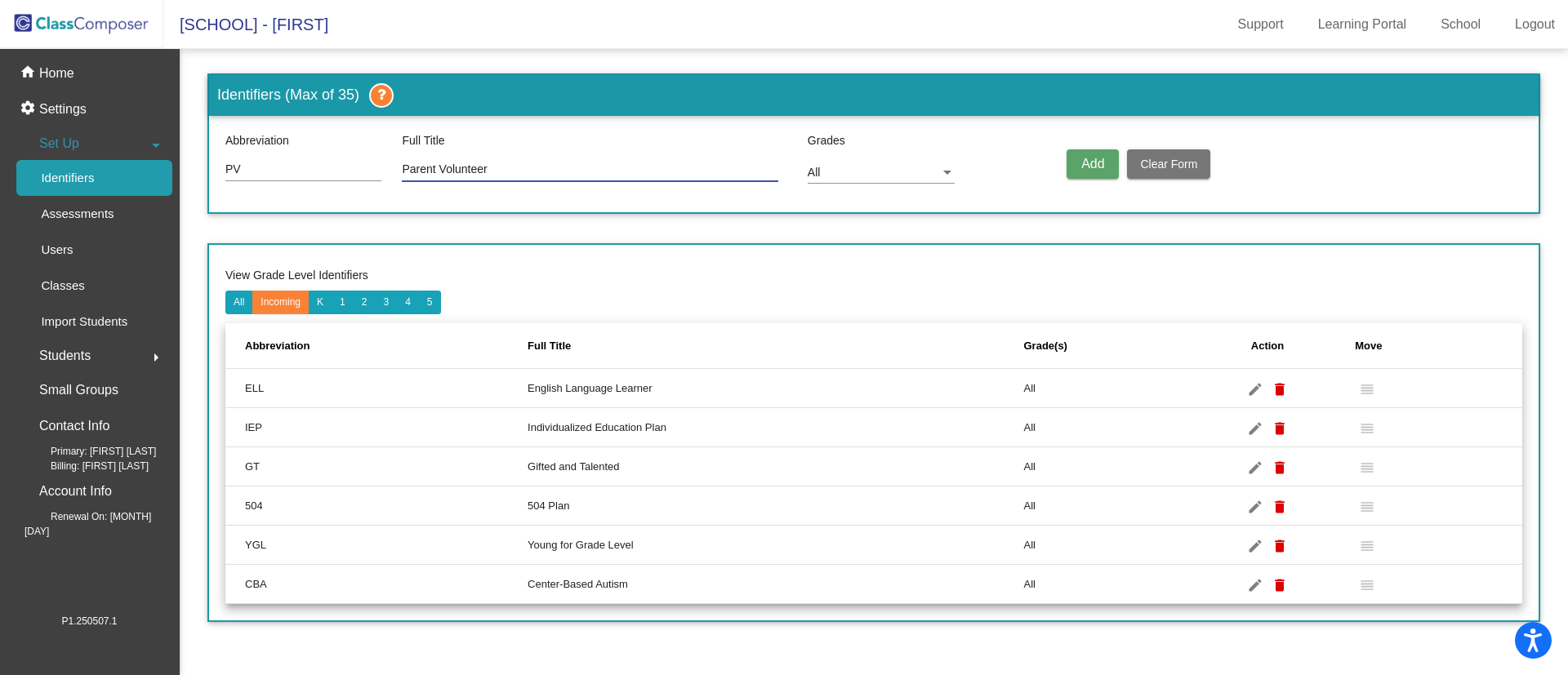 type on "Parent Volunteer" 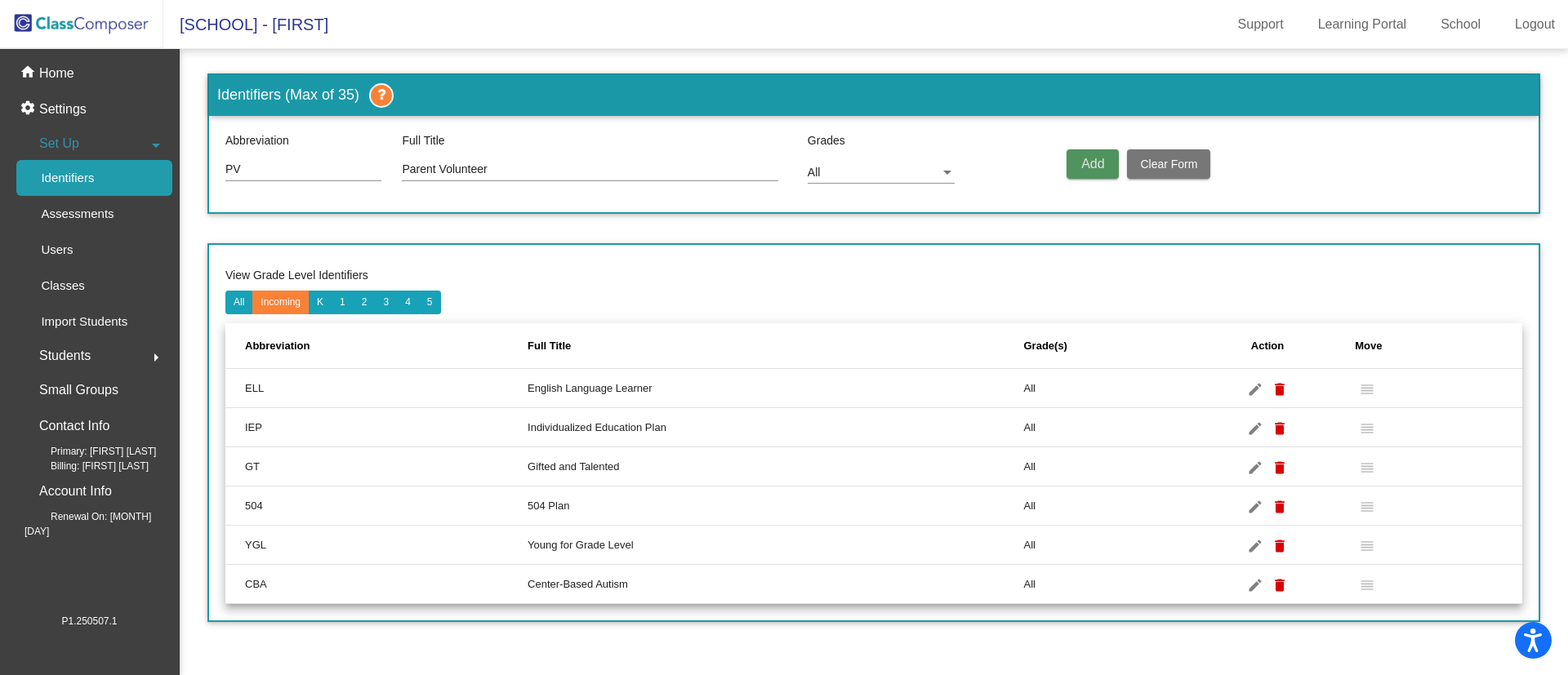 click on "Add" 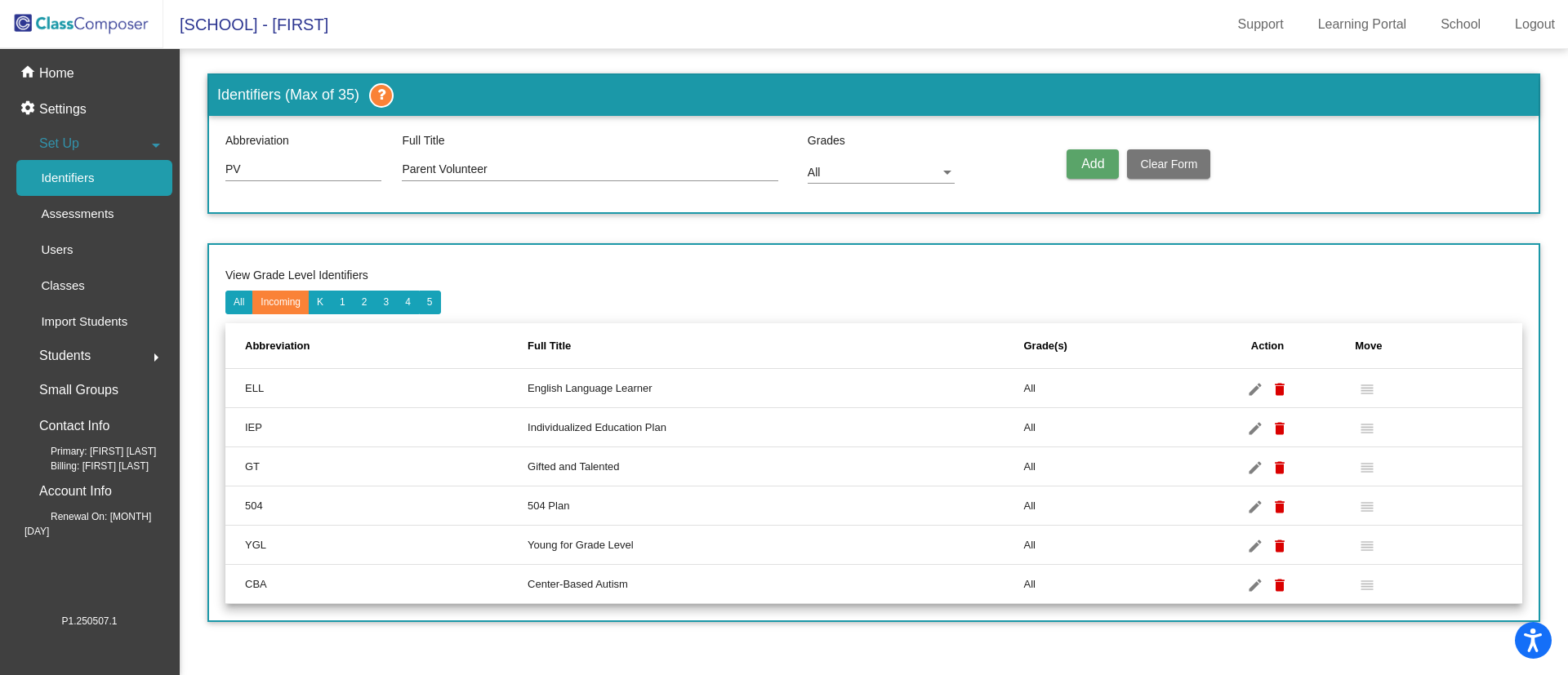 click at bounding box center [947, 173] 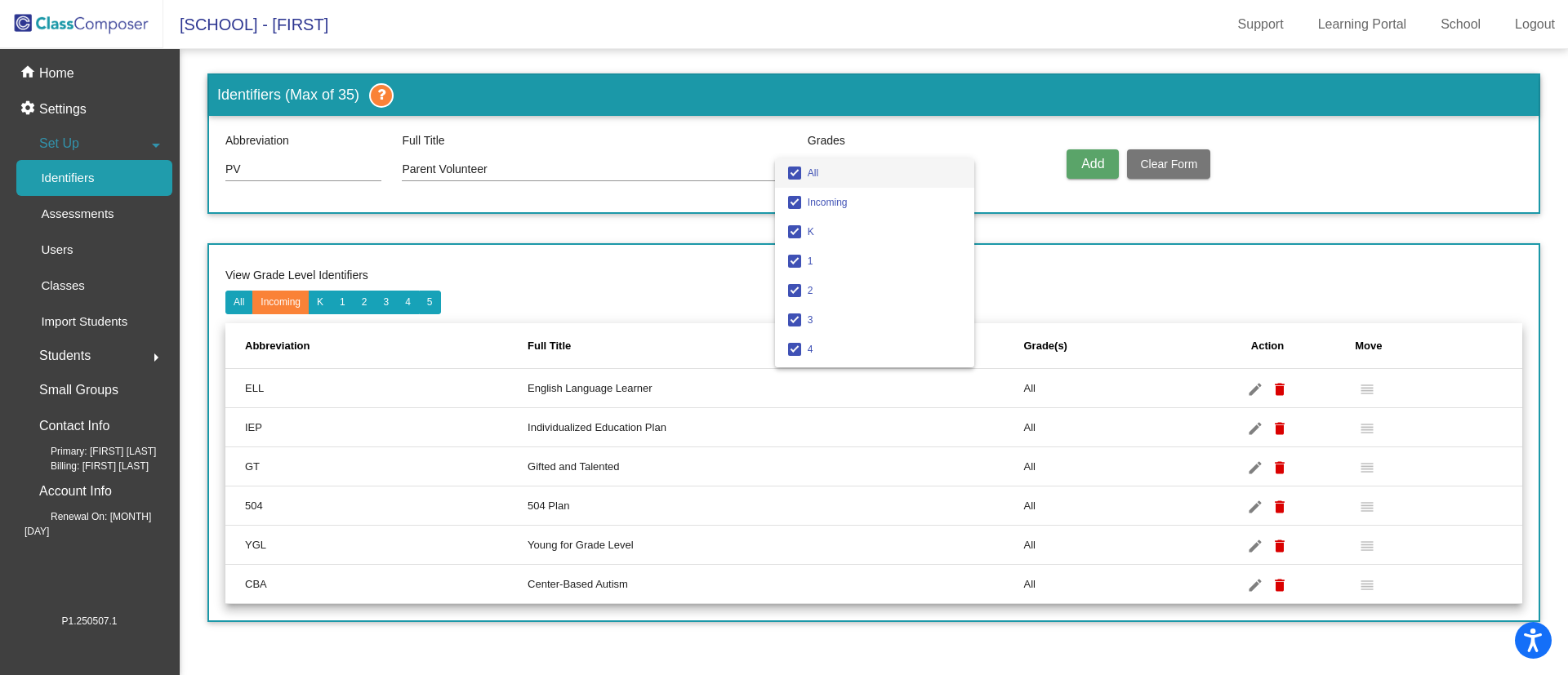click at bounding box center (795, 173) 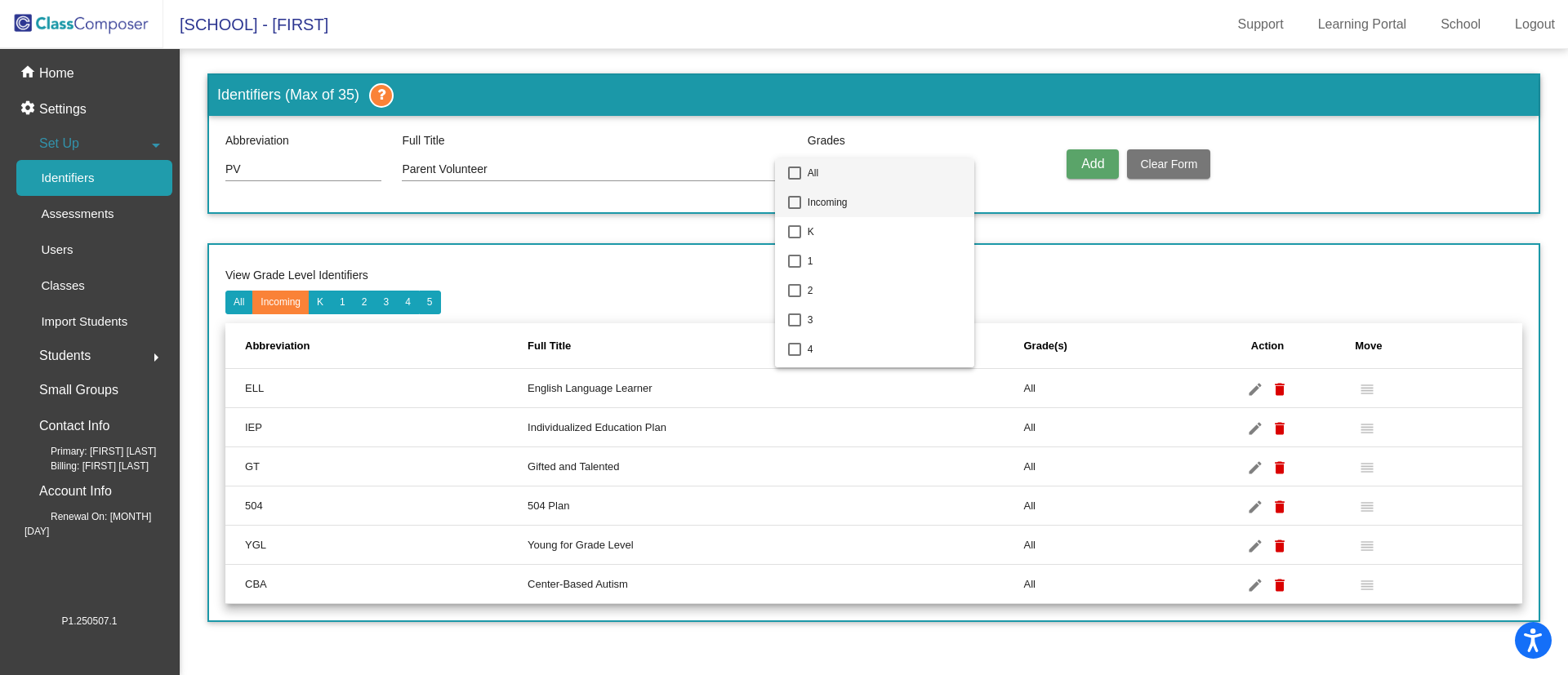 click on "Incoming" at bounding box center [875, 202] 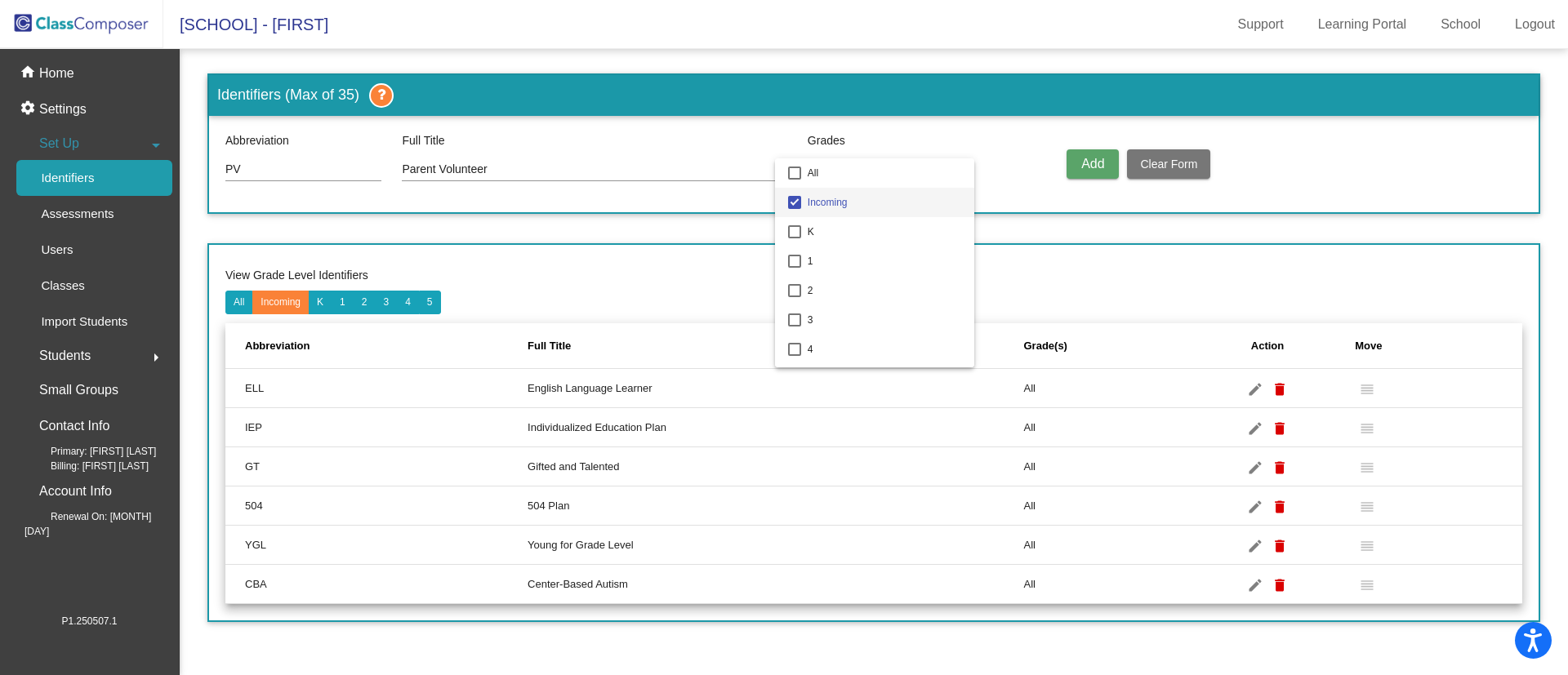 click at bounding box center (784, 337) 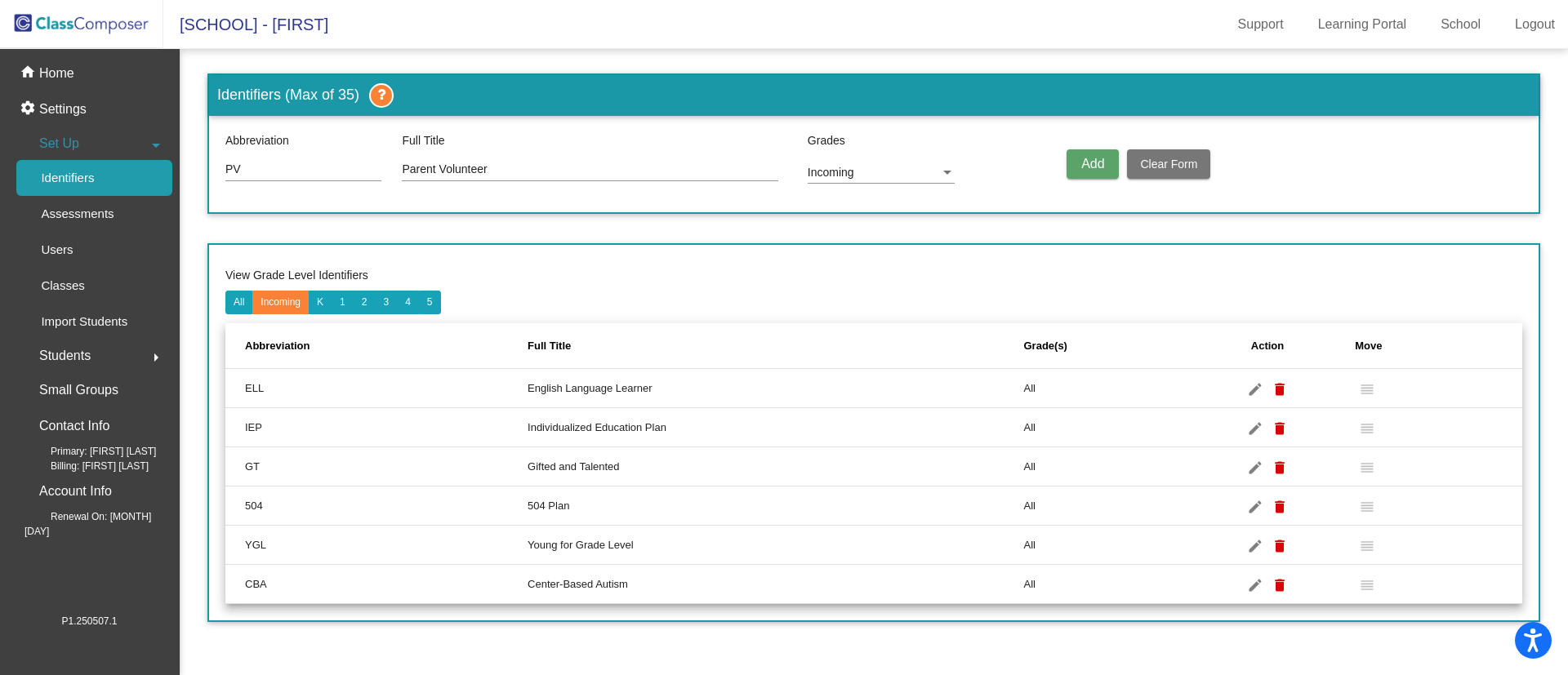 click on "Add" 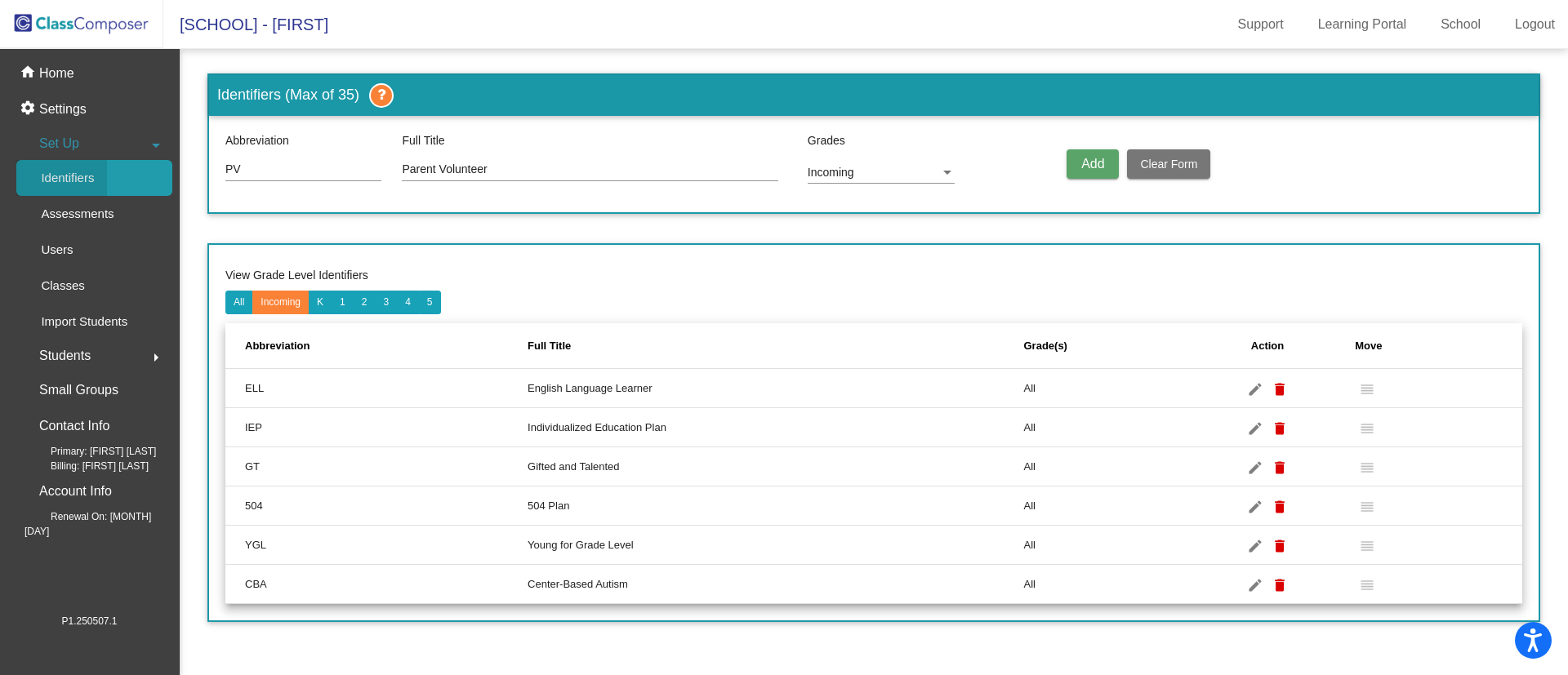 click on "Identifiers" 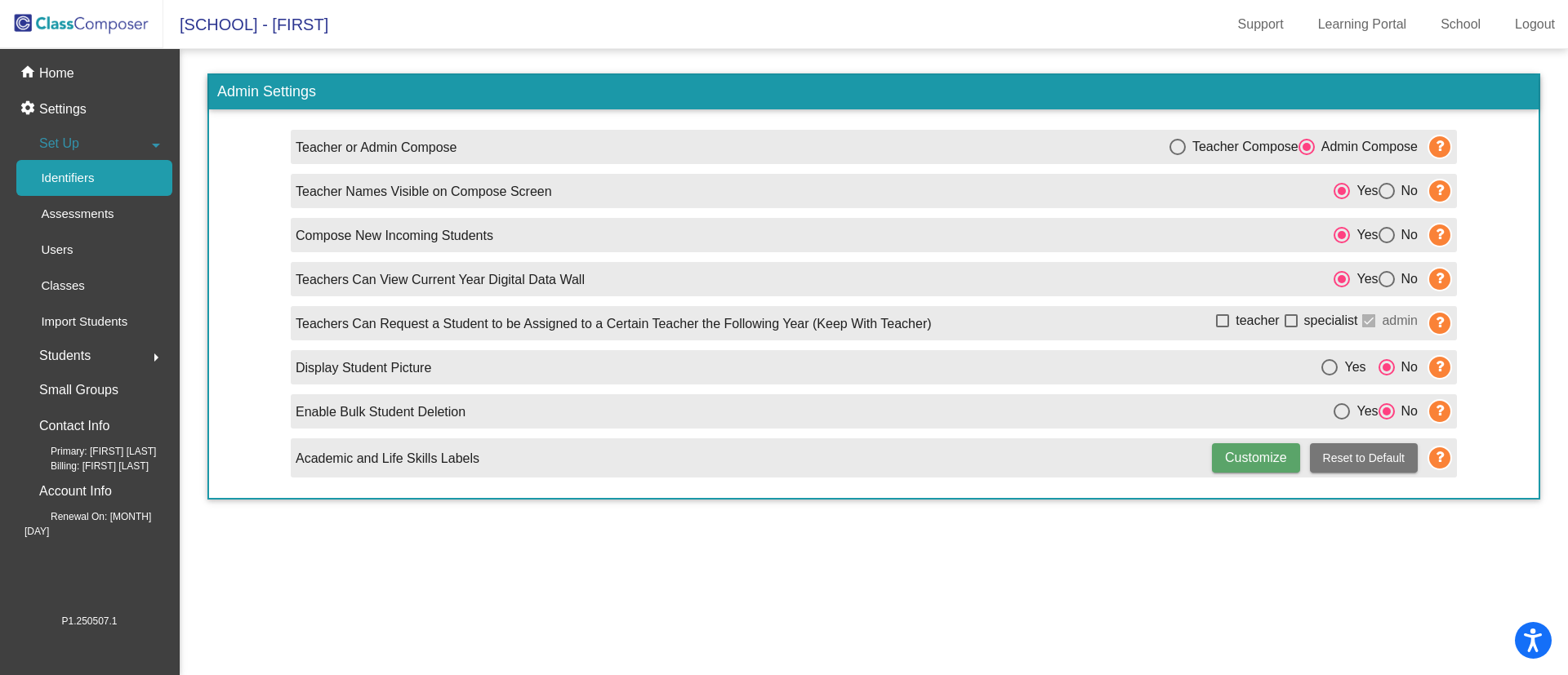 click on "Identifiers" 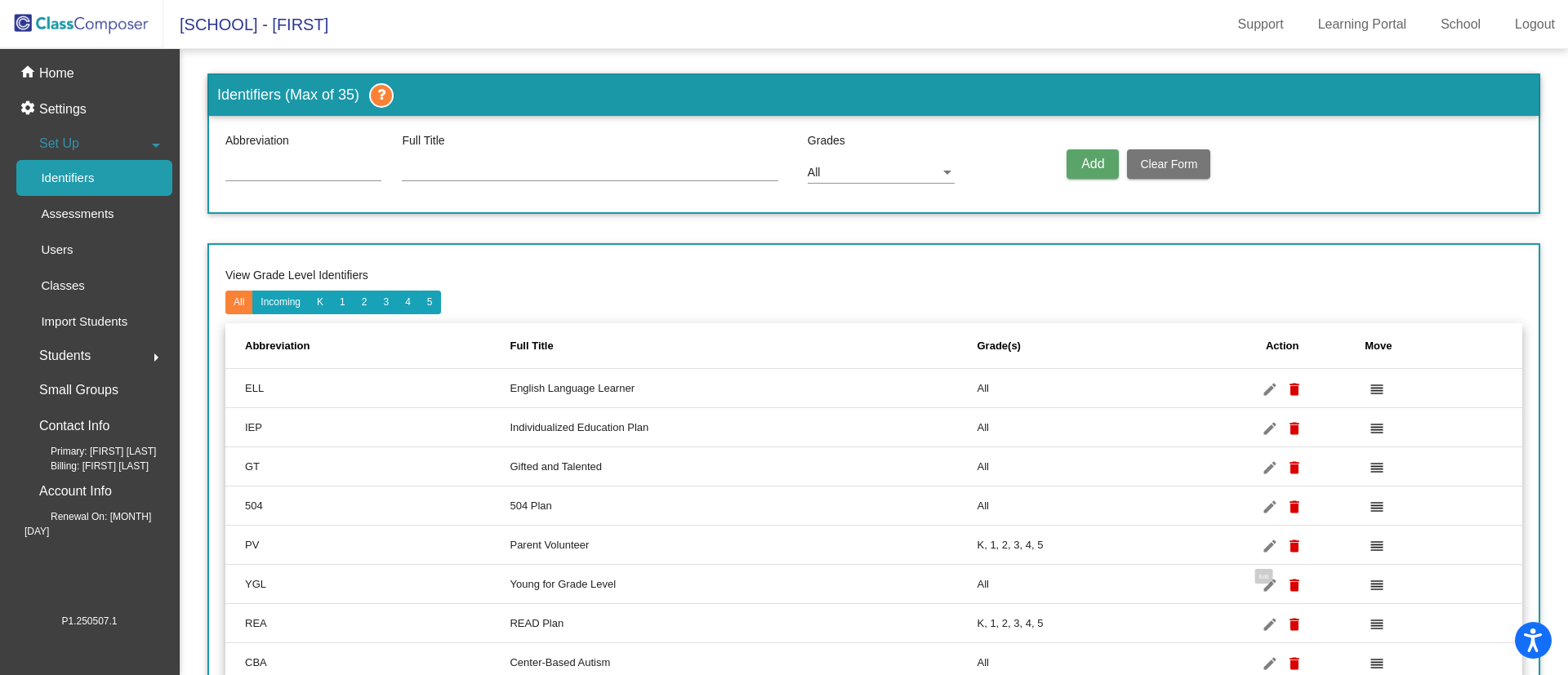 click on "edit" at bounding box center (1270, 546) 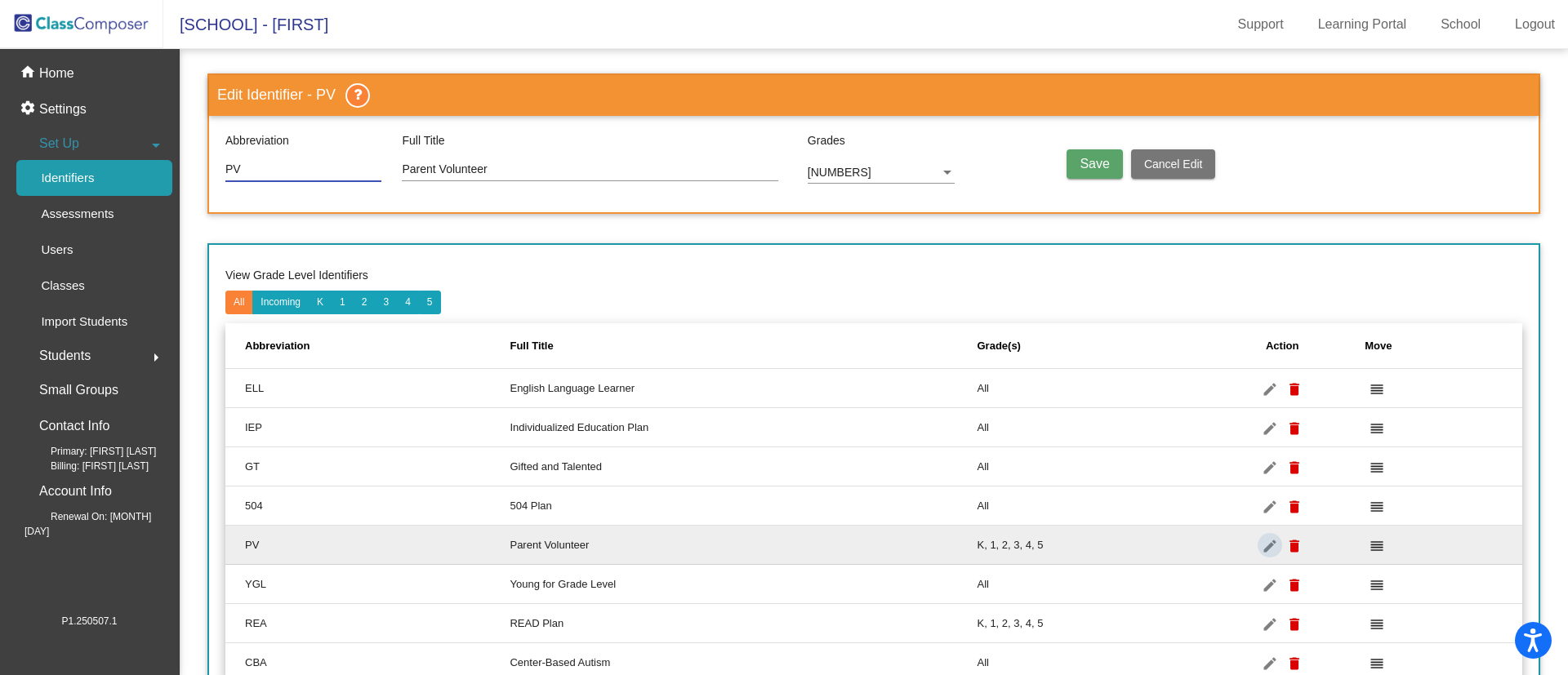 scroll, scrollTop: 24, scrollLeft: 0, axis: vertical 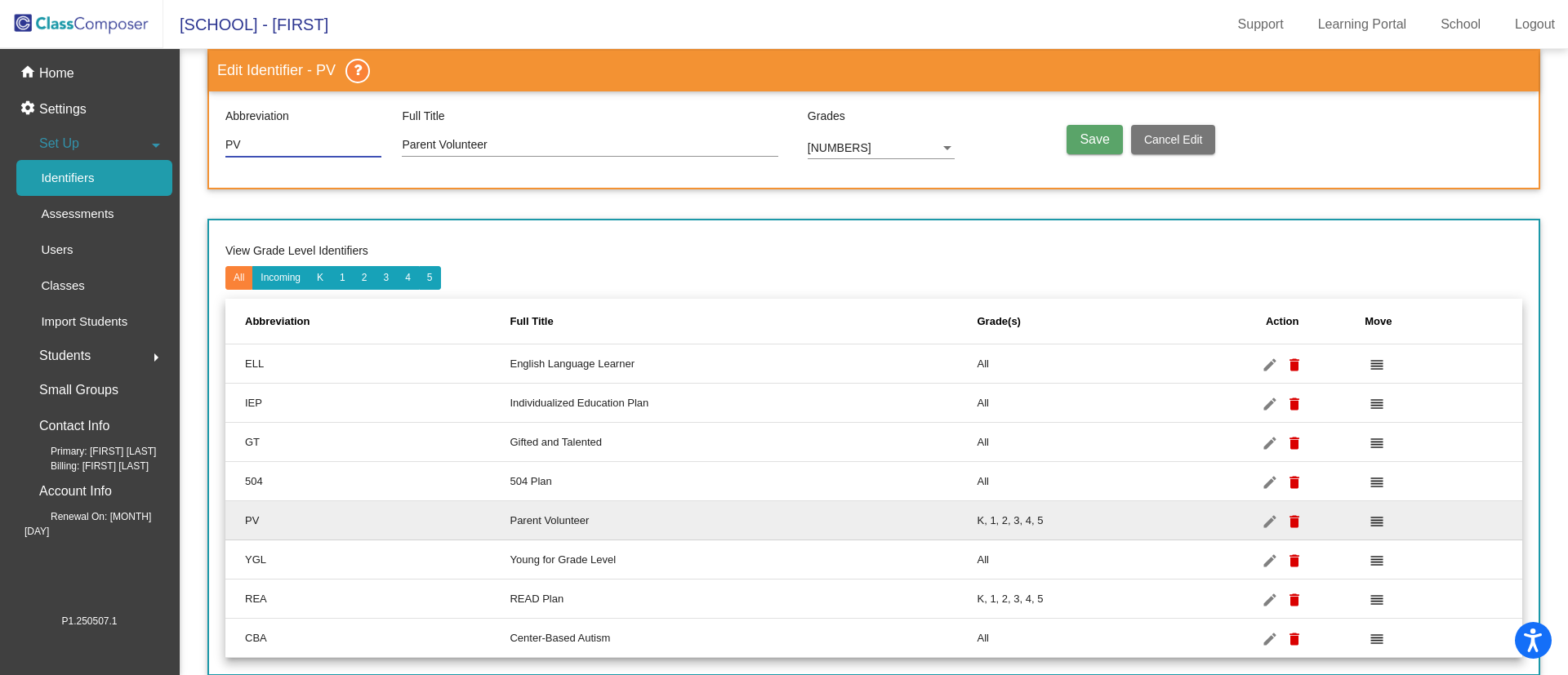 click on "K,1,2,3,4,5" 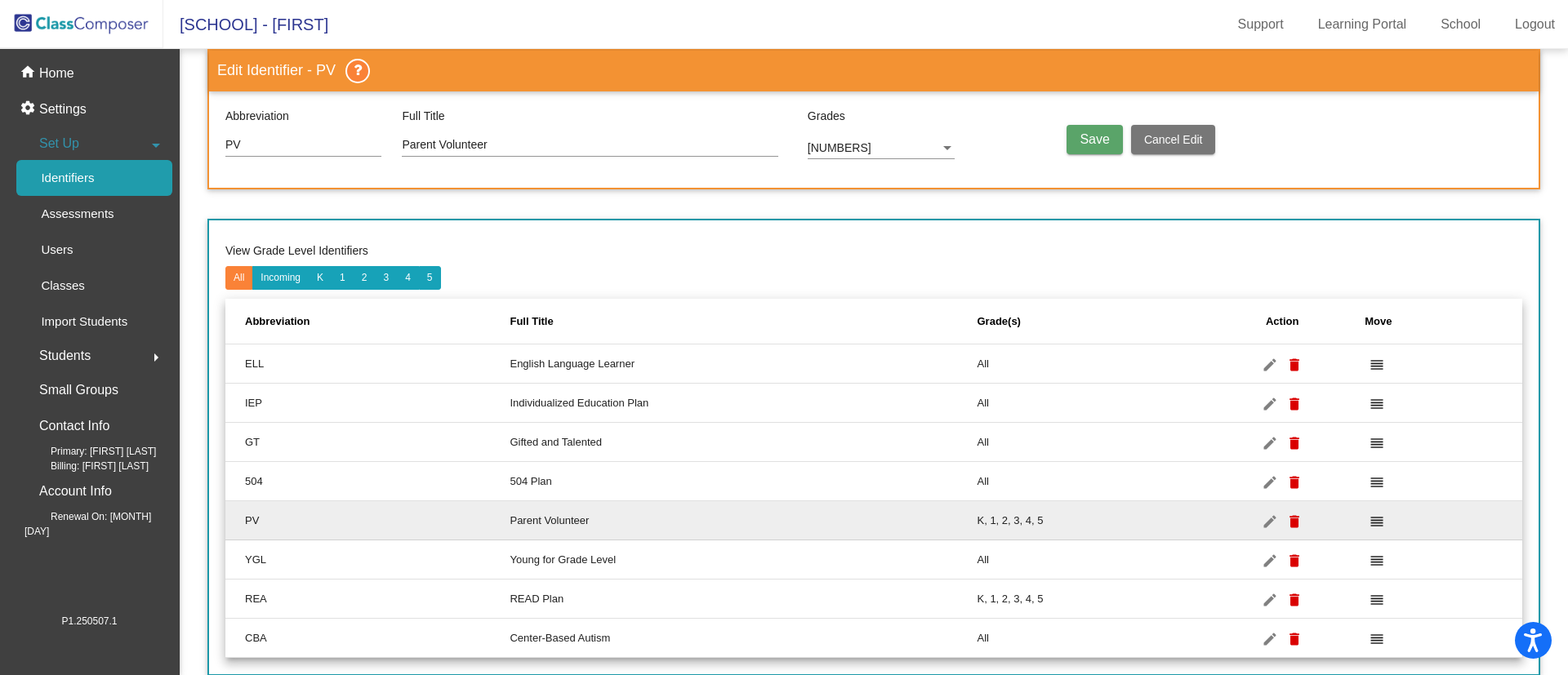 click at bounding box center [947, 149] 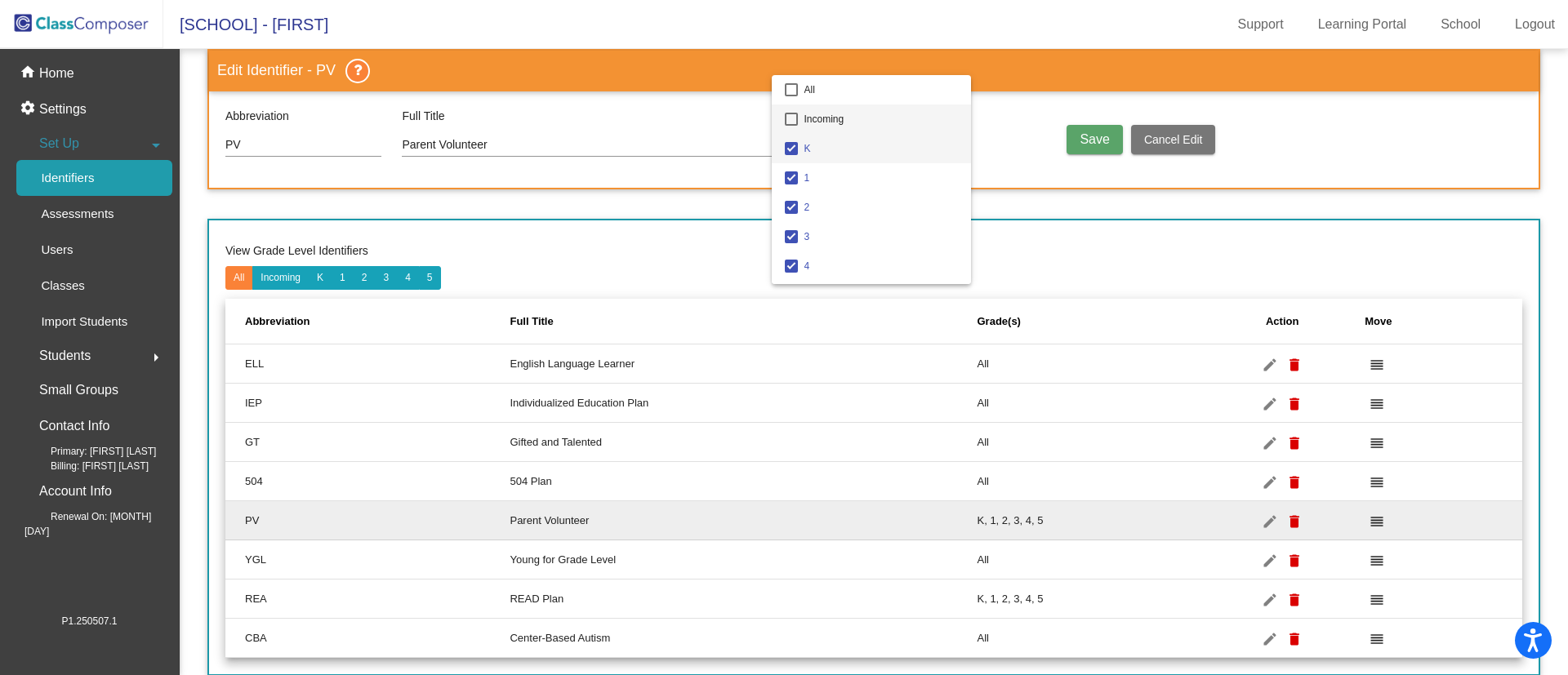 click on "Incoming" at bounding box center (881, 119) 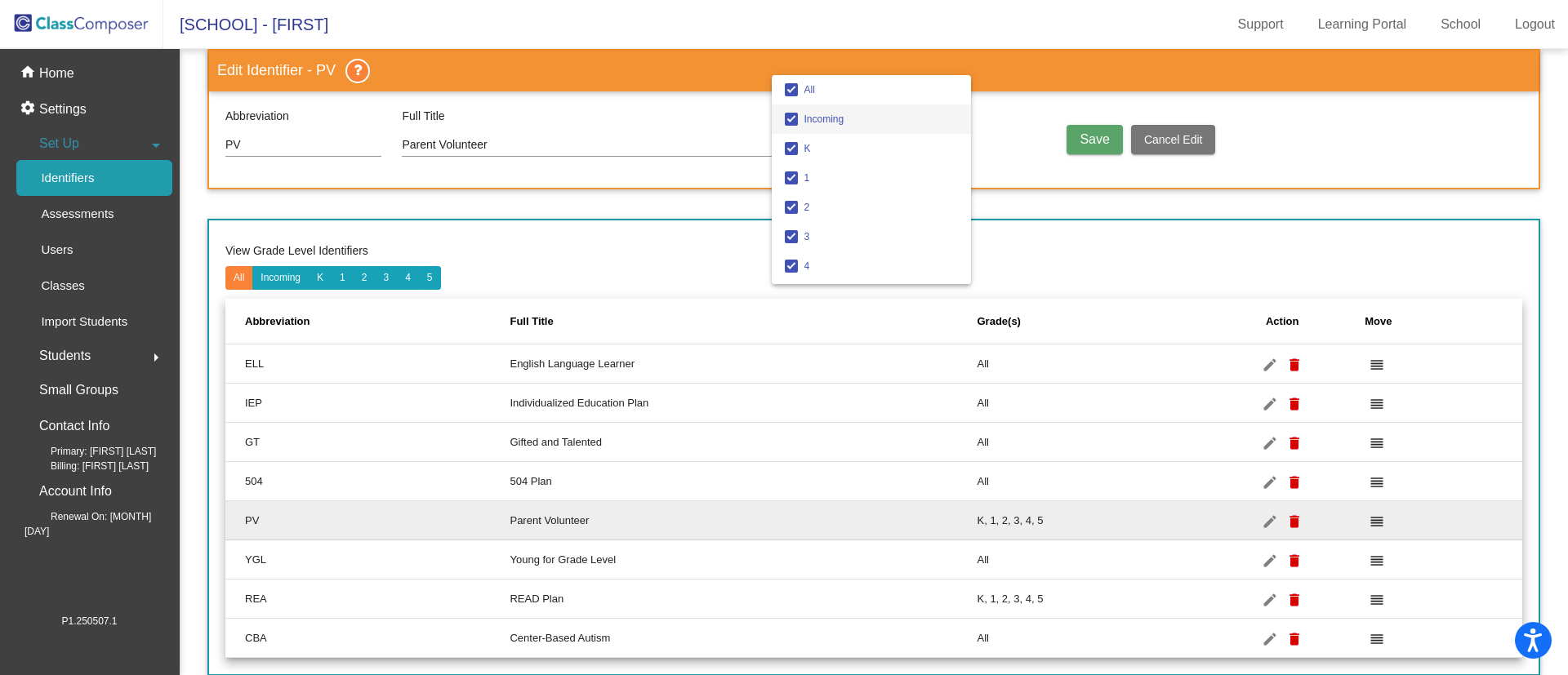 click at bounding box center (784, 337) 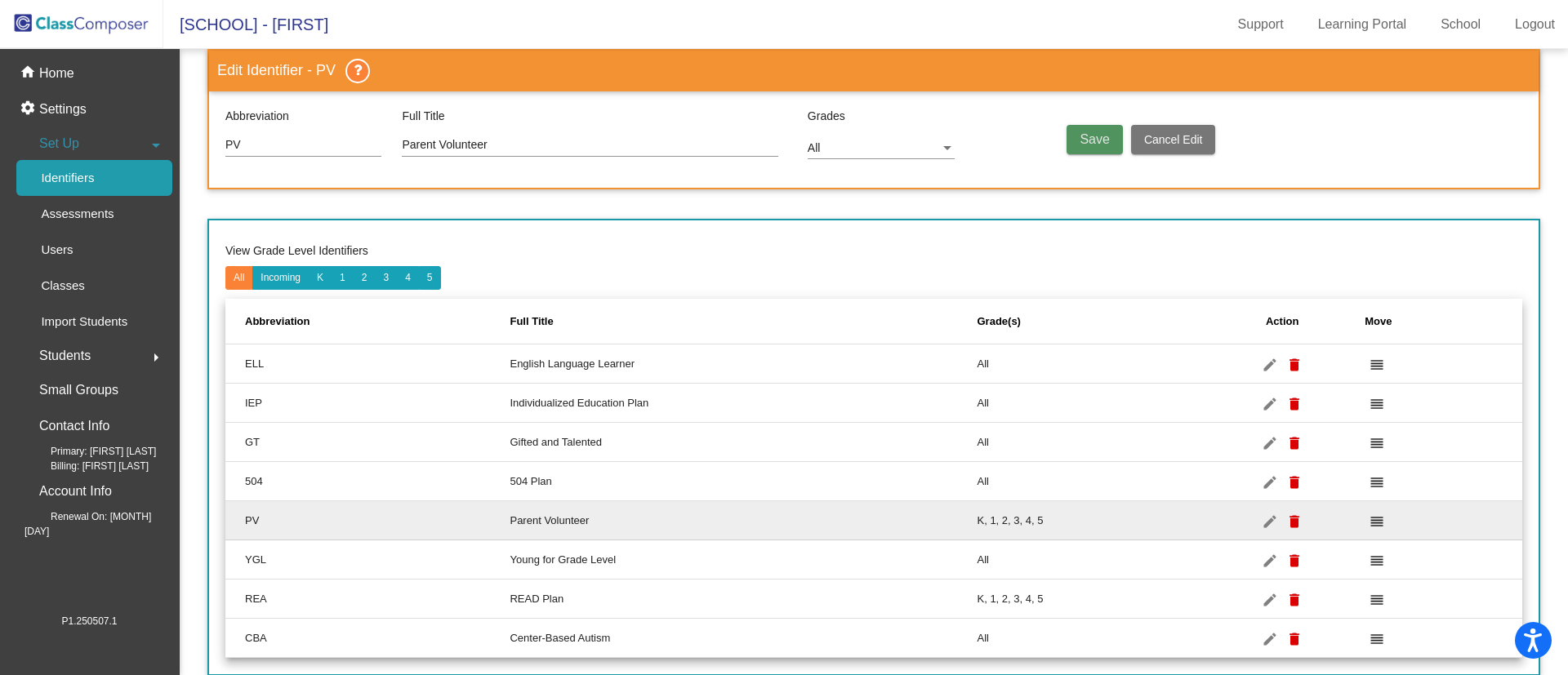 click on "Save" 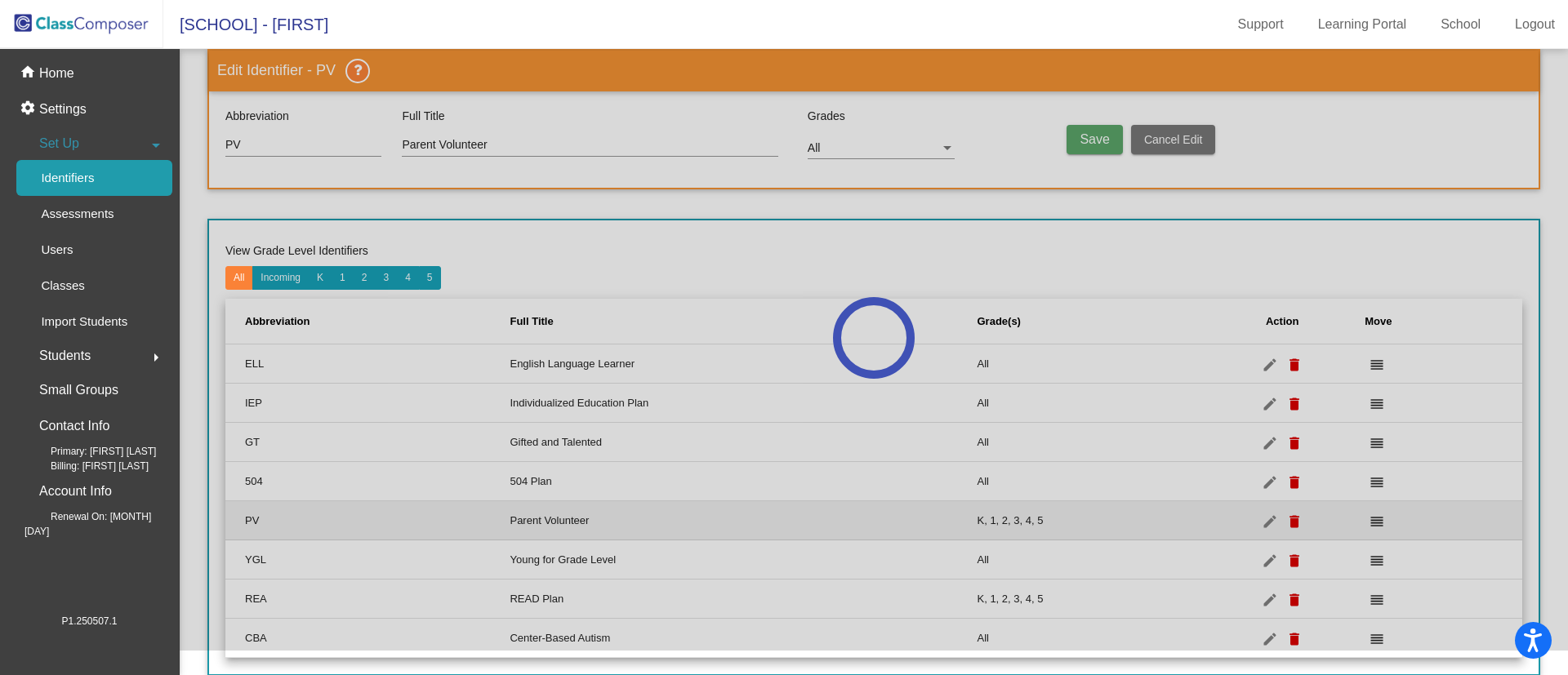 type 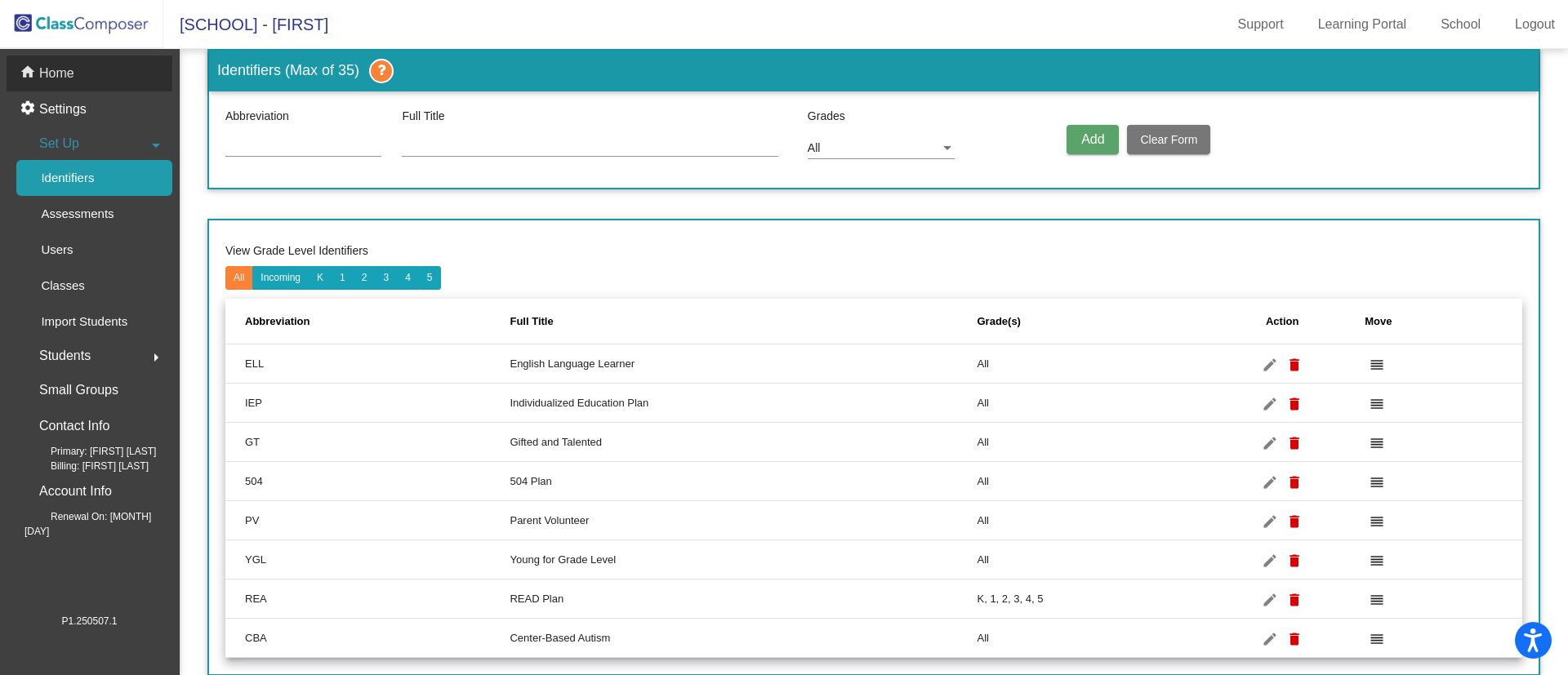 click on "Home" 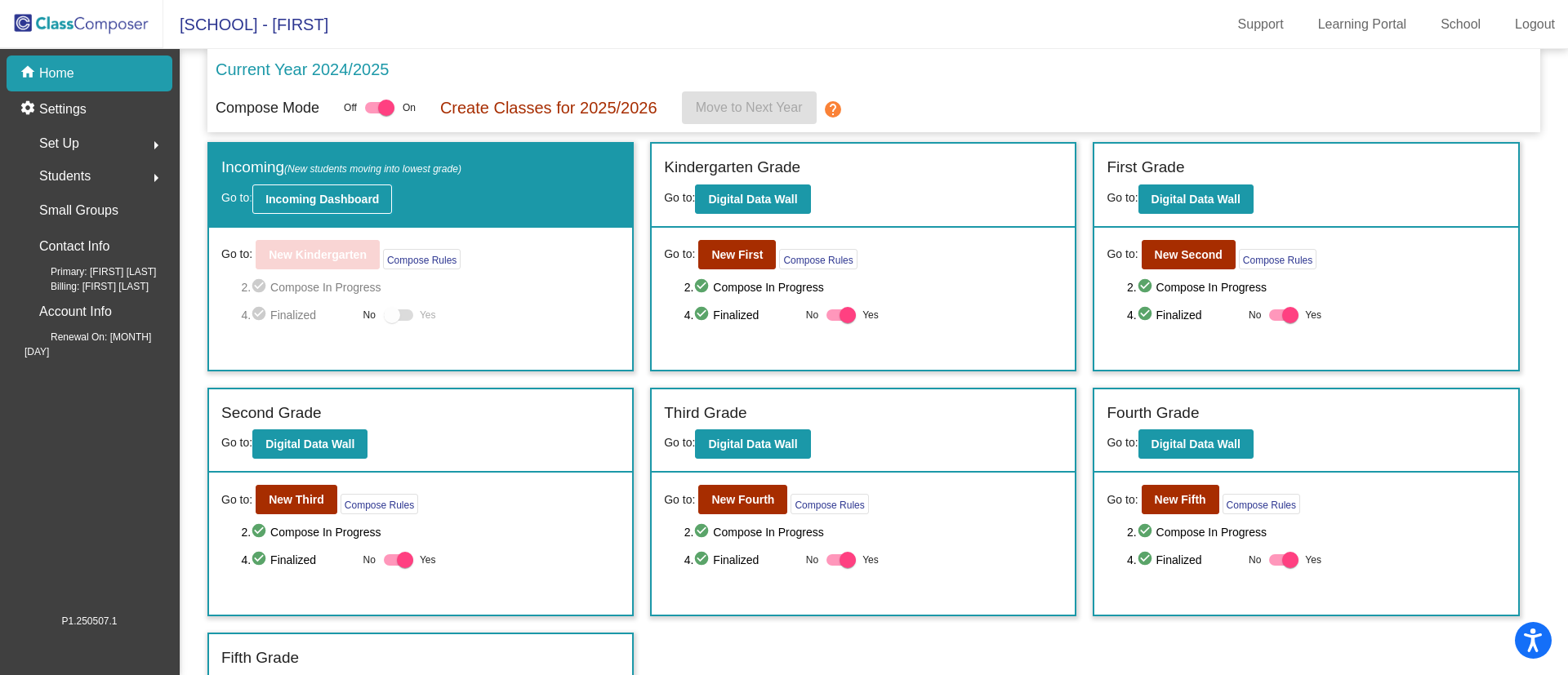 click on "Incoming Dashboard" 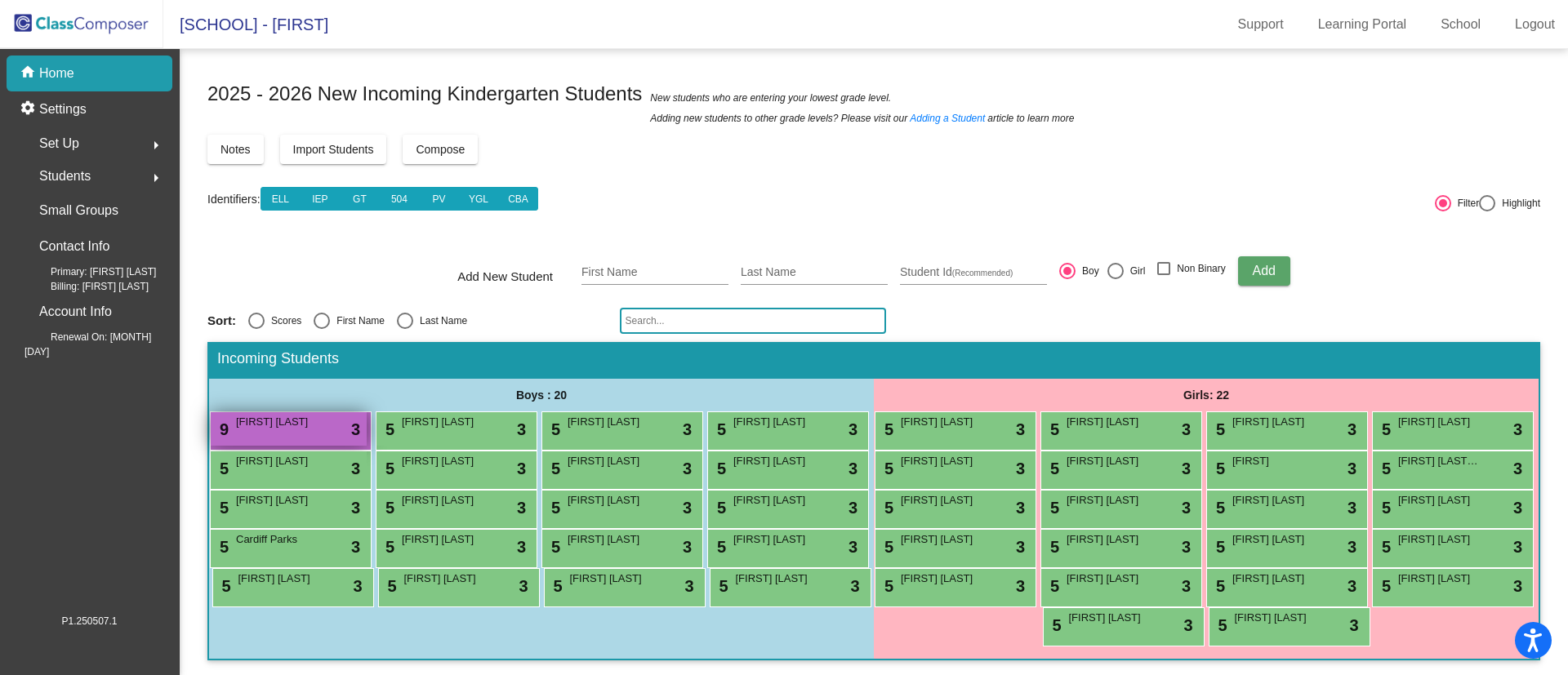 click on "[FIRST] [LAST]" at bounding box center [277, 422] 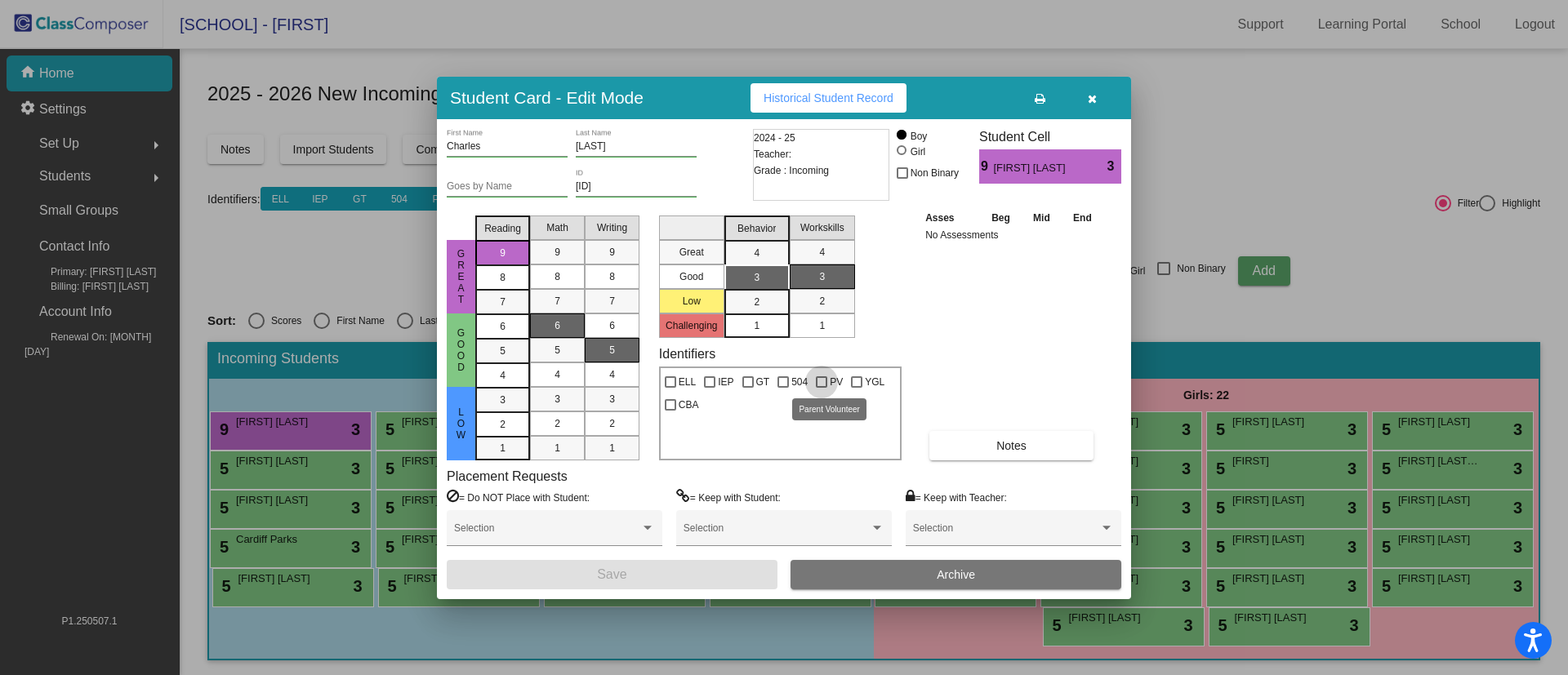 click at bounding box center [822, 382] 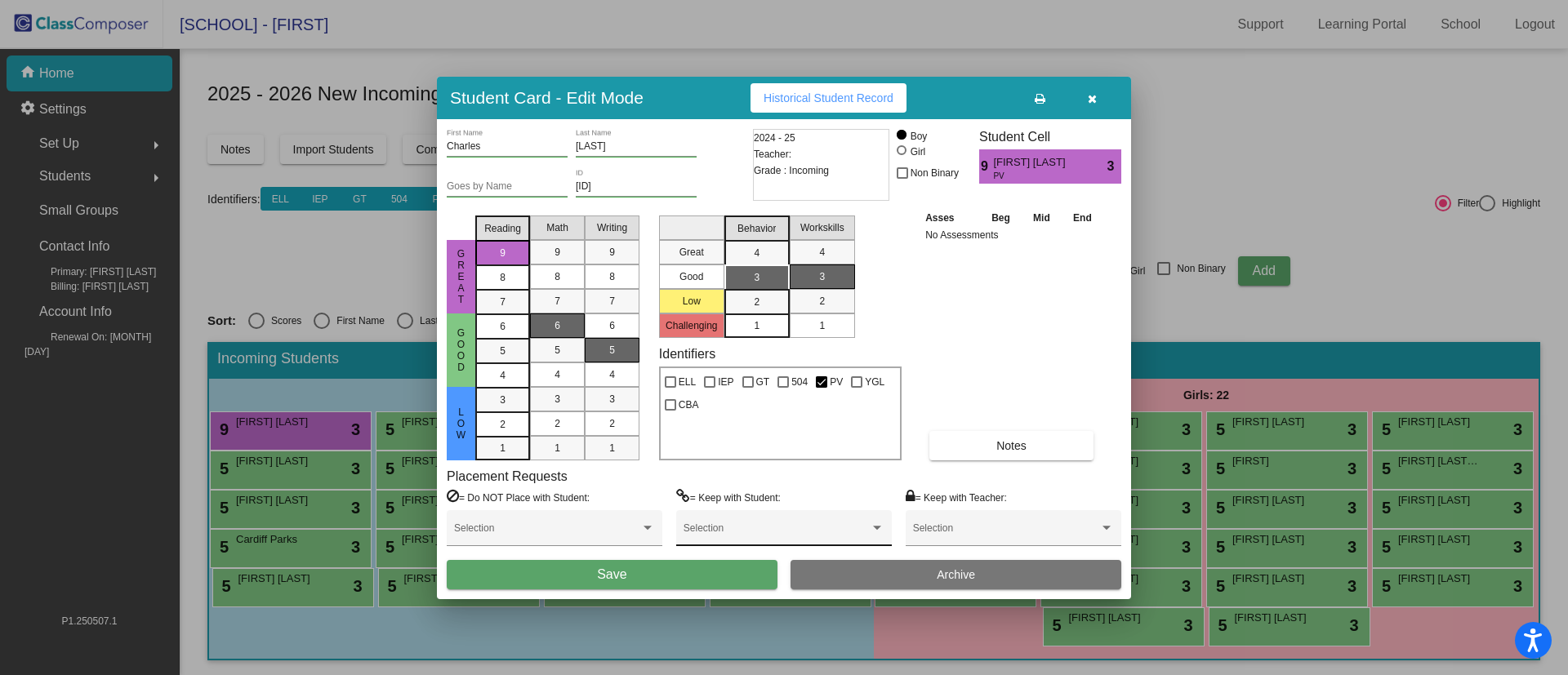 click on "Selection" at bounding box center (784, 532) 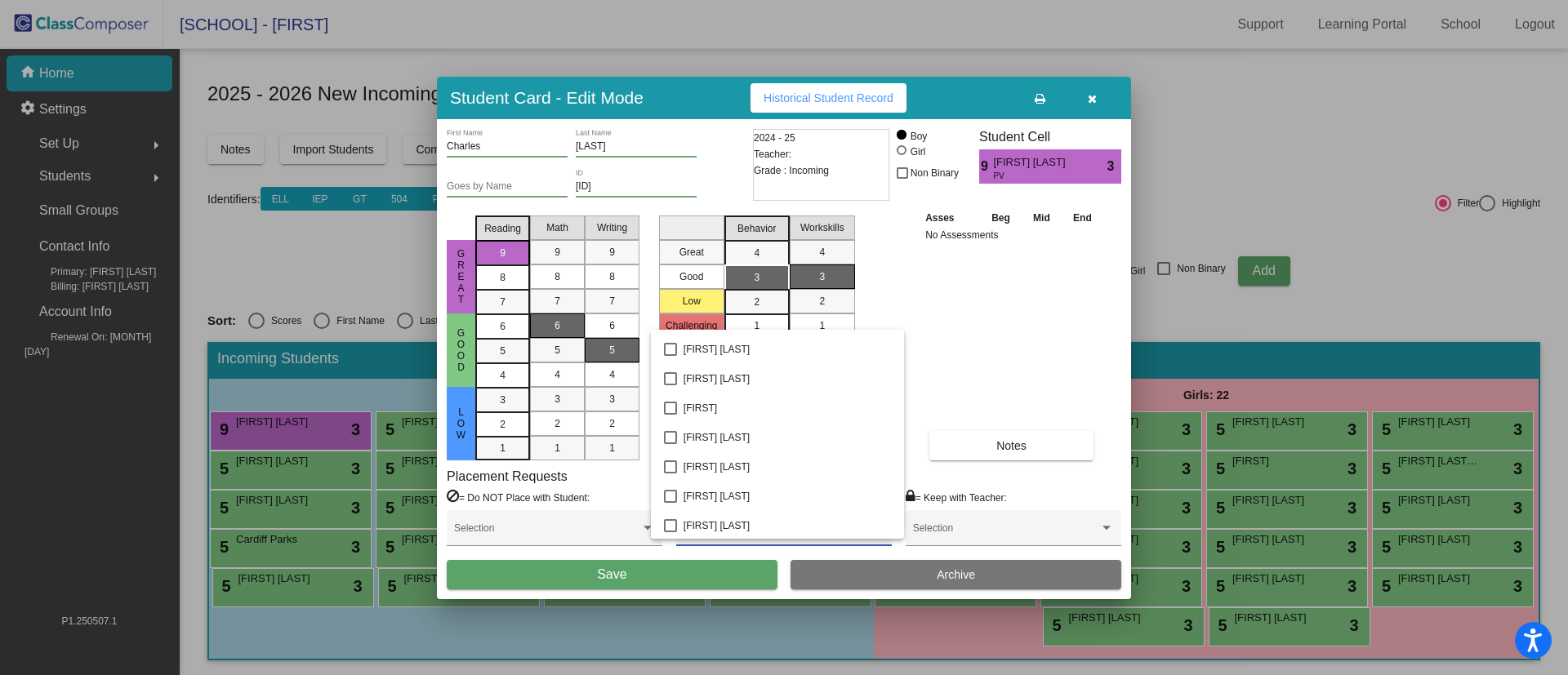 scroll, scrollTop: 735, scrollLeft: 0, axis: vertical 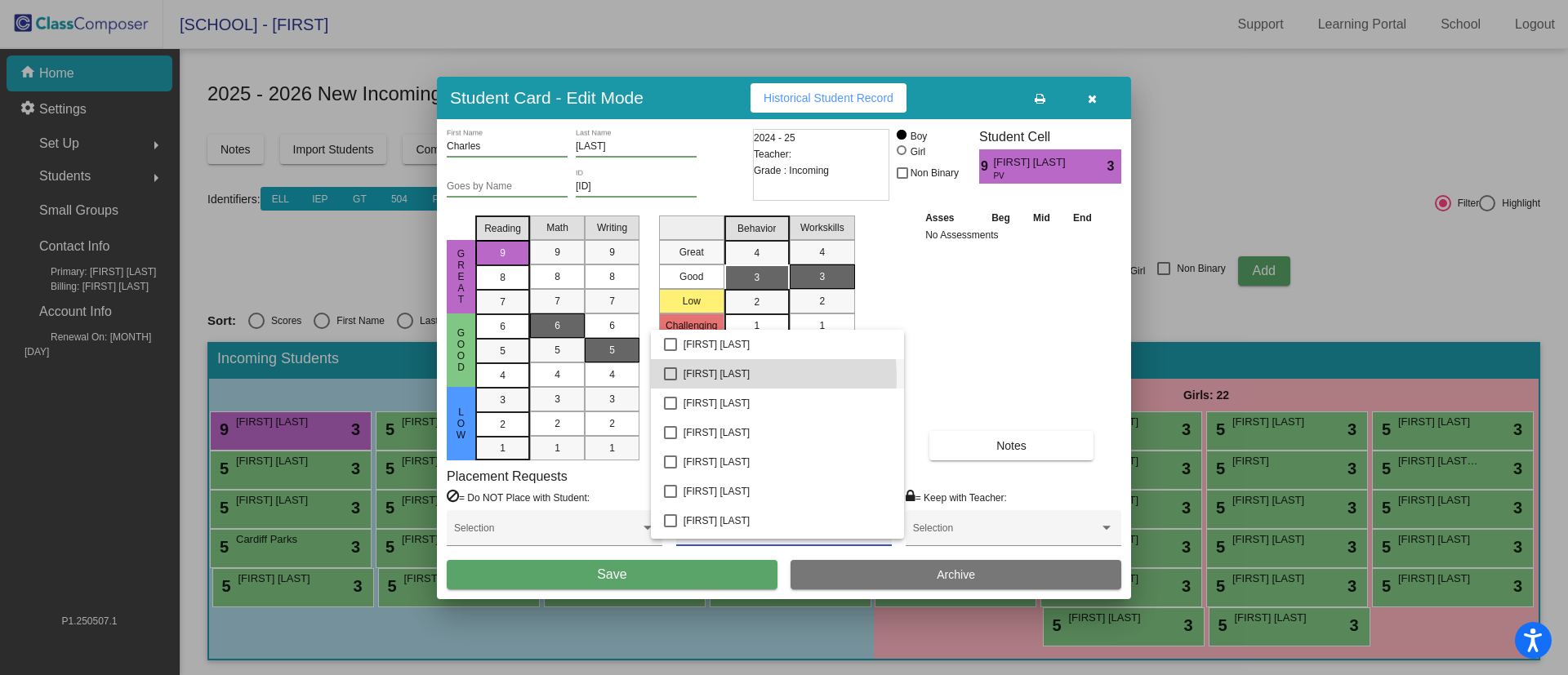 click on "[FIRST] [LAST]" at bounding box center (787, 374) 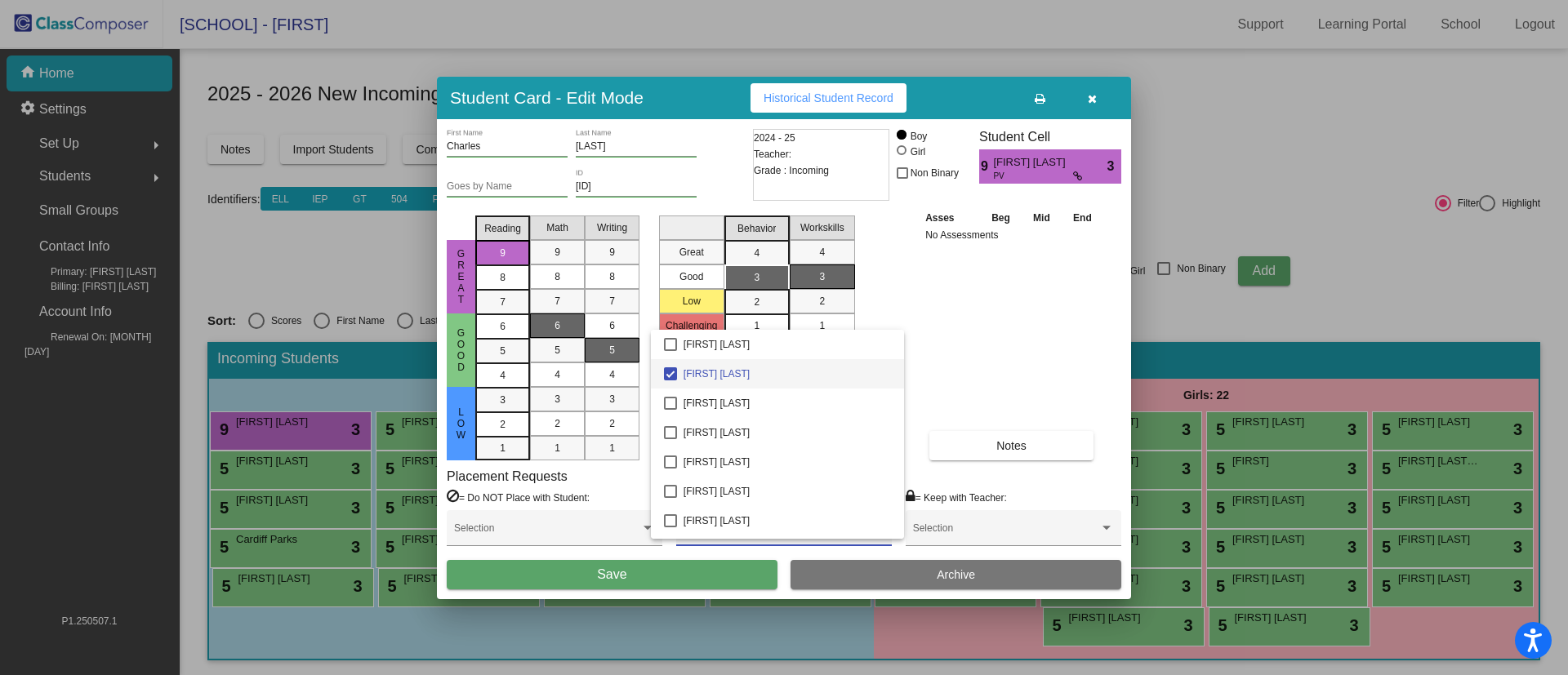 click at bounding box center (784, 337) 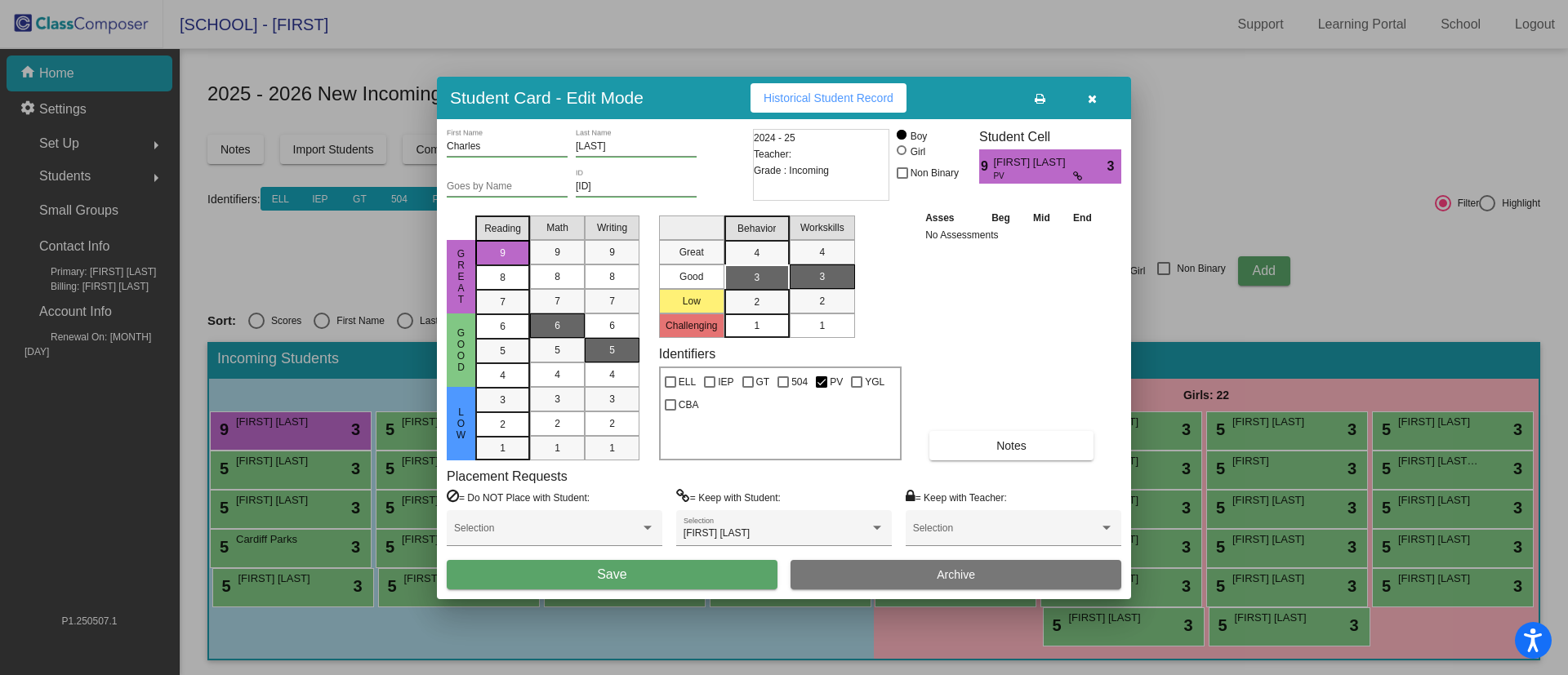 click on "Save" at bounding box center (612, 575) 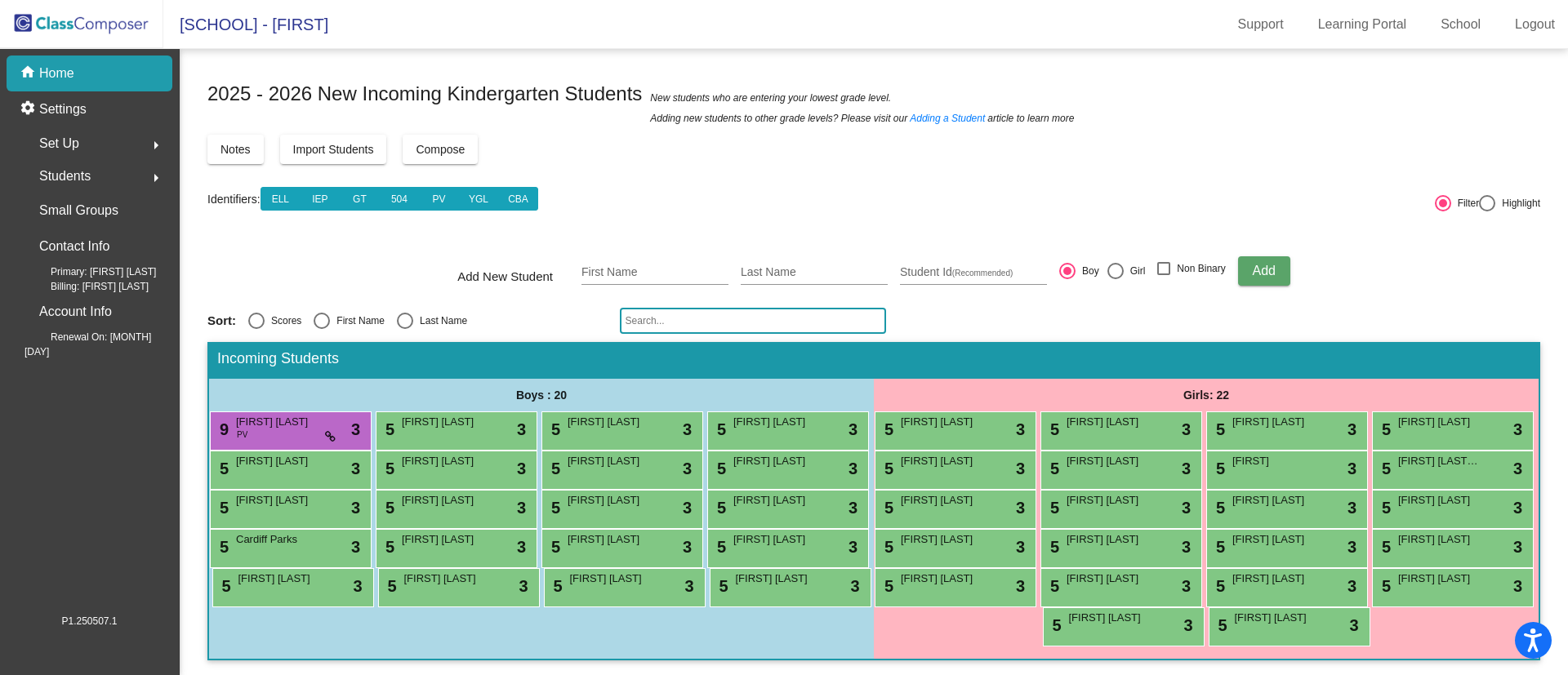 scroll, scrollTop: 41, scrollLeft: 0, axis: vertical 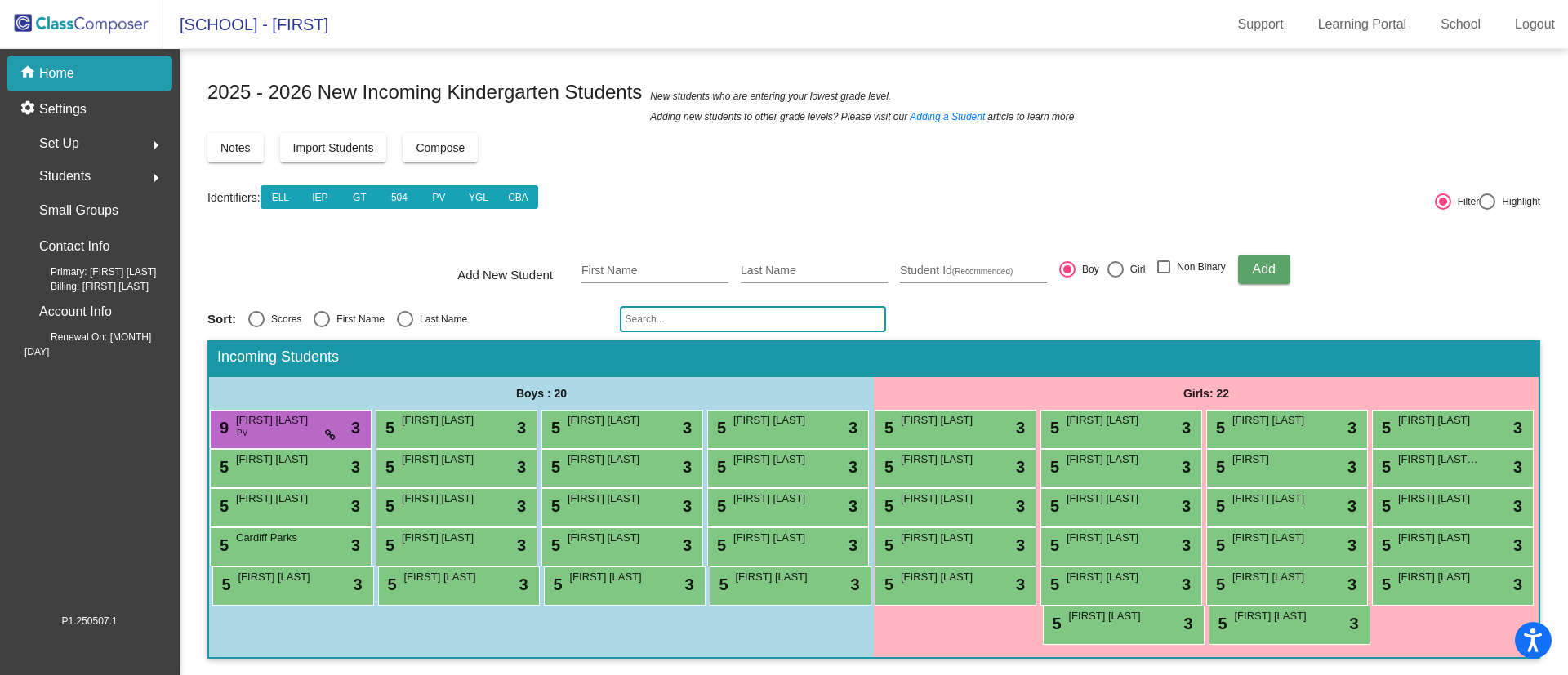 click on "Set Up  arrow_right" 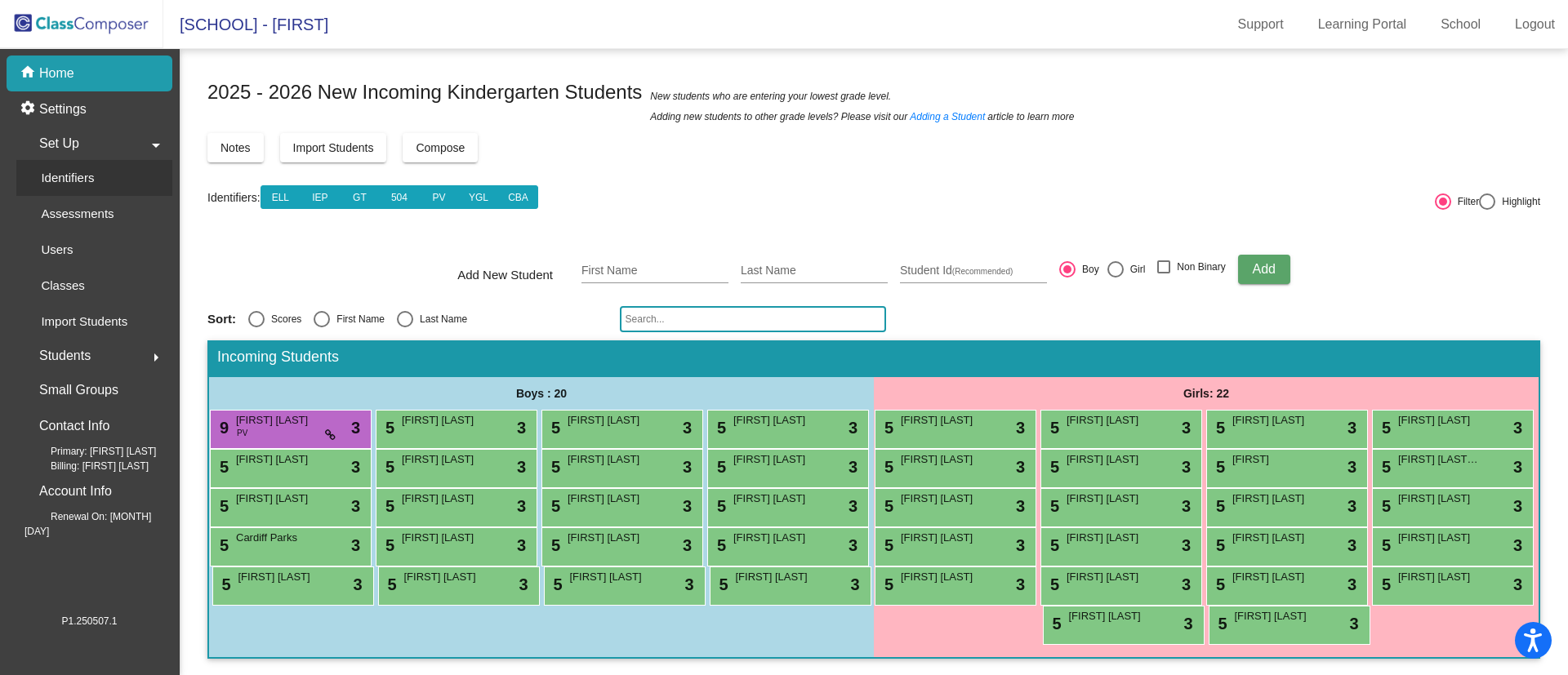 click on "Identifiers" 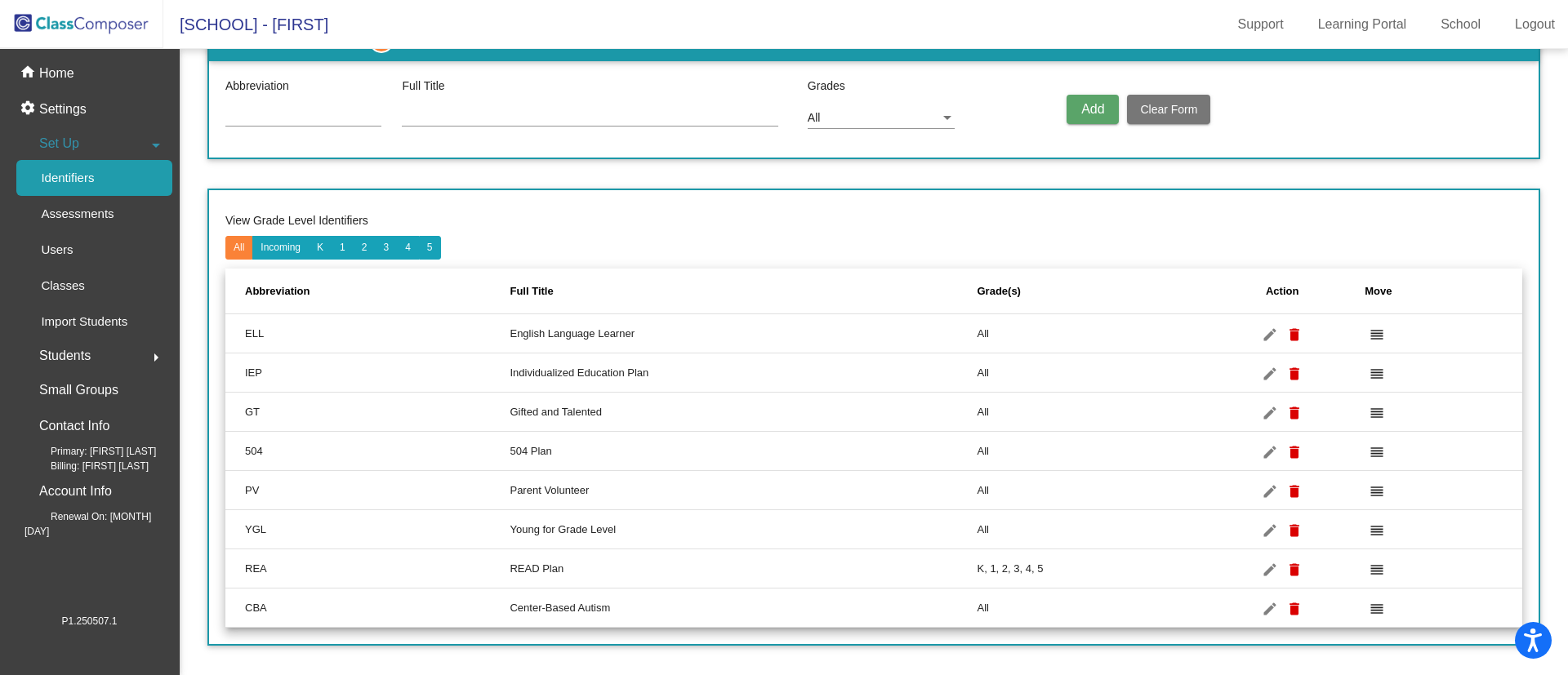 scroll, scrollTop: 0, scrollLeft: 0, axis: both 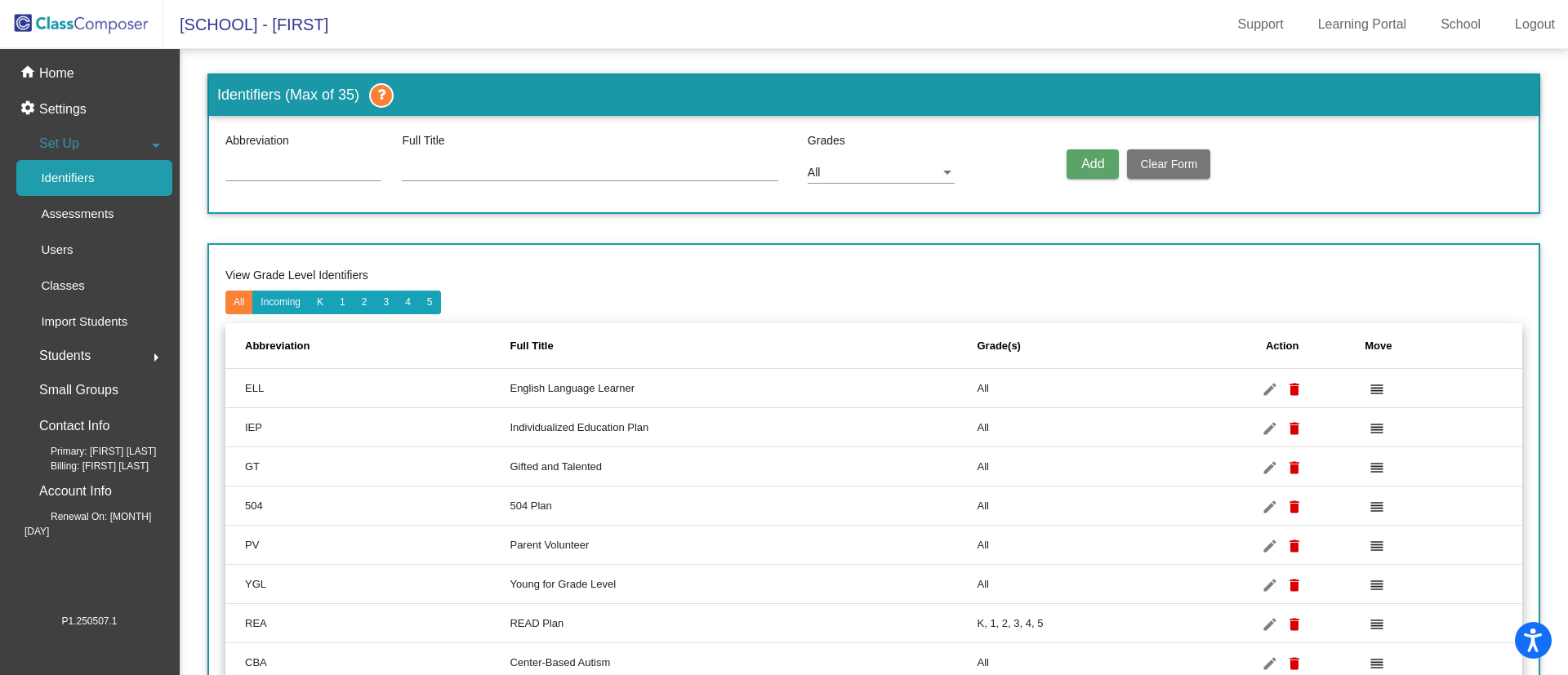 click at bounding box center (303, 170) 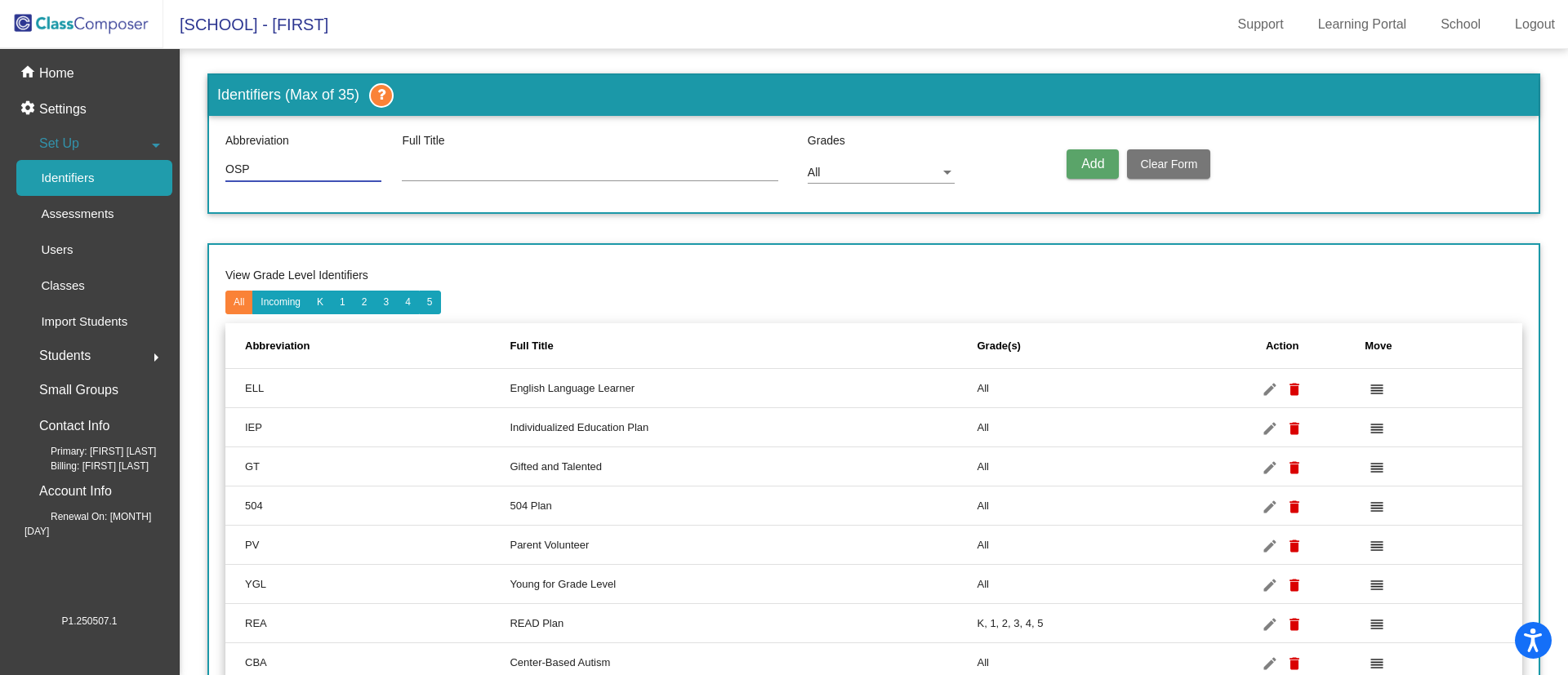 type on "OSP" 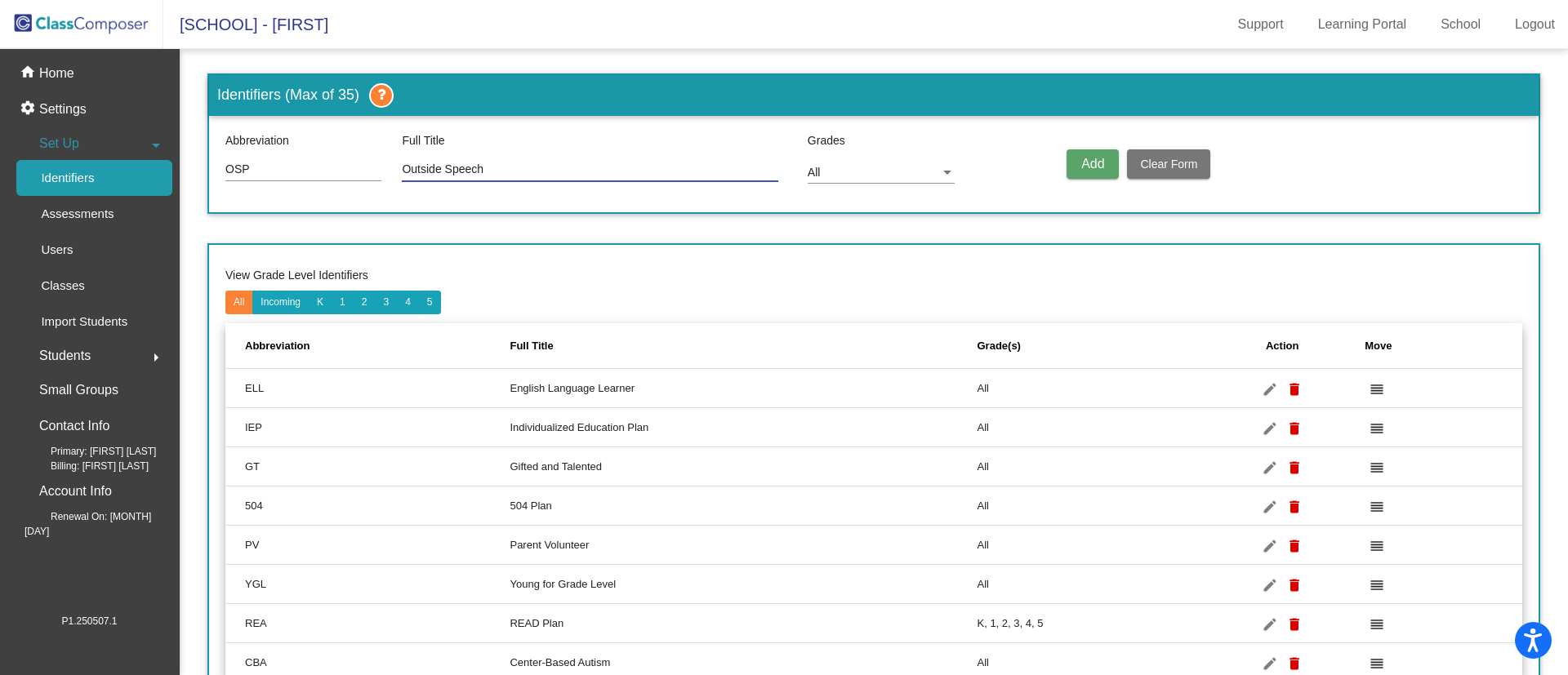 type on "Outside Speech" 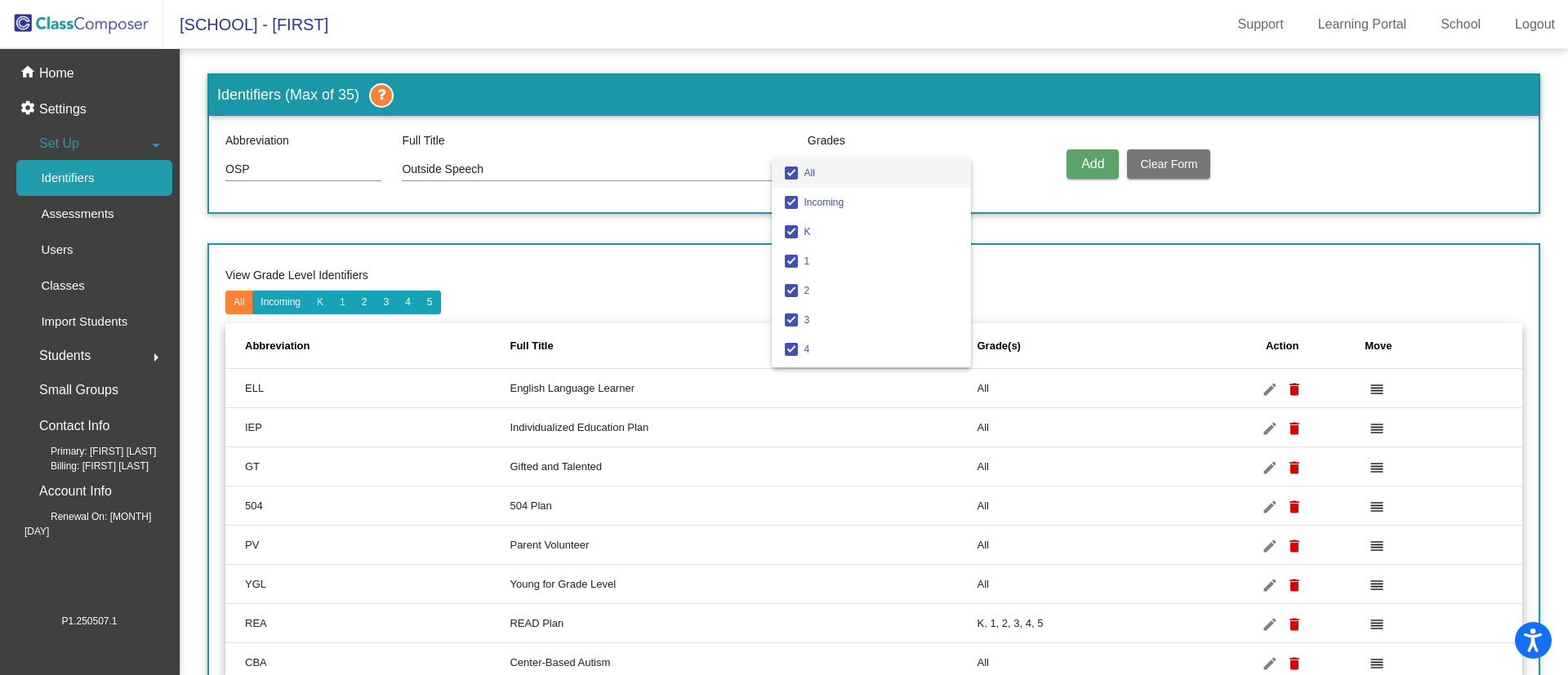 click on "All" at bounding box center (881, 173) 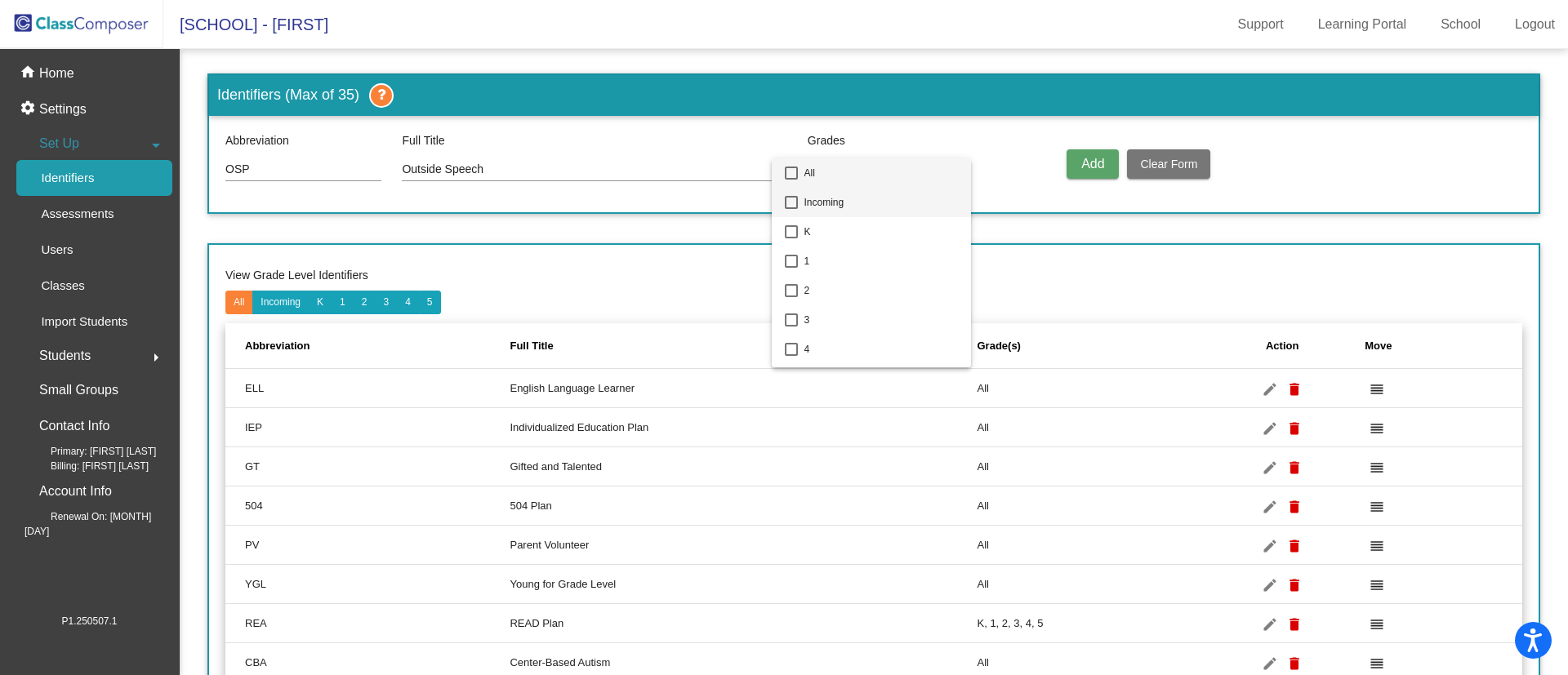click on "Incoming" at bounding box center (881, 202) 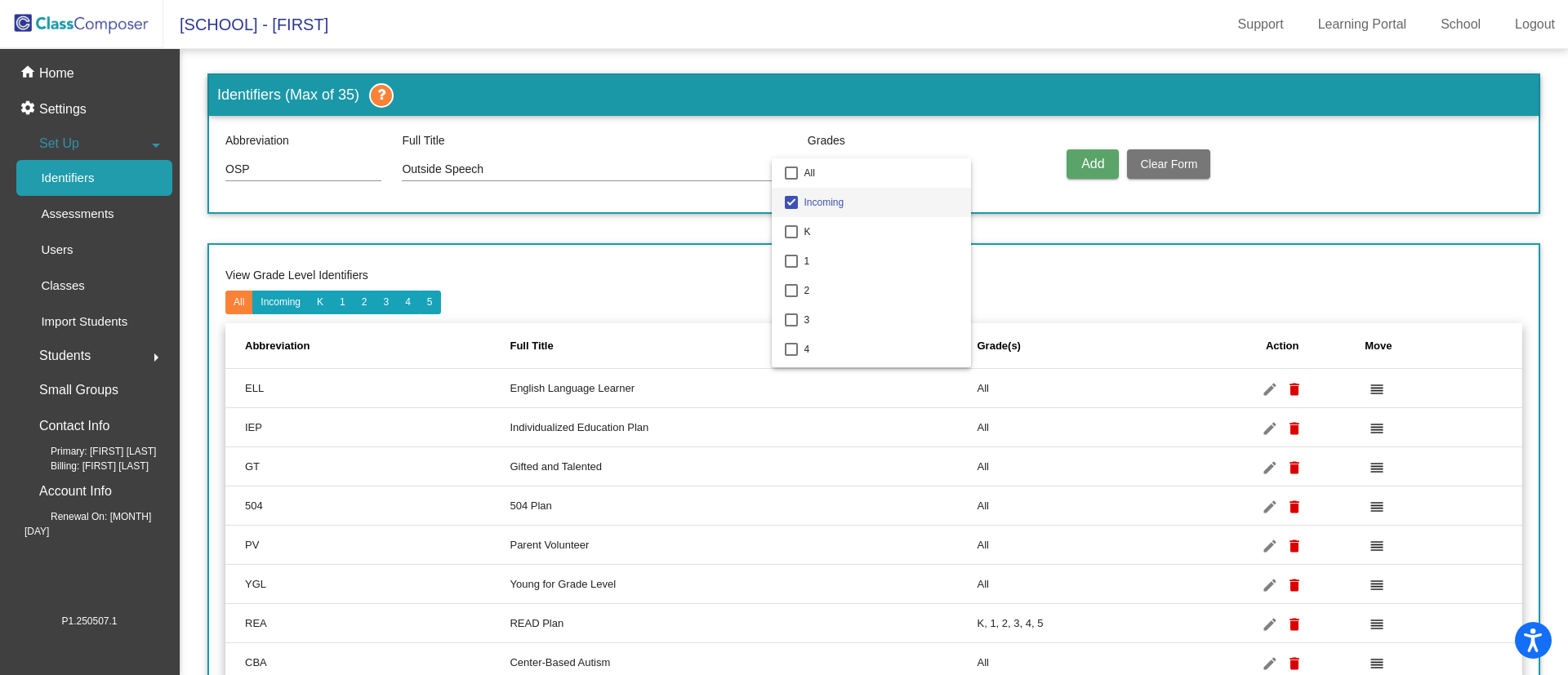 click at bounding box center [784, 337] 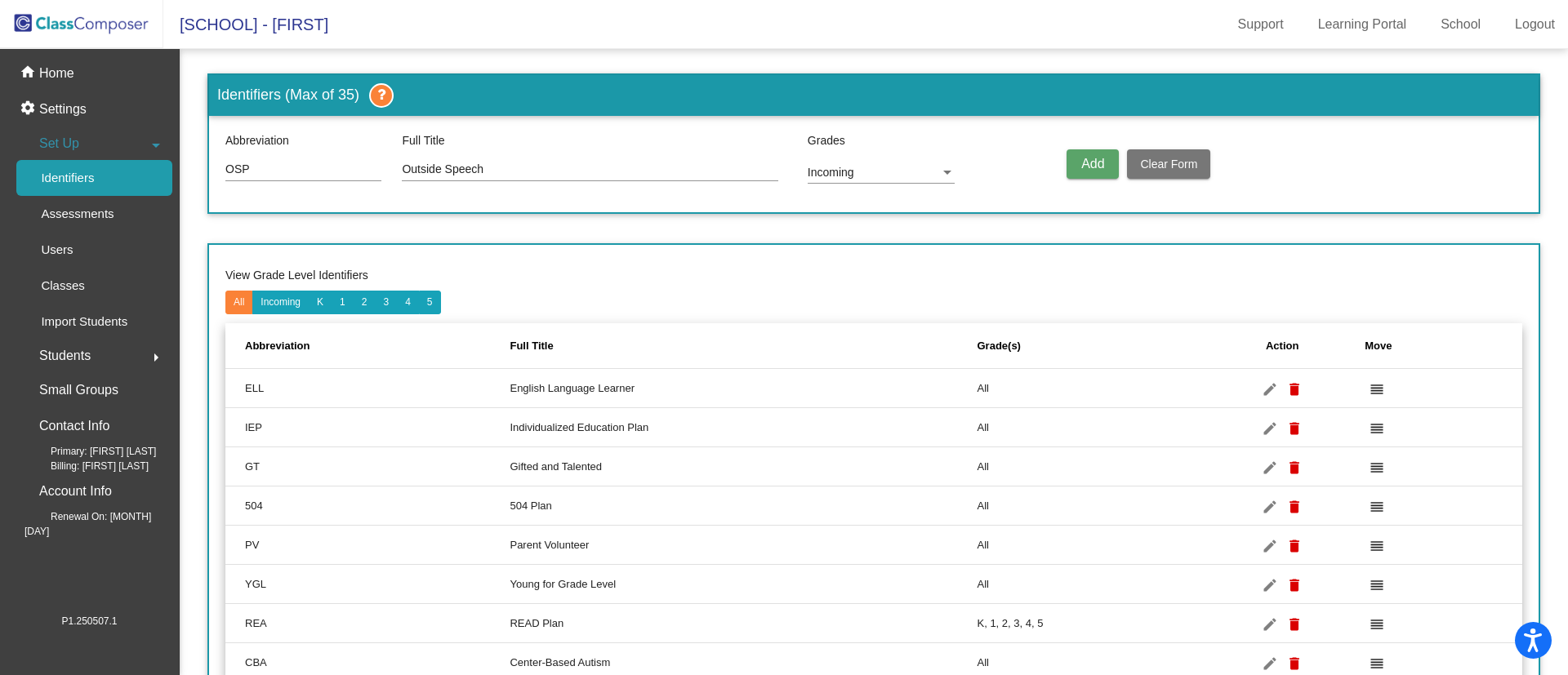 click on "Add" 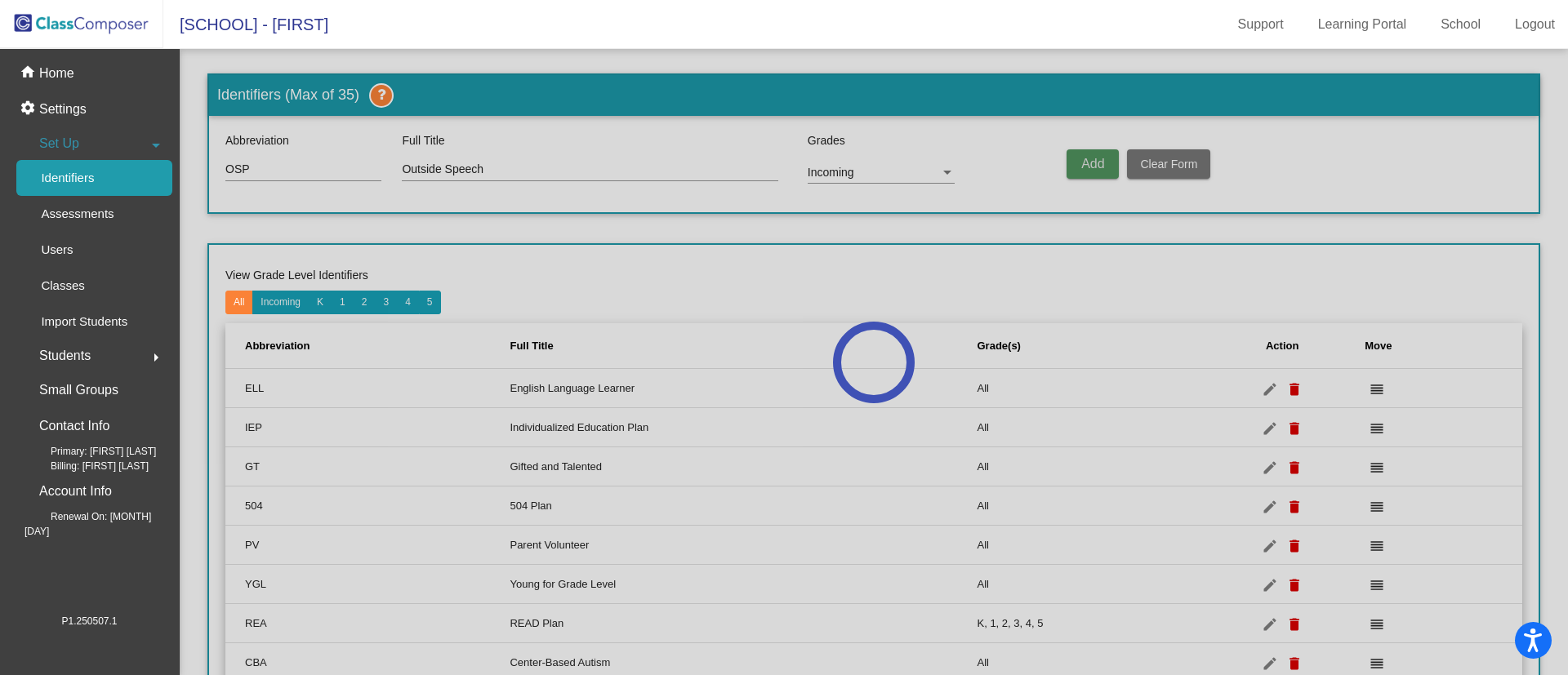 type 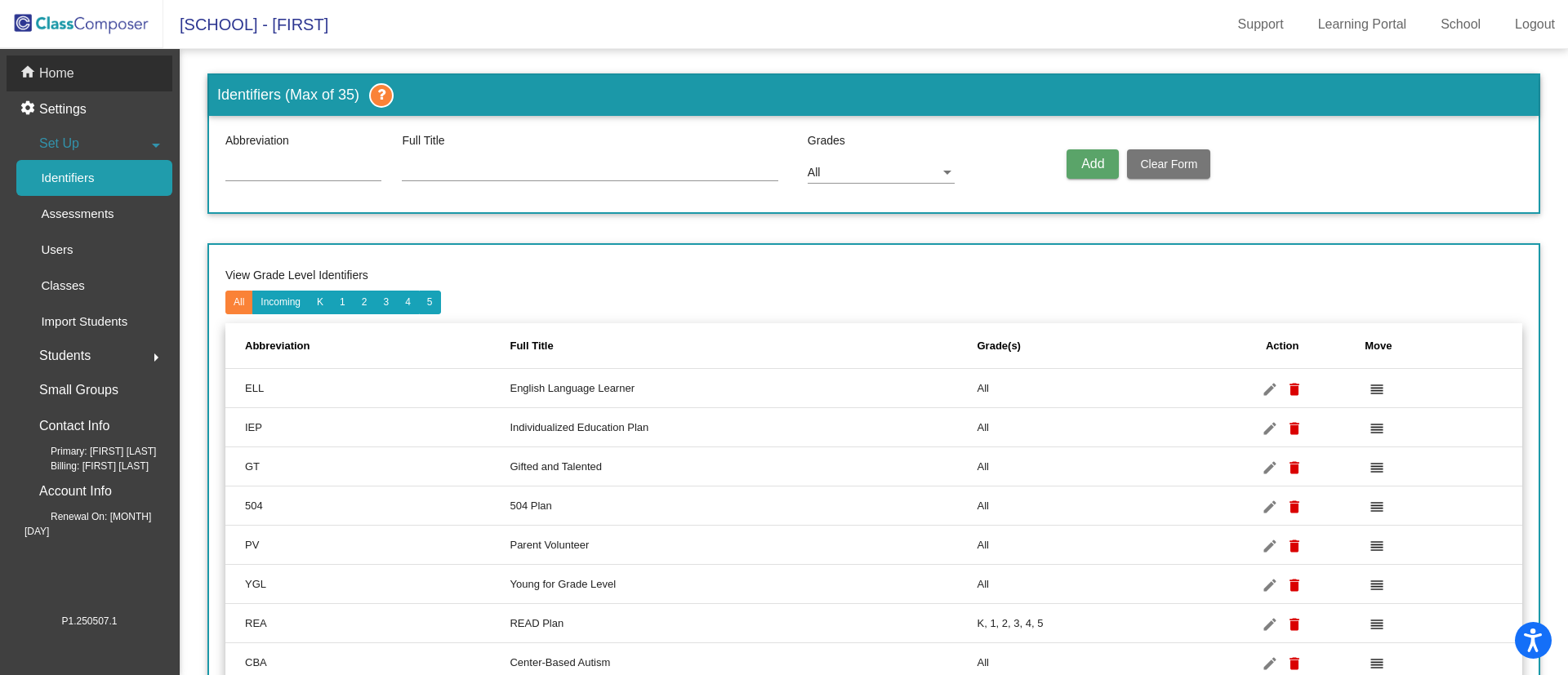 click on "Home" 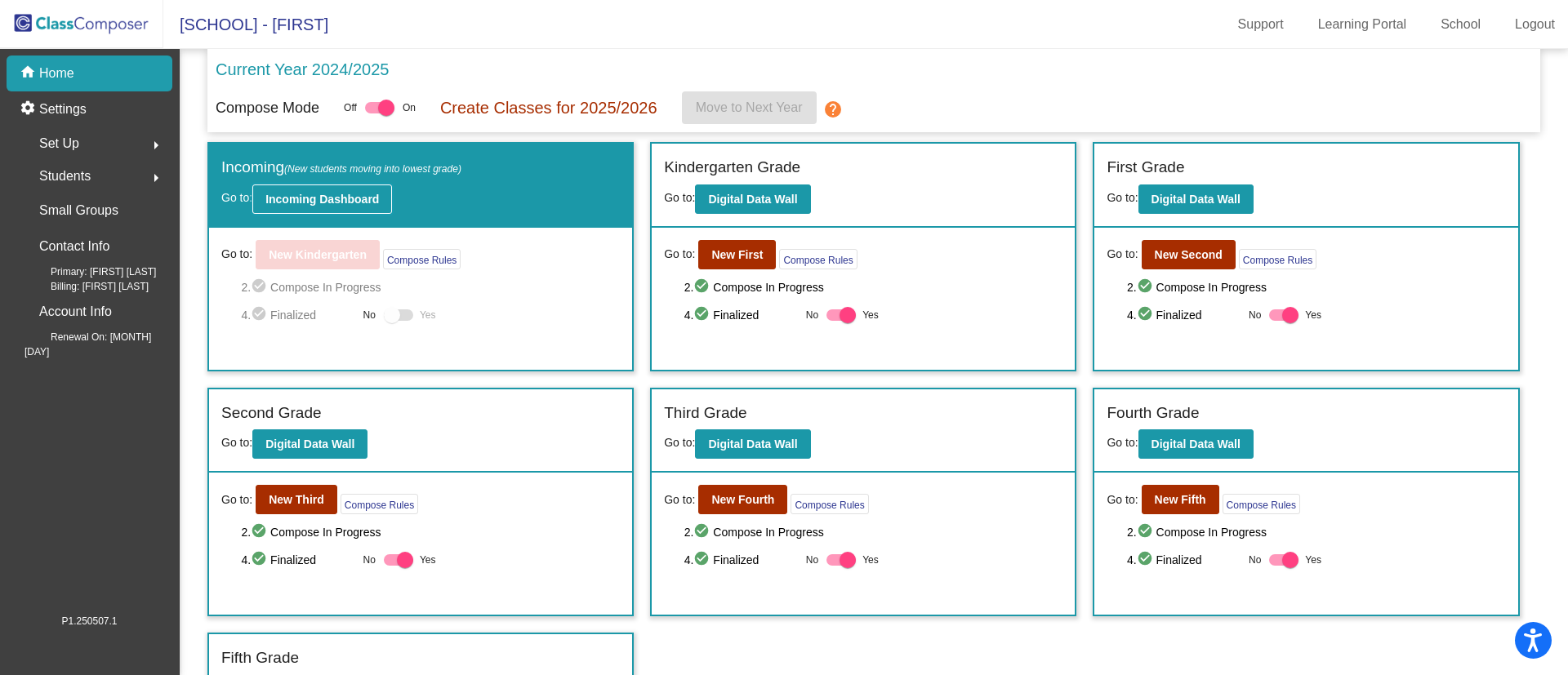 click on "Incoming Dashboard" 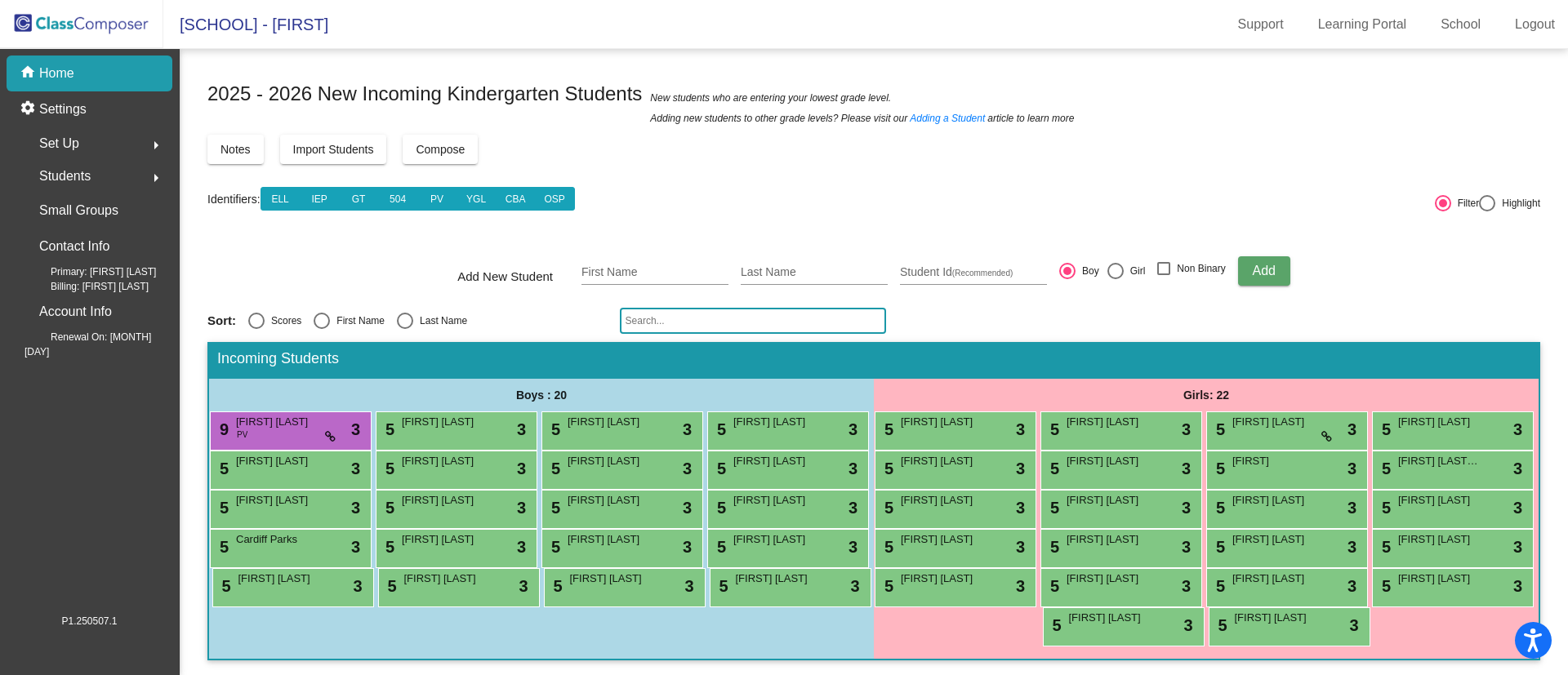 scroll, scrollTop: 41, scrollLeft: 0, axis: vertical 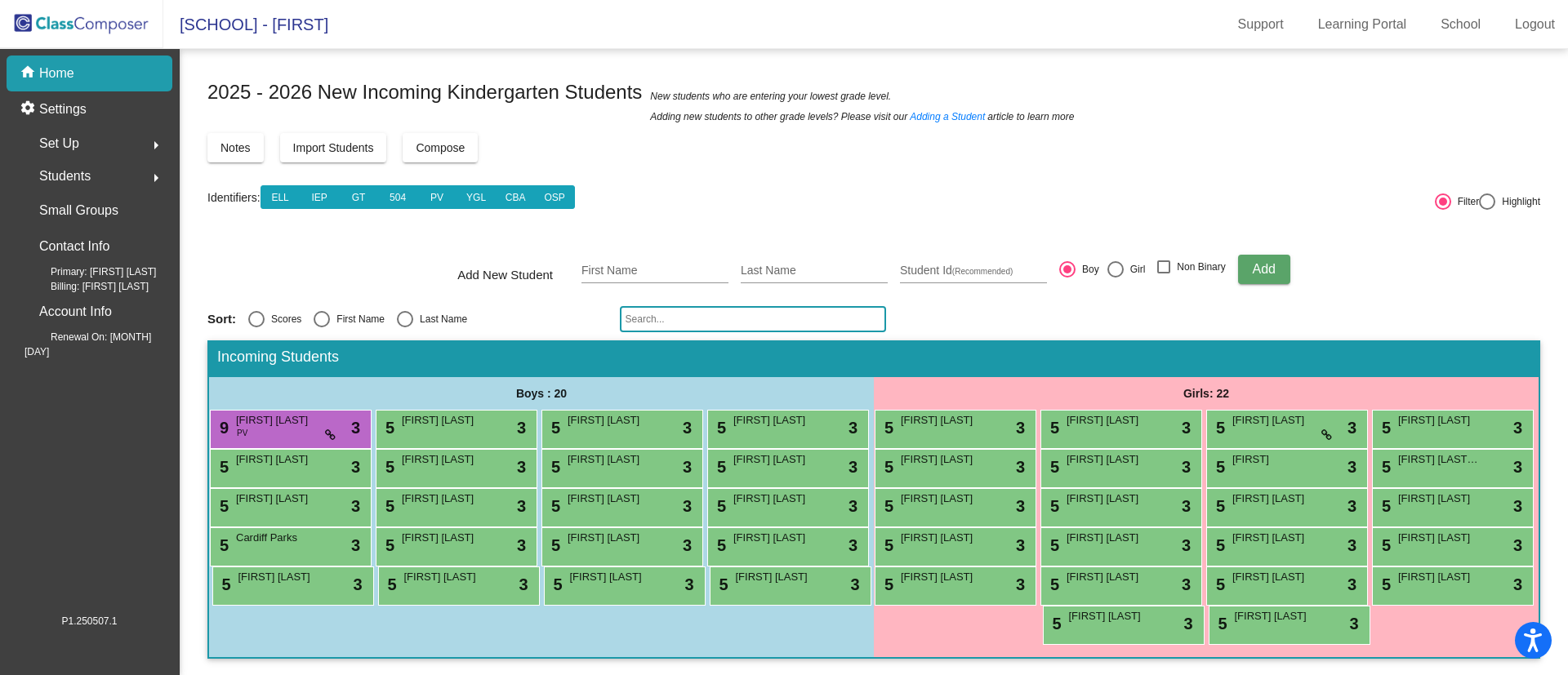 click on "First Name" at bounding box center [357, 319] 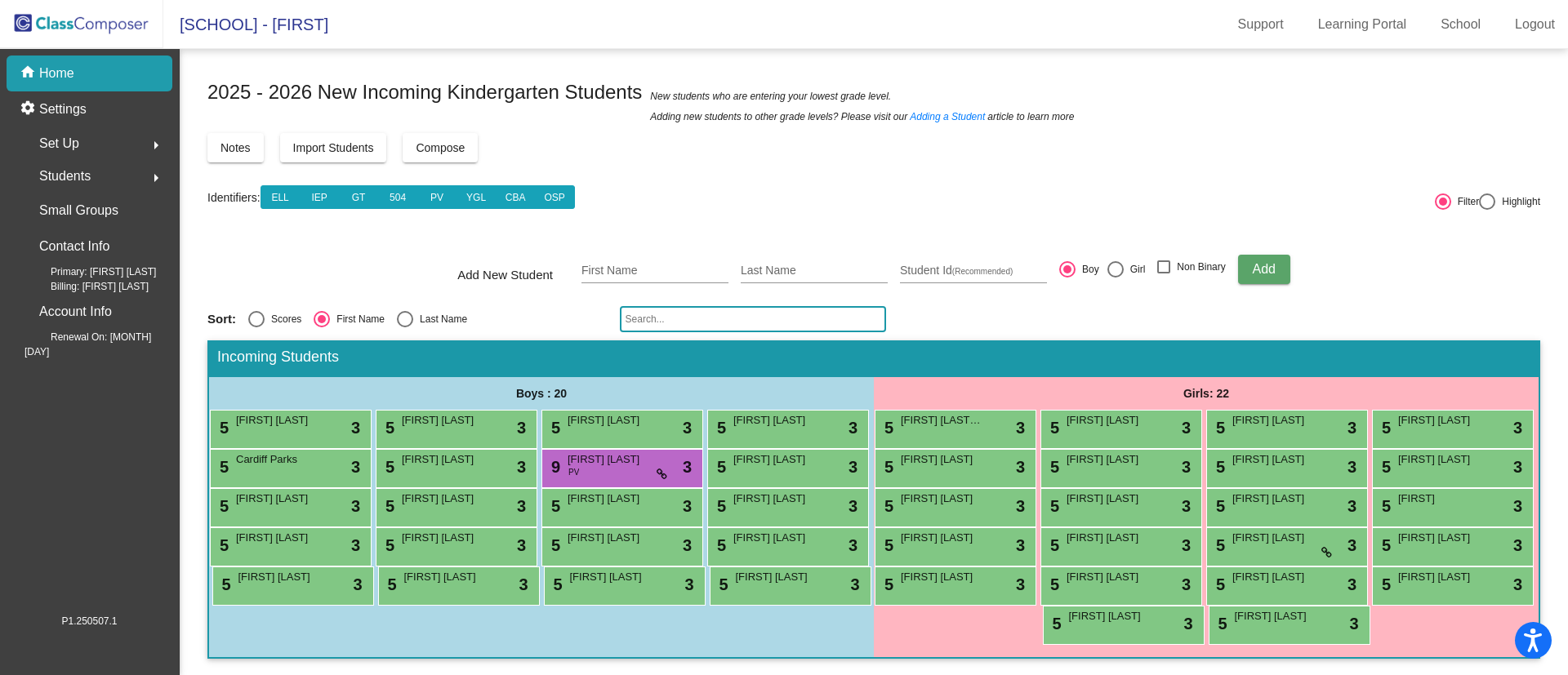 scroll, scrollTop: 0, scrollLeft: 0, axis: both 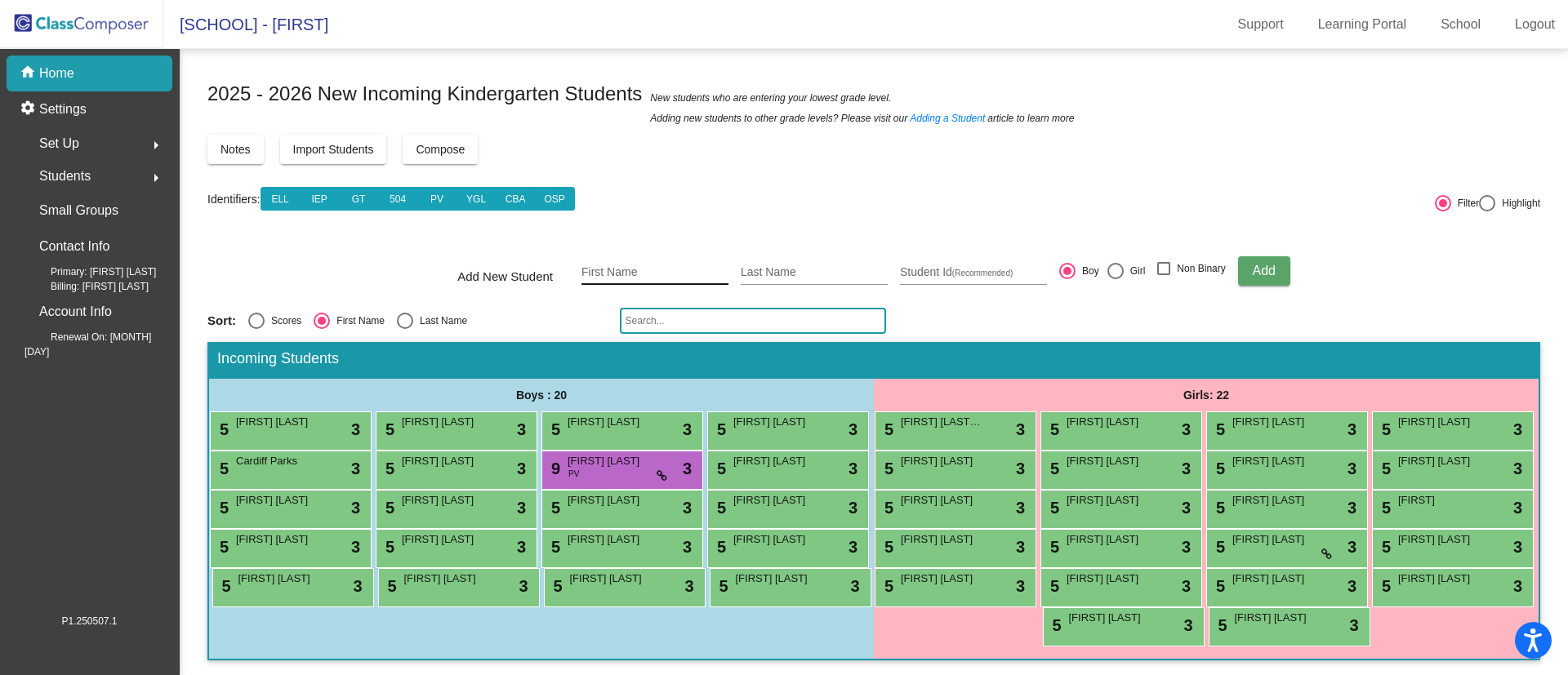 click on "First Name" at bounding box center (655, 273) 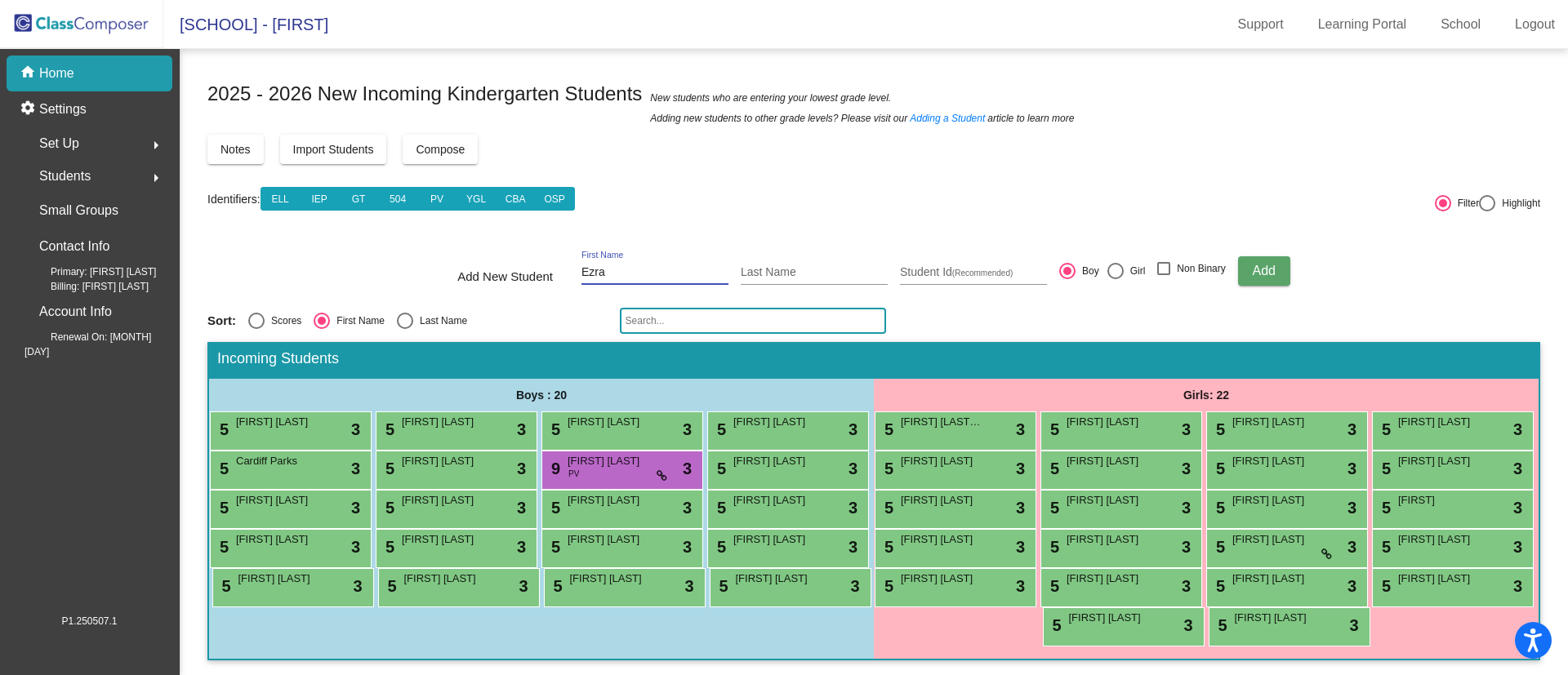 type on "Ezra" 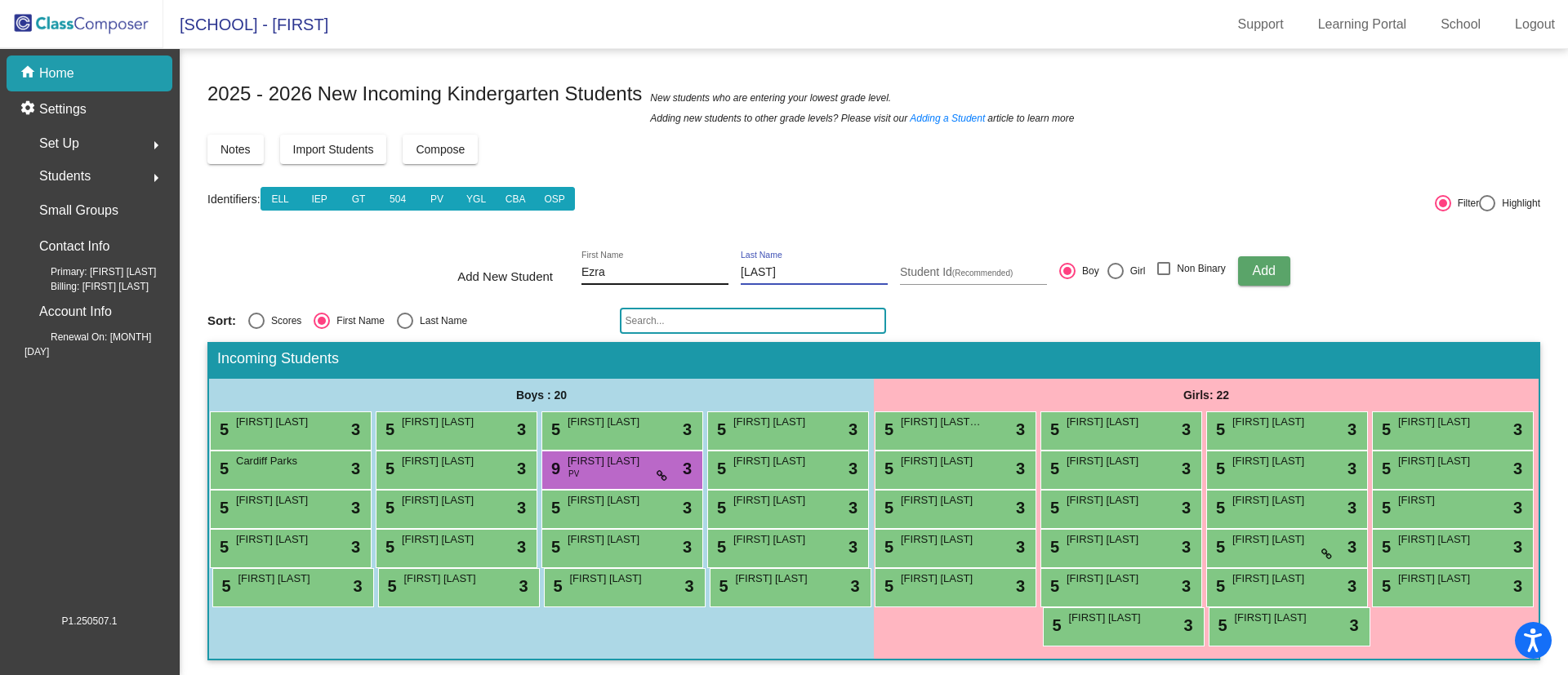 type on "Cope" 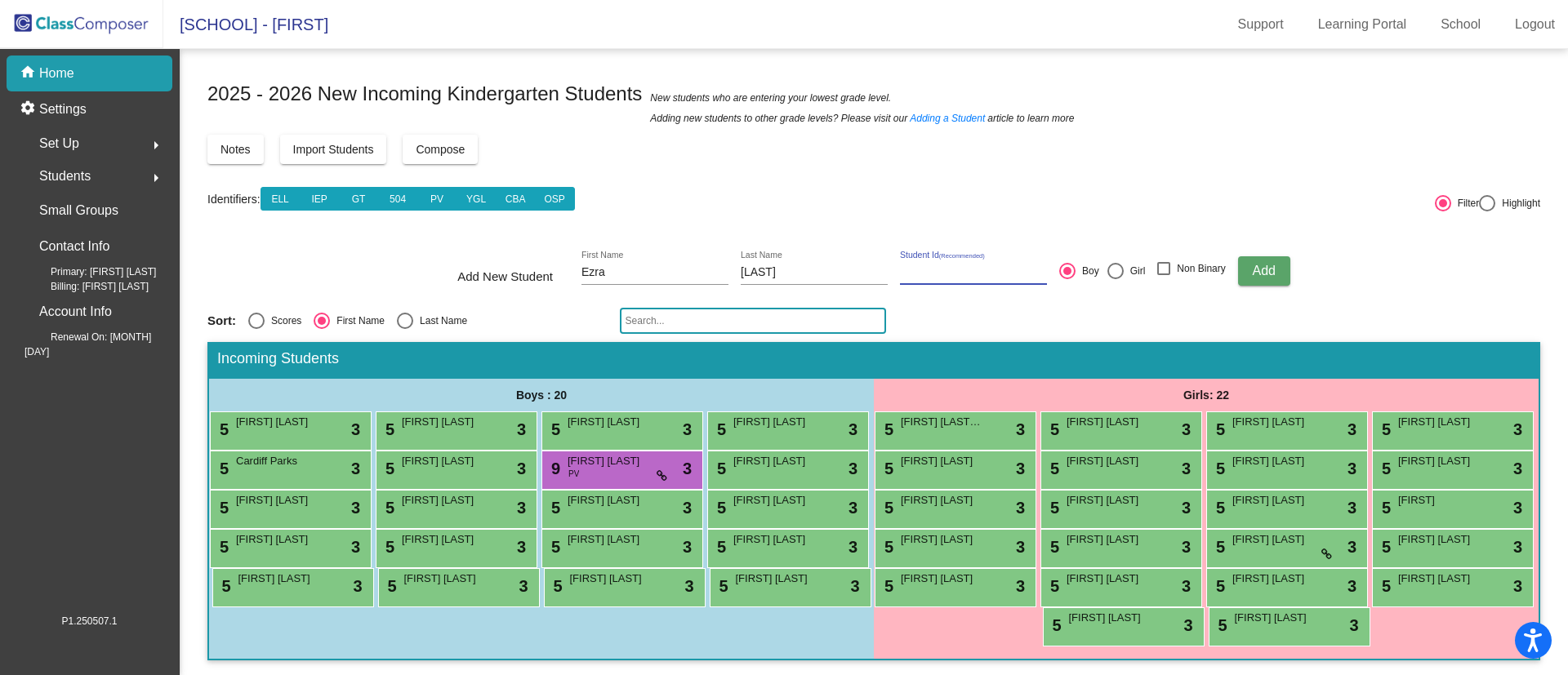 click on "Student Id  (Recommended)" at bounding box center [973, 273] 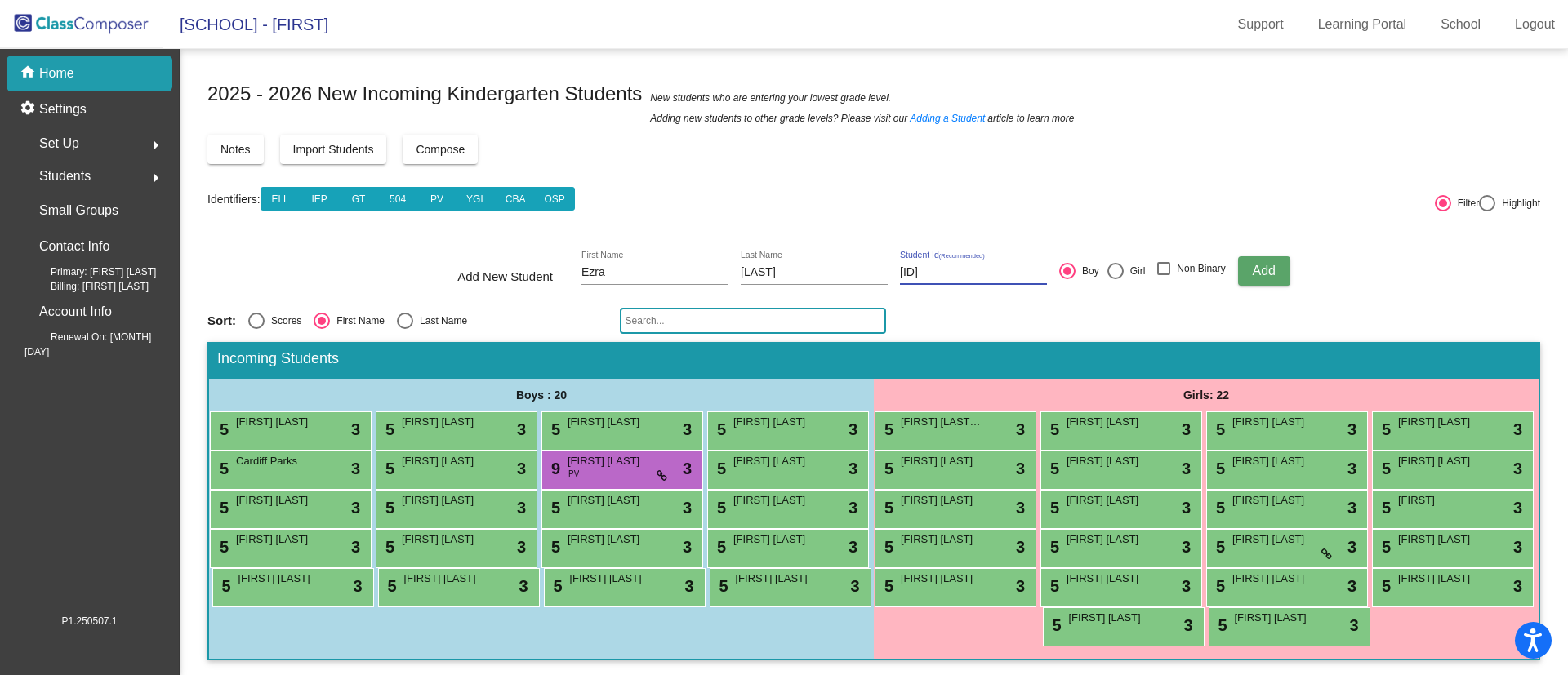 type on "125455" 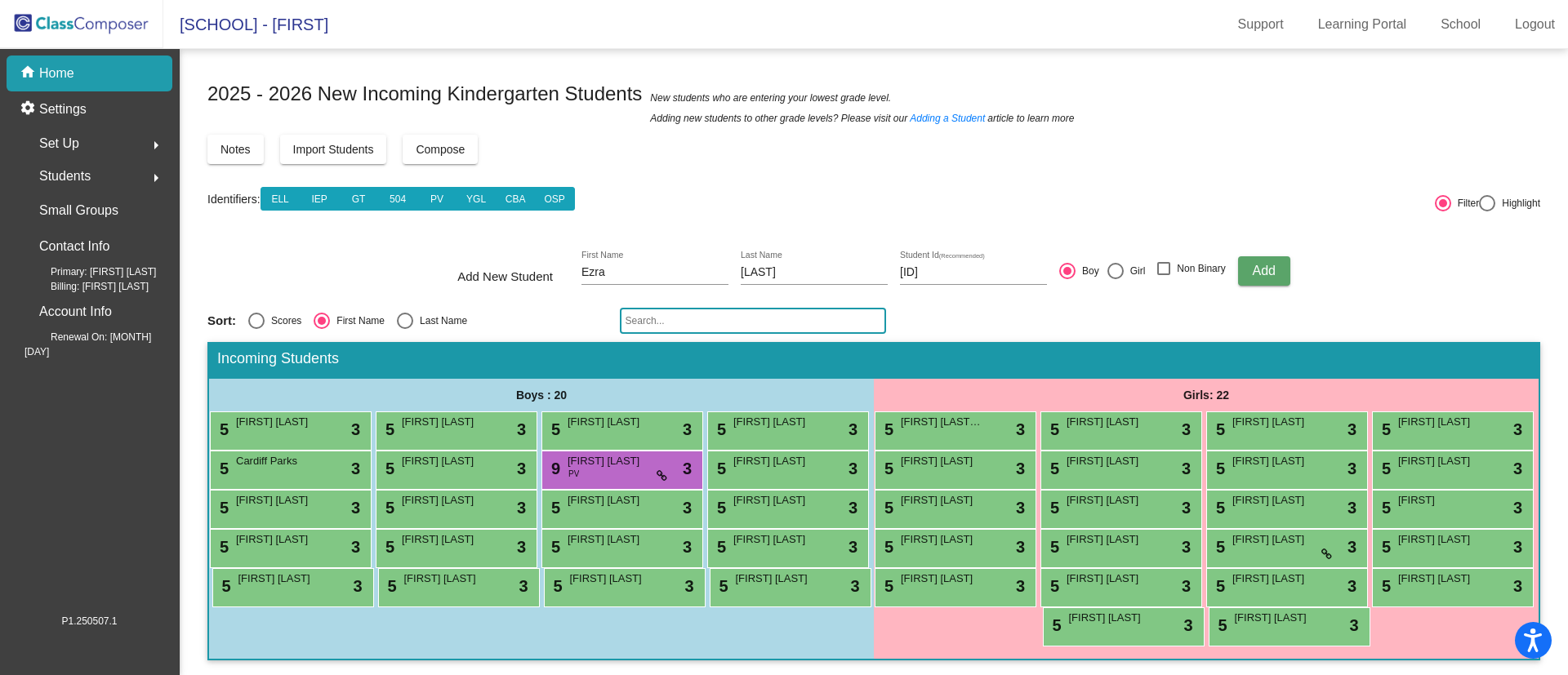 type 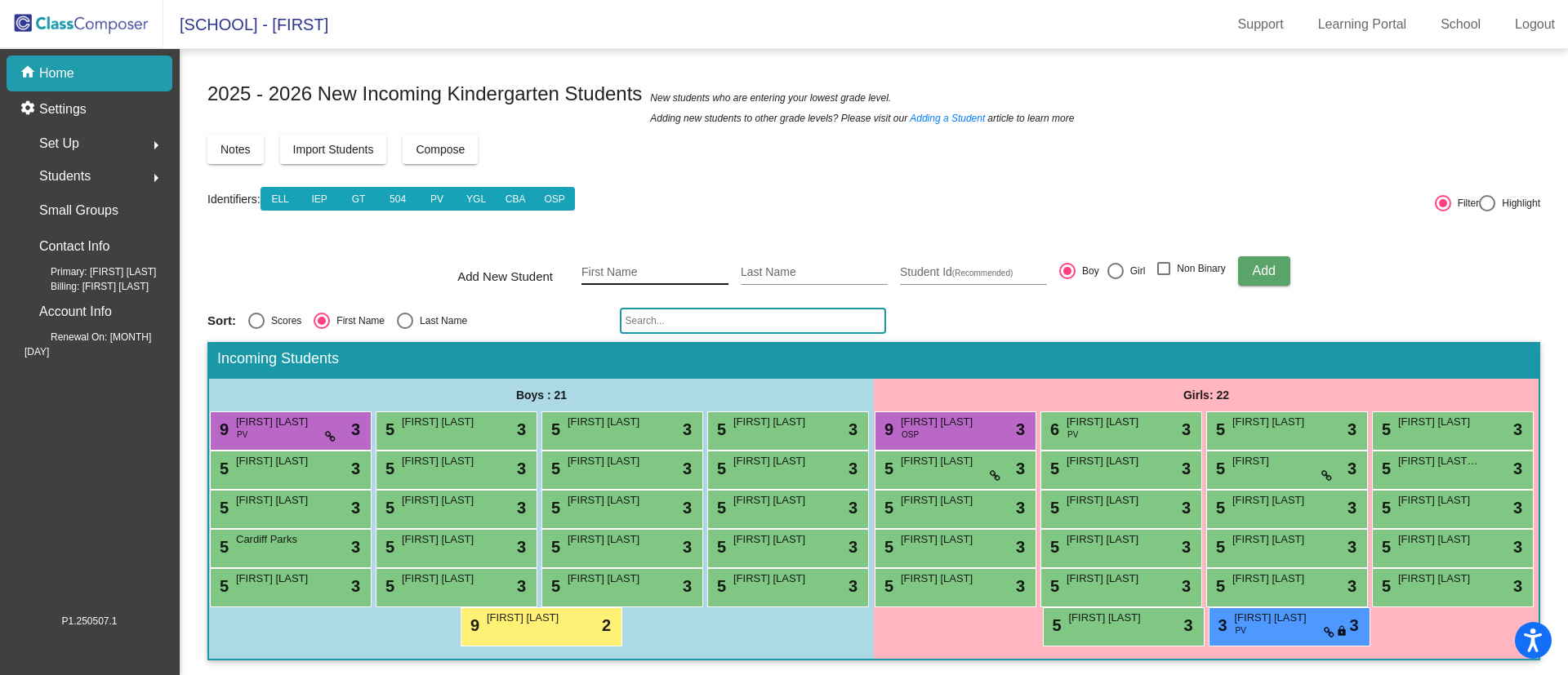 click on "First Name" at bounding box center (655, 273) 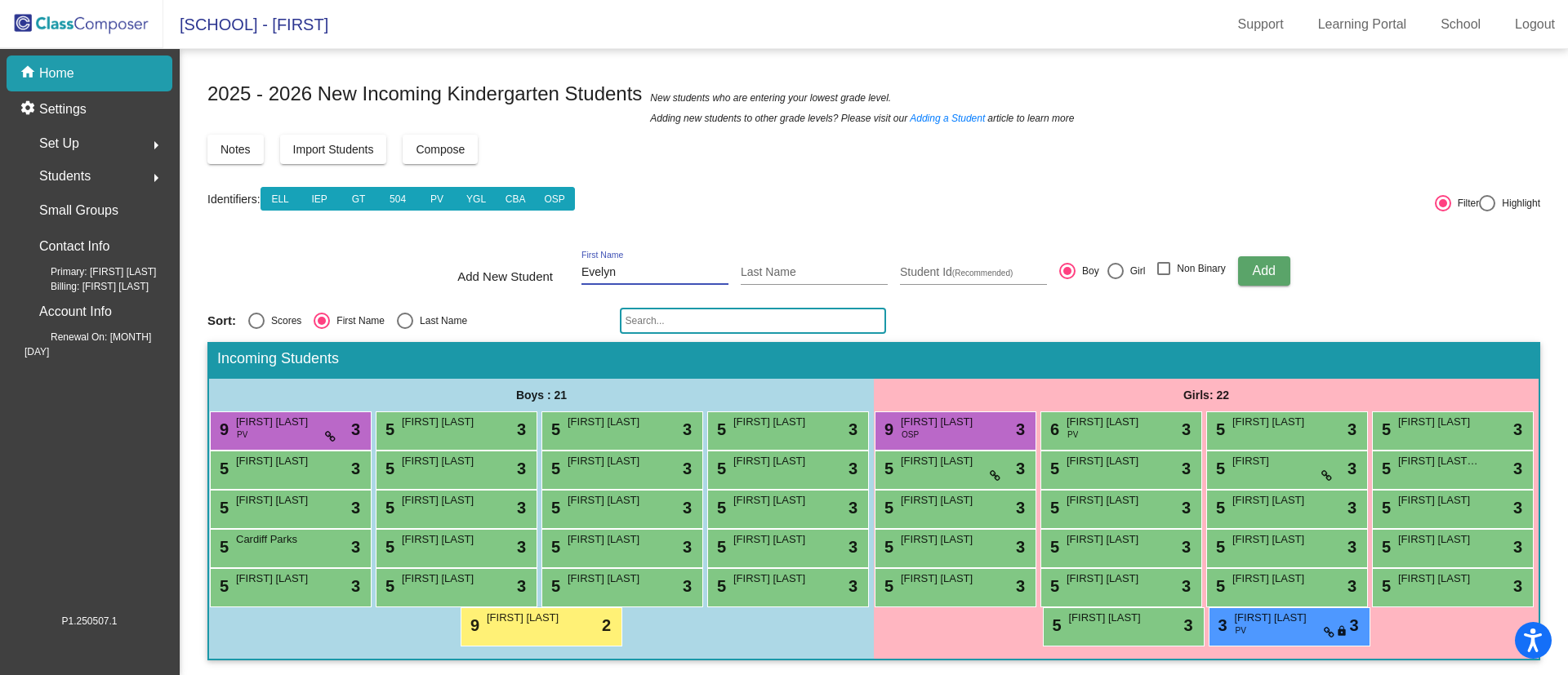 type on "Evelyn" 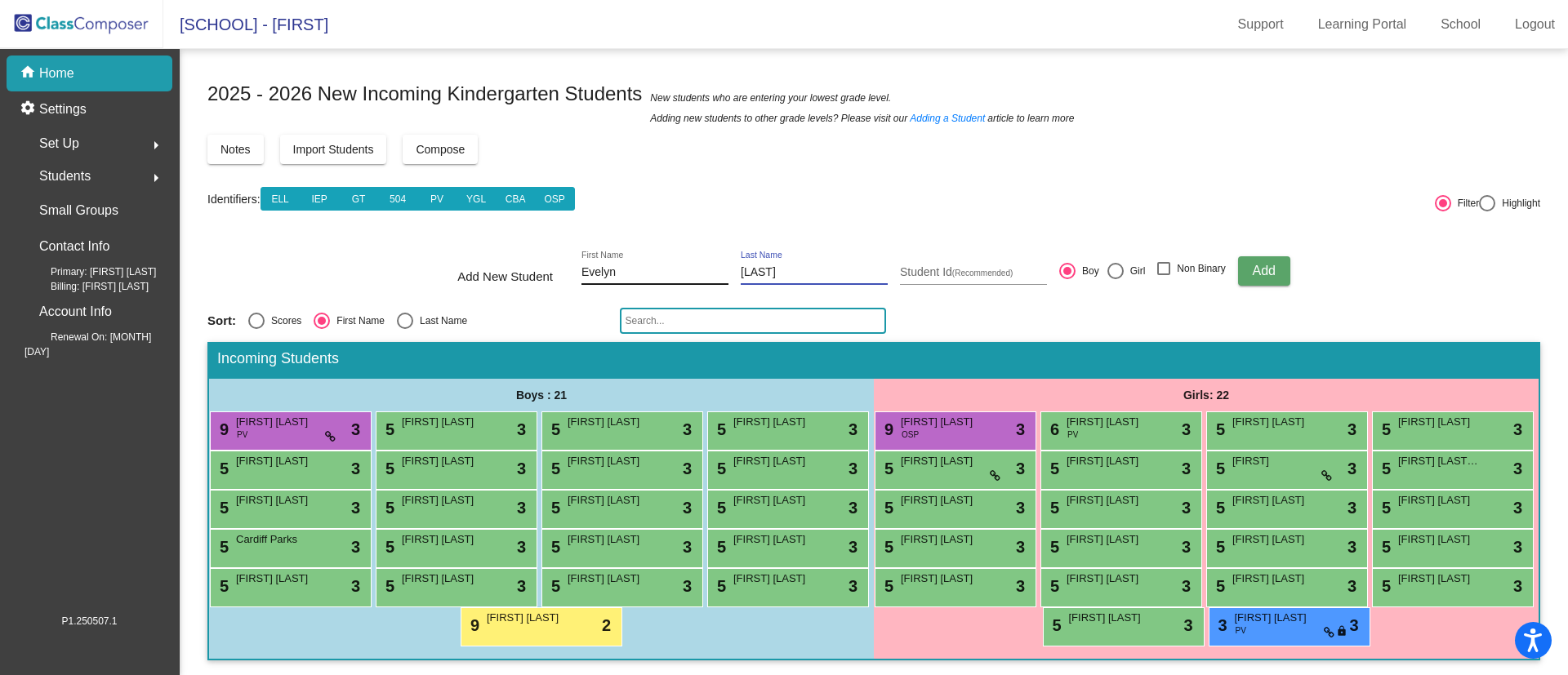 type on "Honiotes" 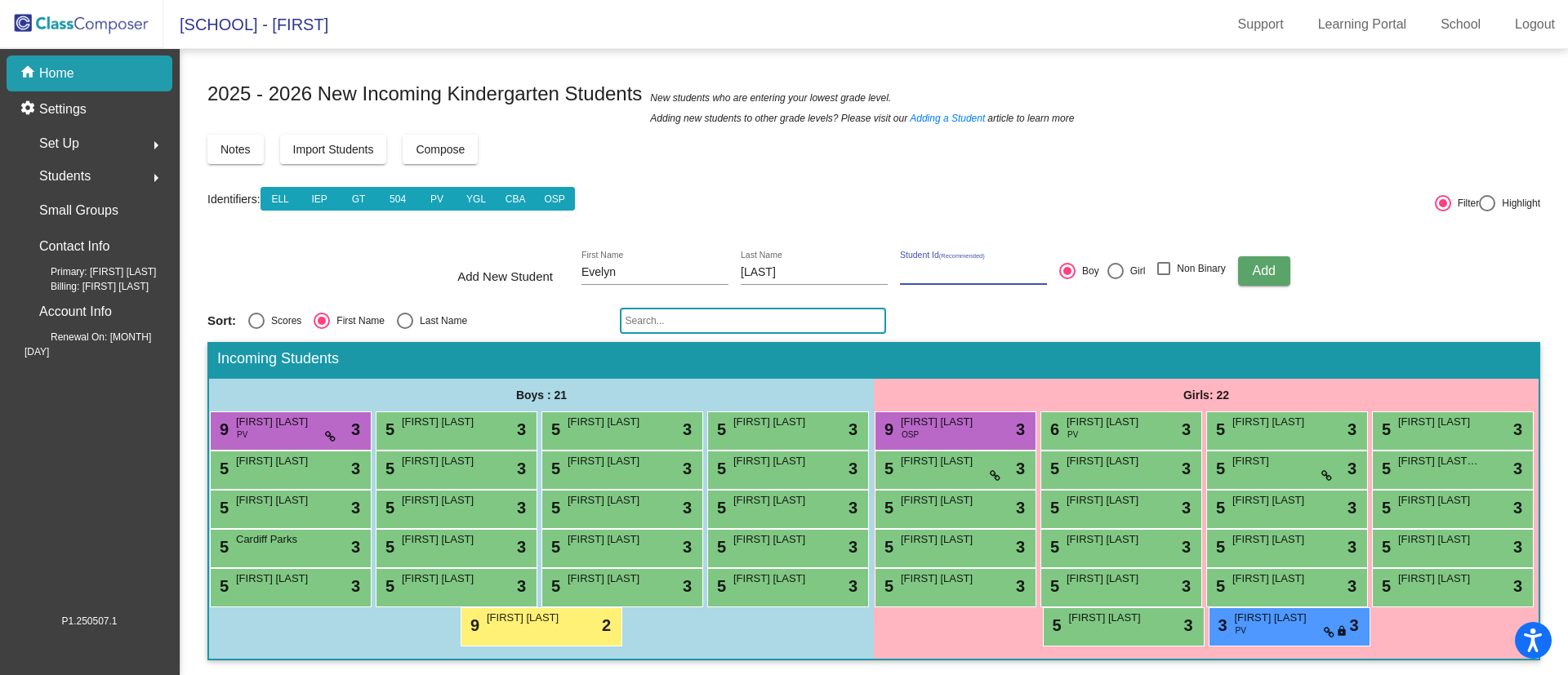 paste on "128027" 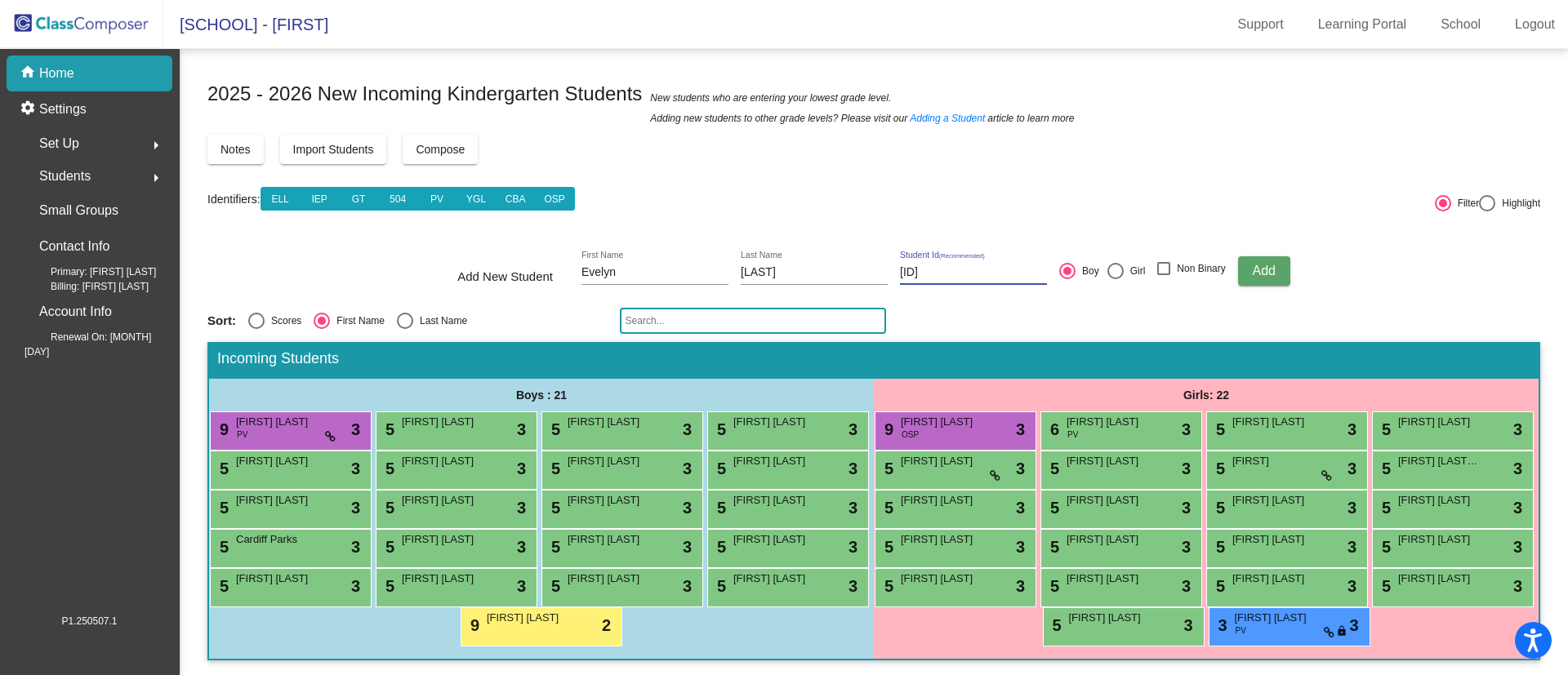 type on "128027" 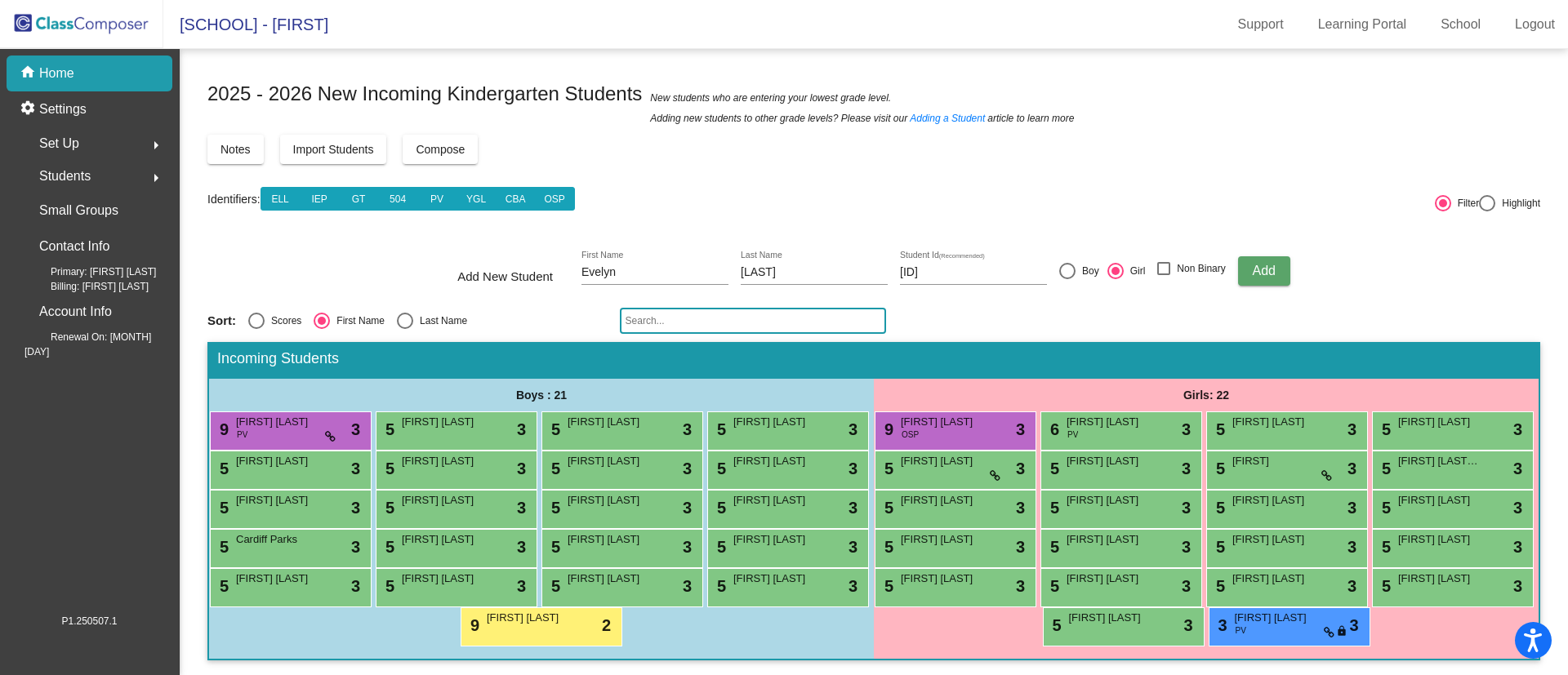 click on "Add" 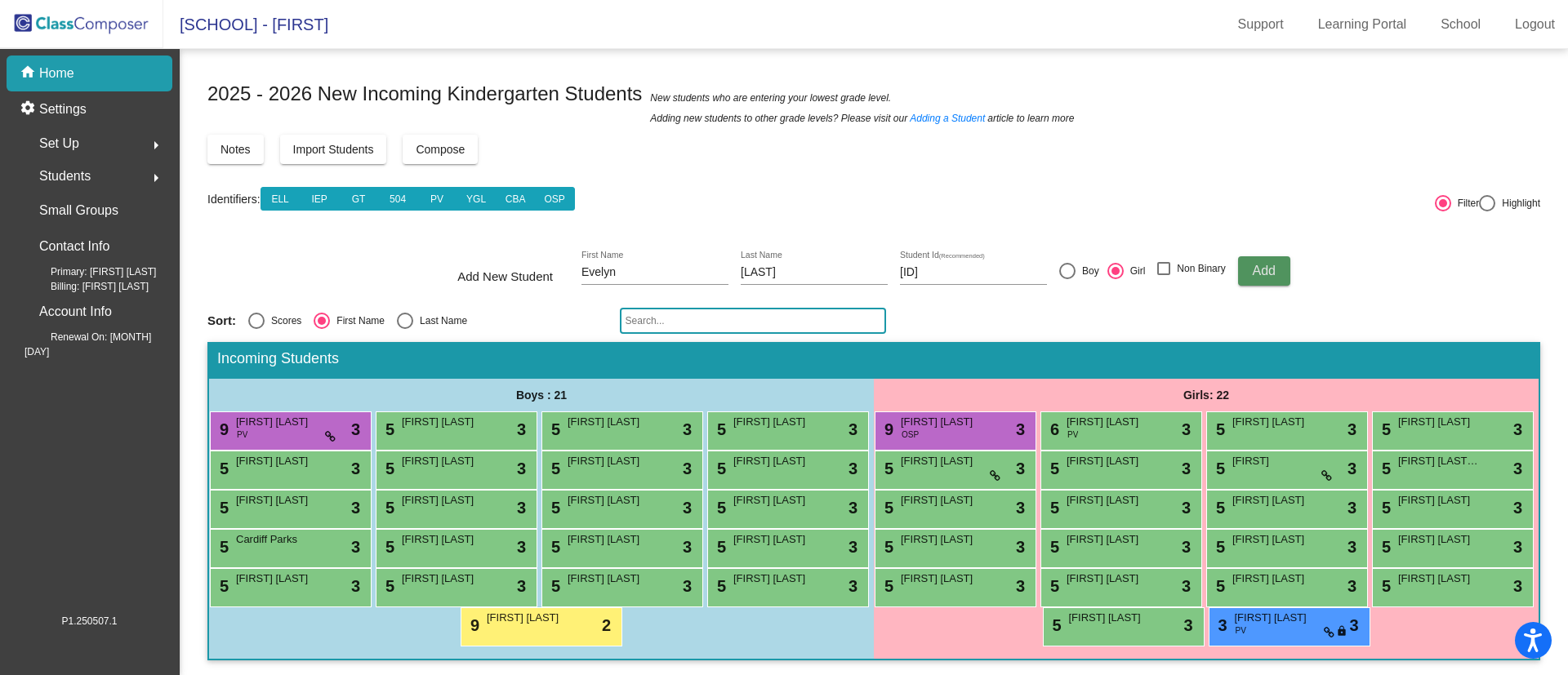 type 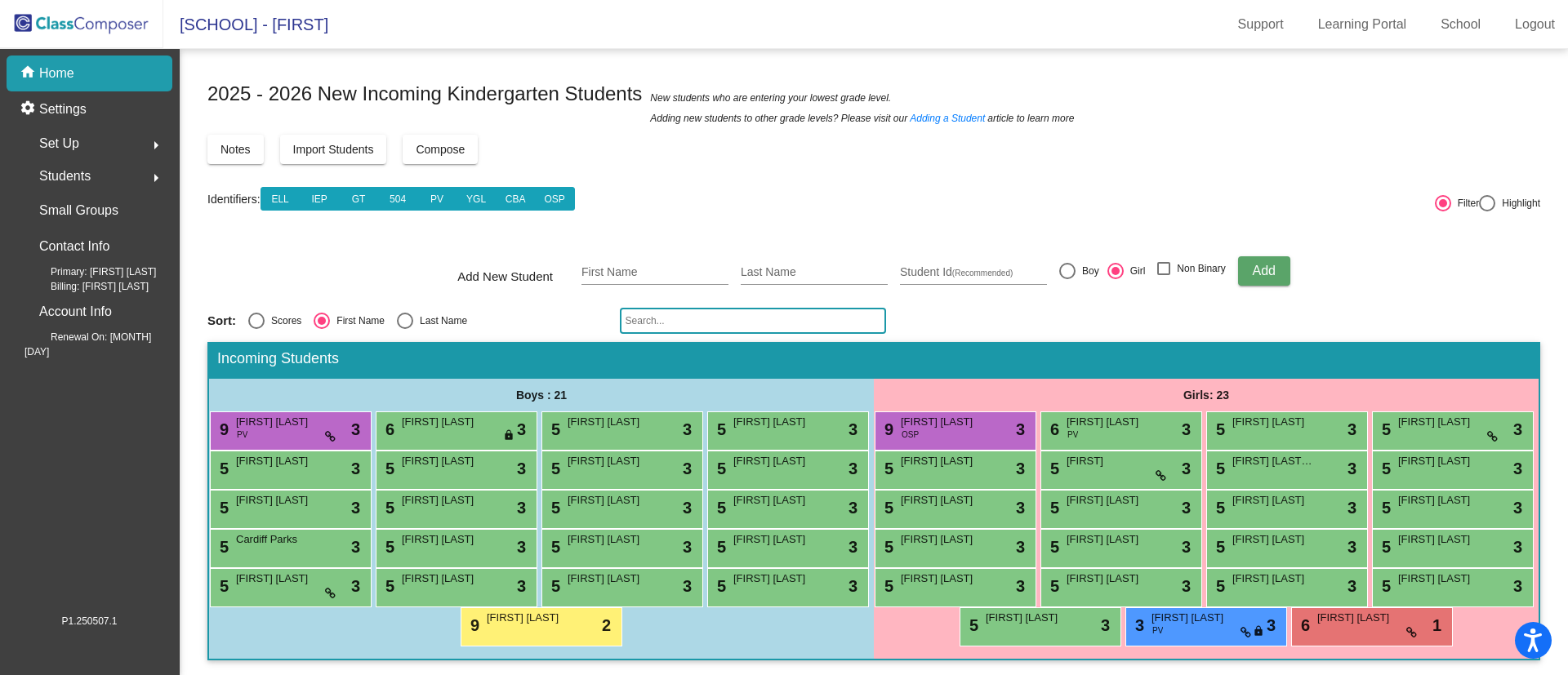 scroll, scrollTop: 80, scrollLeft: 0, axis: vertical 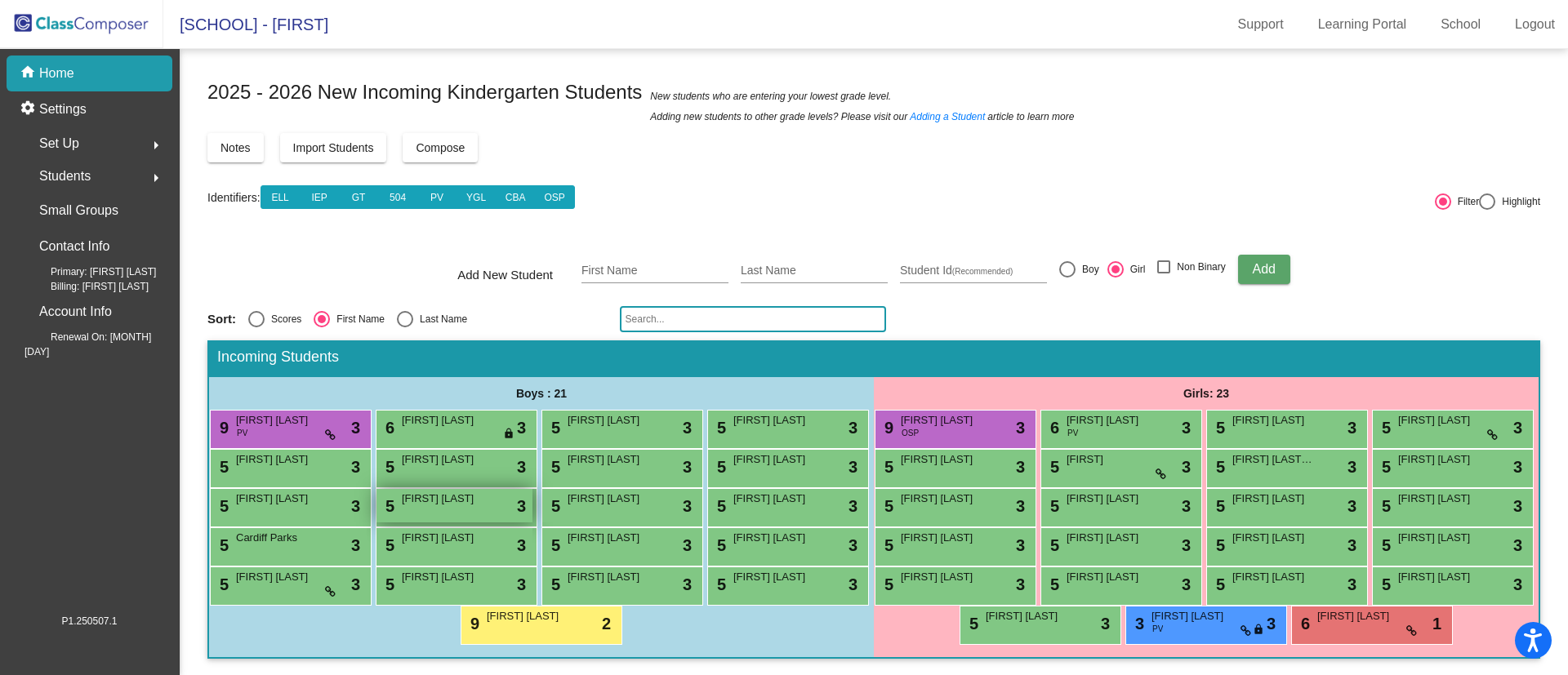 click on "[FIRST] [LAST]" at bounding box center [443, 499] 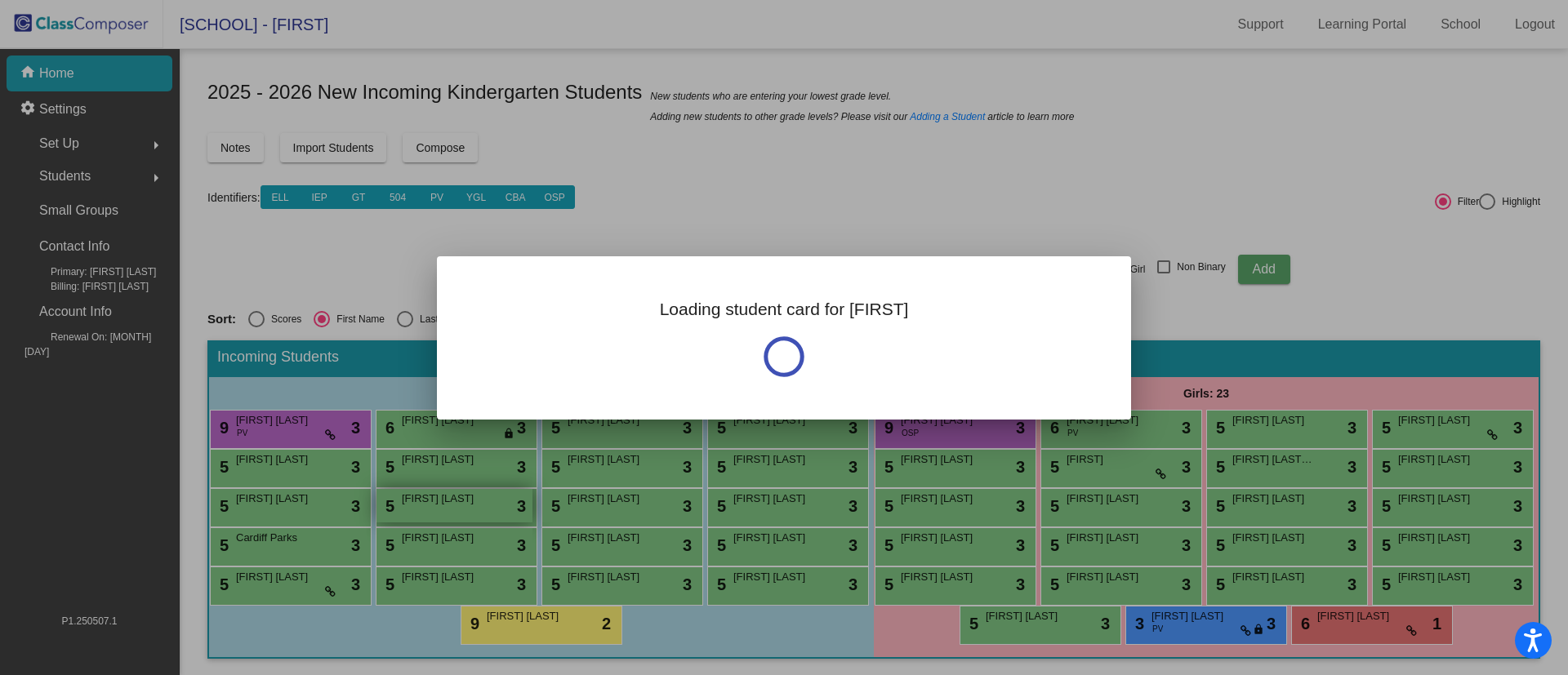 click at bounding box center [784, 337] 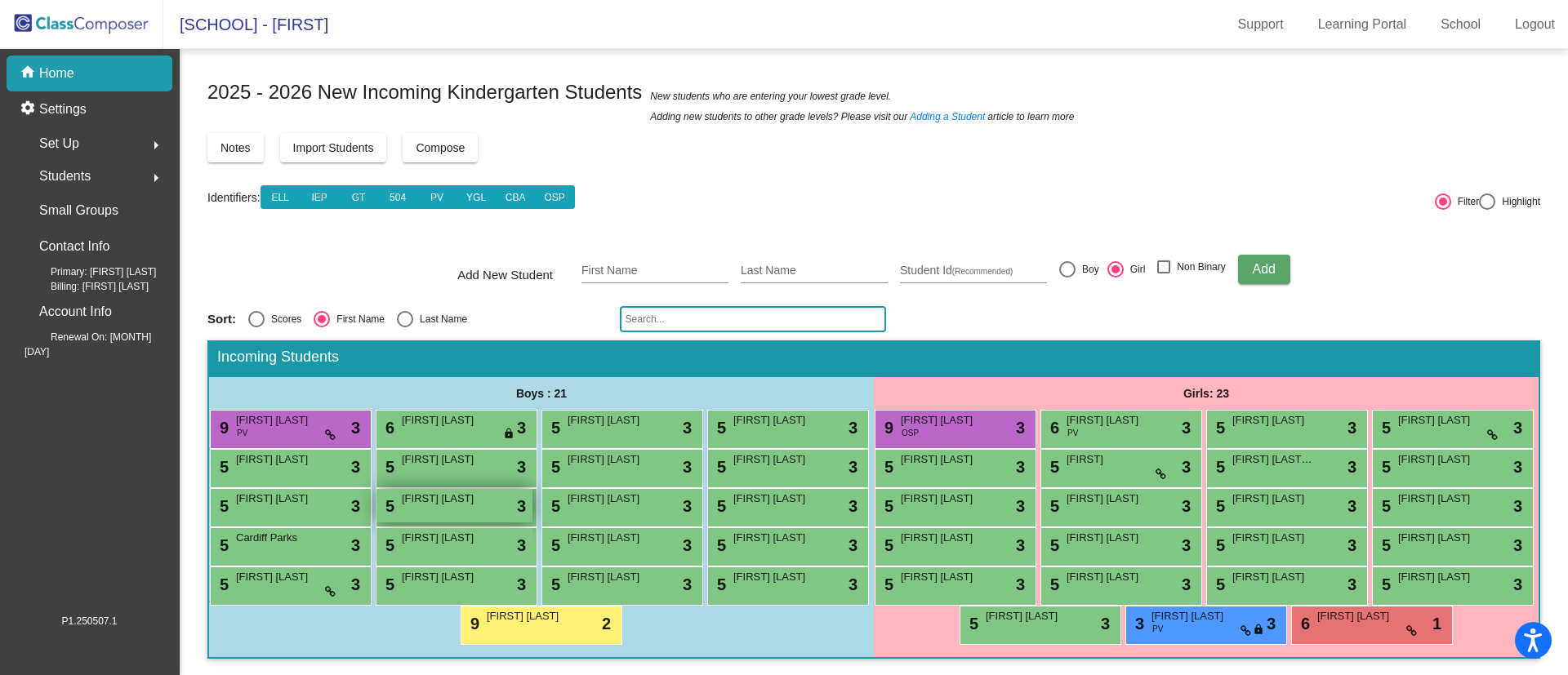 click on "[FIRST] [LAST]" at bounding box center (443, 499) 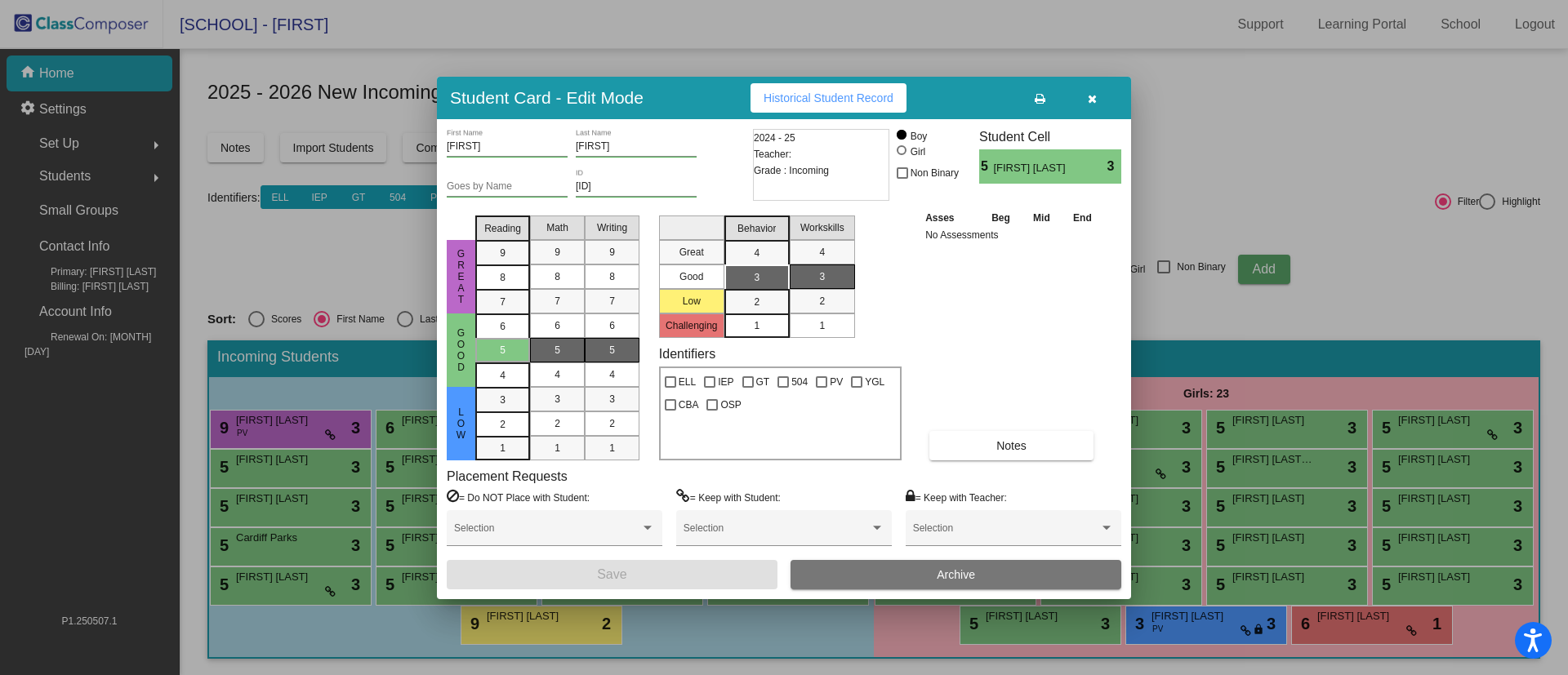 click at bounding box center [1092, 99] 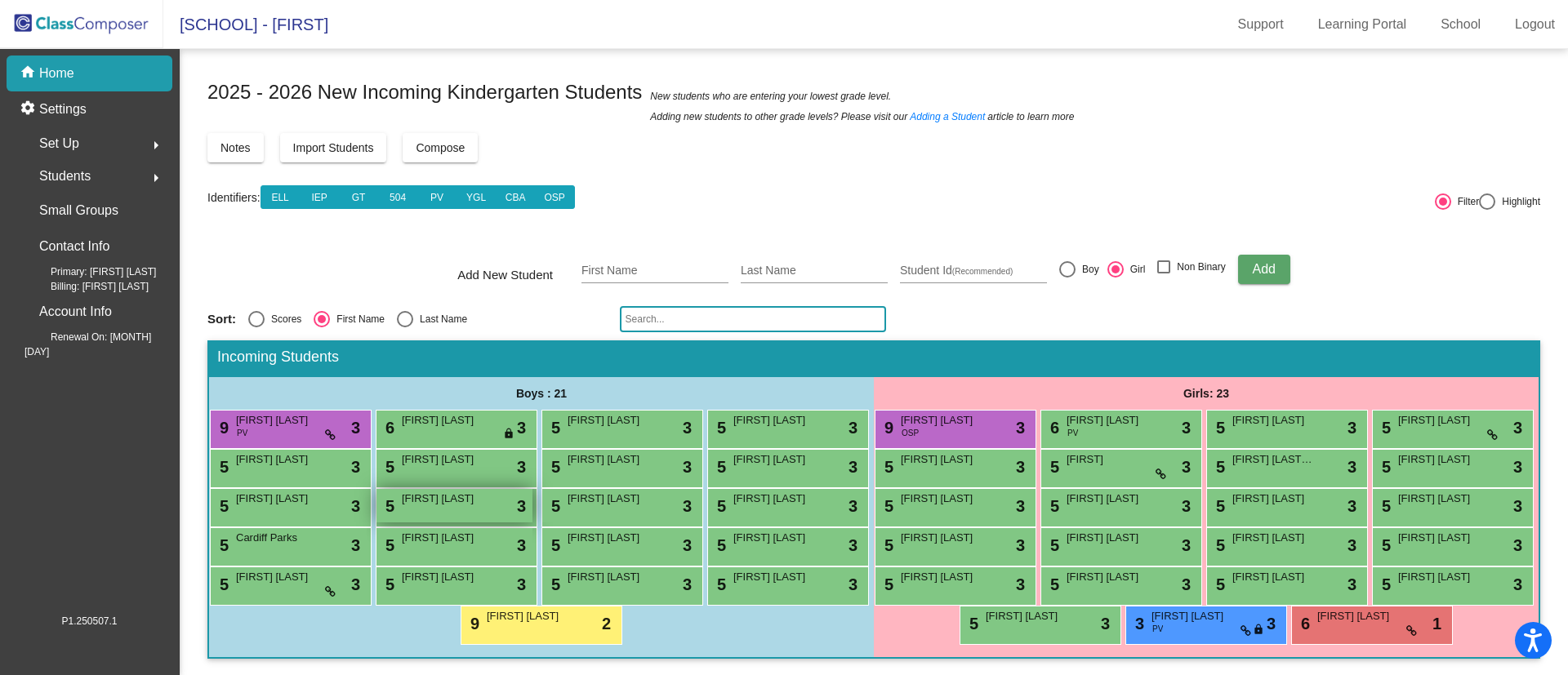click on "[FIRST] [LAST]" at bounding box center [443, 499] 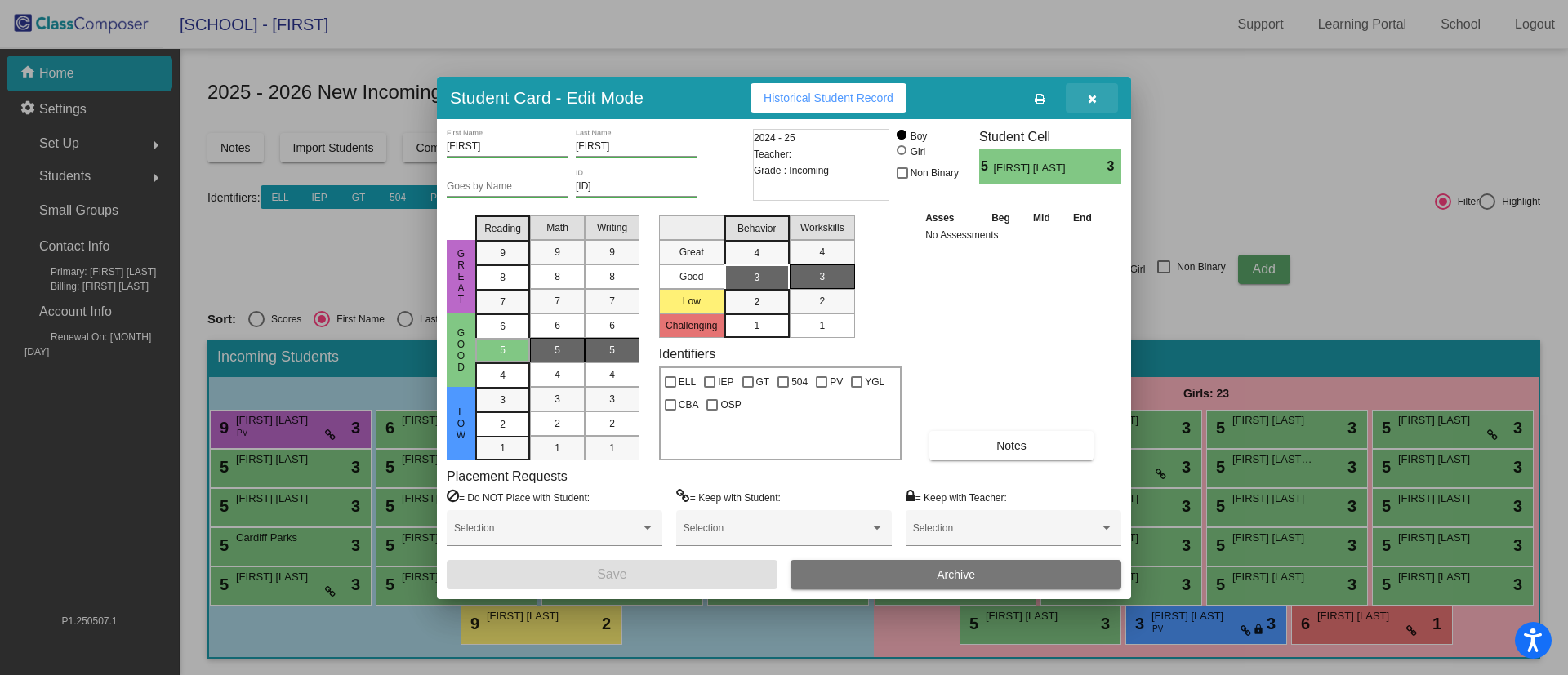 click at bounding box center [1092, 98] 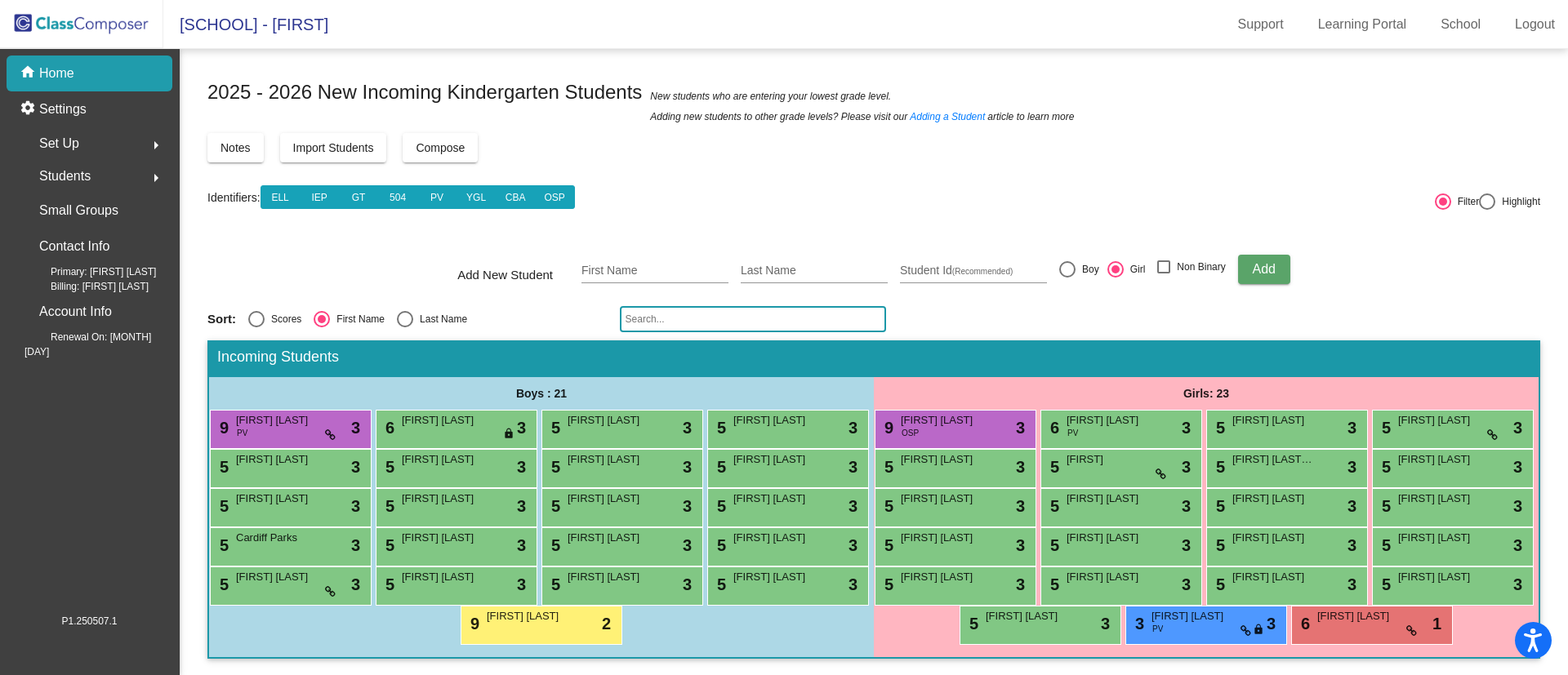 click on "Students  arrow_right" 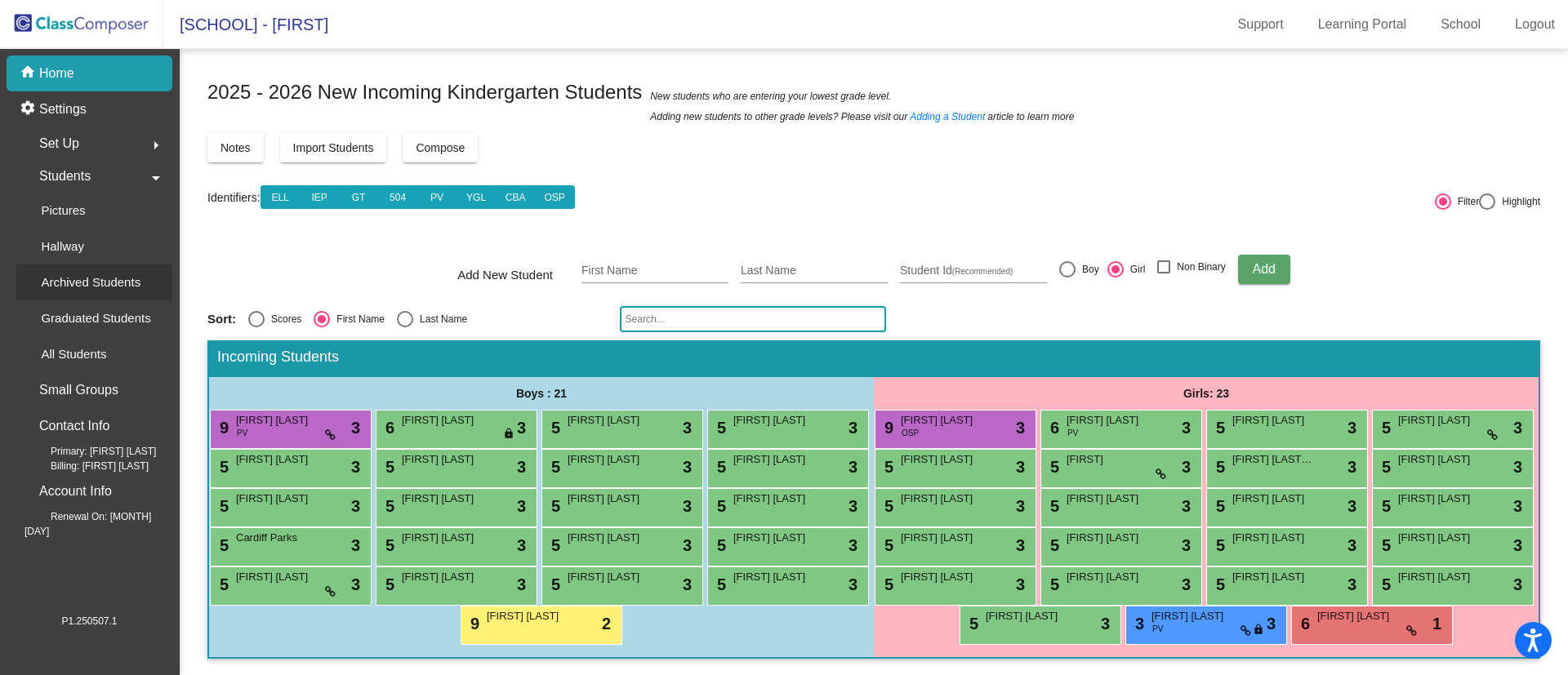 click on "Archived Students" 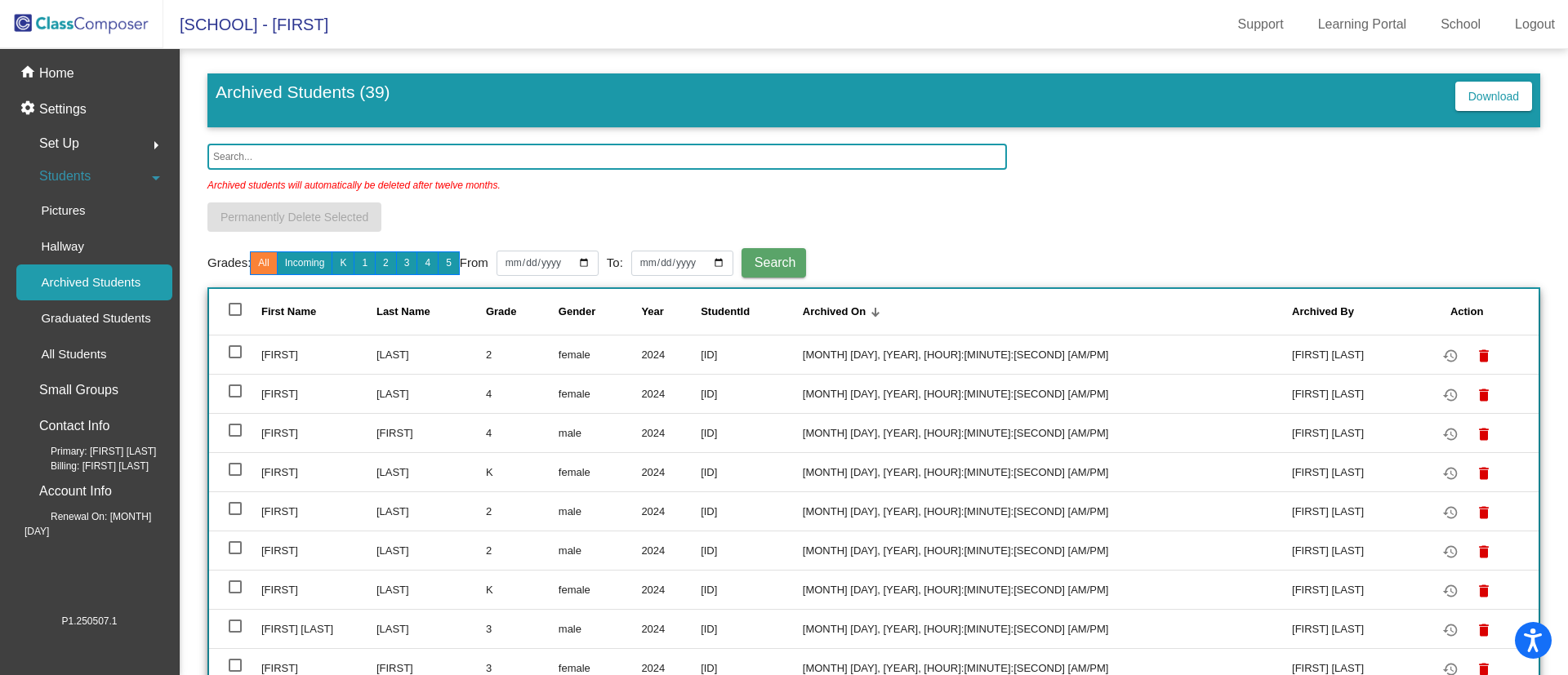 click 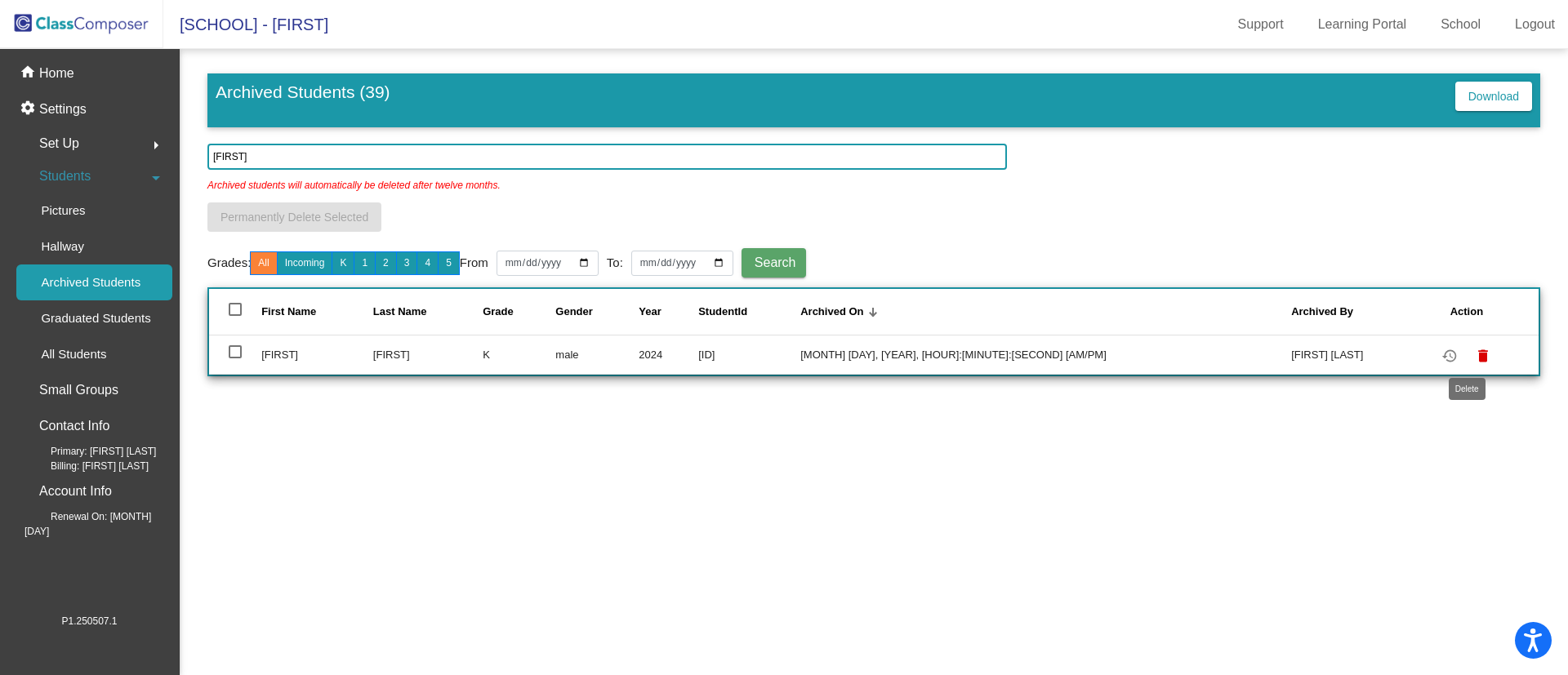 type on "beau" 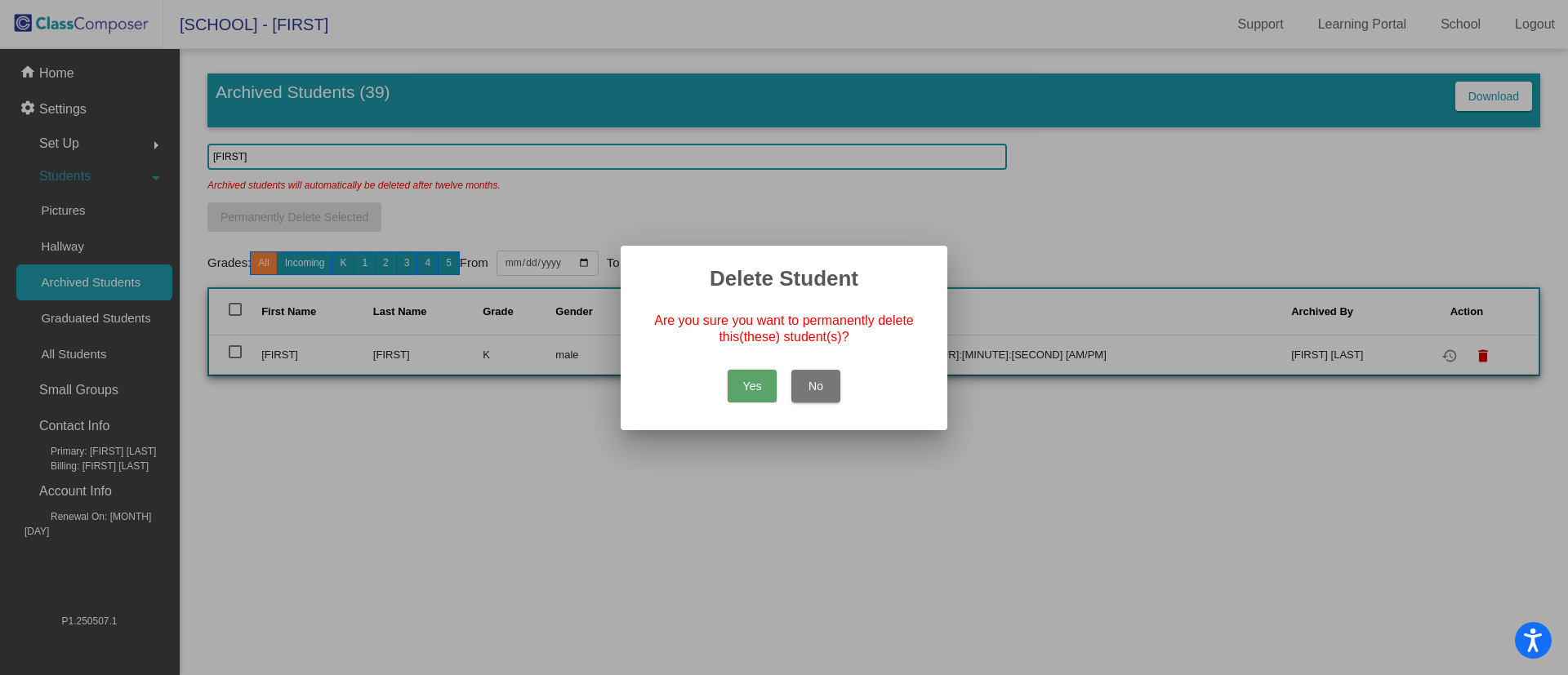 click on "Yes" at bounding box center (752, 386) 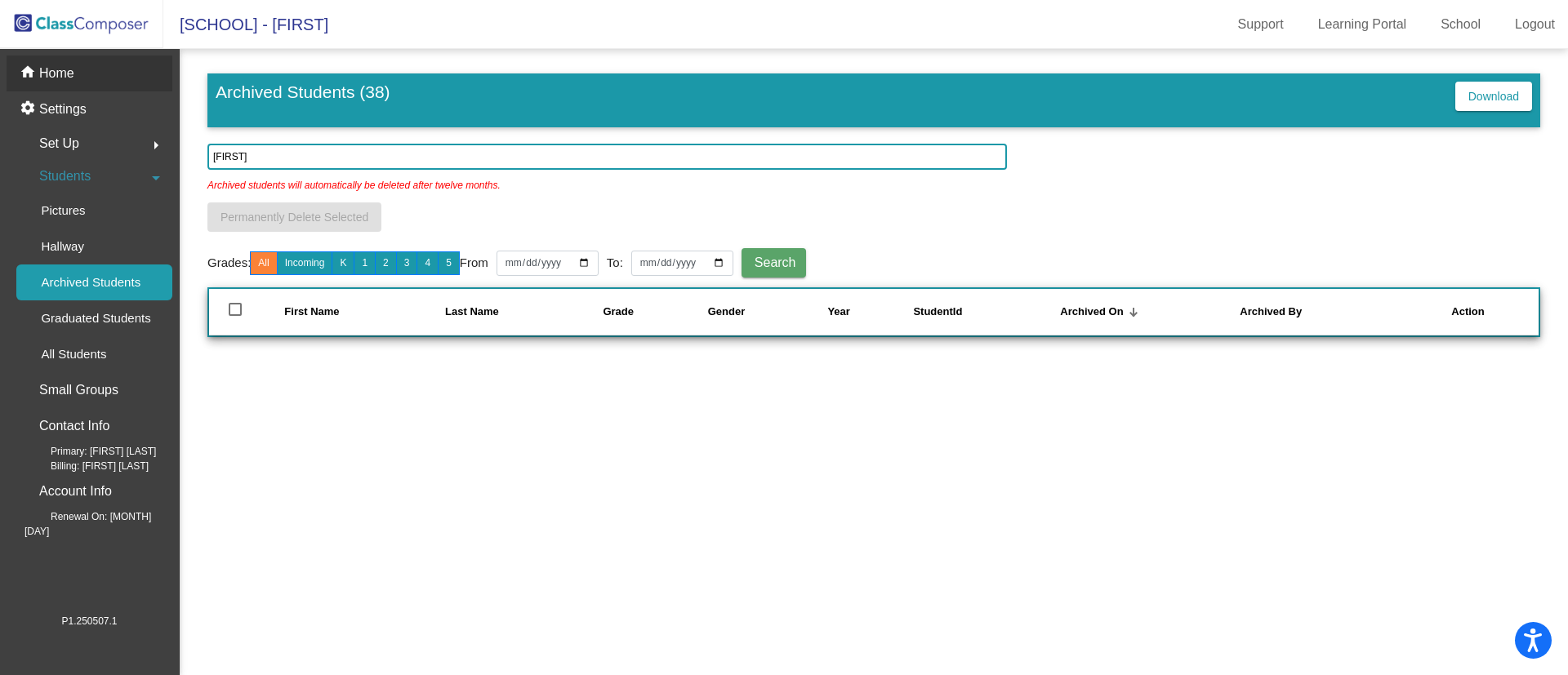 click on "home Home" 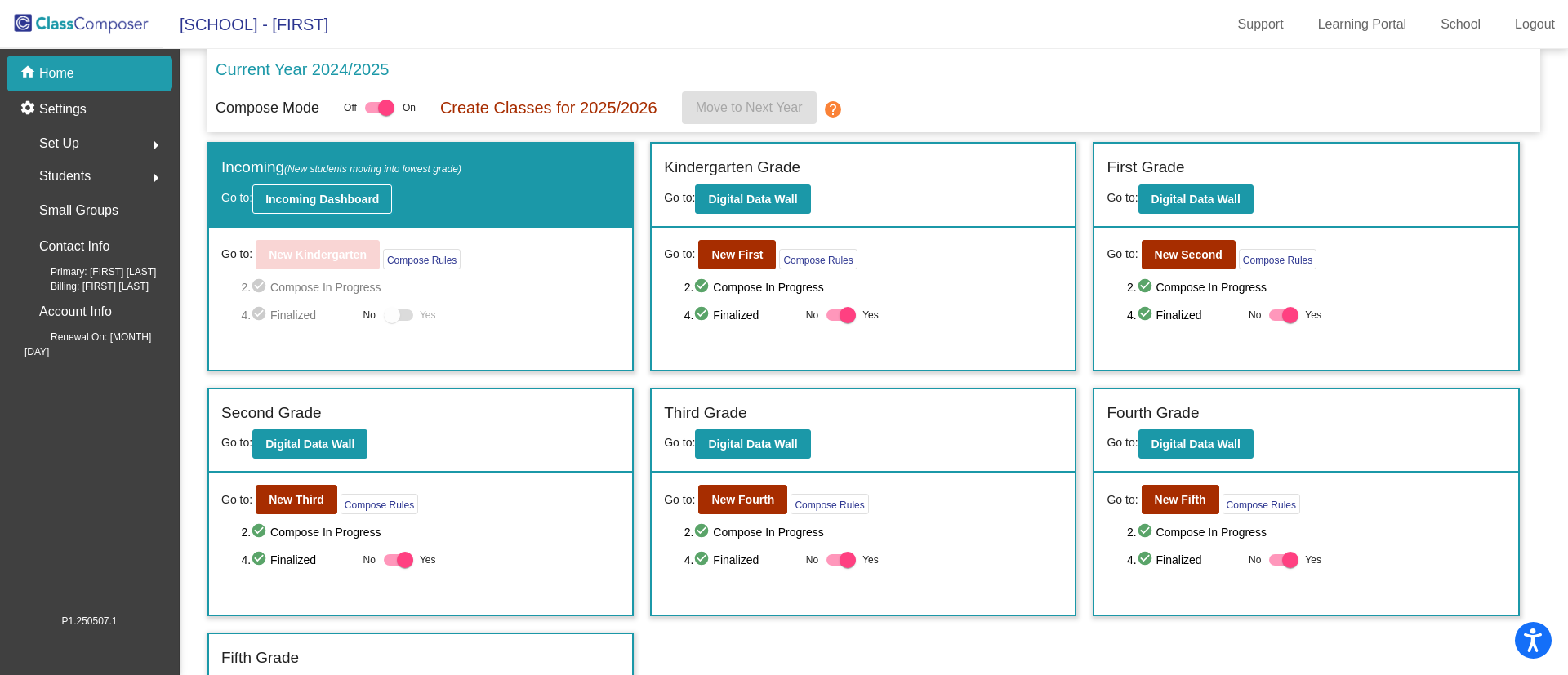 click on "Incoming Dashboard" 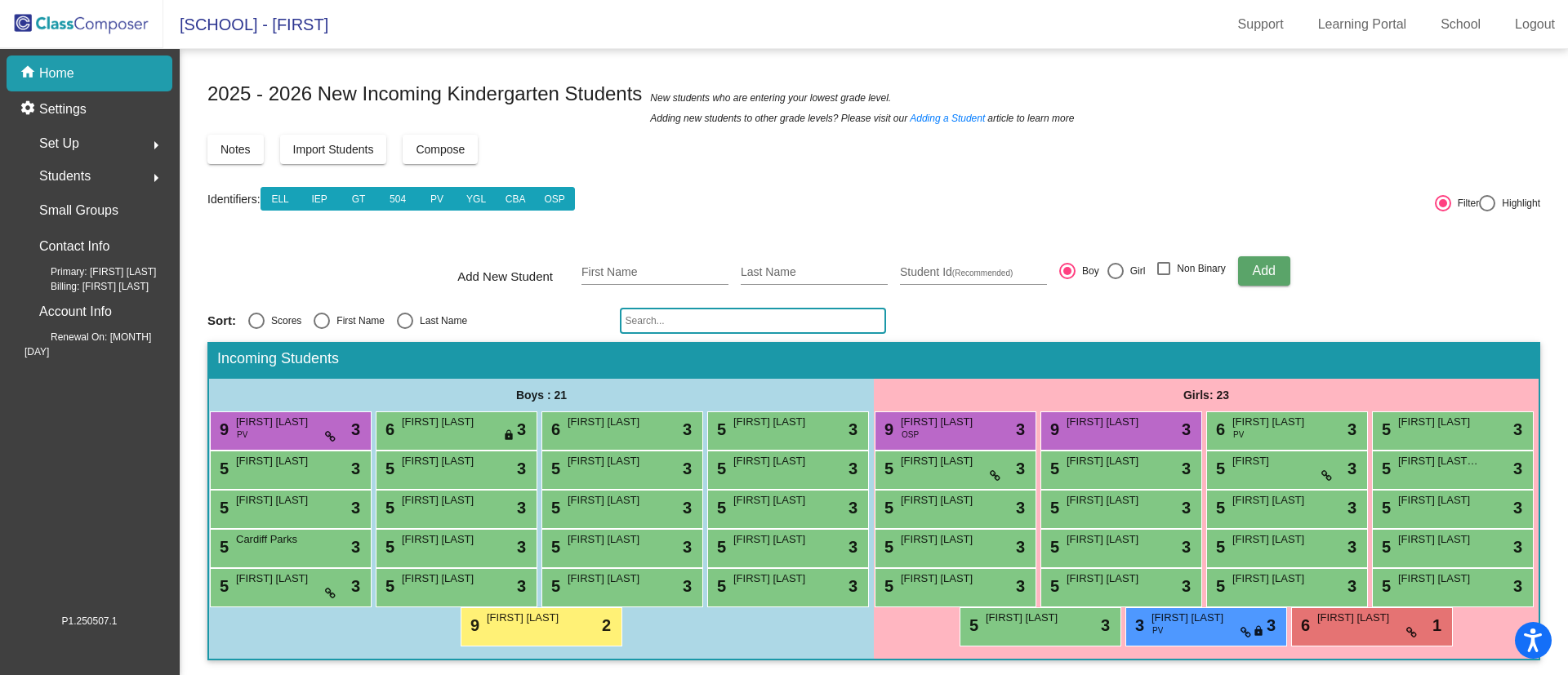 scroll, scrollTop: 80, scrollLeft: 0, axis: vertical 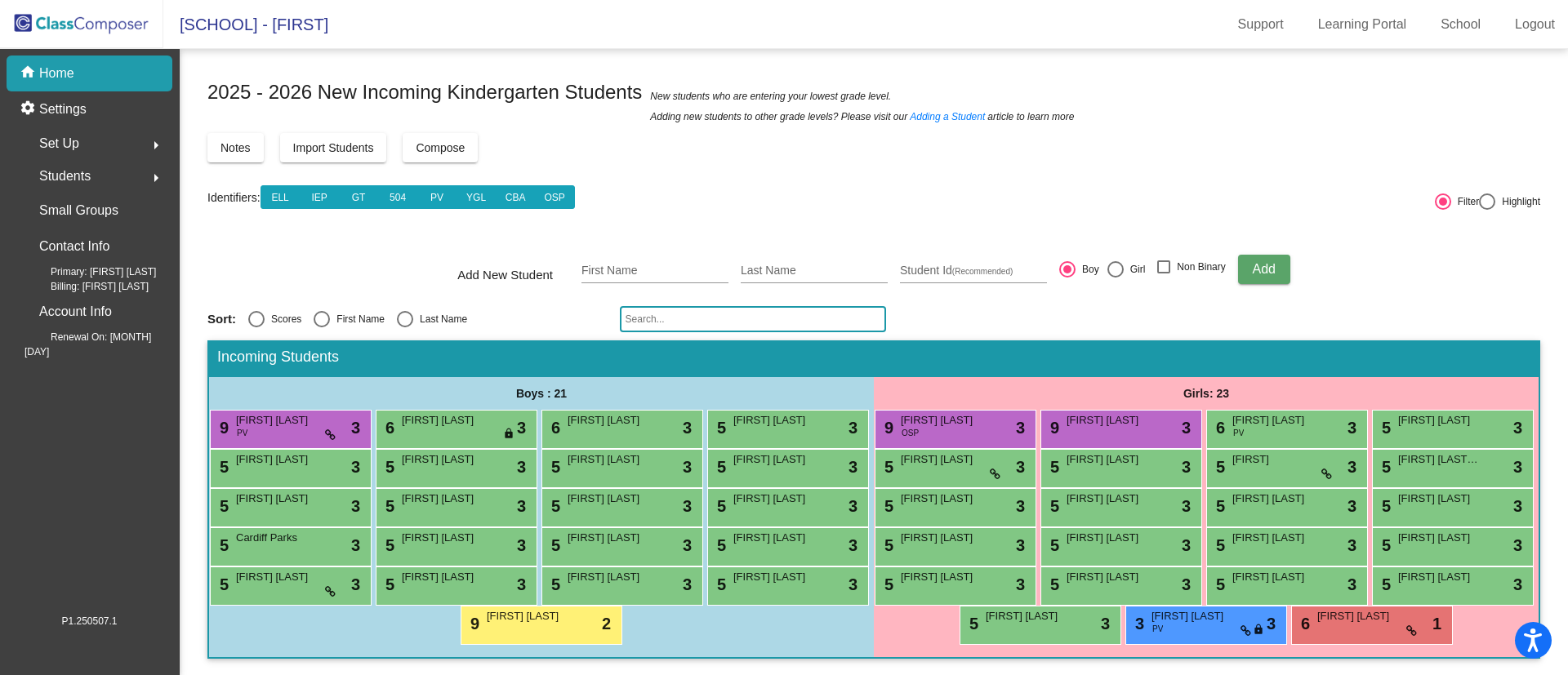 click on "First Name" at bounding box center [357, 319] 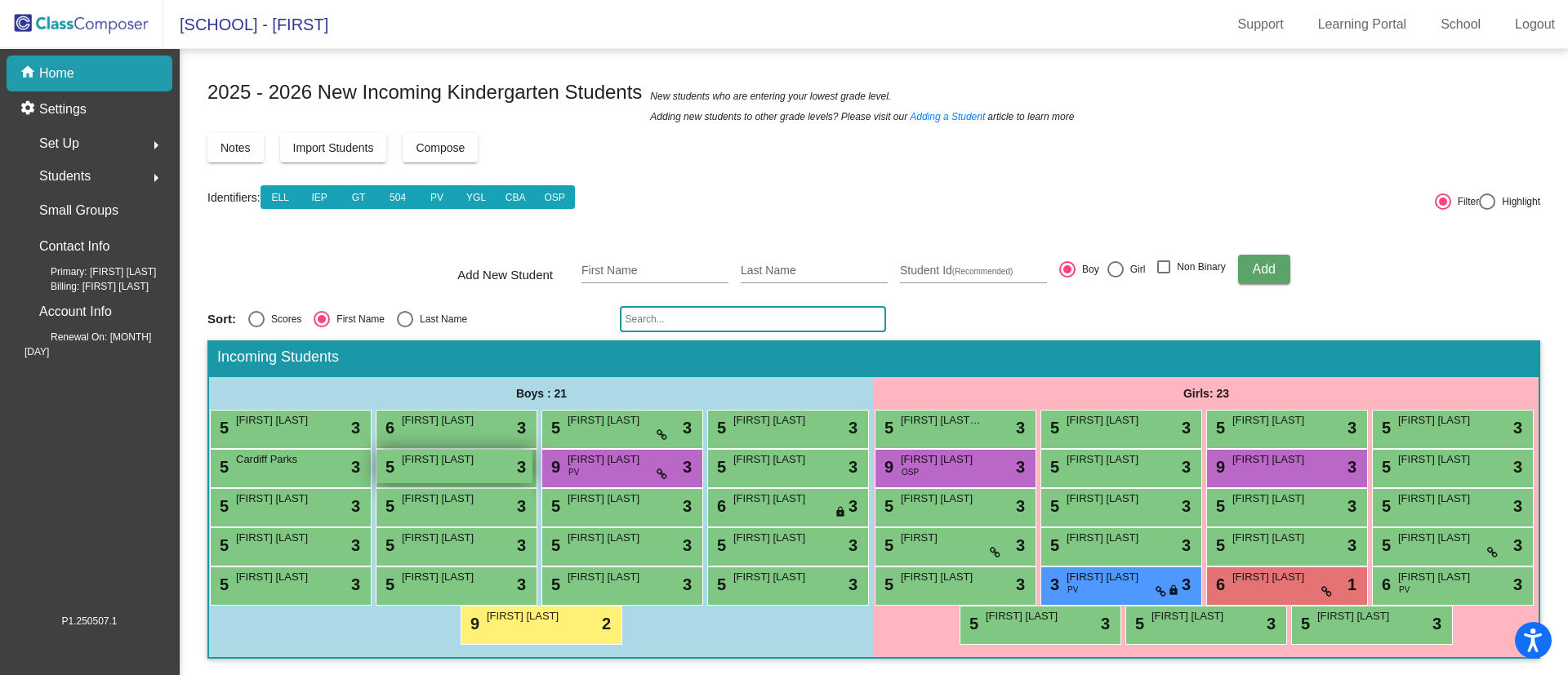 click on "5 Cedar Finch lock do_not_disturb_alt 3" at bounding box center [454, 466] 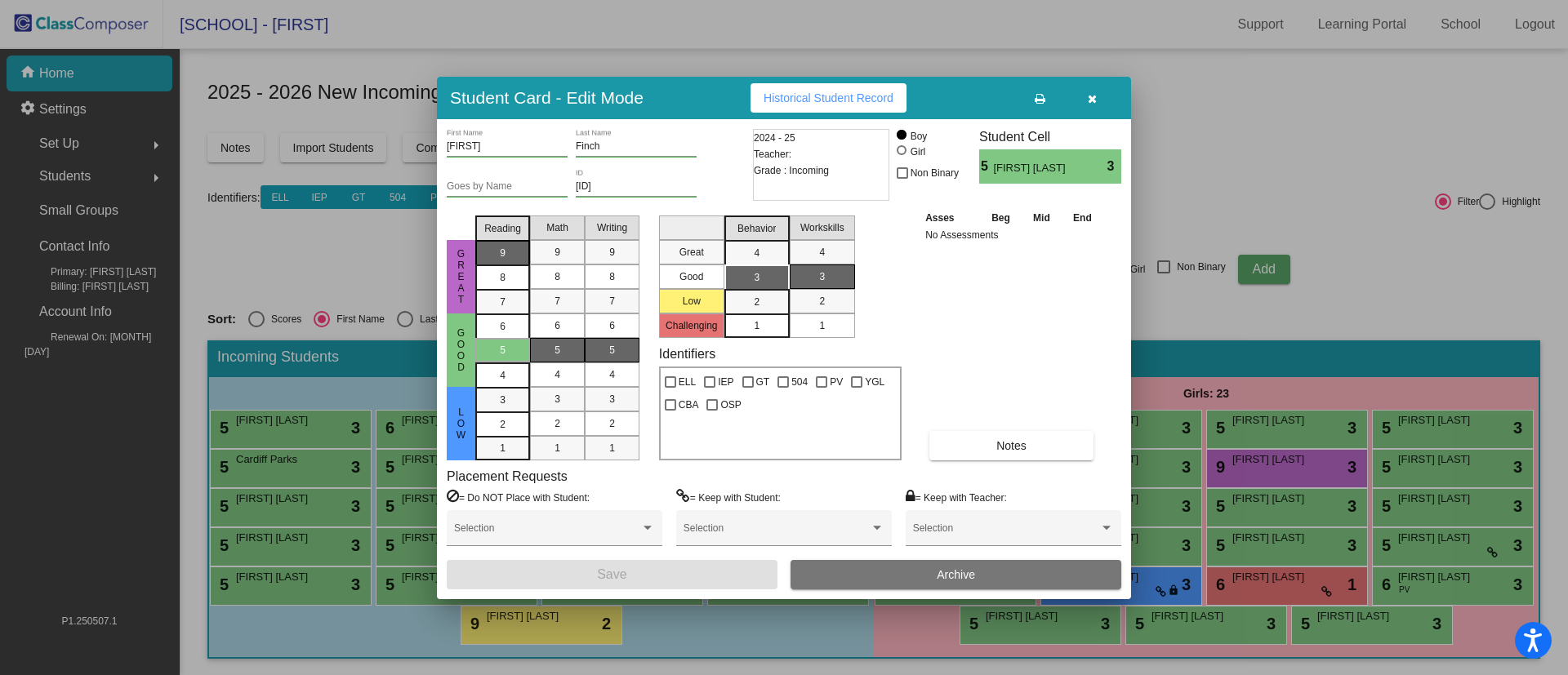click on "9" at bounding box center (502, 253) 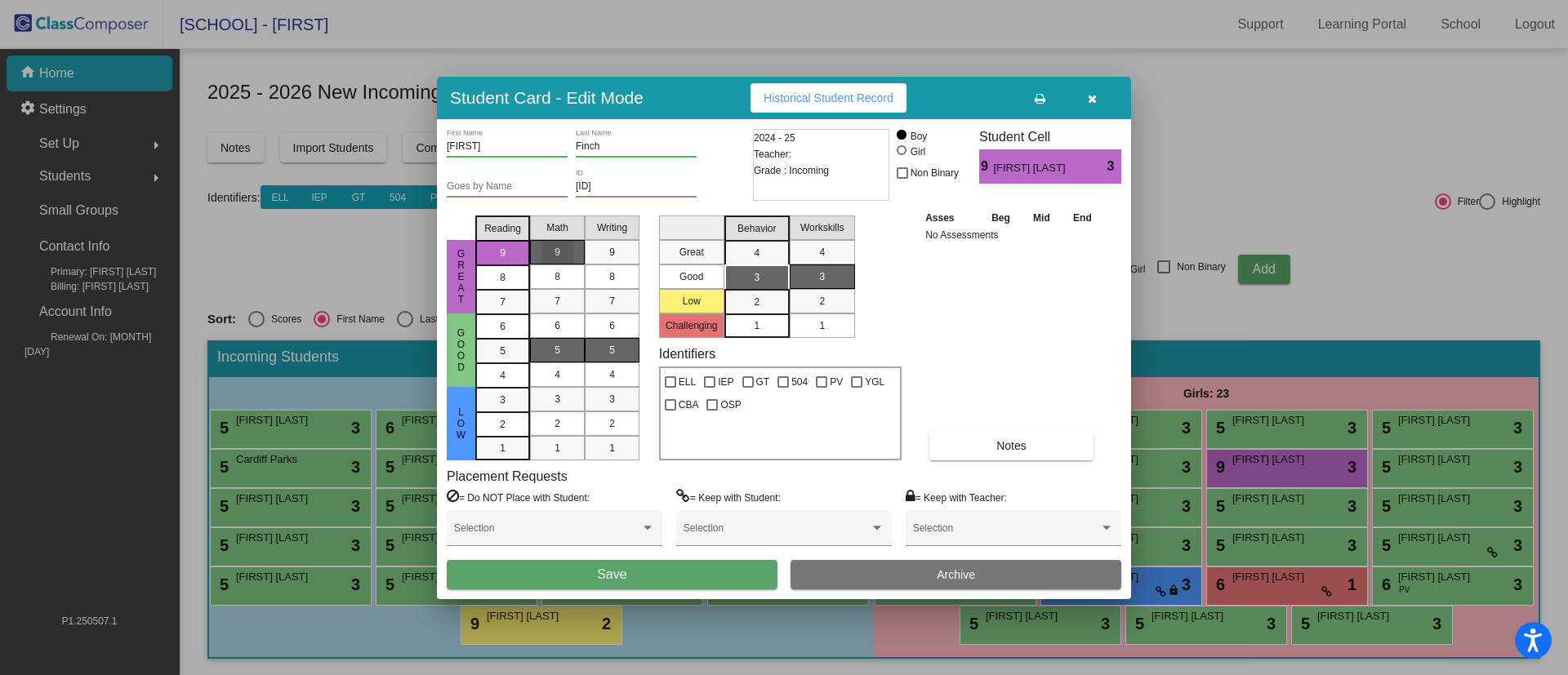 click on "9" at bounding box center (557, 252) 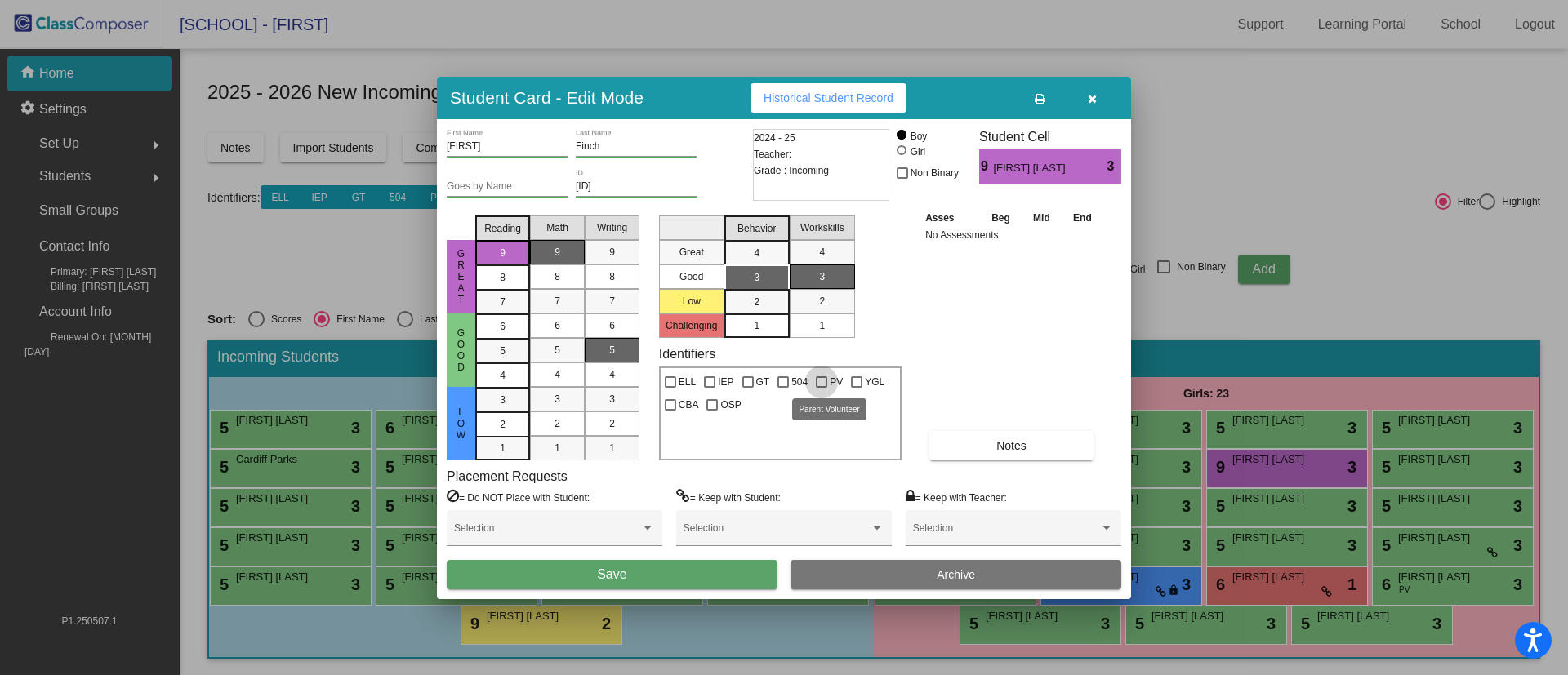 click at bounding box center (822, 382) 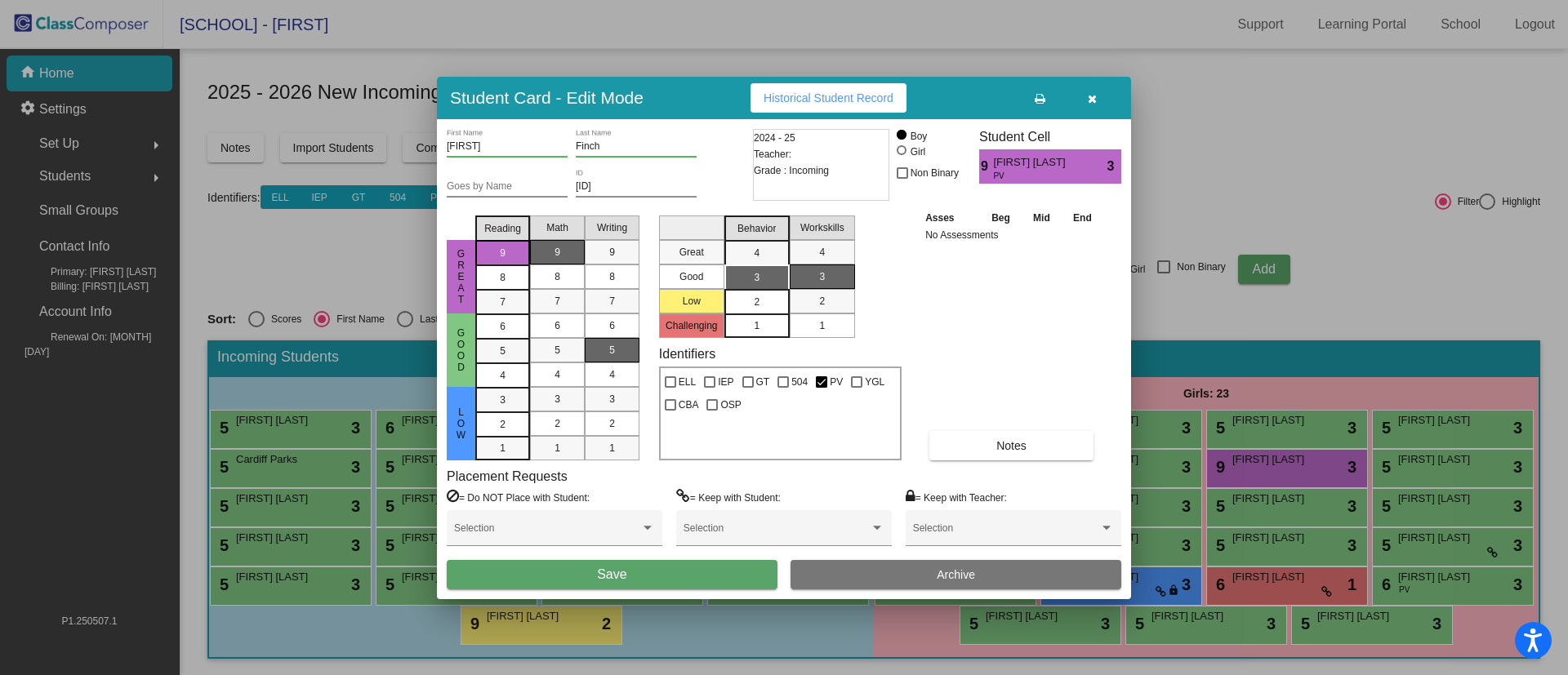 click on "2" at bounding box center [756, 302] 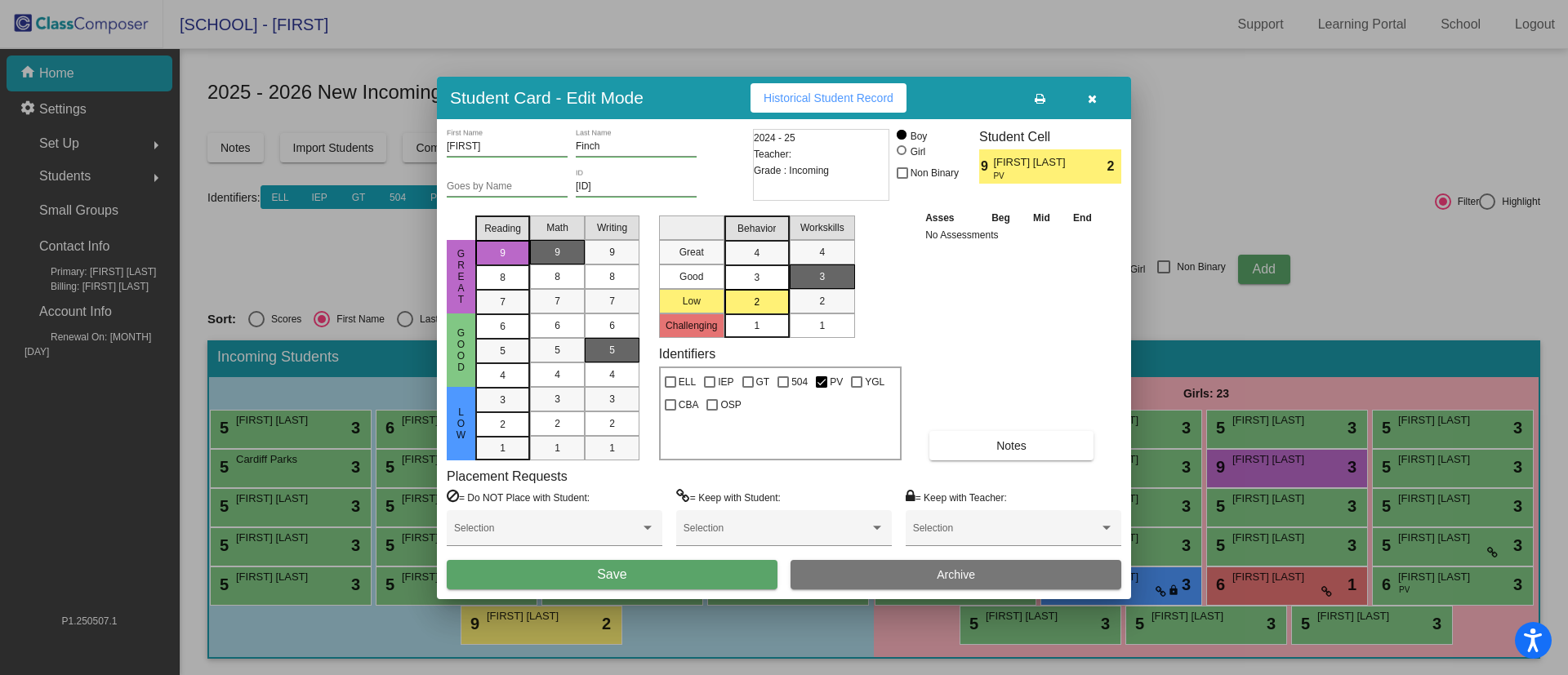 click on "Save" at bounding box center [612, 574] 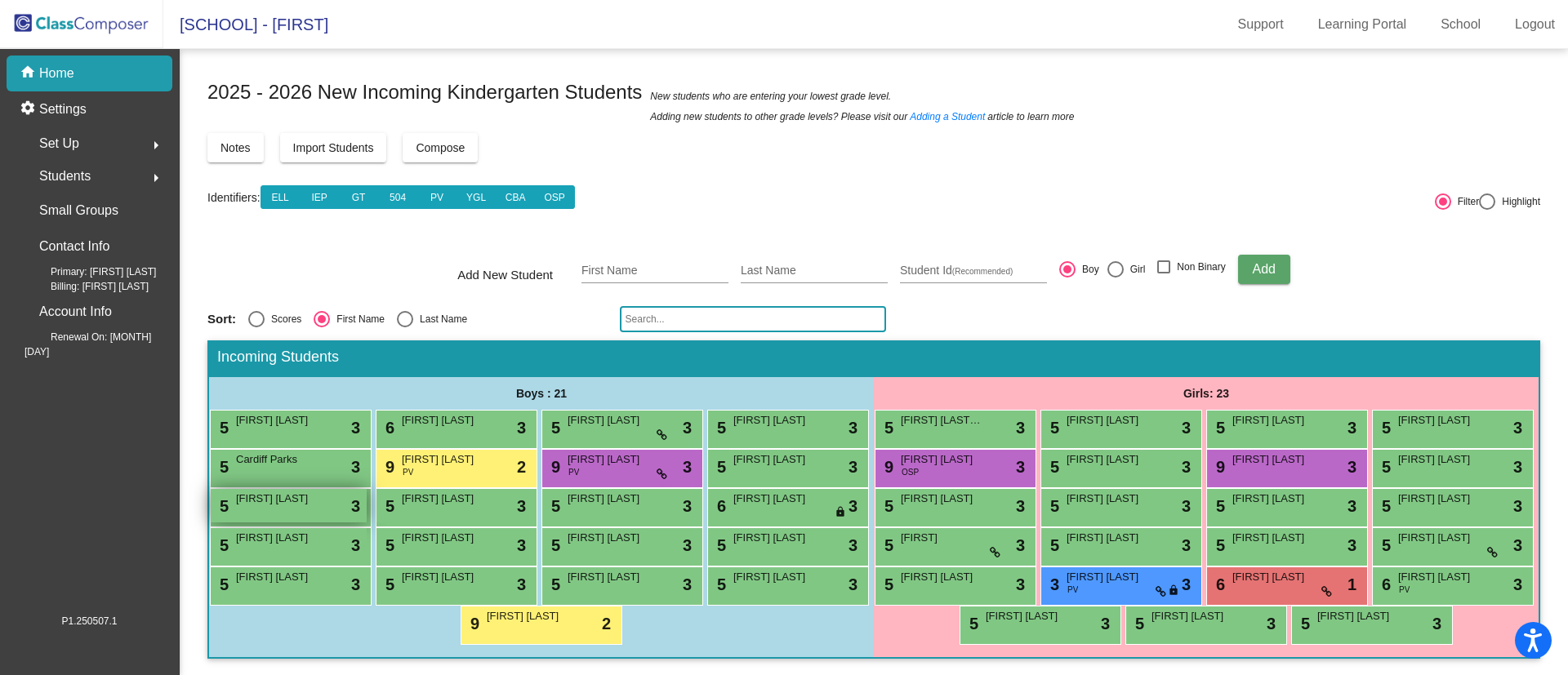 click on "5 Eric Holz lock do_not_disturb_alt 3" at bounding box center [288, 505] 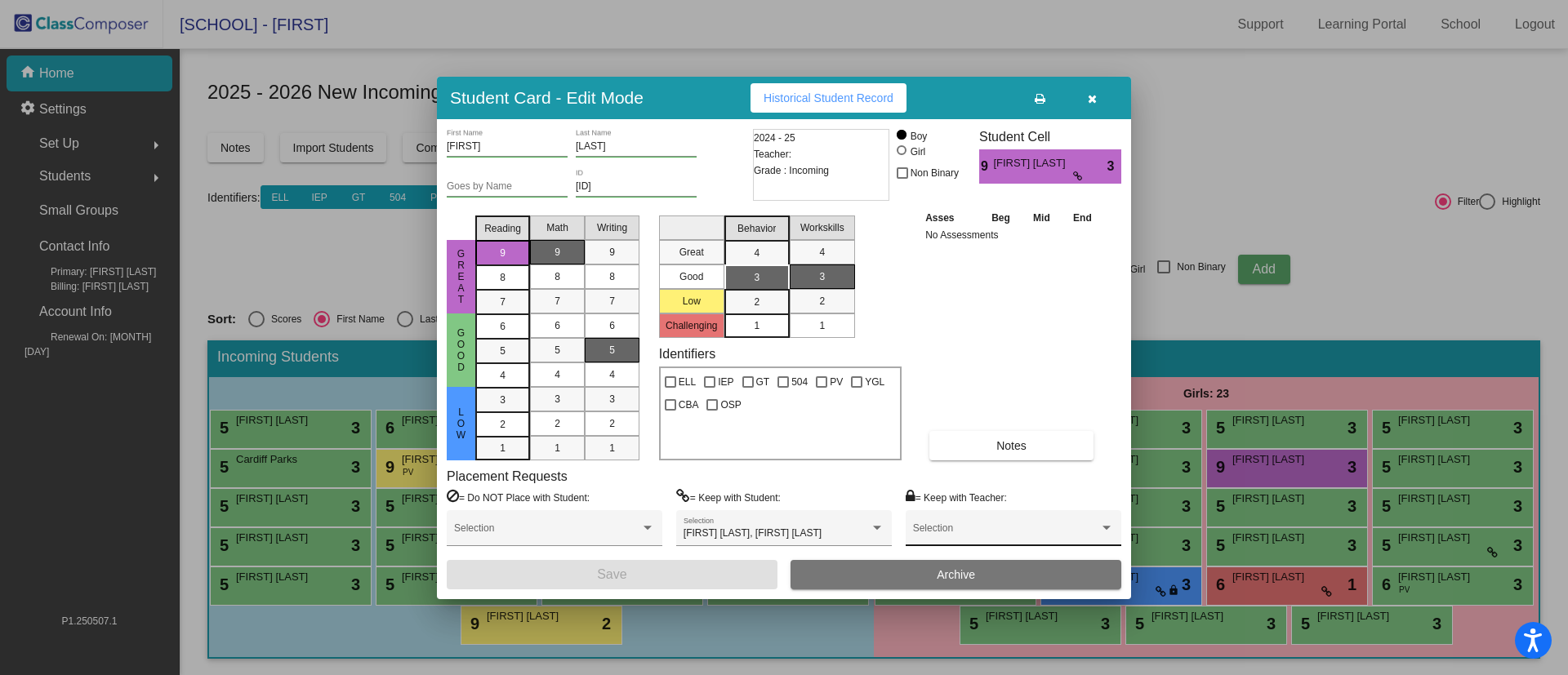 click on "Selection" at bounding box center [1013, 532] 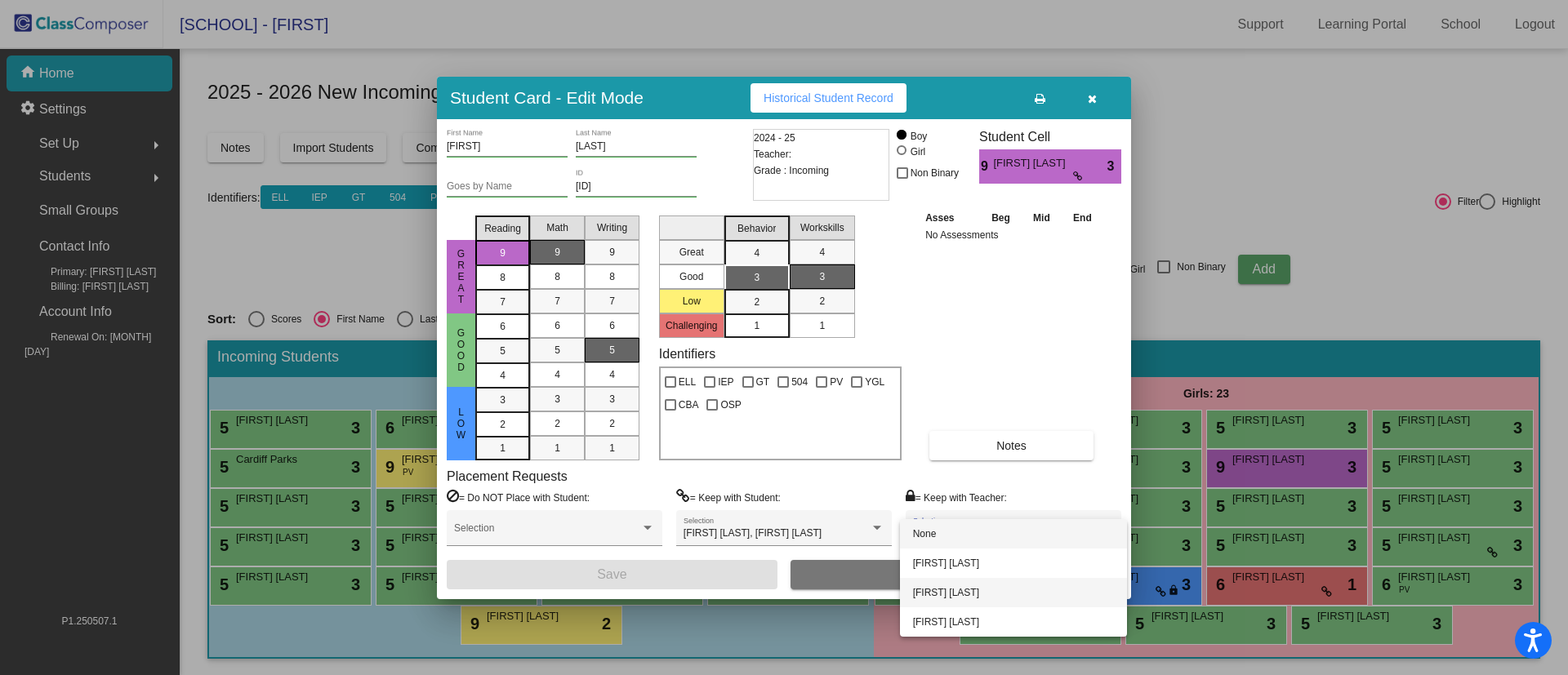 click on "[FIRST] [LAST]" at bounding box center [1013, 593] 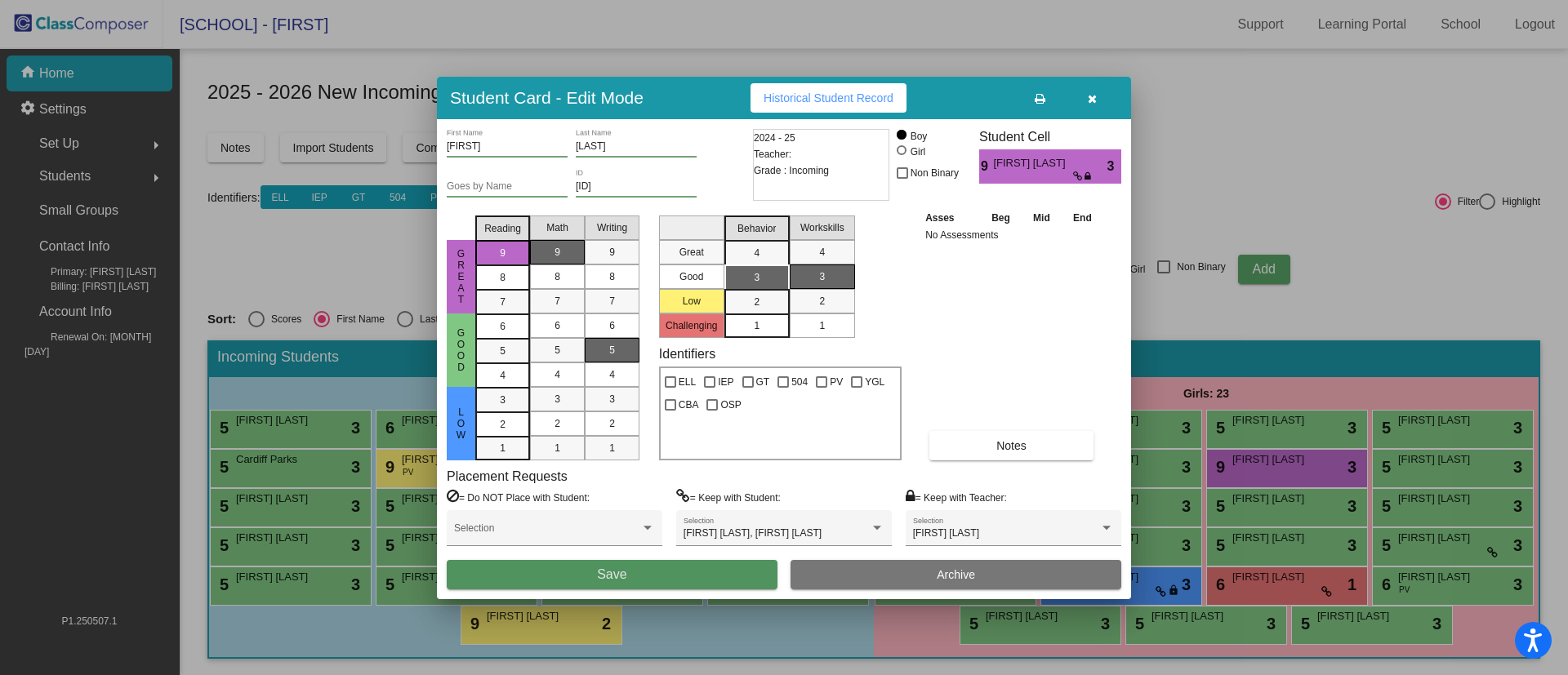 click on "Save" at bounding box center [612, 575] 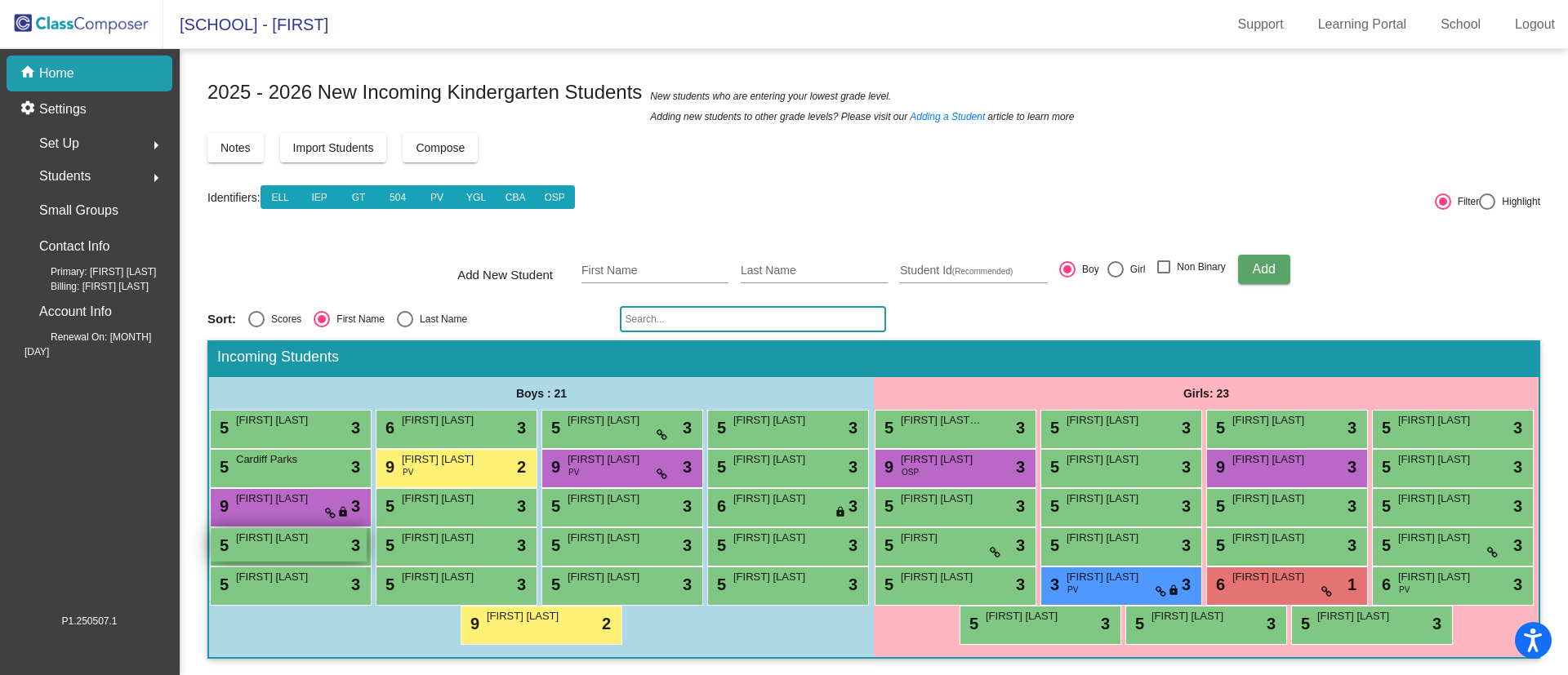scroll, scrollTop: 0, scrollLeft: 0, axis: both 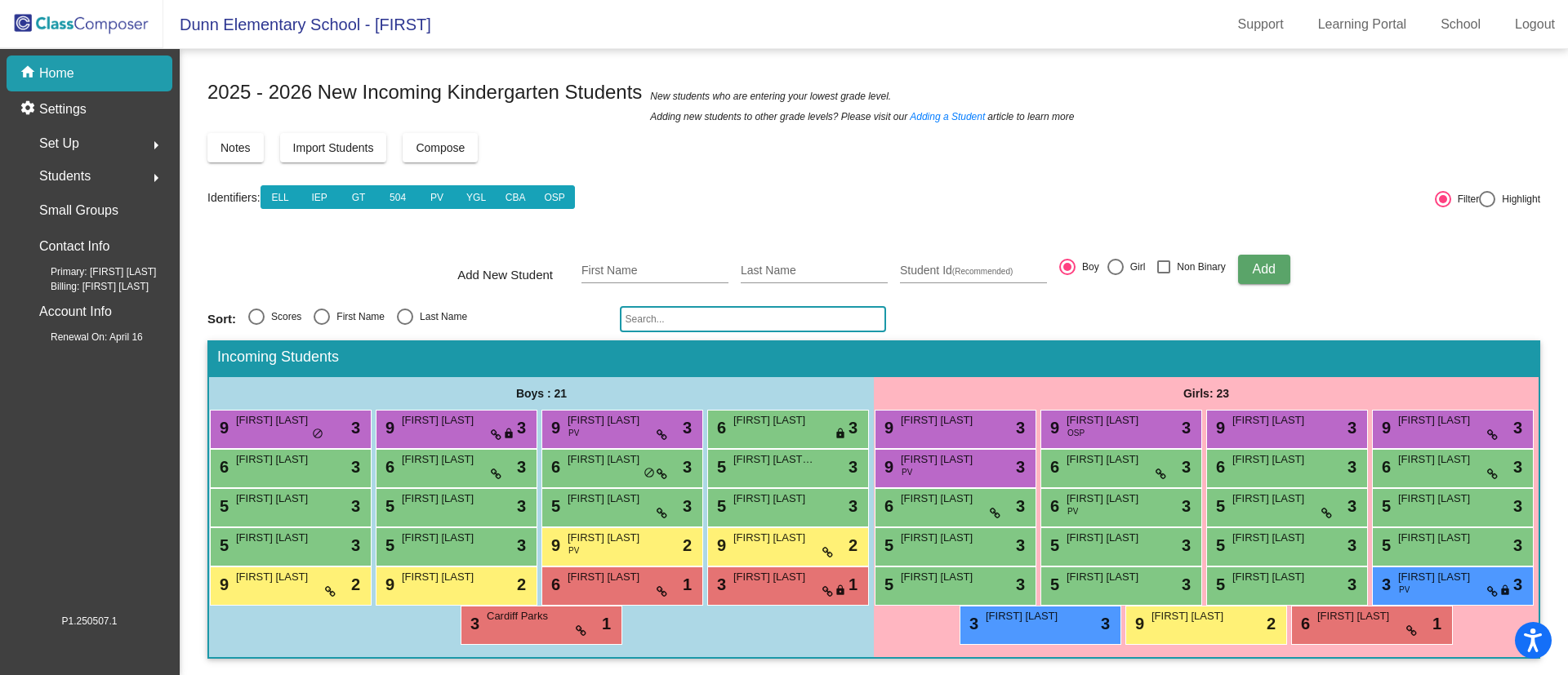 click on "Last Name" at bounding box center [440, 317] 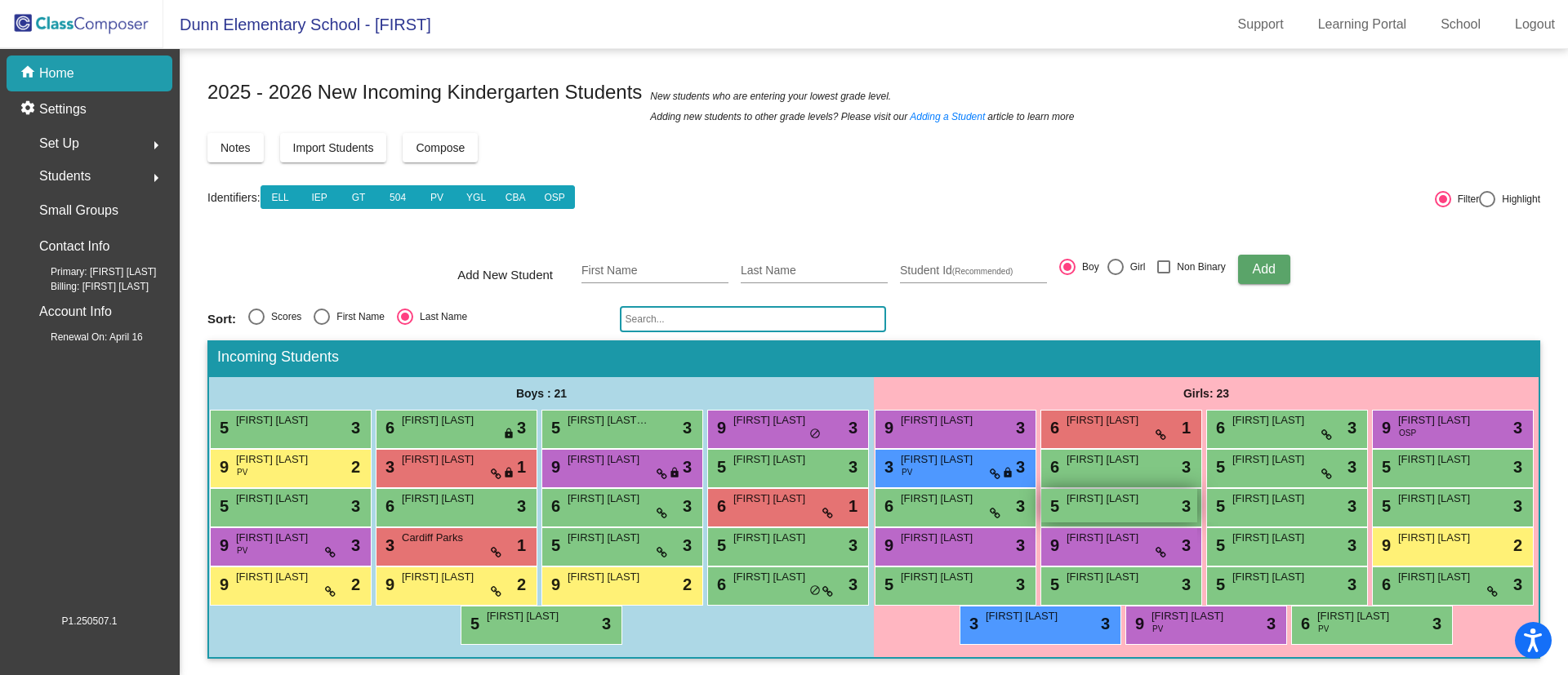 click on "5 Evelyn Honiotes lock do_not_disturb_alt 3" at bounding box center [1119, 505] 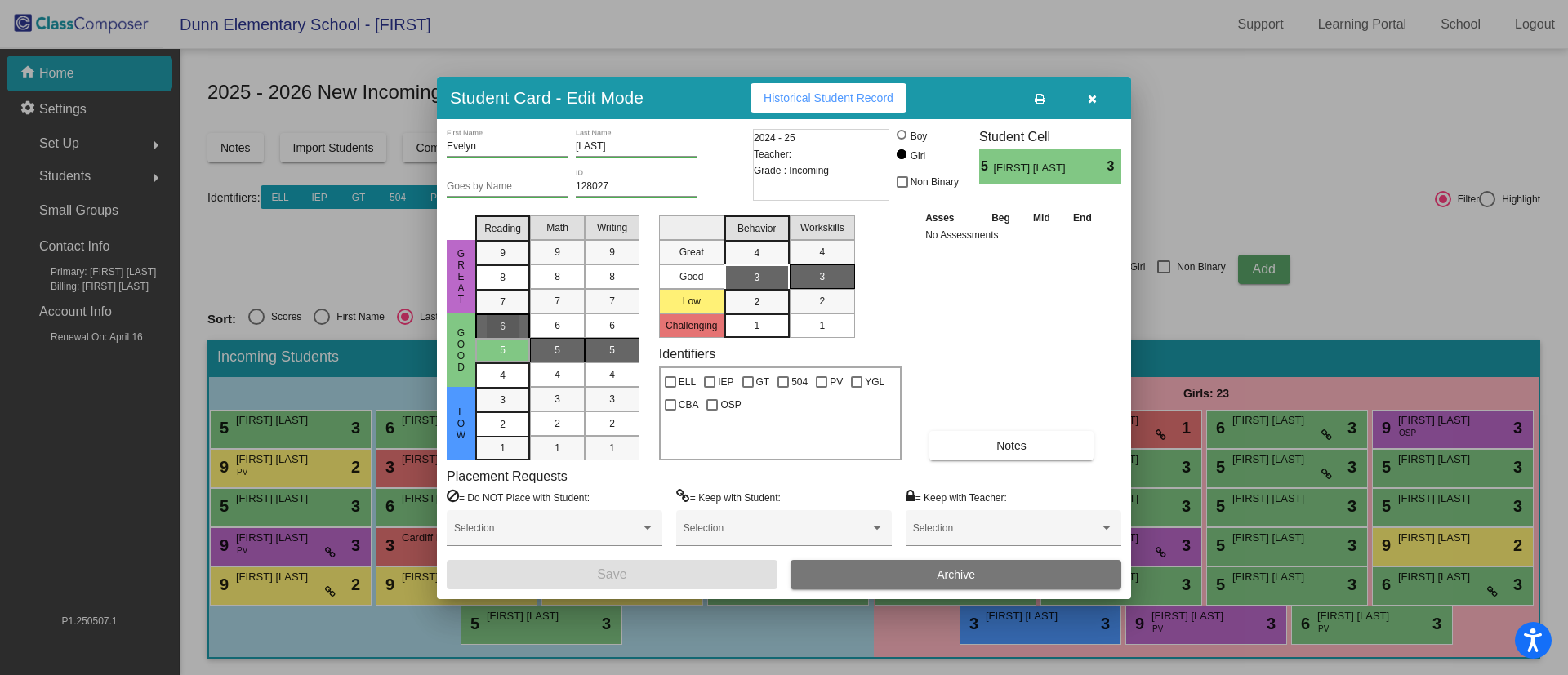 click on "6" at bounding box center (502, 326) 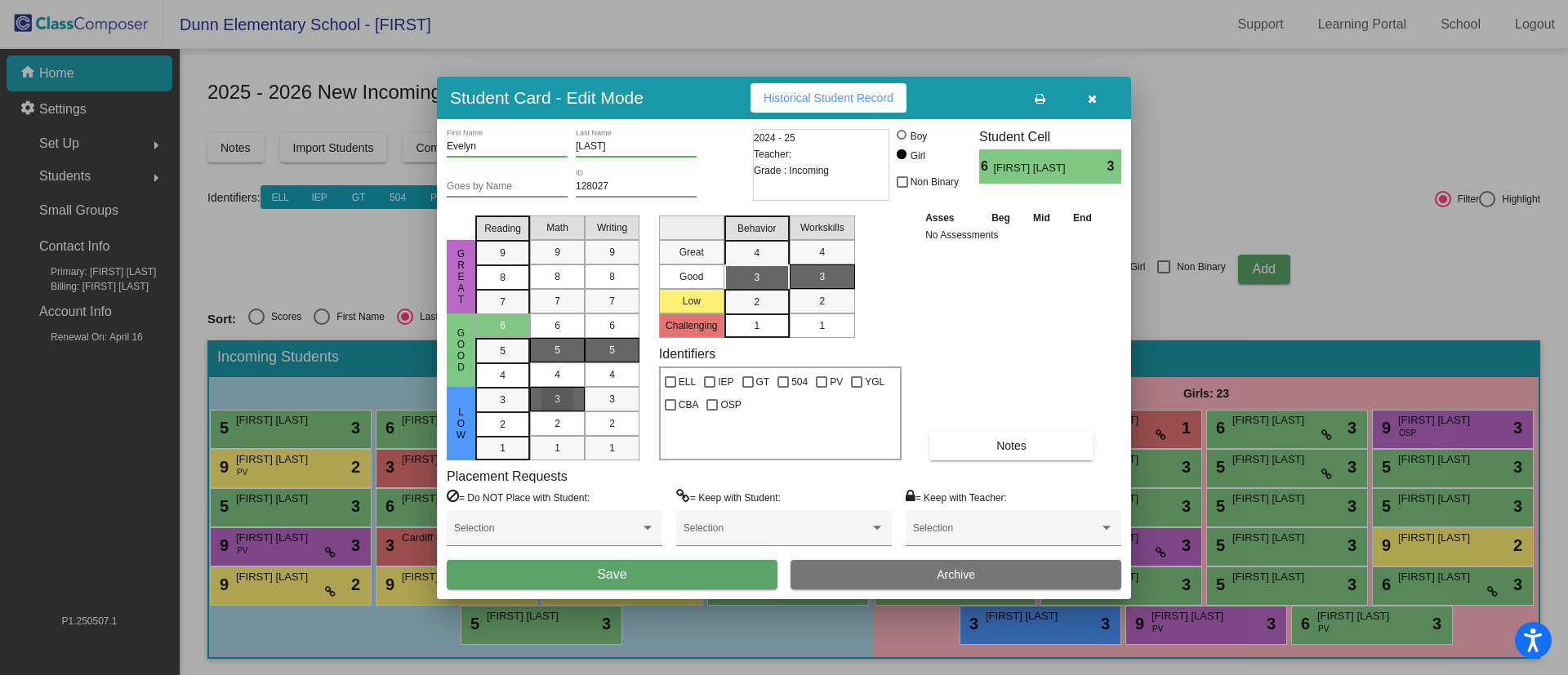 click on "3" at bounding box center [557, 399] 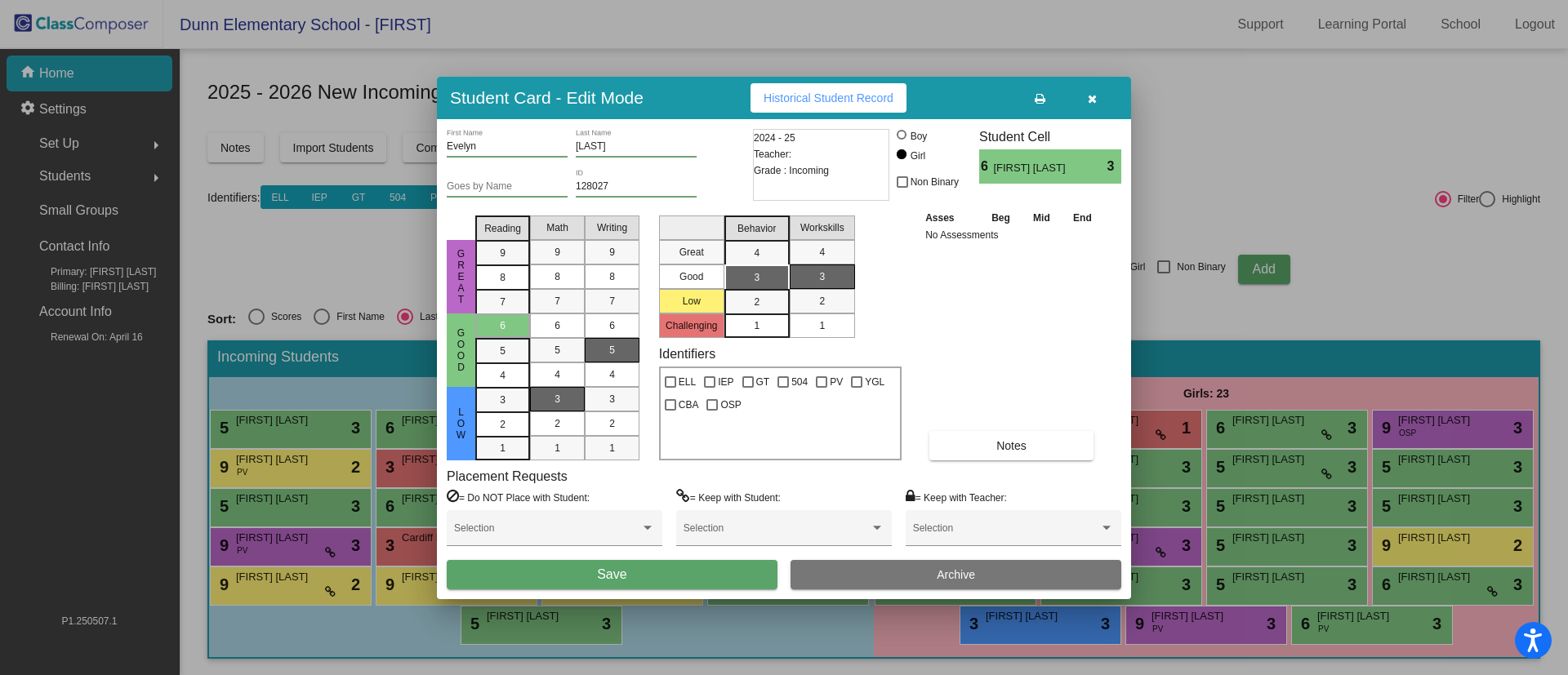click on "5" at bounding box center [612, 350] 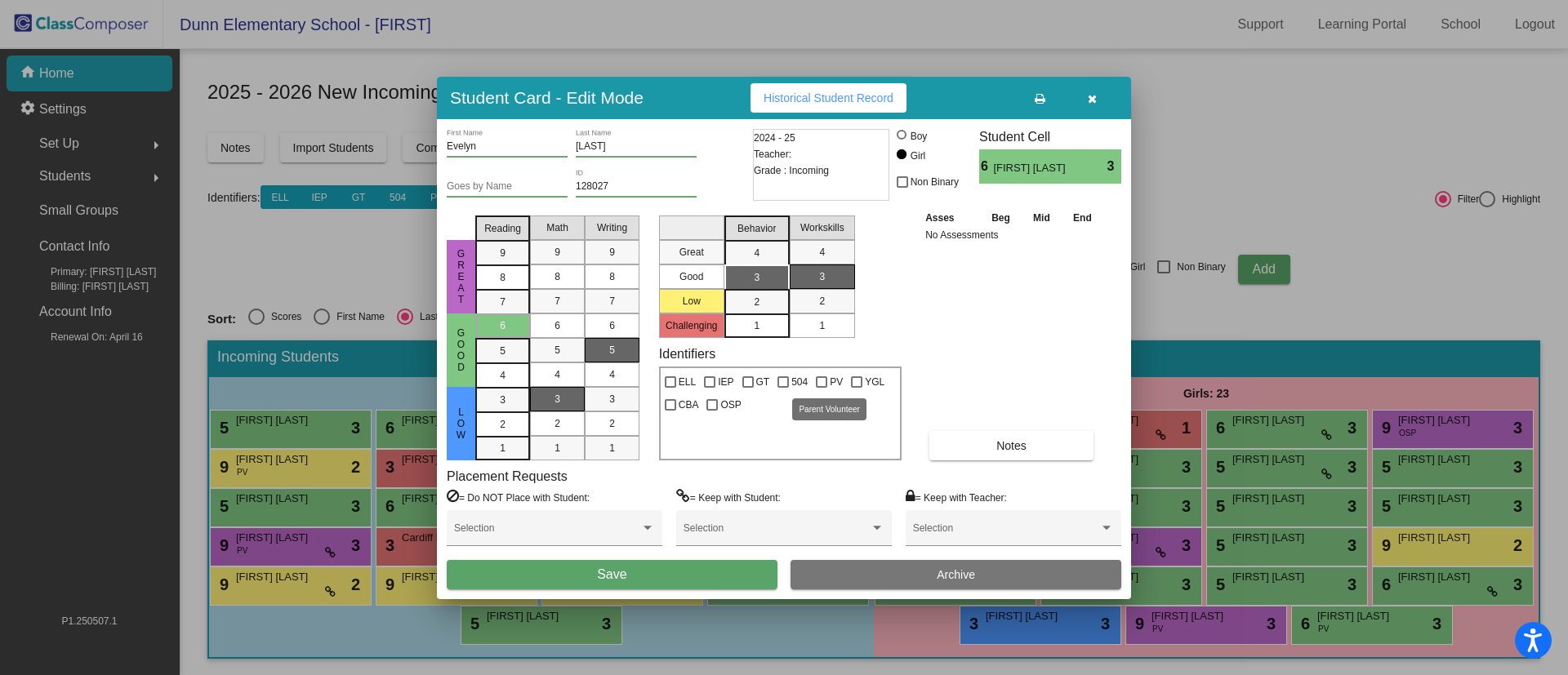 click at bounding box center [822, 382] 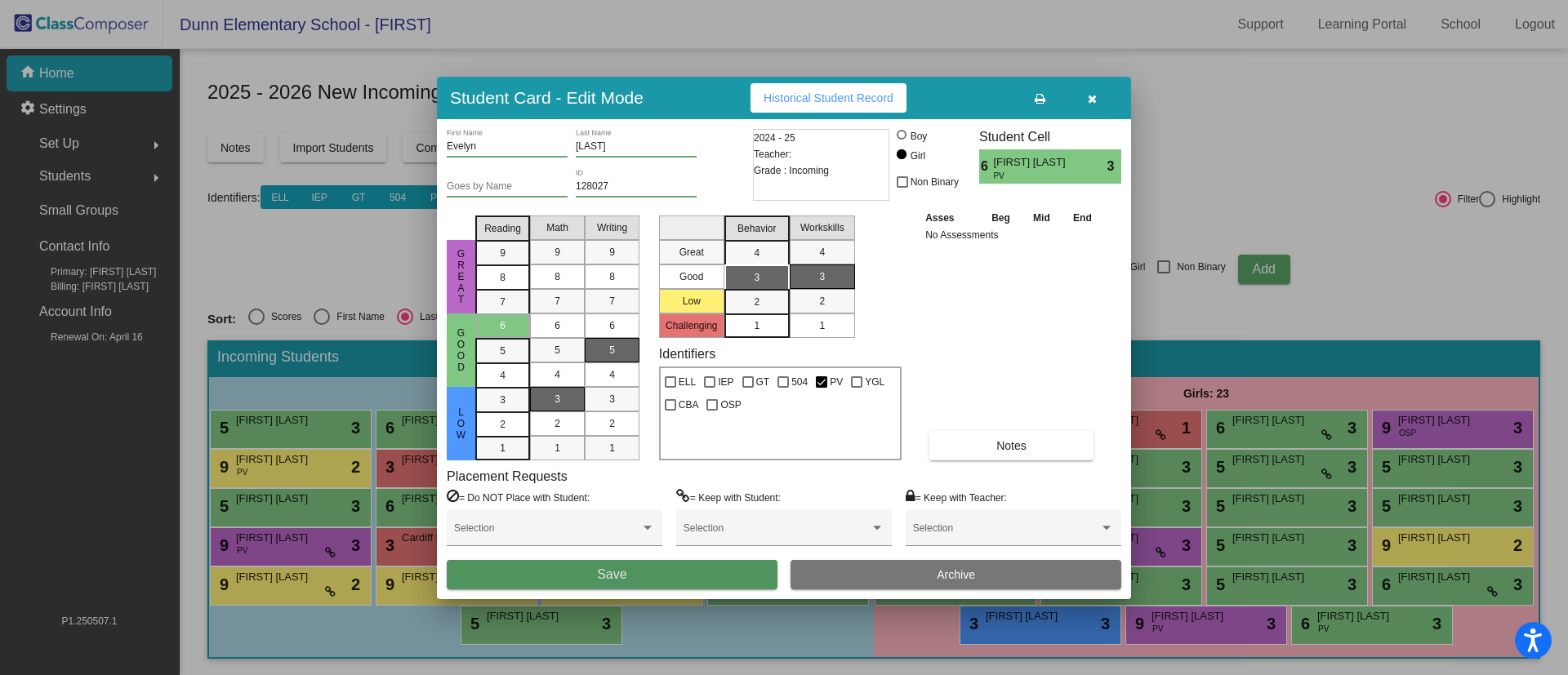 click on "Save" at bounding box center (612, 575) 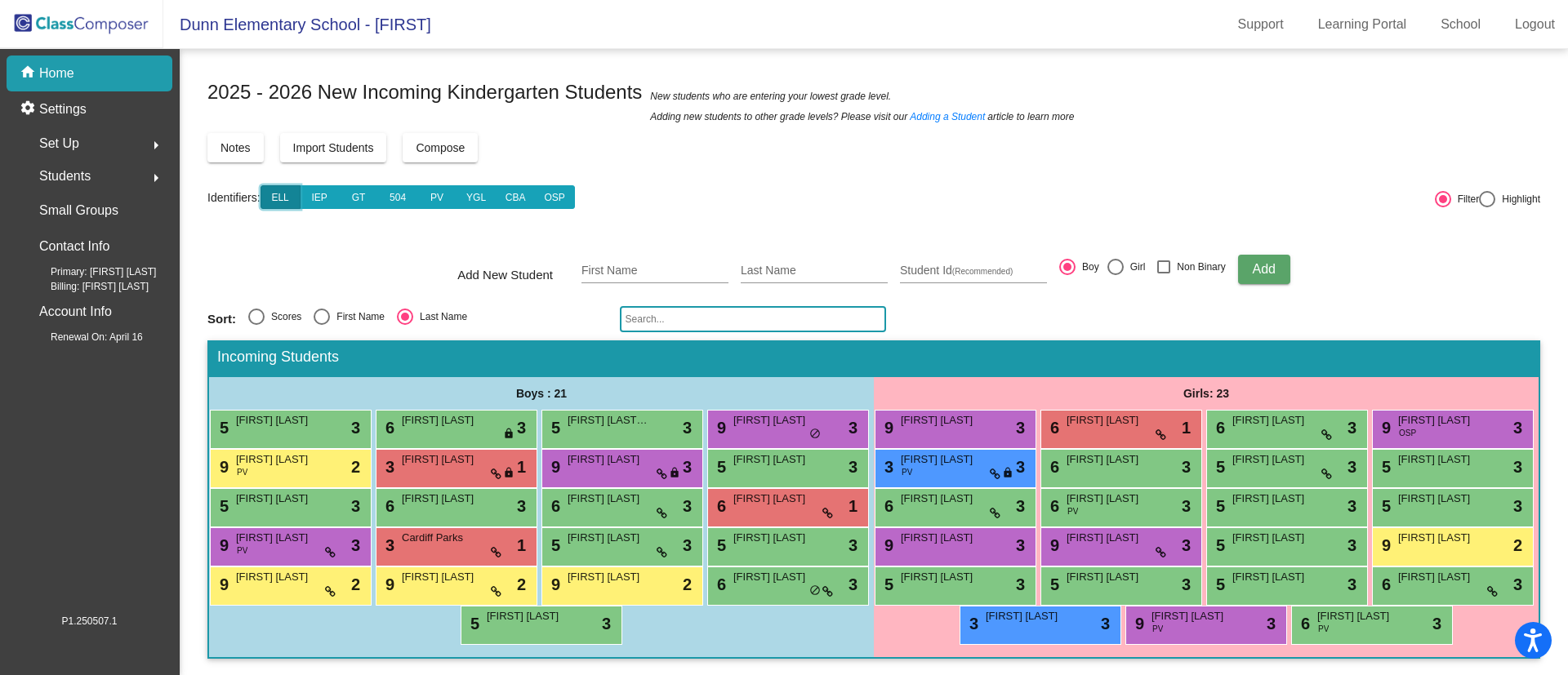 click on "ELL" at bounding box center (280, 197) 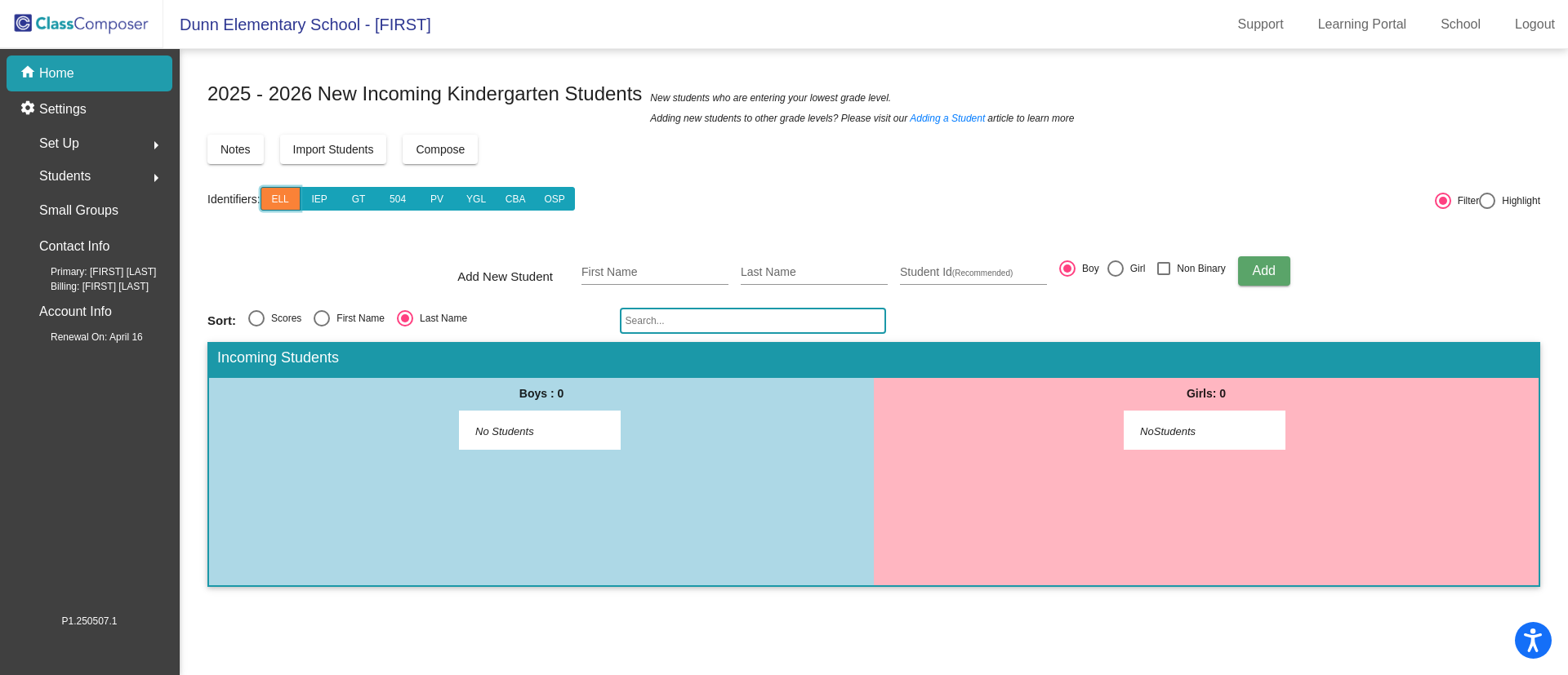 click on "ELL" at bounding box center (280, 198) 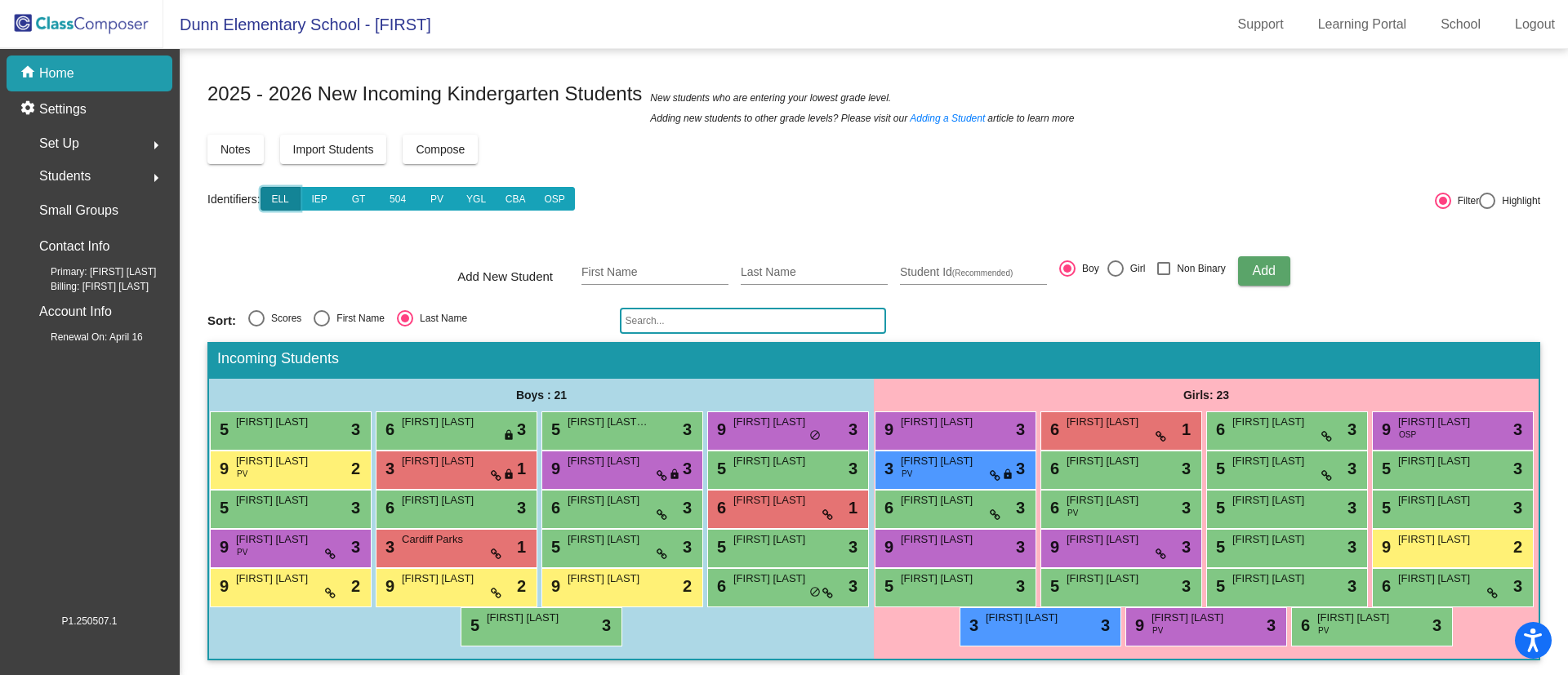 scroll, scrollTop: 80, scrollLeft: 0, axis: vertical 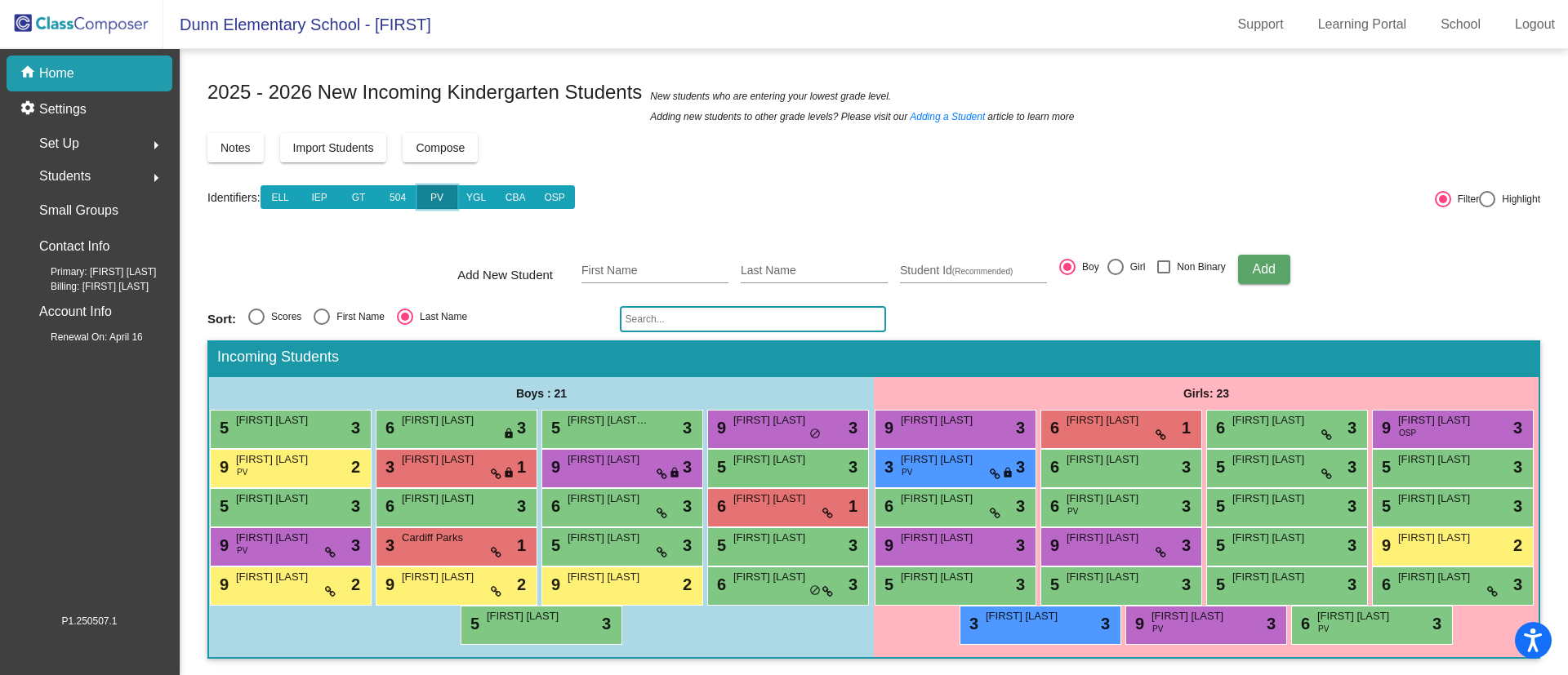 click on "PV" at bounding box center (437, 197) 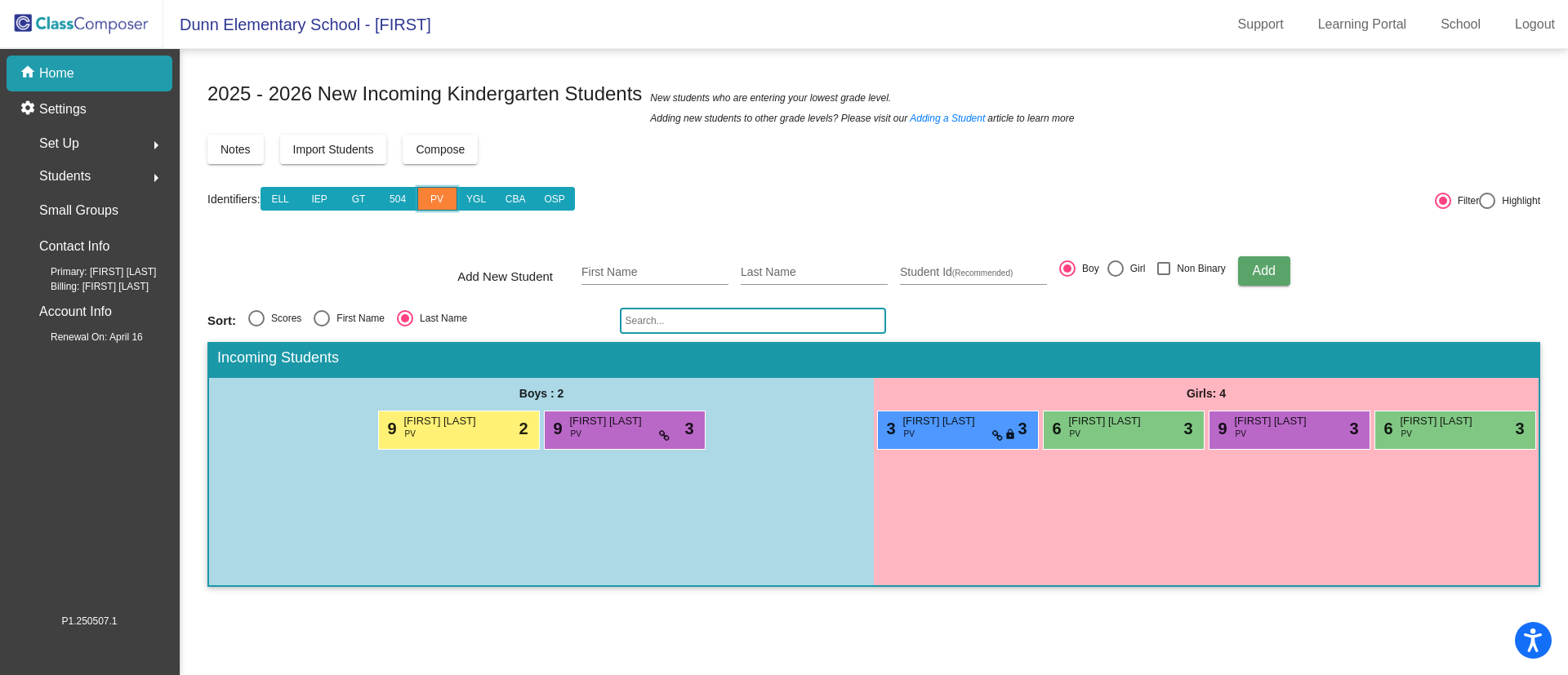 scroll, scrollTop: 0, scrollLeft: 0, axis: both 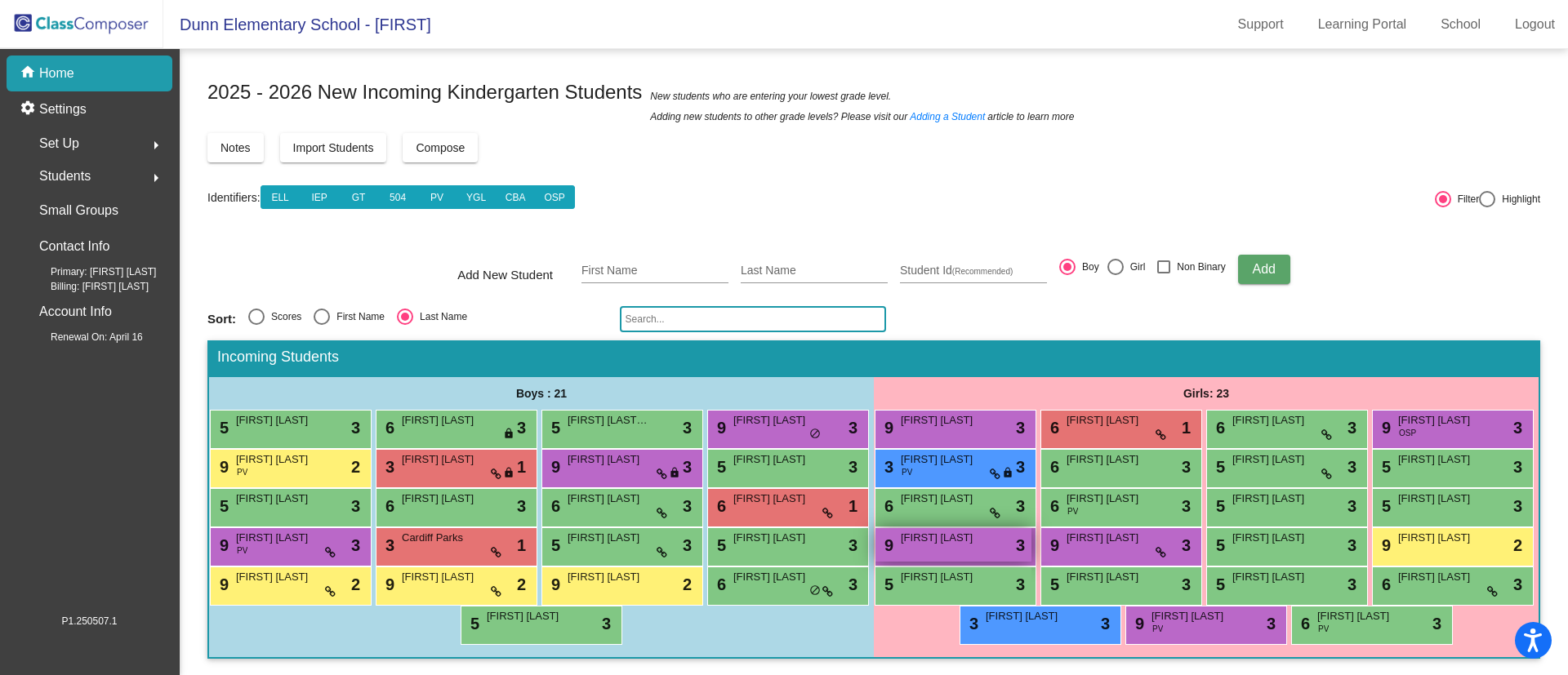 click on "[FIRST] [LAST]" at bounding box center (942, 538) 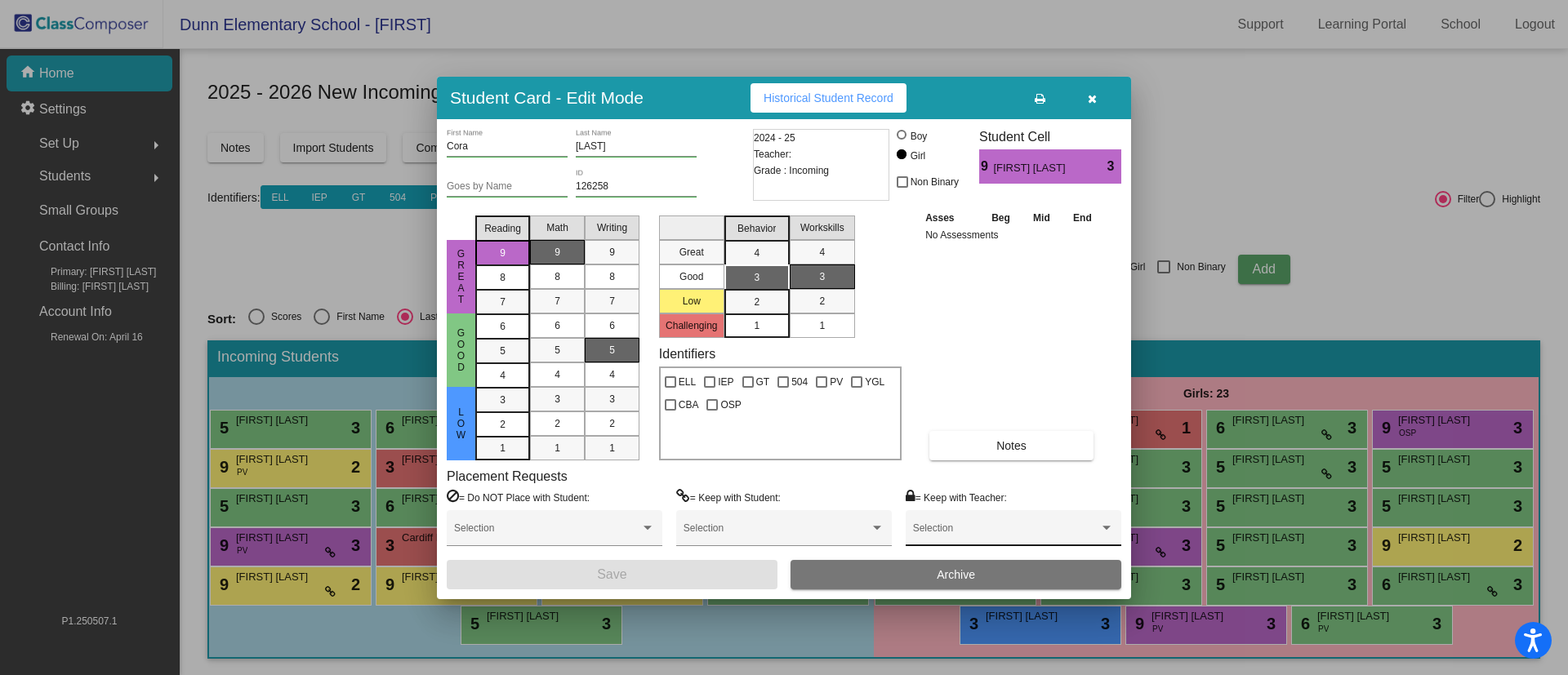 click on "Selection" at bounding box center (1013, 532) 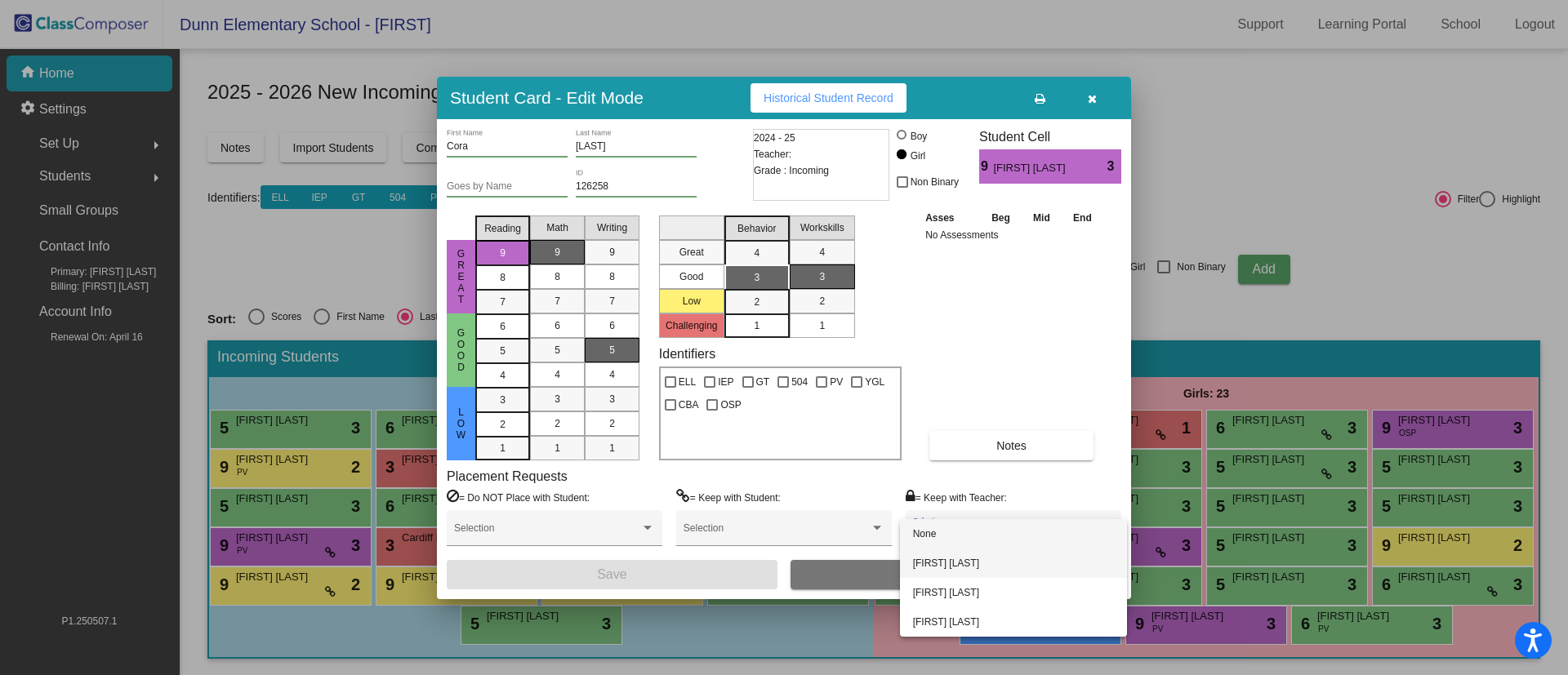 click on "[FIRST] [LAST]" at bounding box center [1013, 563] 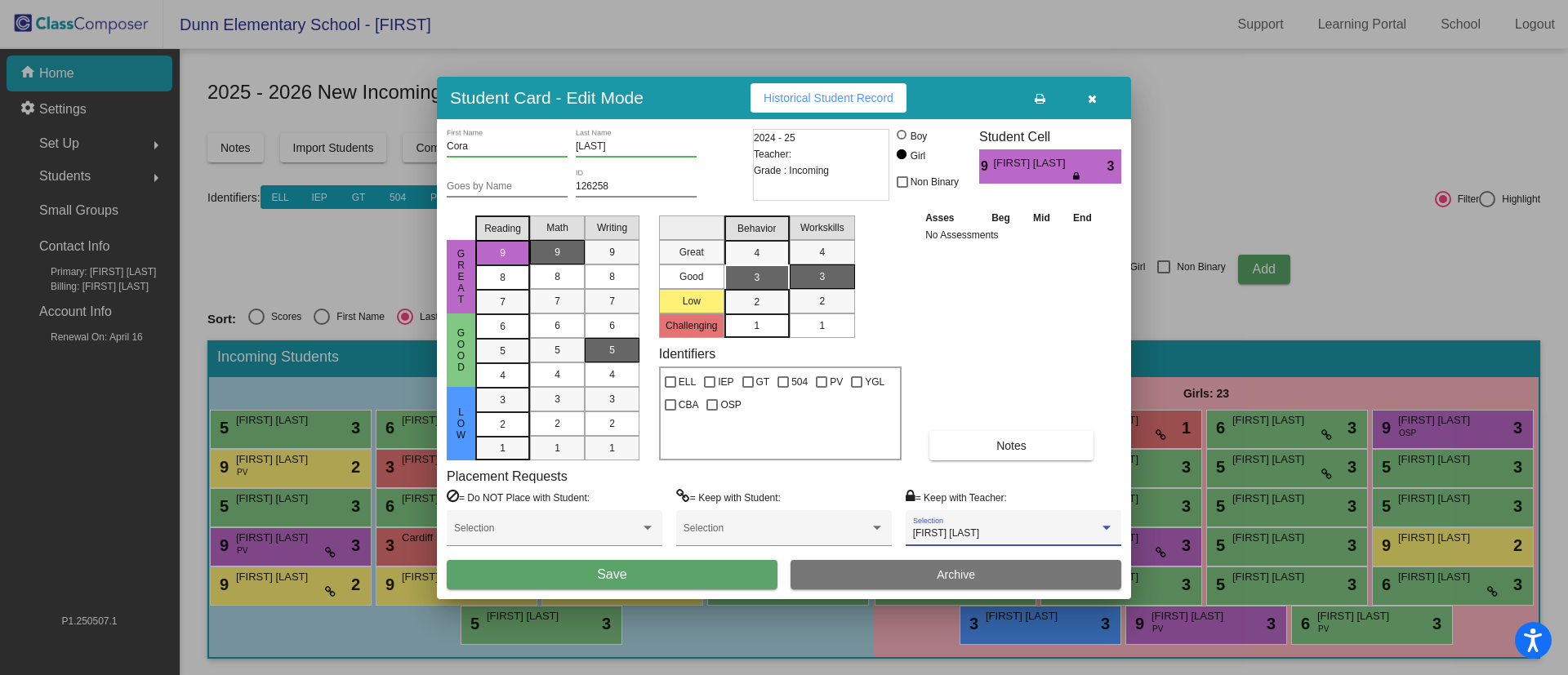 click on "Save" at bounding box center (612, 575) 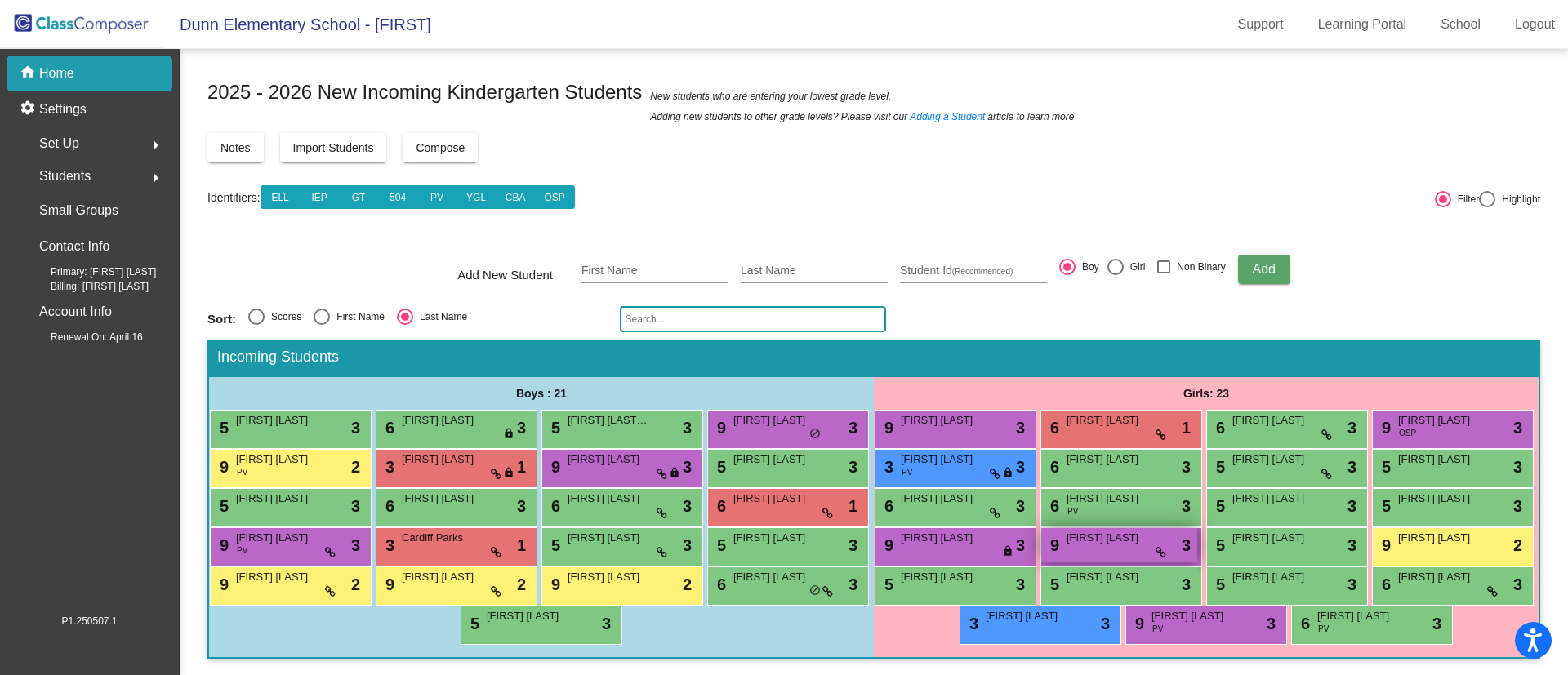 click on "[FIRST] [LAST]" at bounding box center [1107, 538] 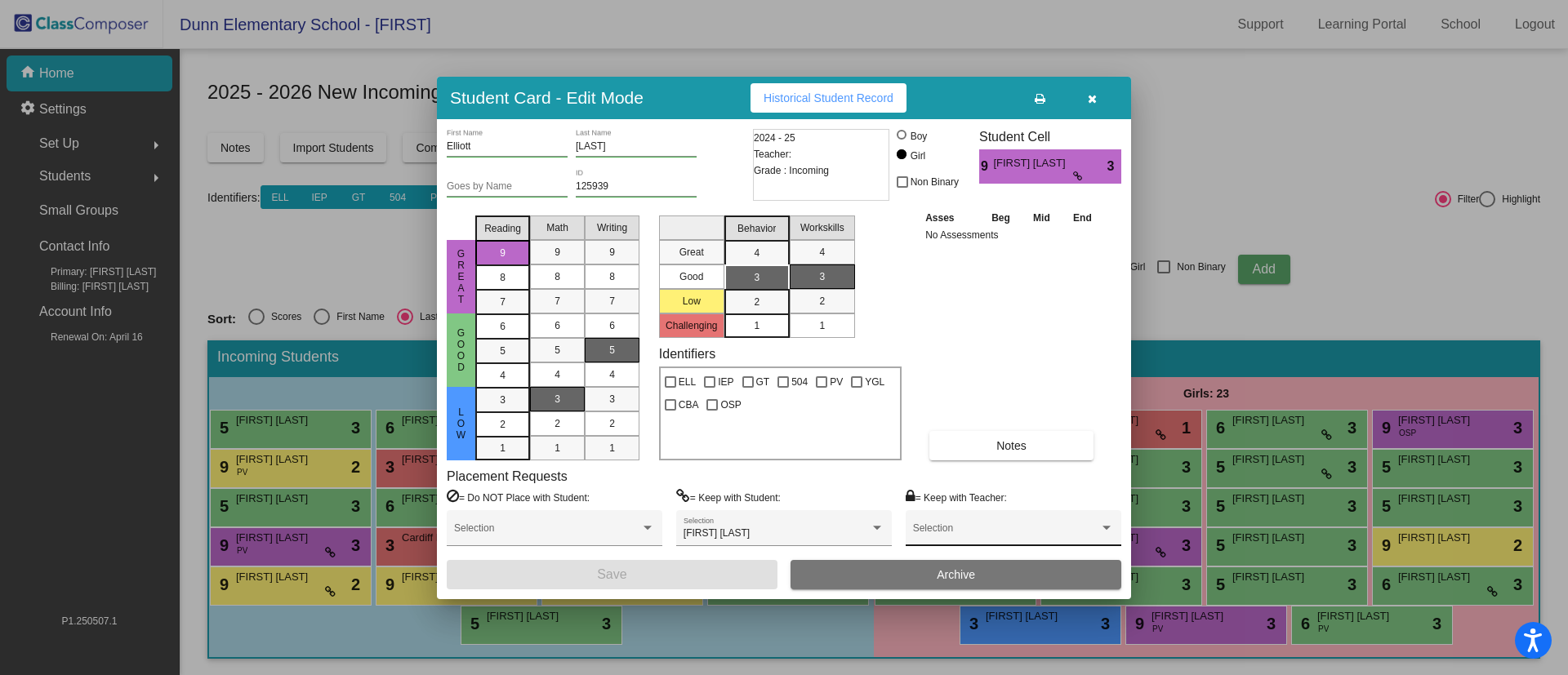 click on "Selection" at bounding box center [1013, 532] 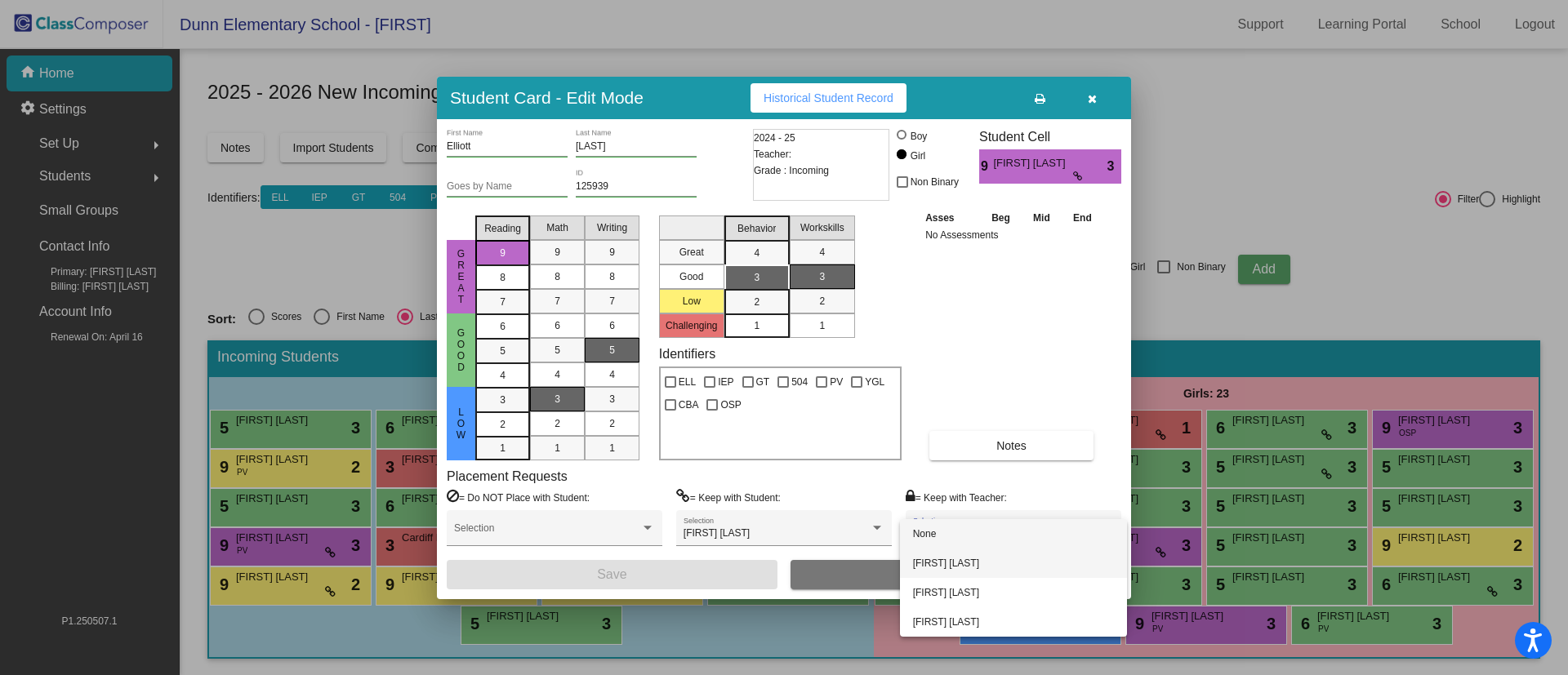 click on "[FIRST] [LAST]" at bounding box center [1013, 563] 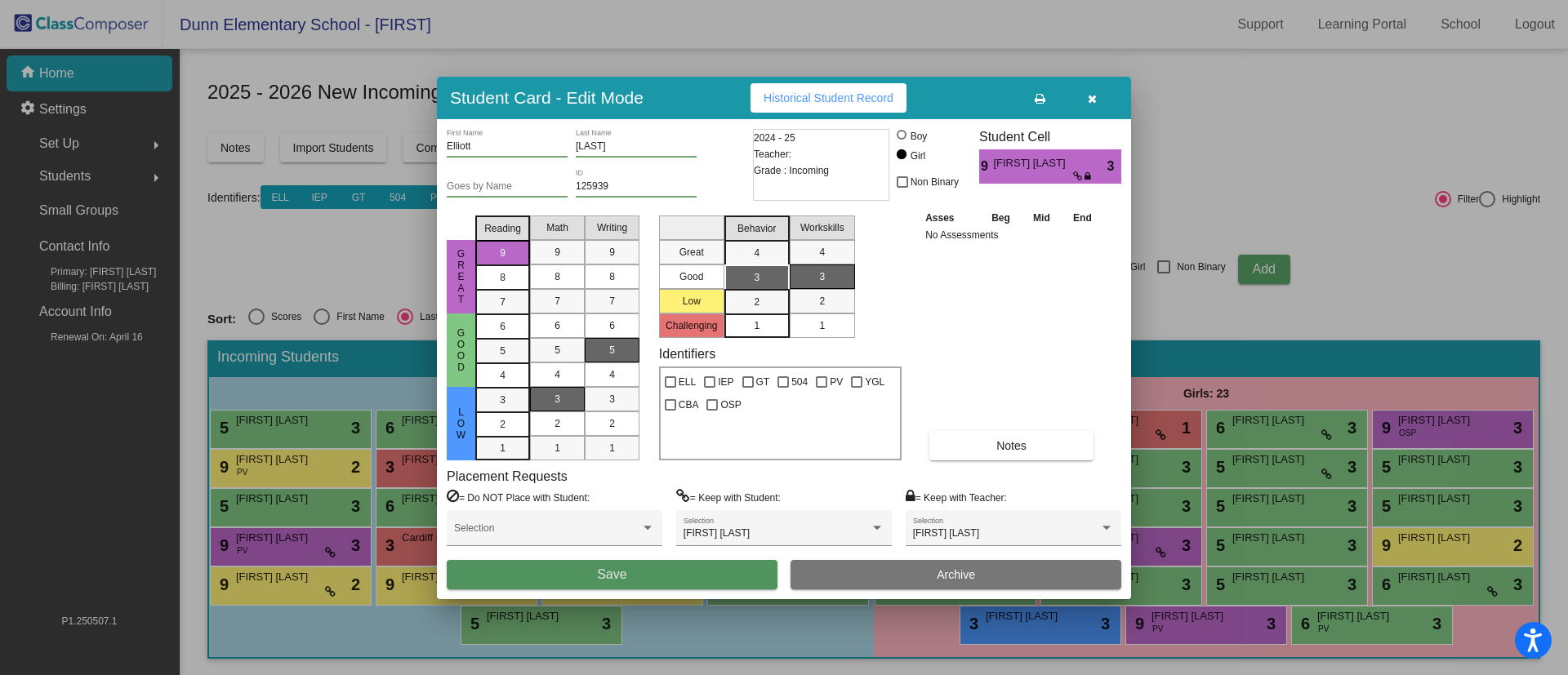 click on "Save" at bounding box center (612, 575) 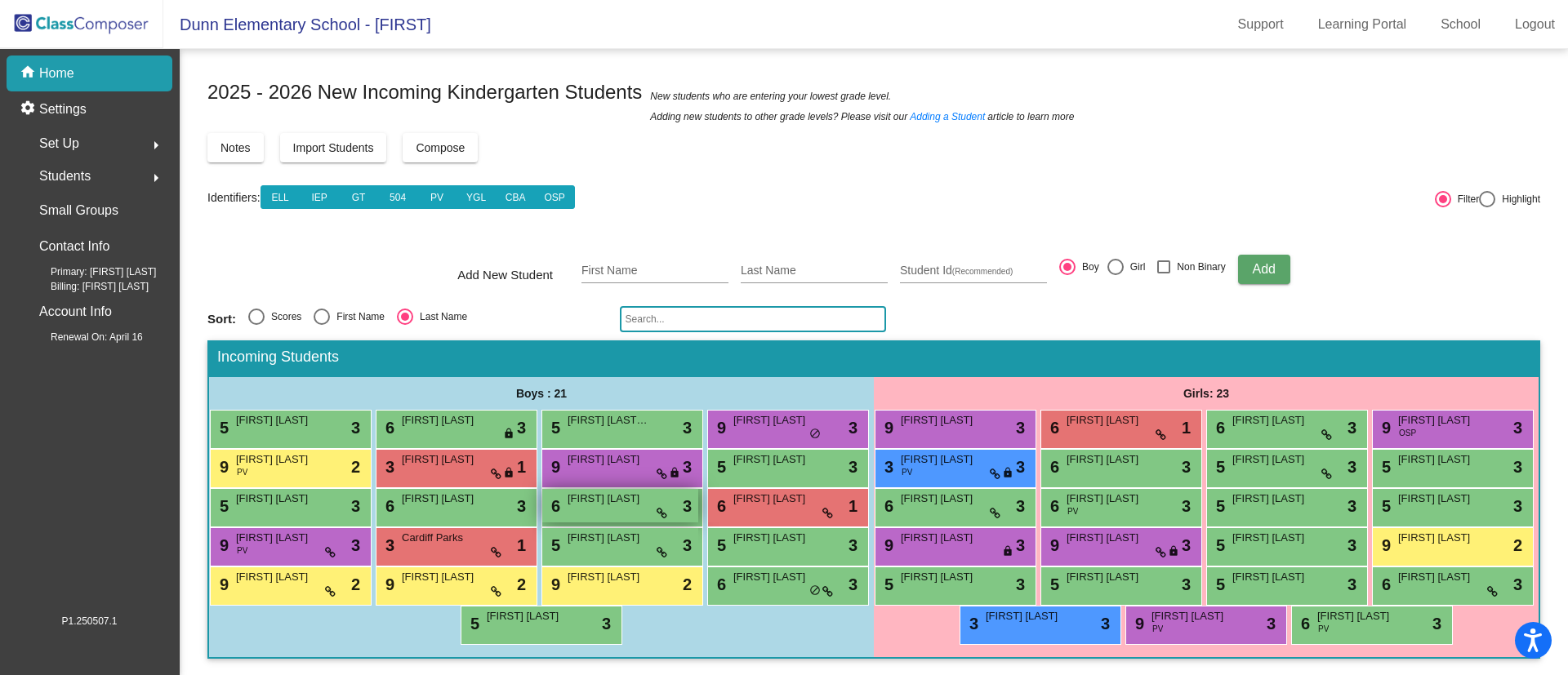 click on "6 Leo Kupec lock do_not_disturb_alt 3" at bounding box center (620, 505) 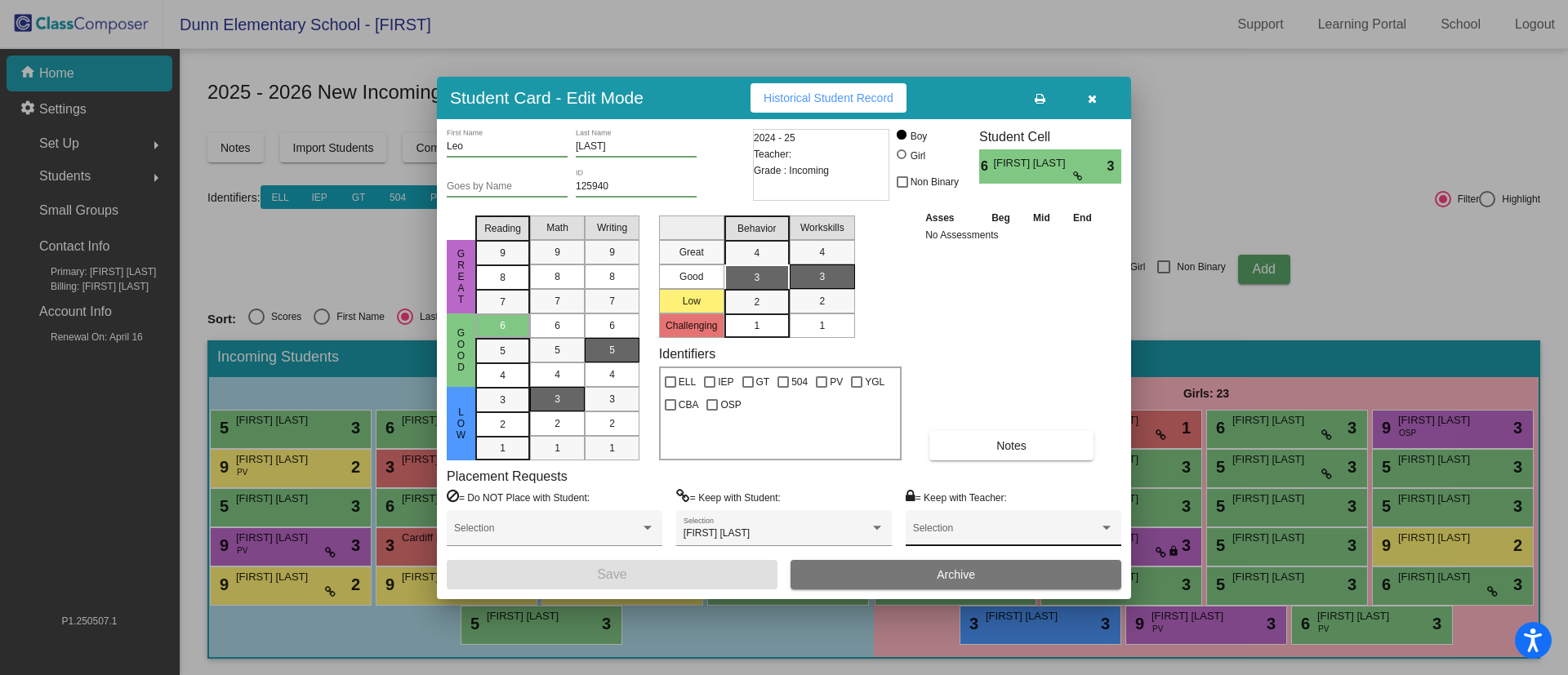 click on "Selection" at bounding box center (1013, 532) 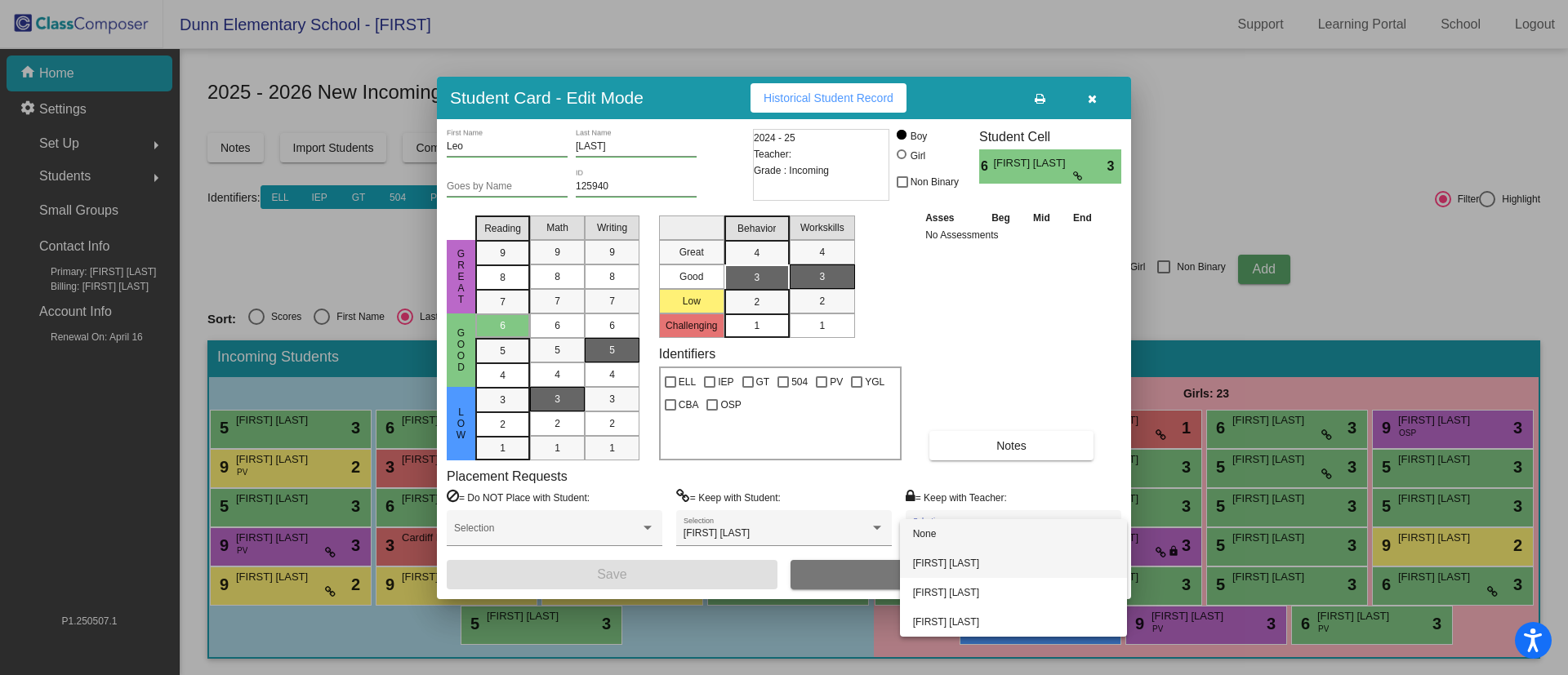 click on "[FIRST] [LAST]" at bounding box center (1013, 563) 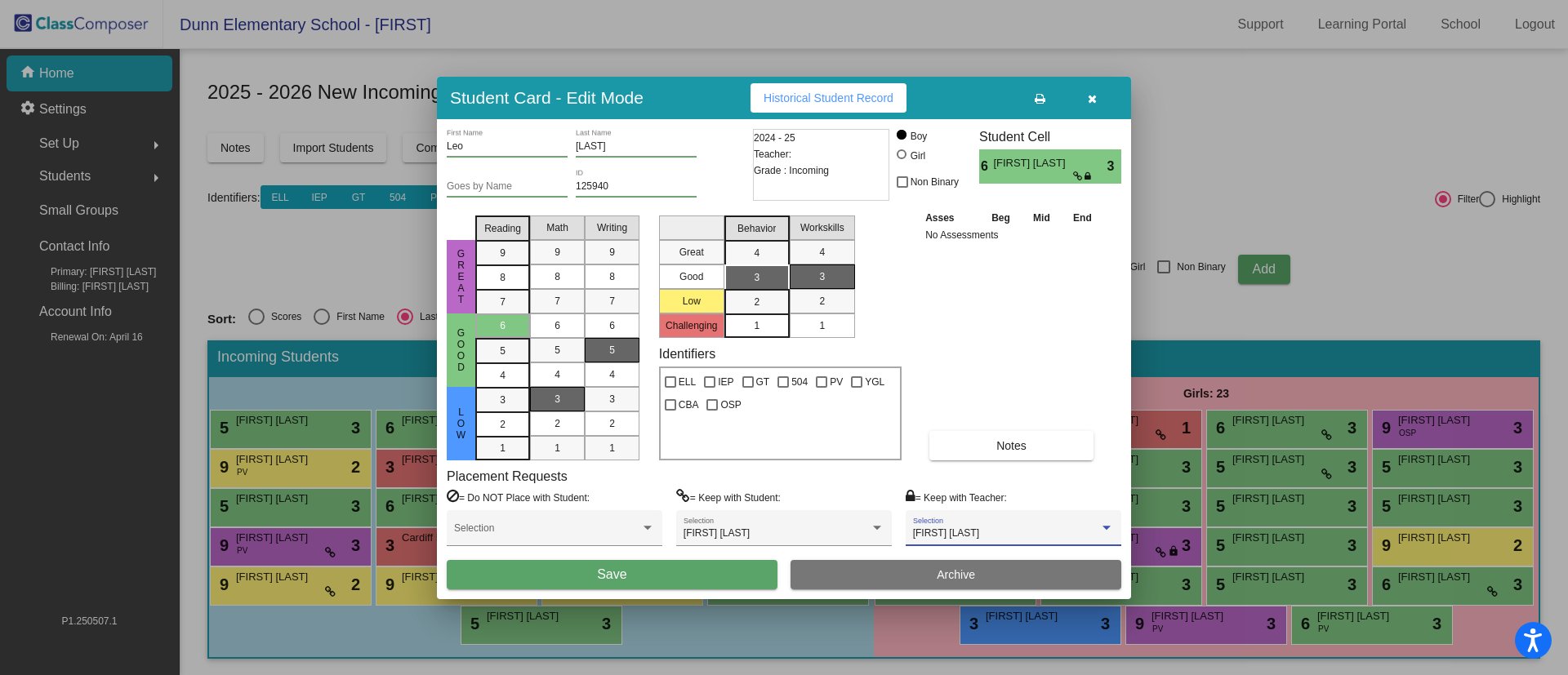 click on "Save" at bounding box center (612, 575) 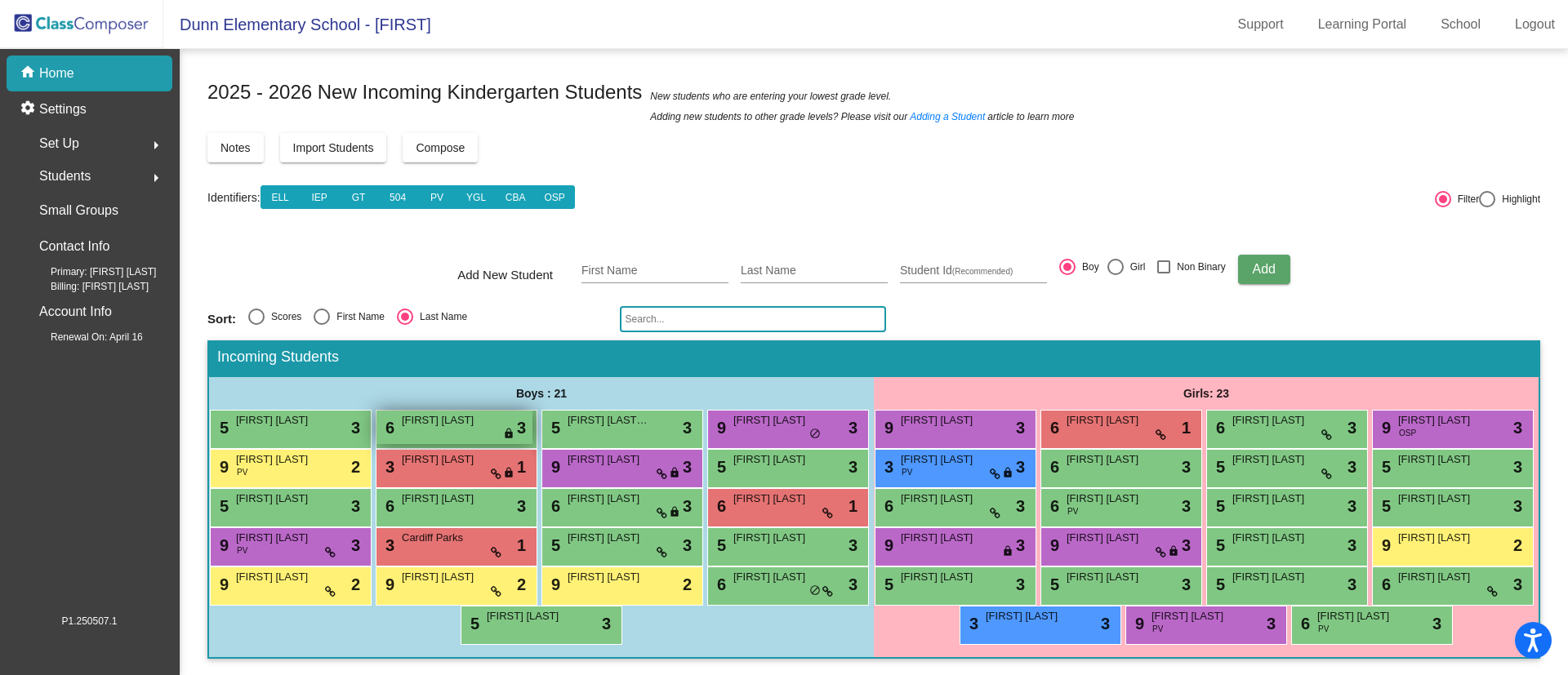 click on "[FIRST] [LAST]" at bounding box center (443, 420) 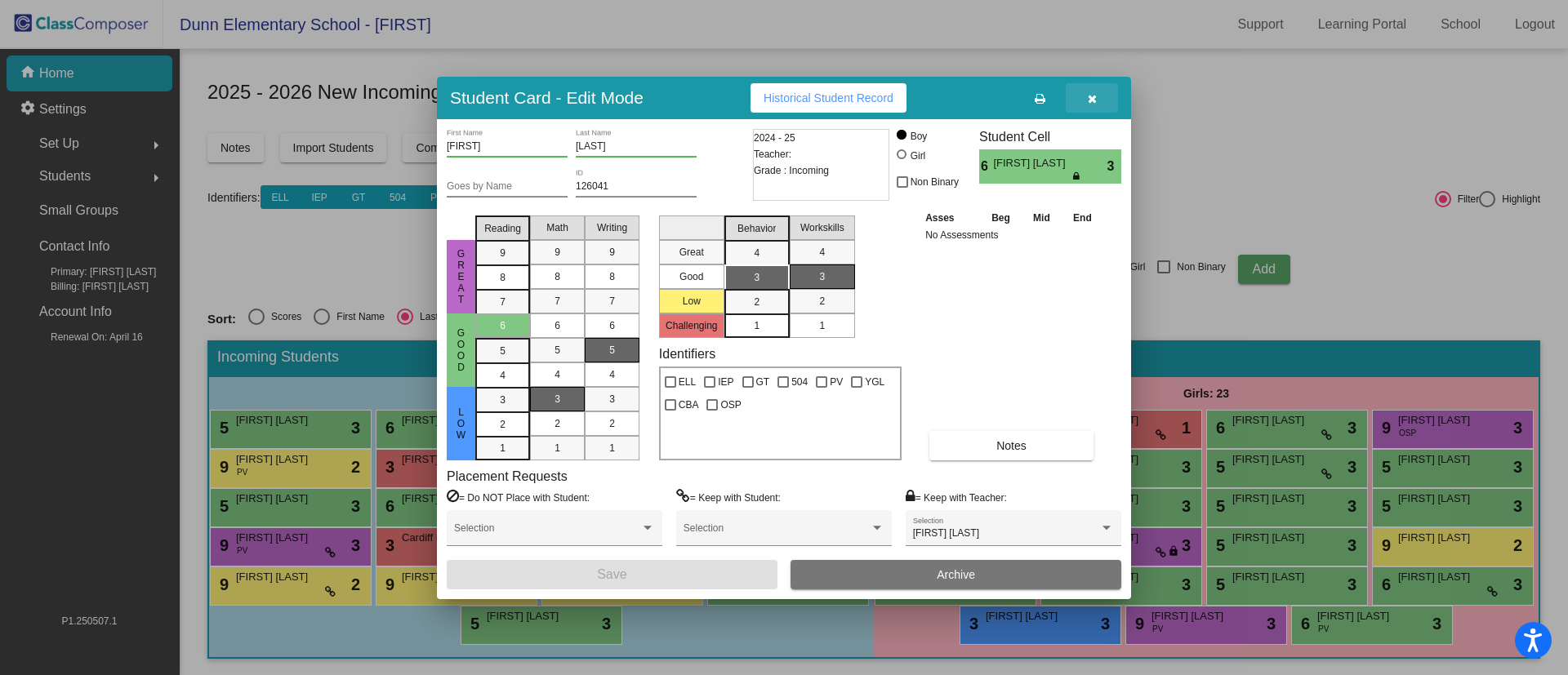 click at bounding box center [1092, 99] 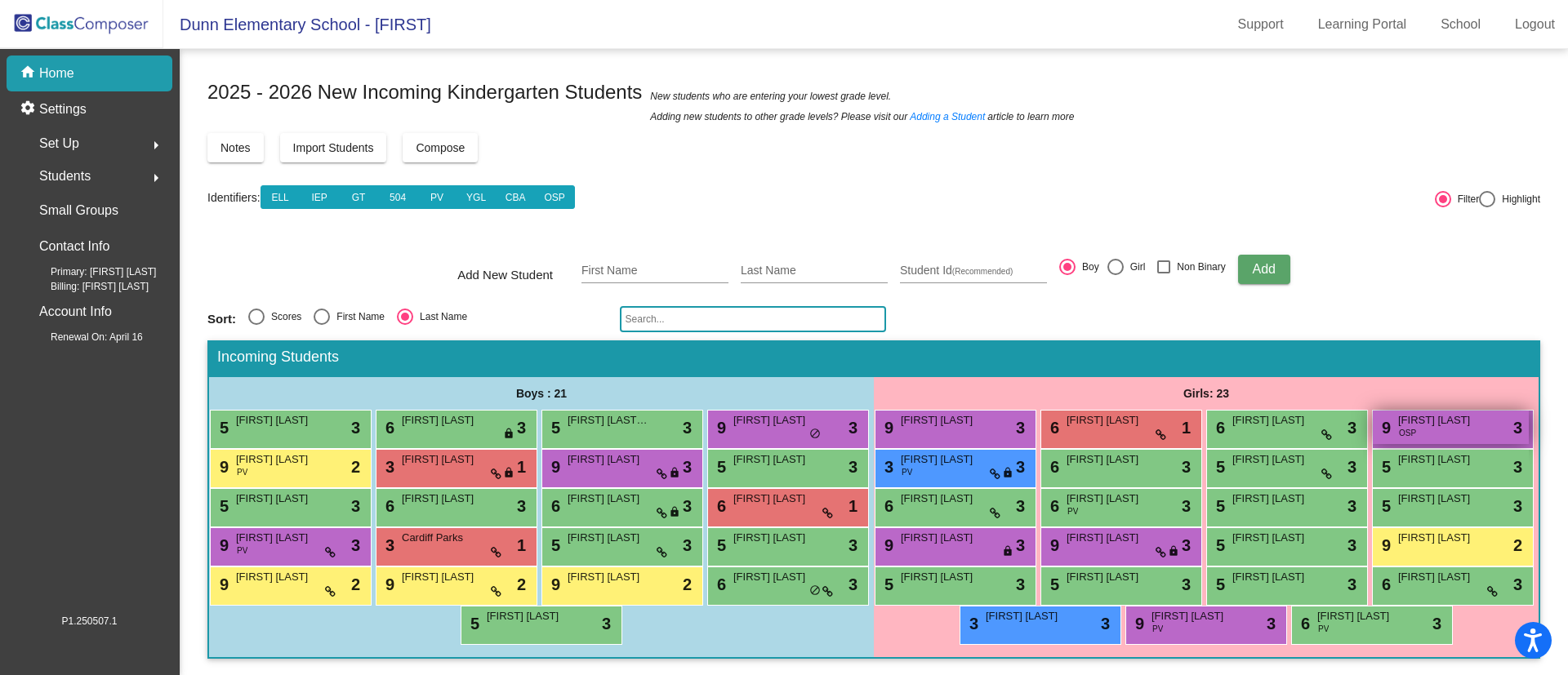 click on "9 Autumn Coffman OSP lock do_not_disturb_alt 3" at bounding box center [1450, 427] 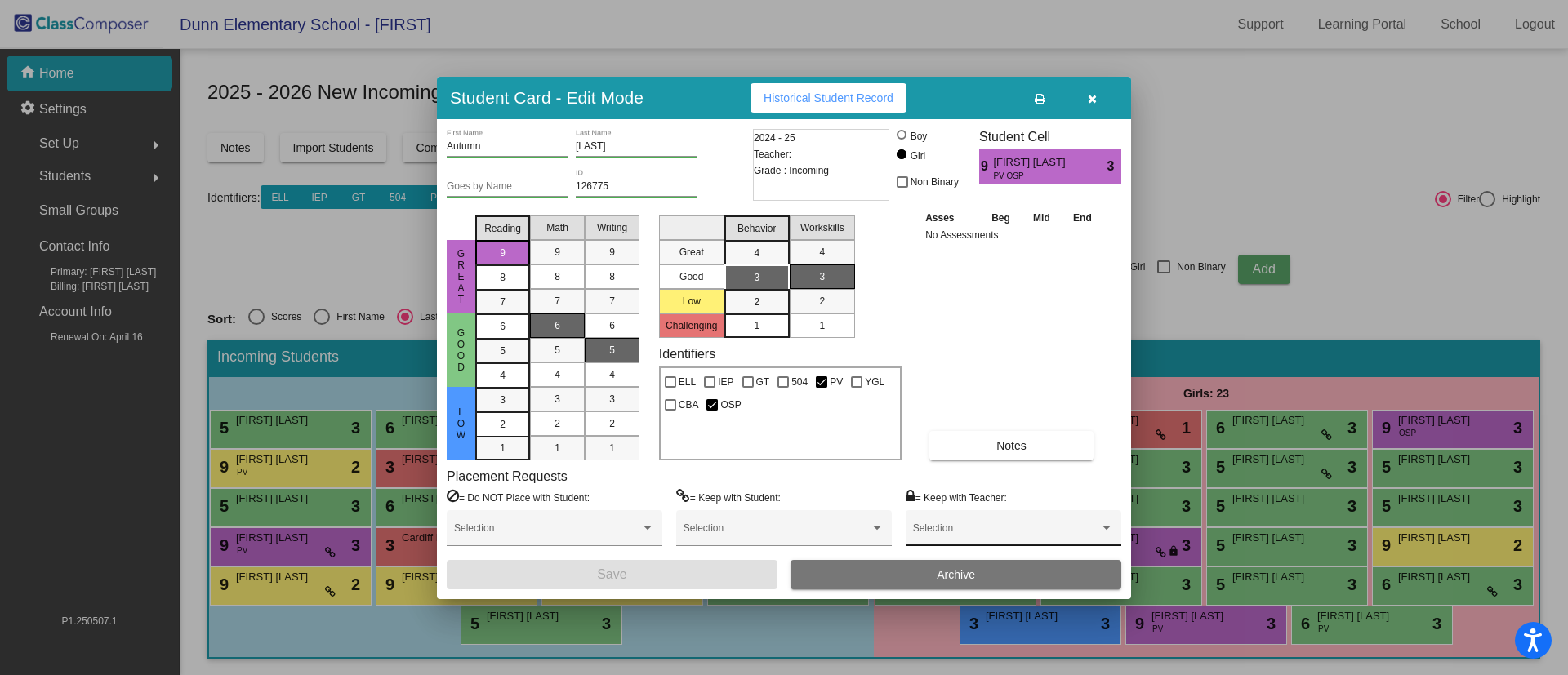 click on "Selection" at bounding box center [1013, 532] 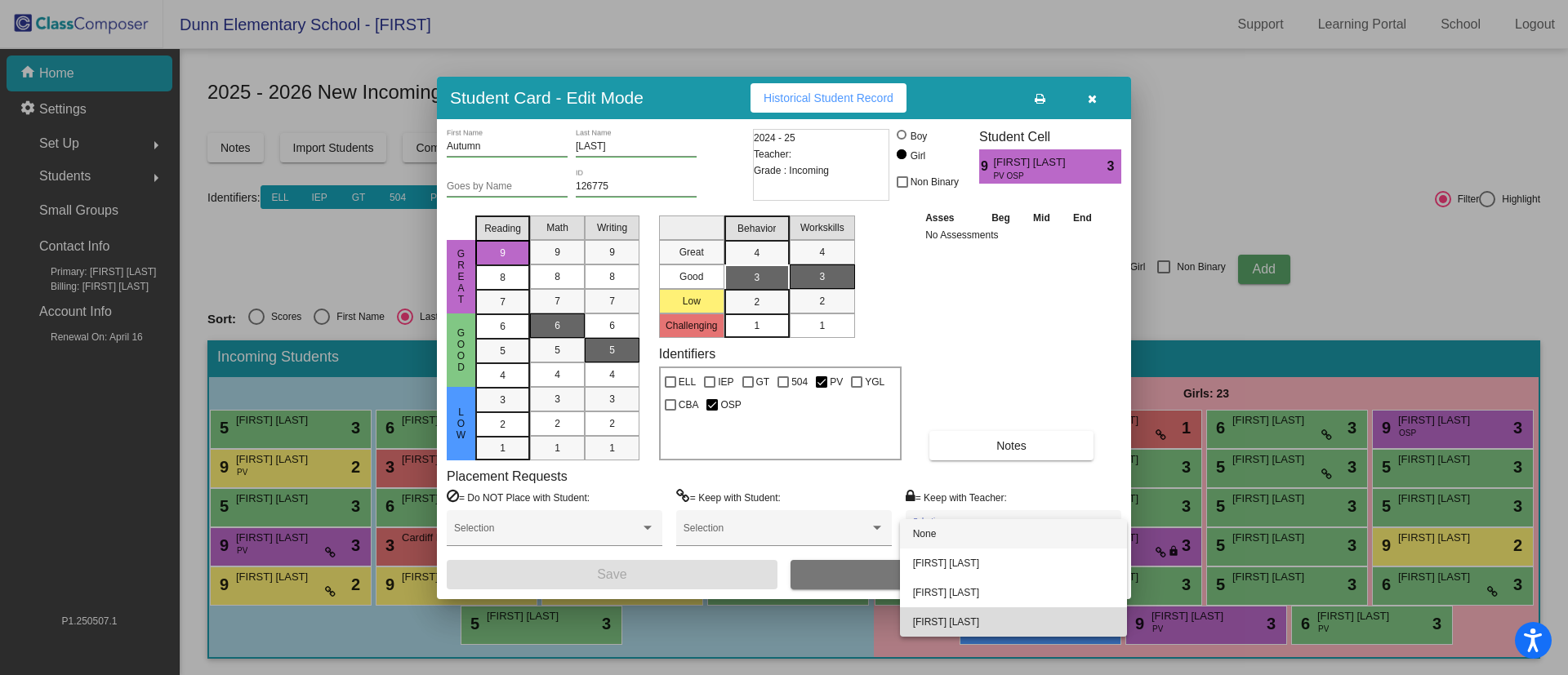 click on "[FIRST] [LAST]" at bounding box center (1013, 622) 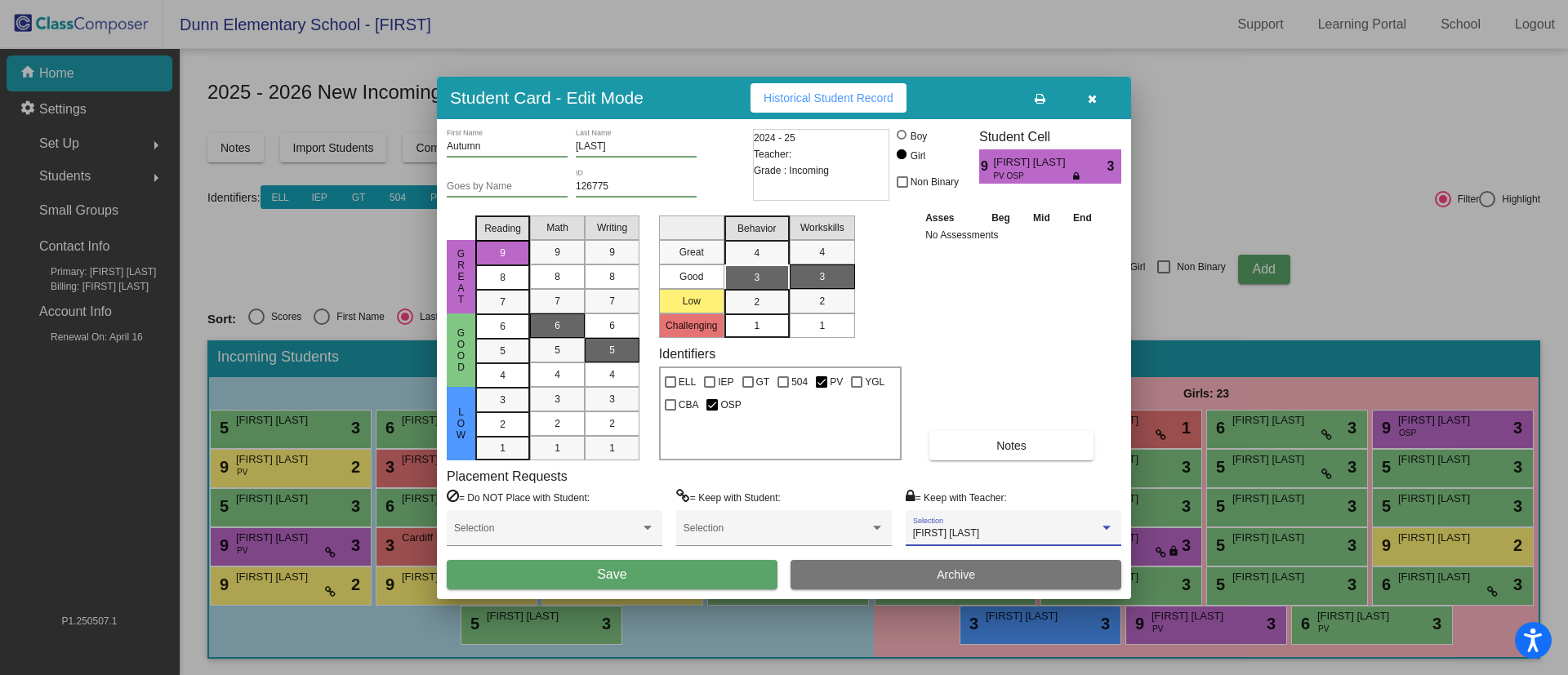 click on "Save" at bounding box center [612, 575] 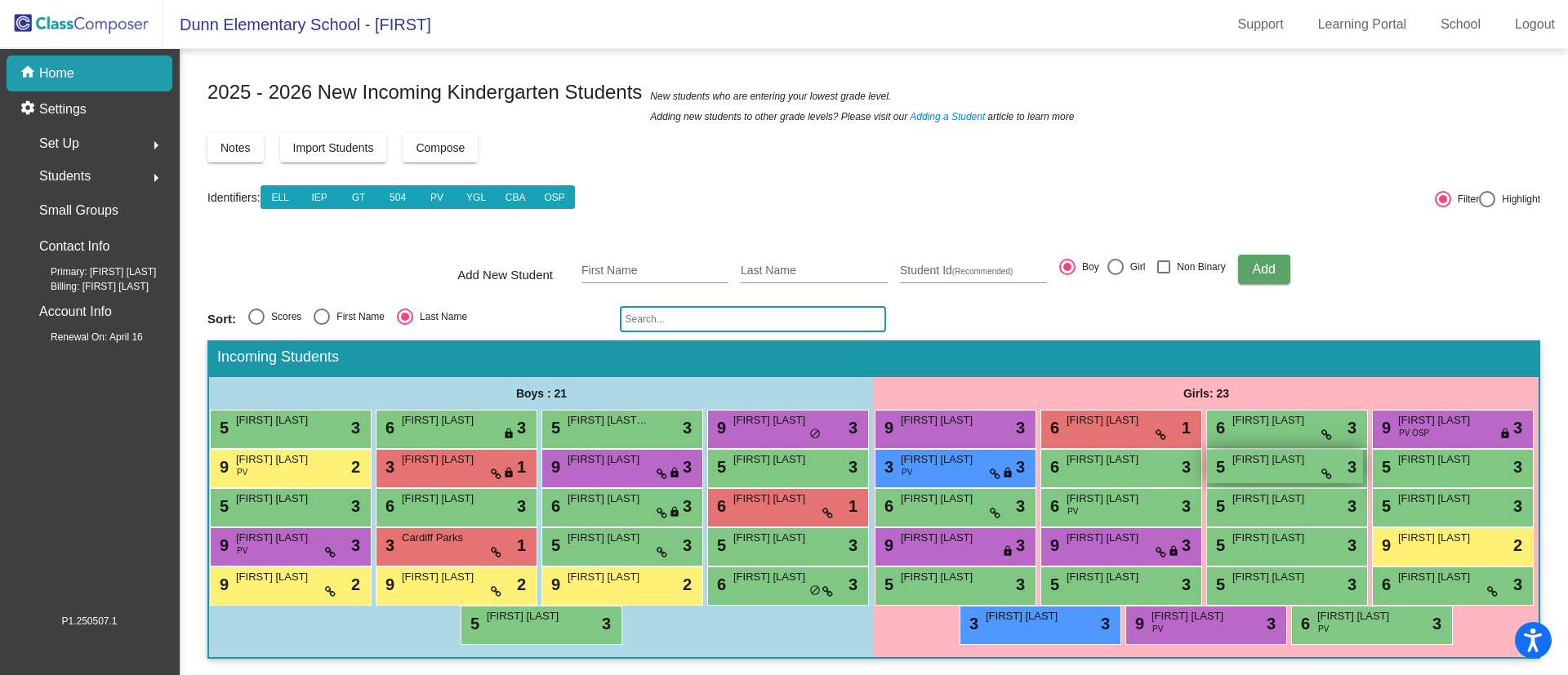 click on "[FIRST] [LAST]" at bounding box center [1273, 460] 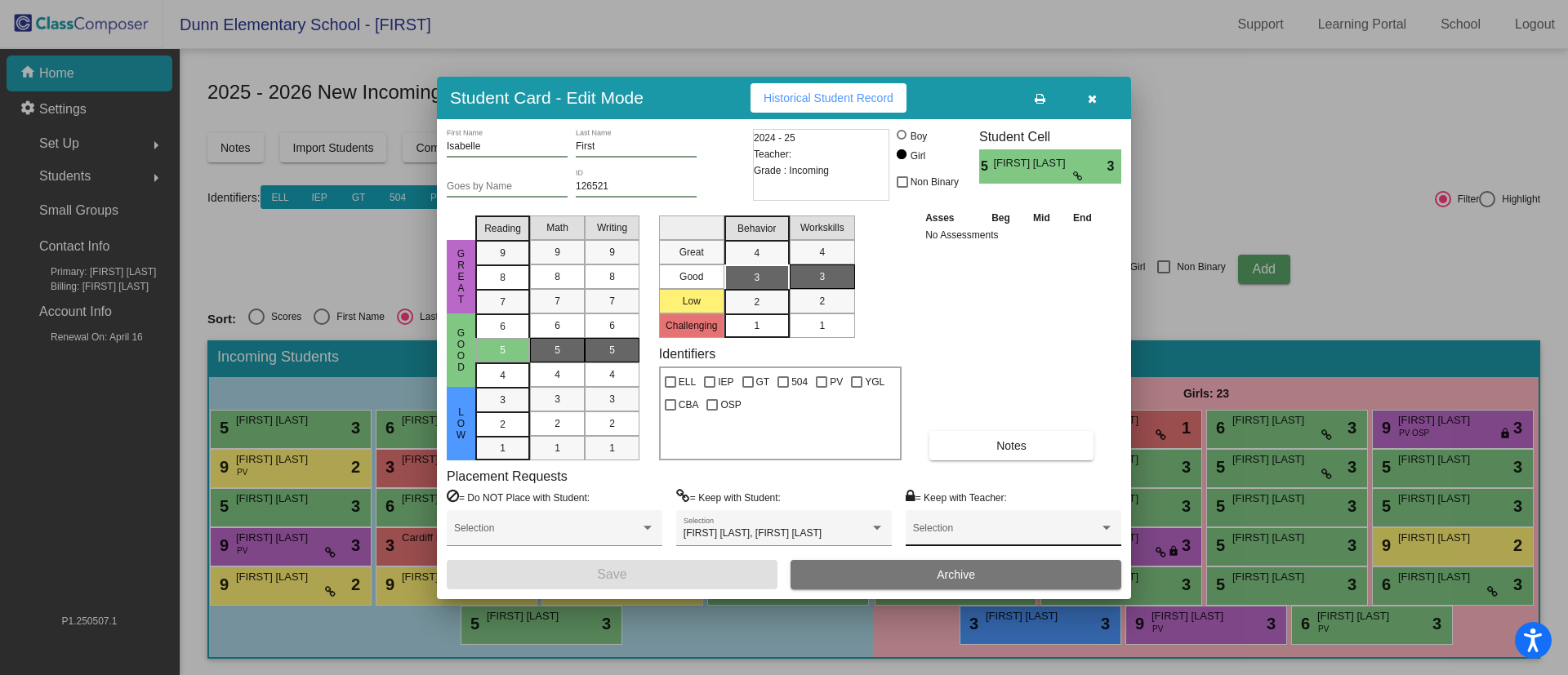 click on "Selection" at bounding box center [1013, 532] 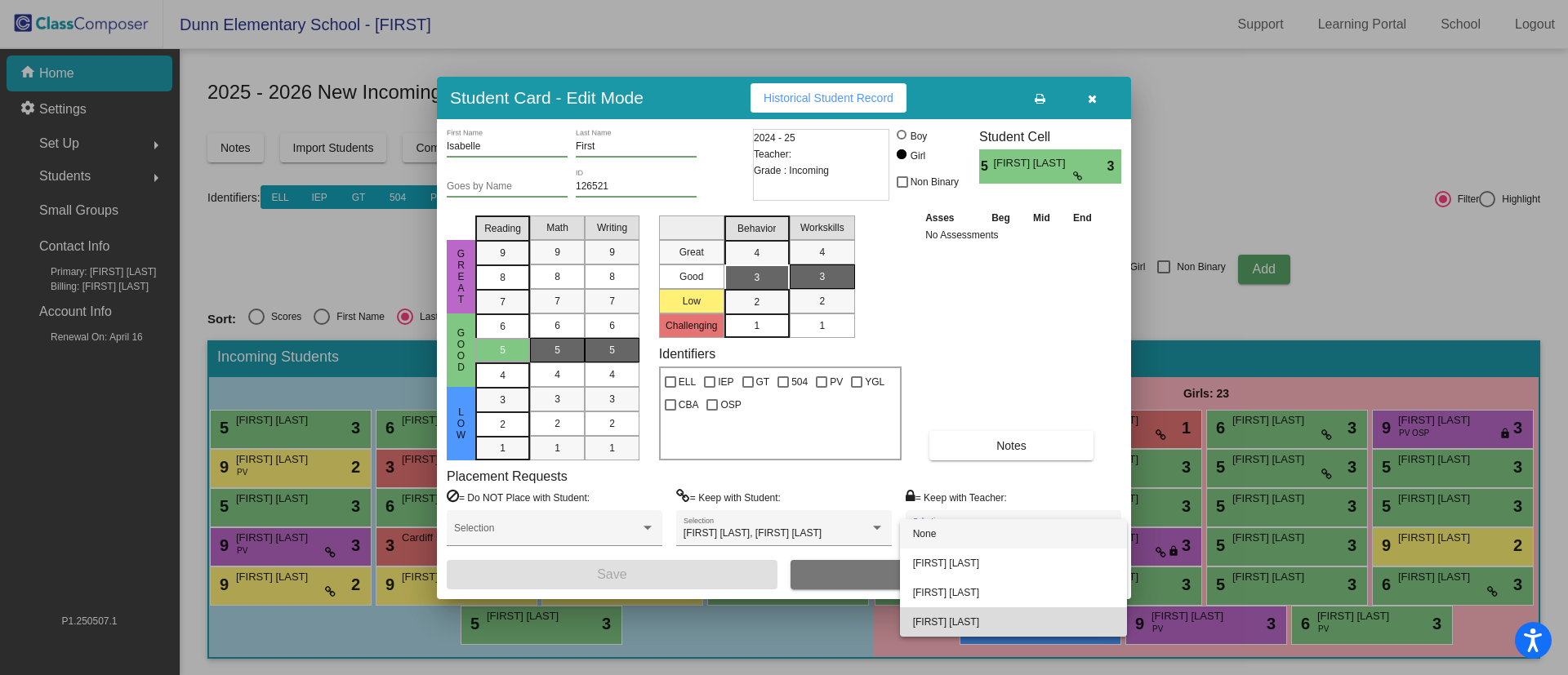 click on "[FIRST] [LAST]" at bounding box center (1013, 622) 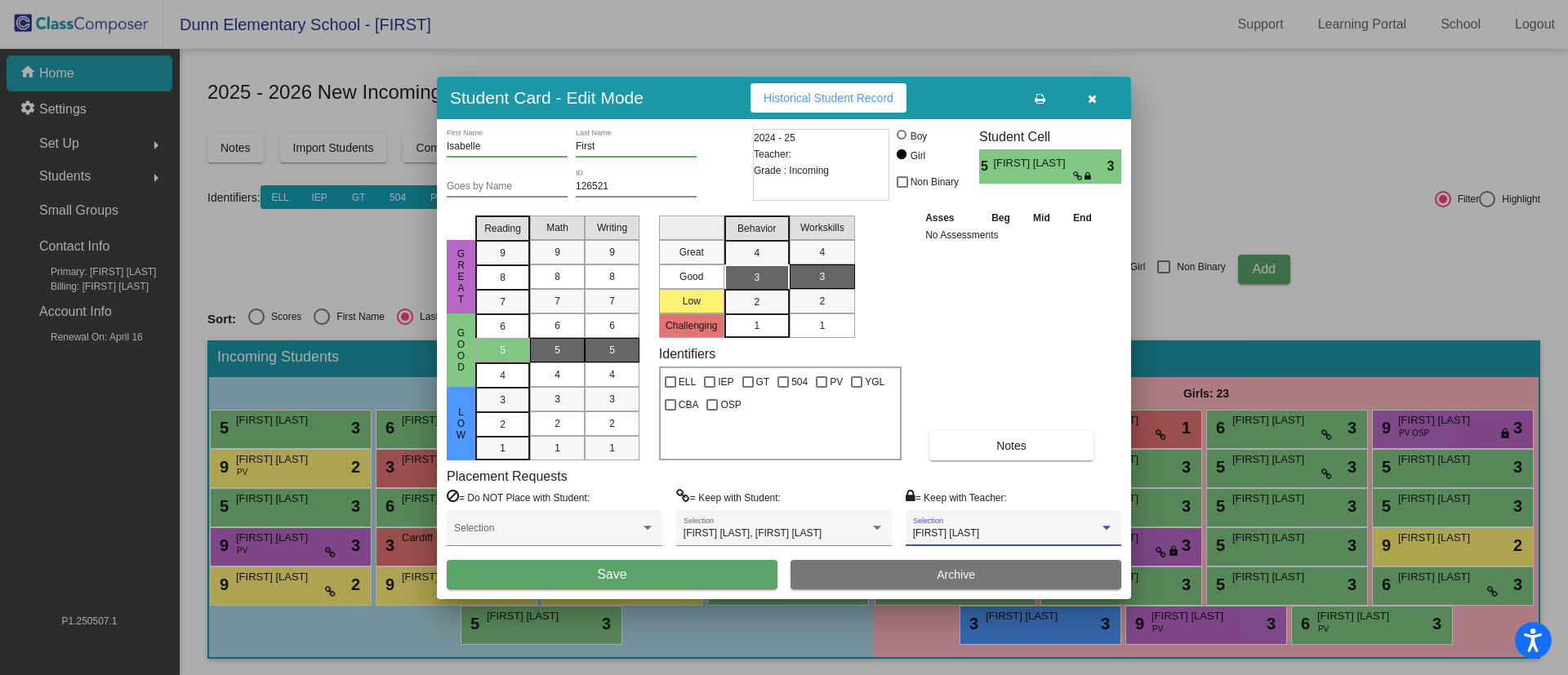 click on "Save" at bounding box center [612, 575] 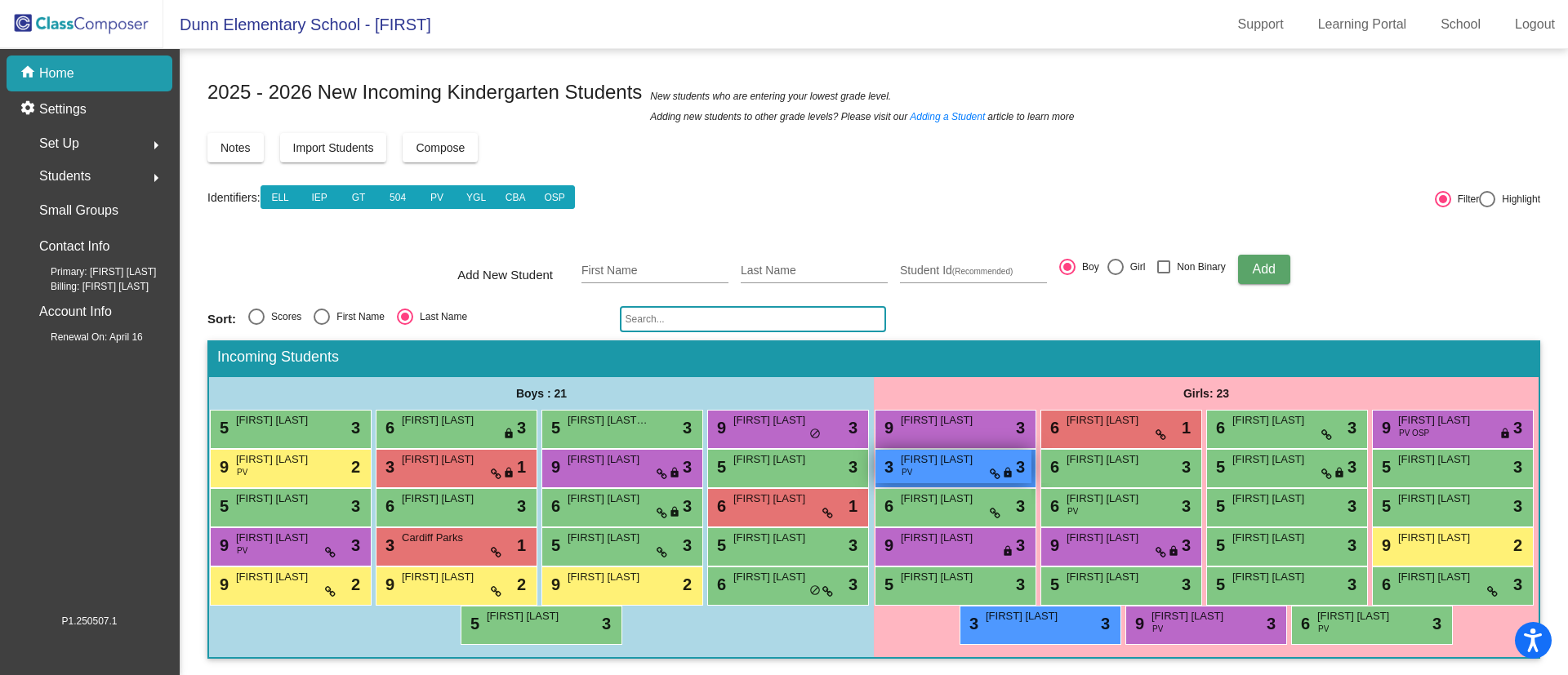 click on "[FIRST] [LAST]" at bounding box center [942, 460] 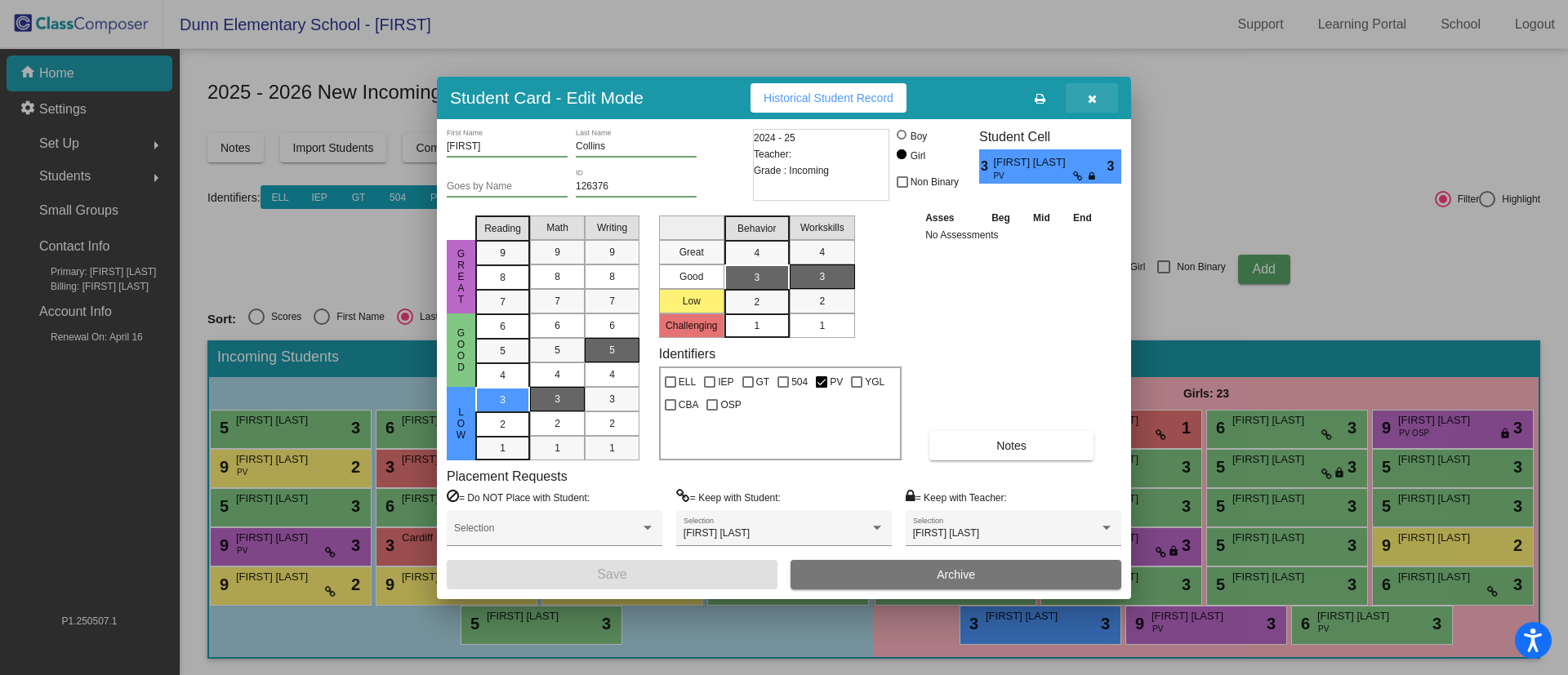 click at bounding box center (1092, 99) 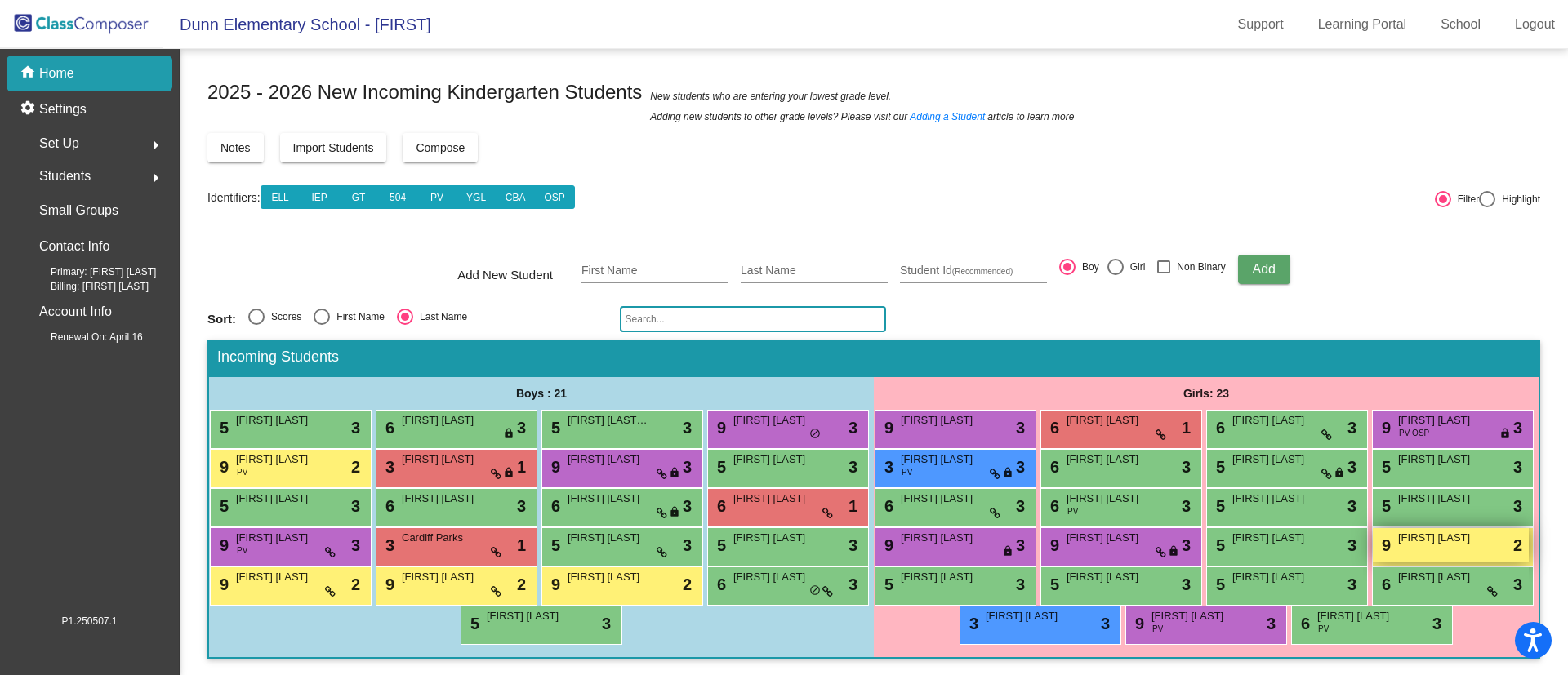 click on "9 Helena Menzies lock do_not_disturb_alt 2" at bounding box center (1450, 544) 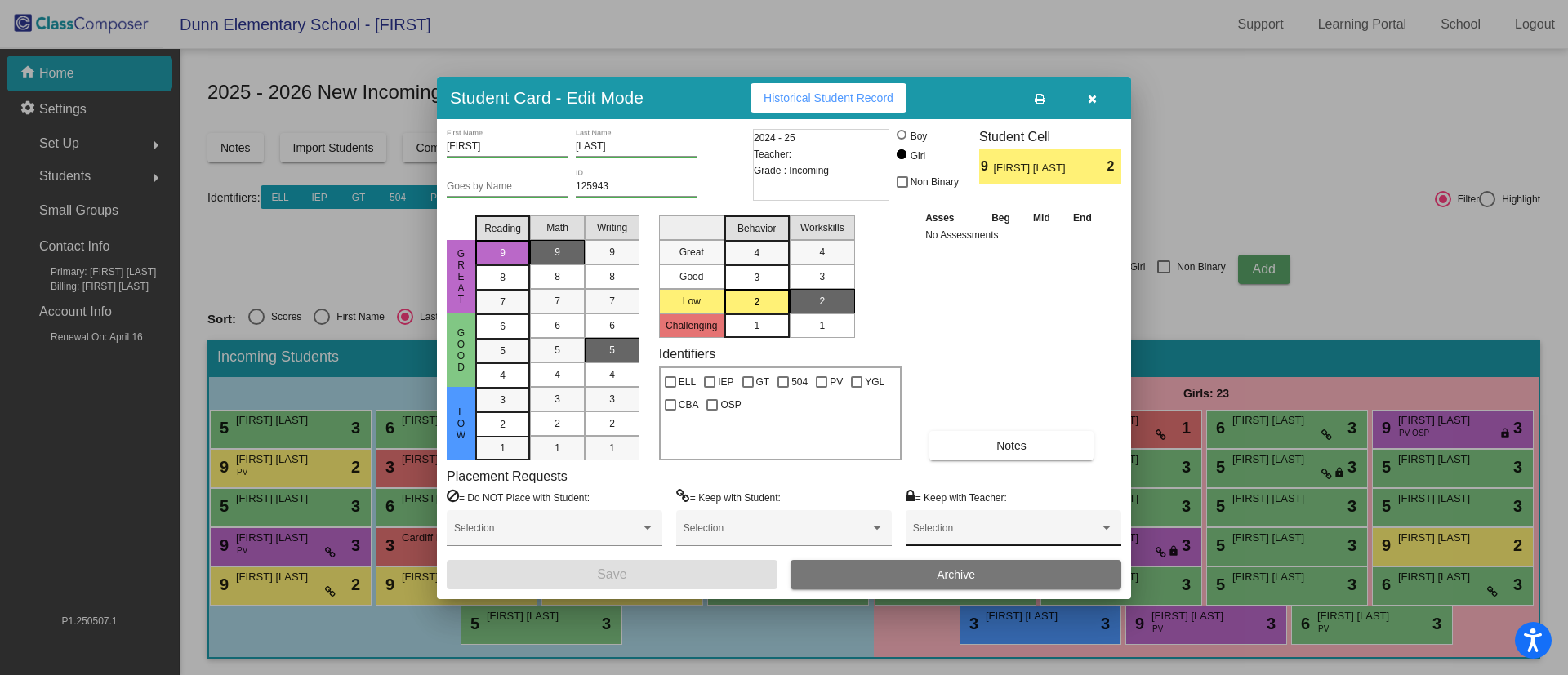 click on "Selection" at bounding box center [1013, 532] 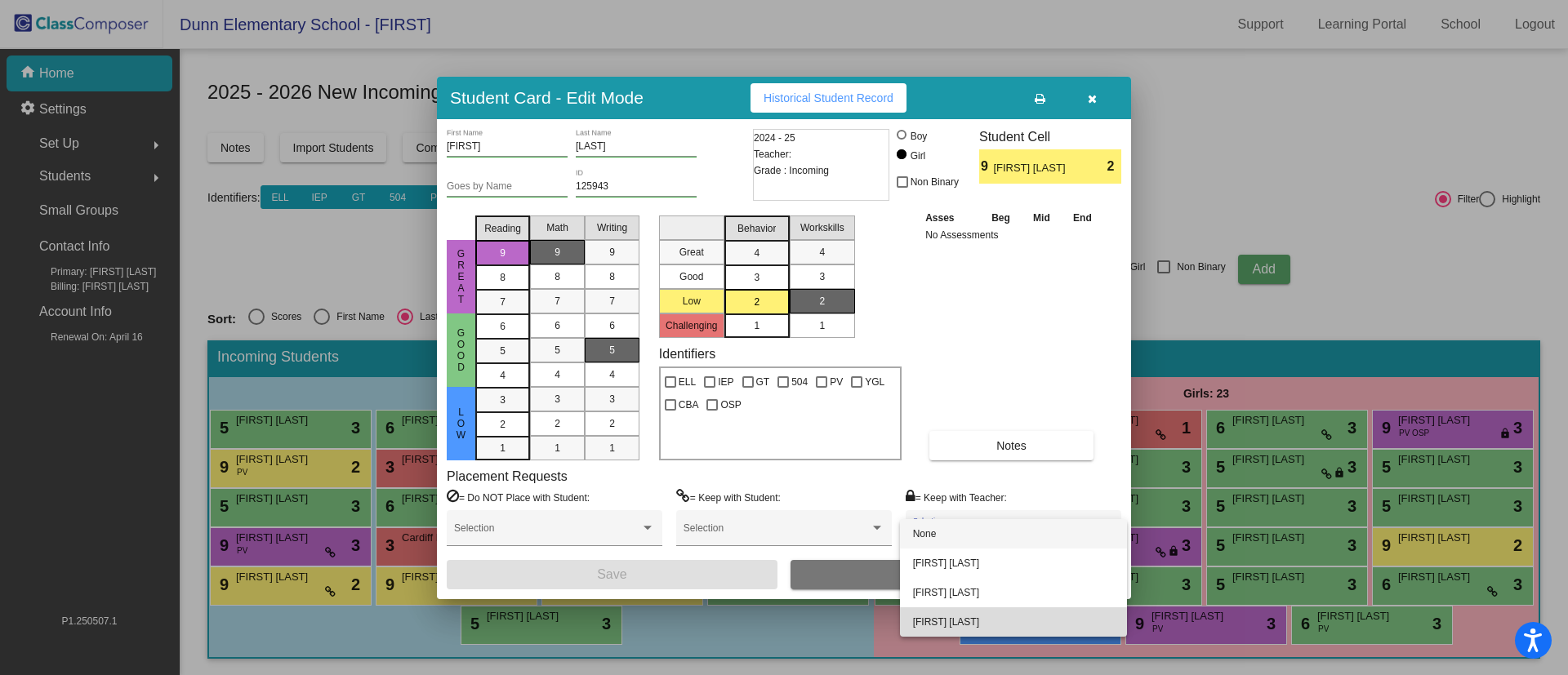 click on "[FIRST] [LAST]" at bounding box center [1013, 622] 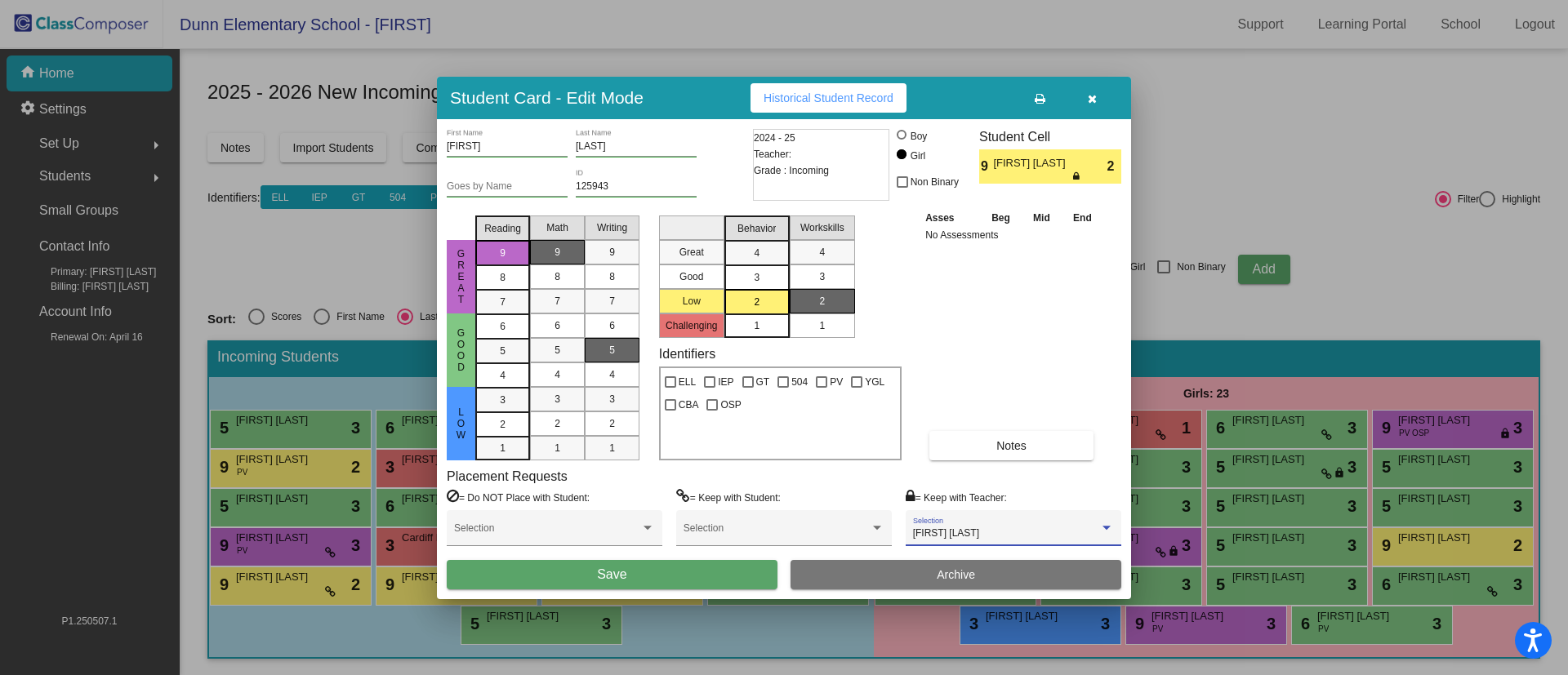 click on "Save" at bounding box center (612, 575) 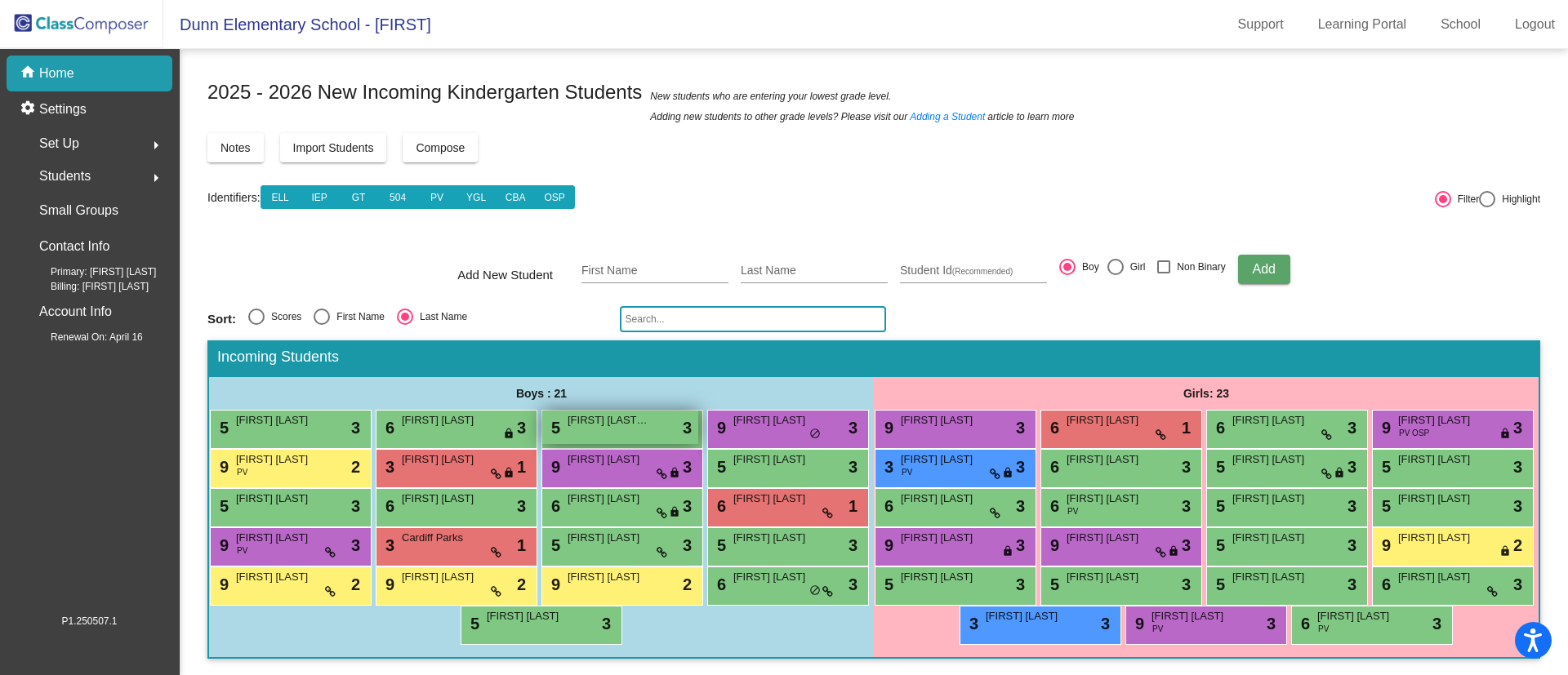 click on "[FIRST] [LAST]-[LAST]" at bounding box center (608, 420) 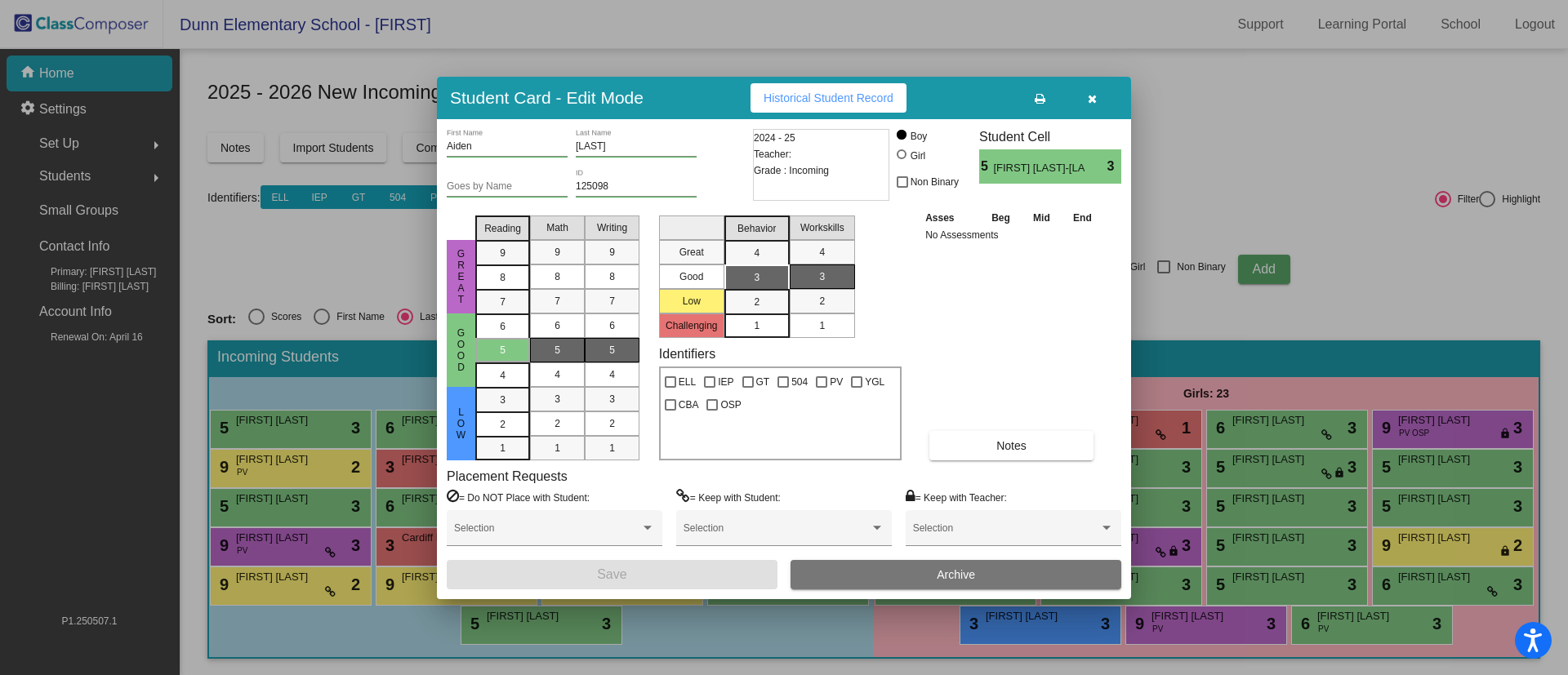 click at bounding box center (1092, 99) 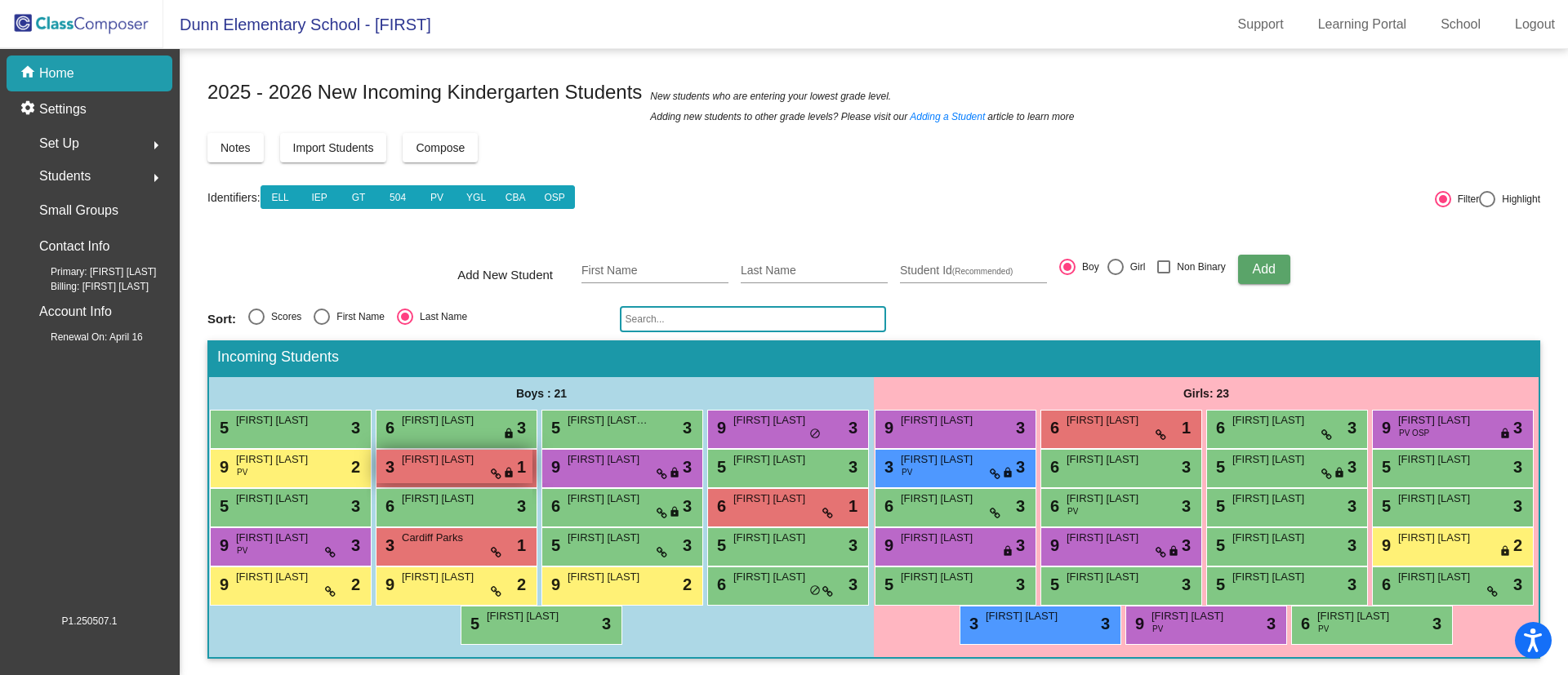 click on "[FIRST] [LAST]" at bounding box center (443, 460) 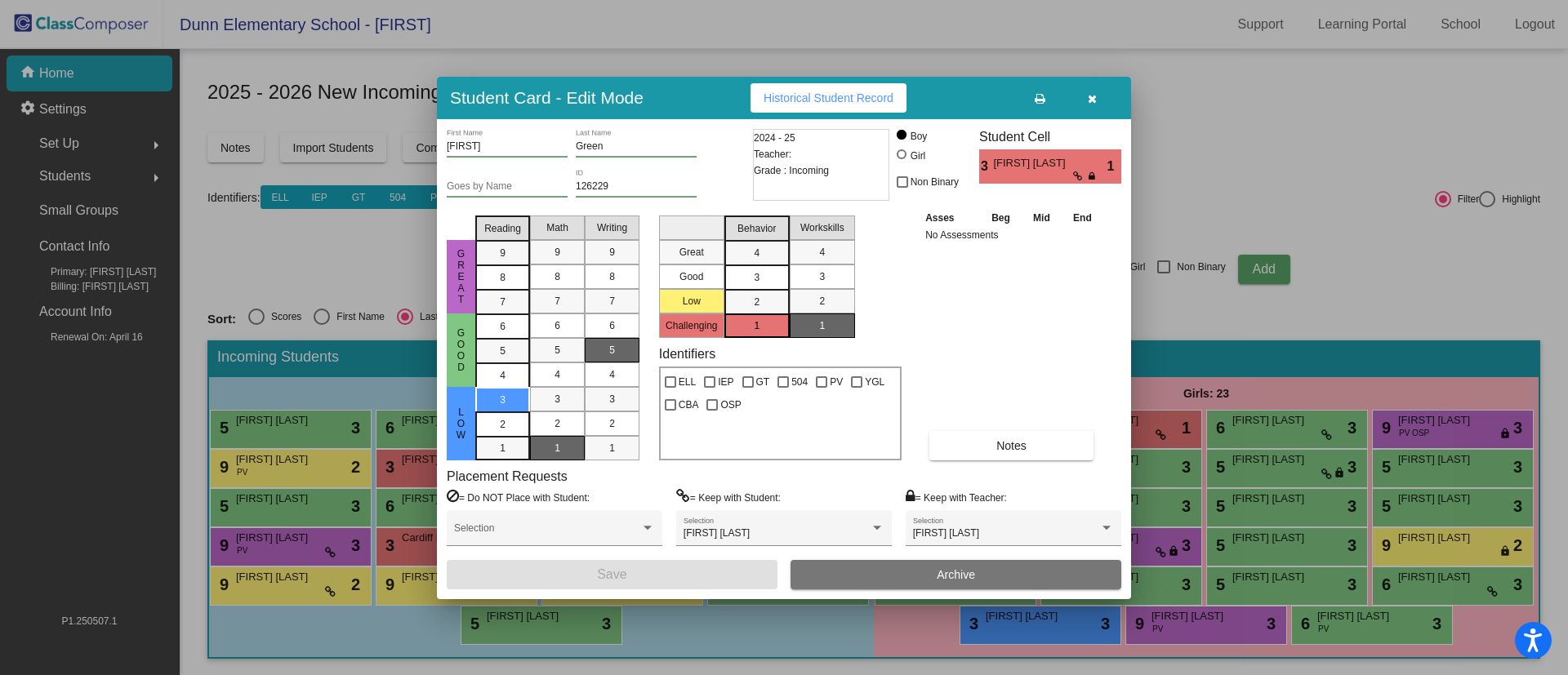 click at bounding box center [1092, 99] 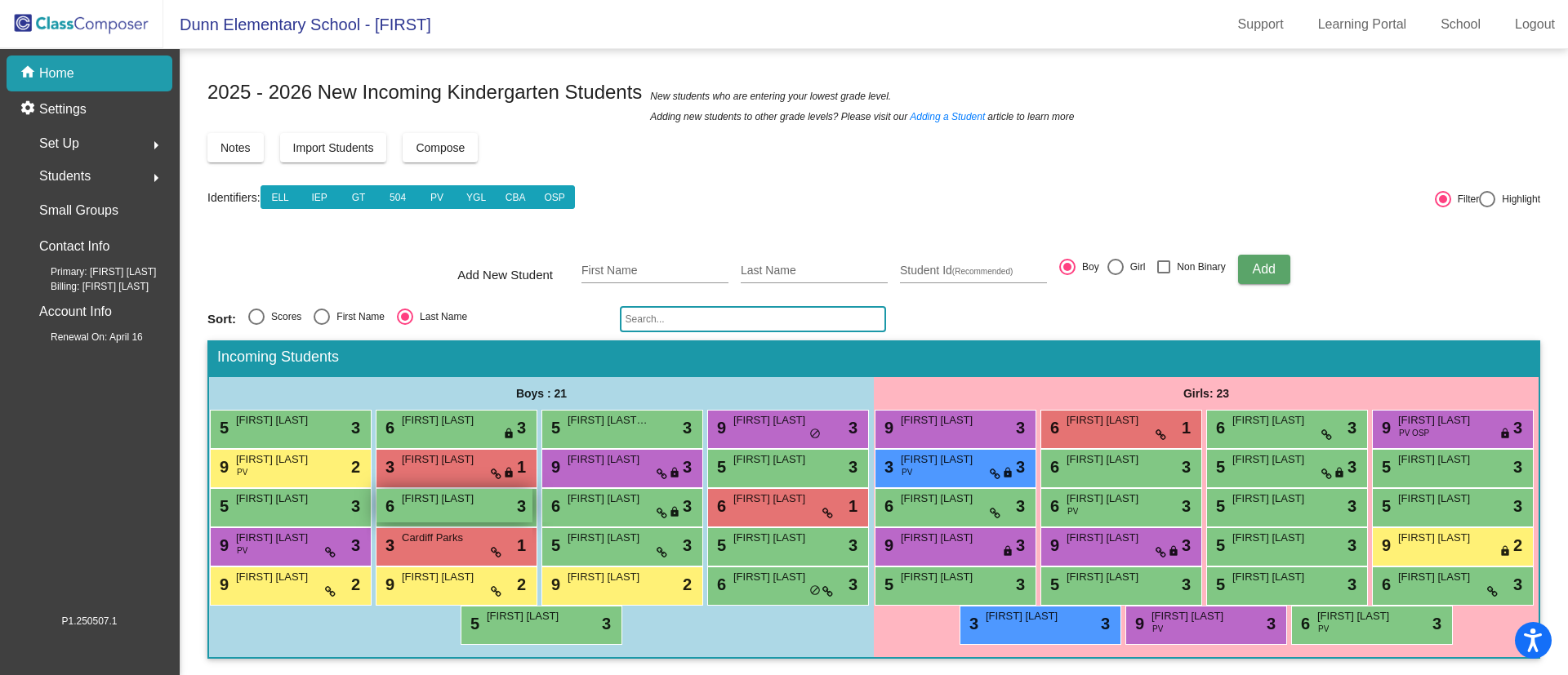 click on "6 Beau Kapture lock do_not_disturb_alt 3" at bounding box center [454, 505] 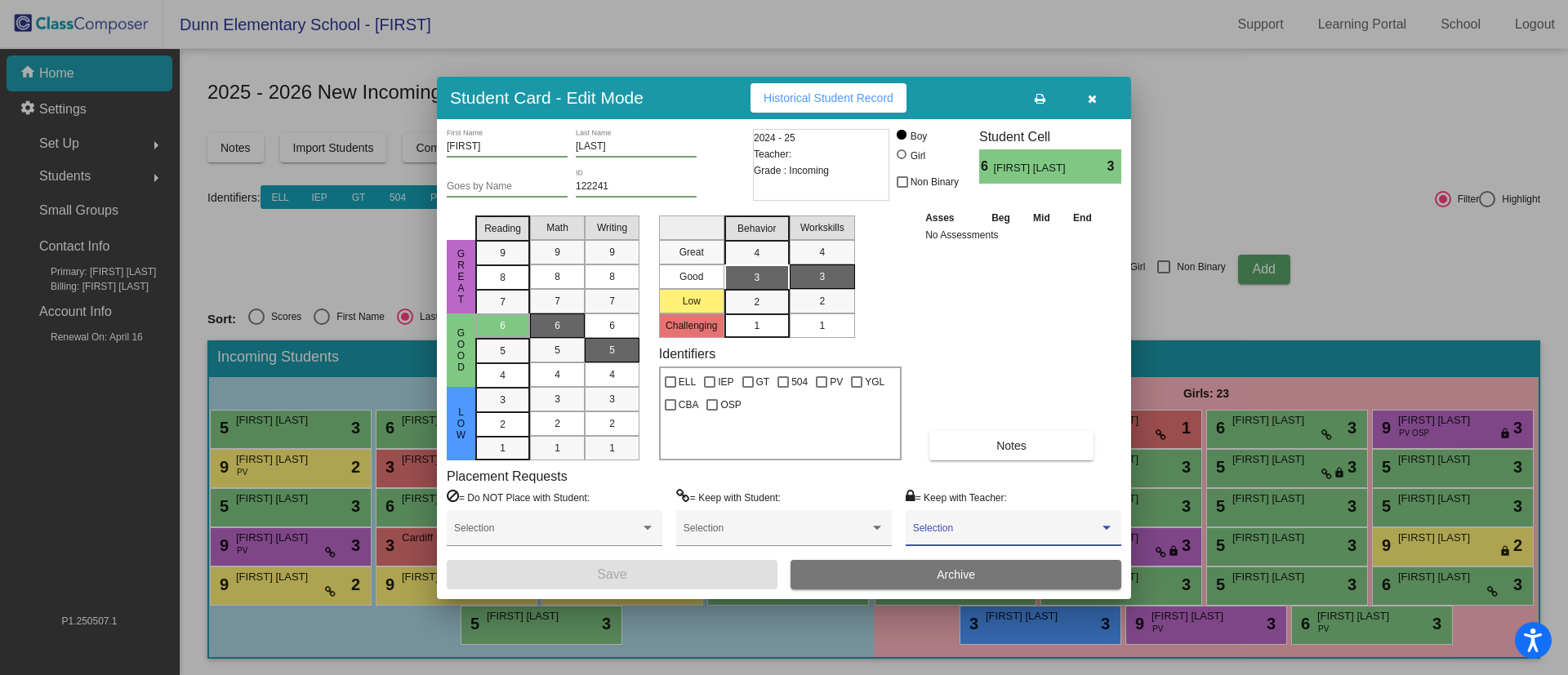 click at bounding box center (1006, 534) 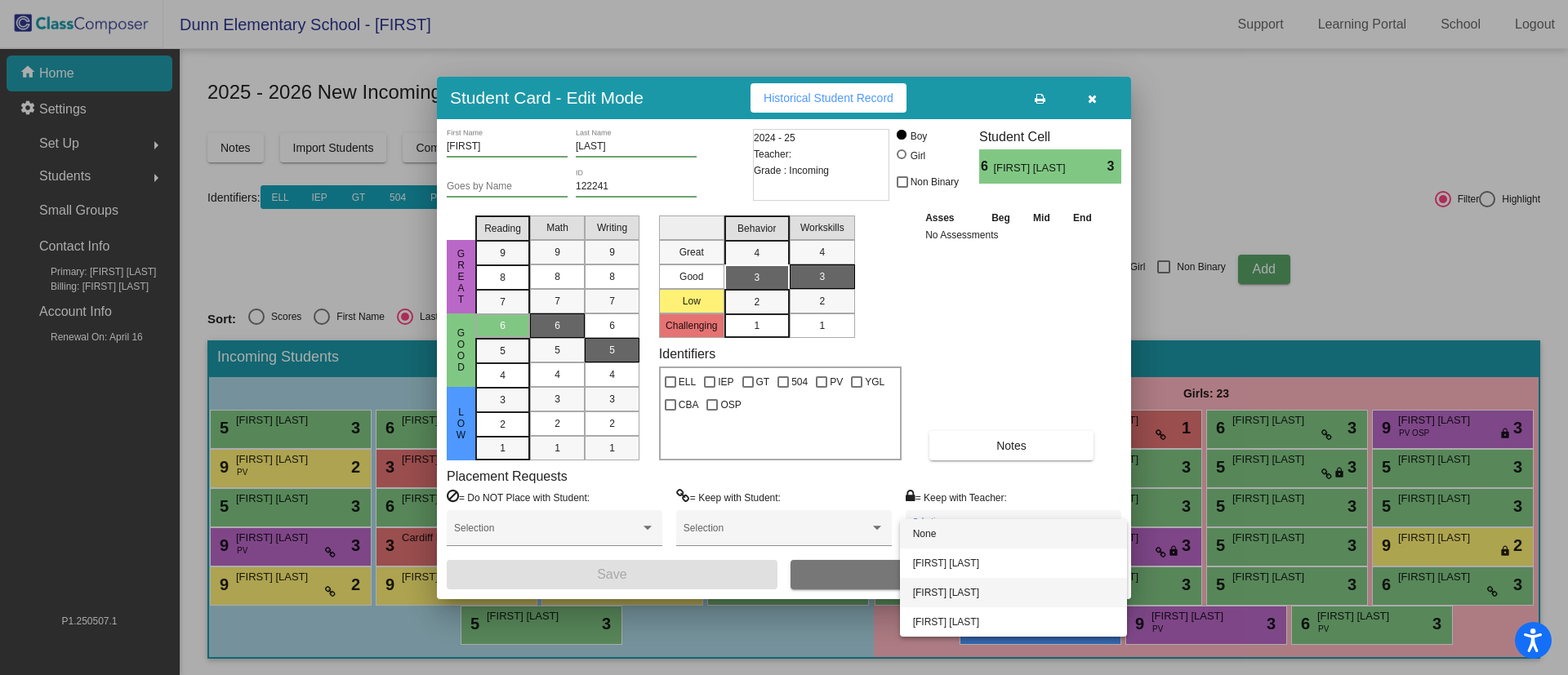 click on "[FIRST] [LAST]" at bounding box center [1013, 593] 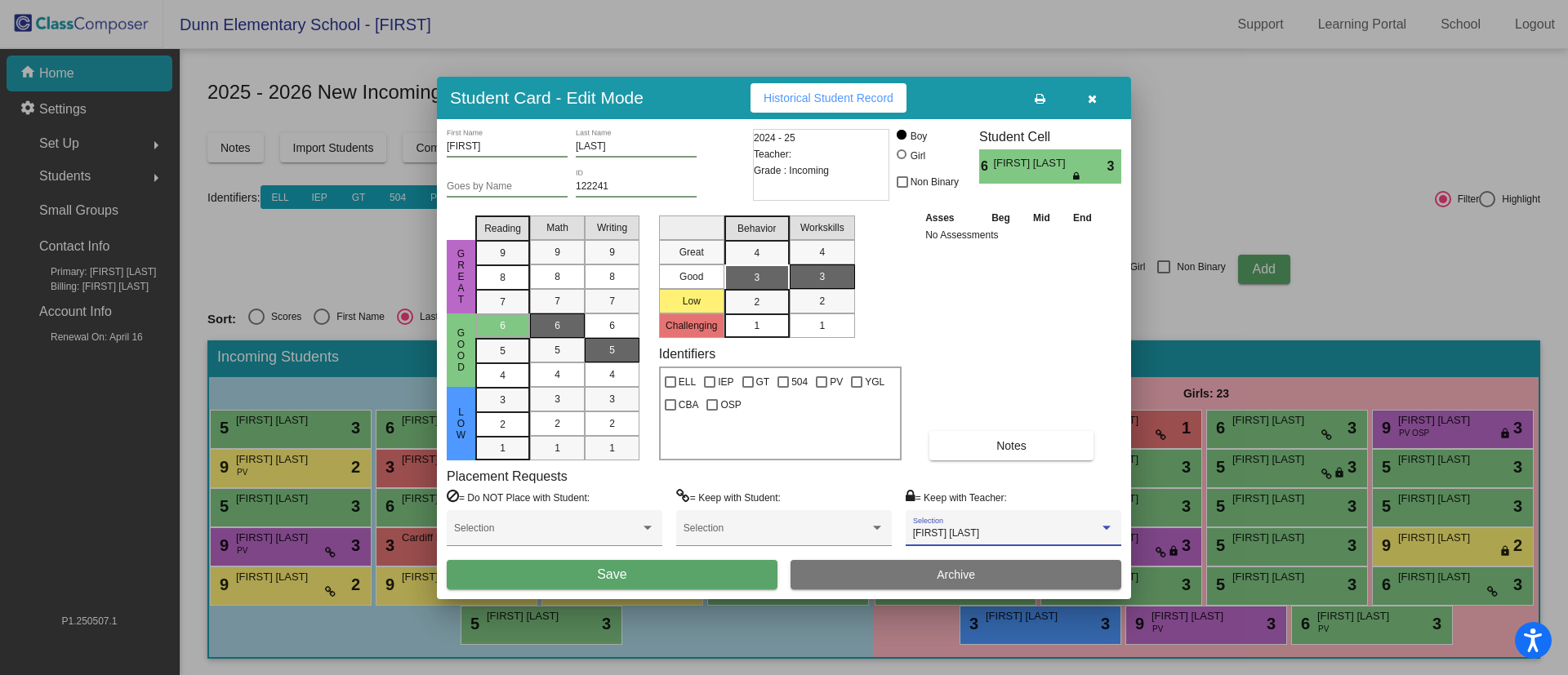 click on "Save" at bounding box center [612, 575] 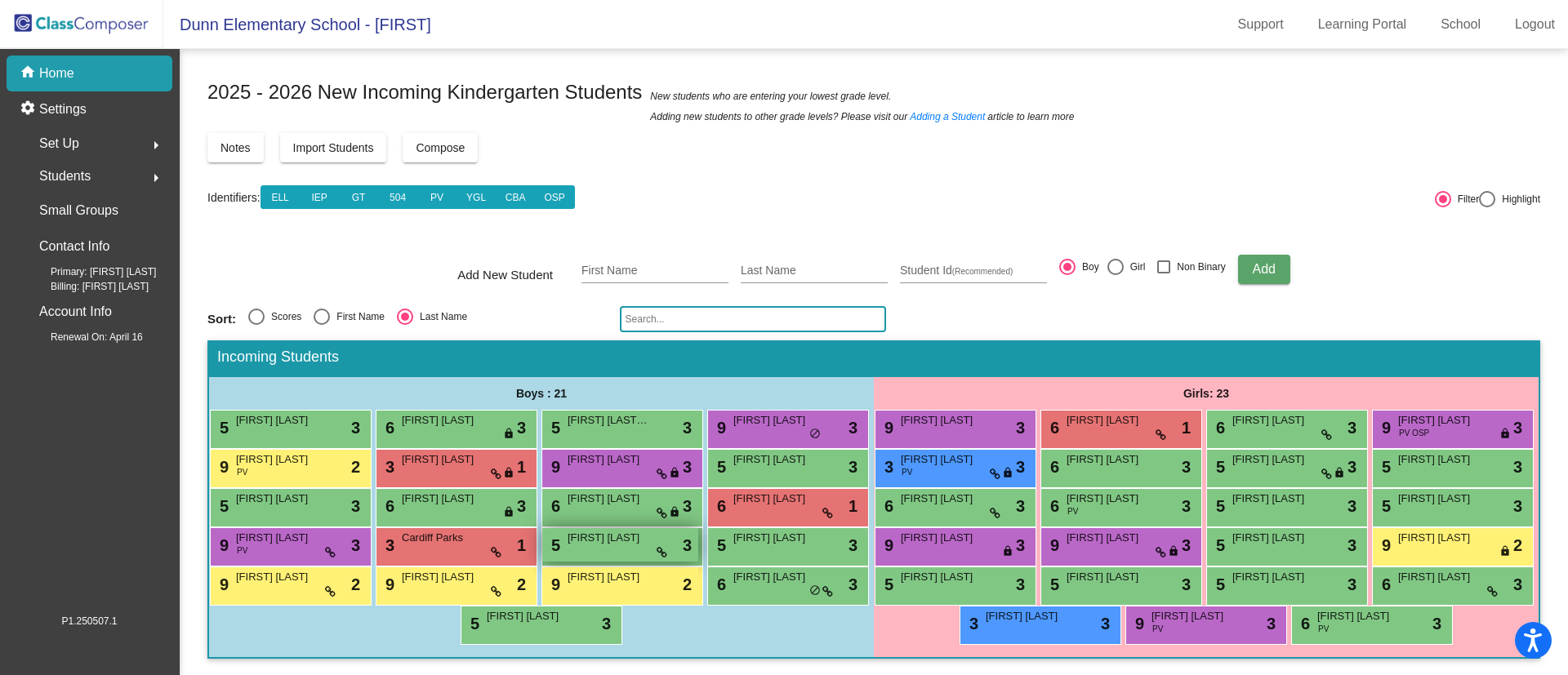 click on "5 Ethan Potts lock do_not_disturb_alt 3" at bounding box center (620, 544) 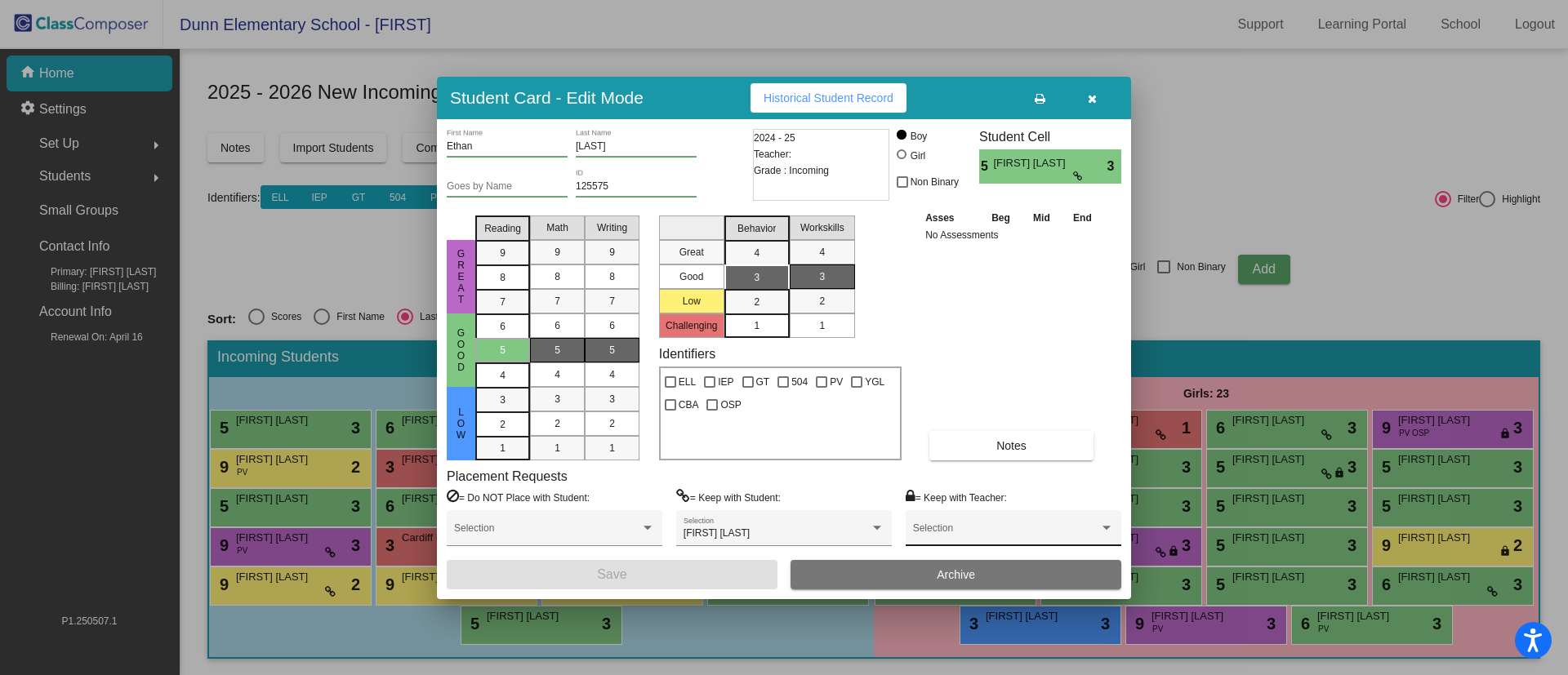 click at bounding box center [1006, 534] 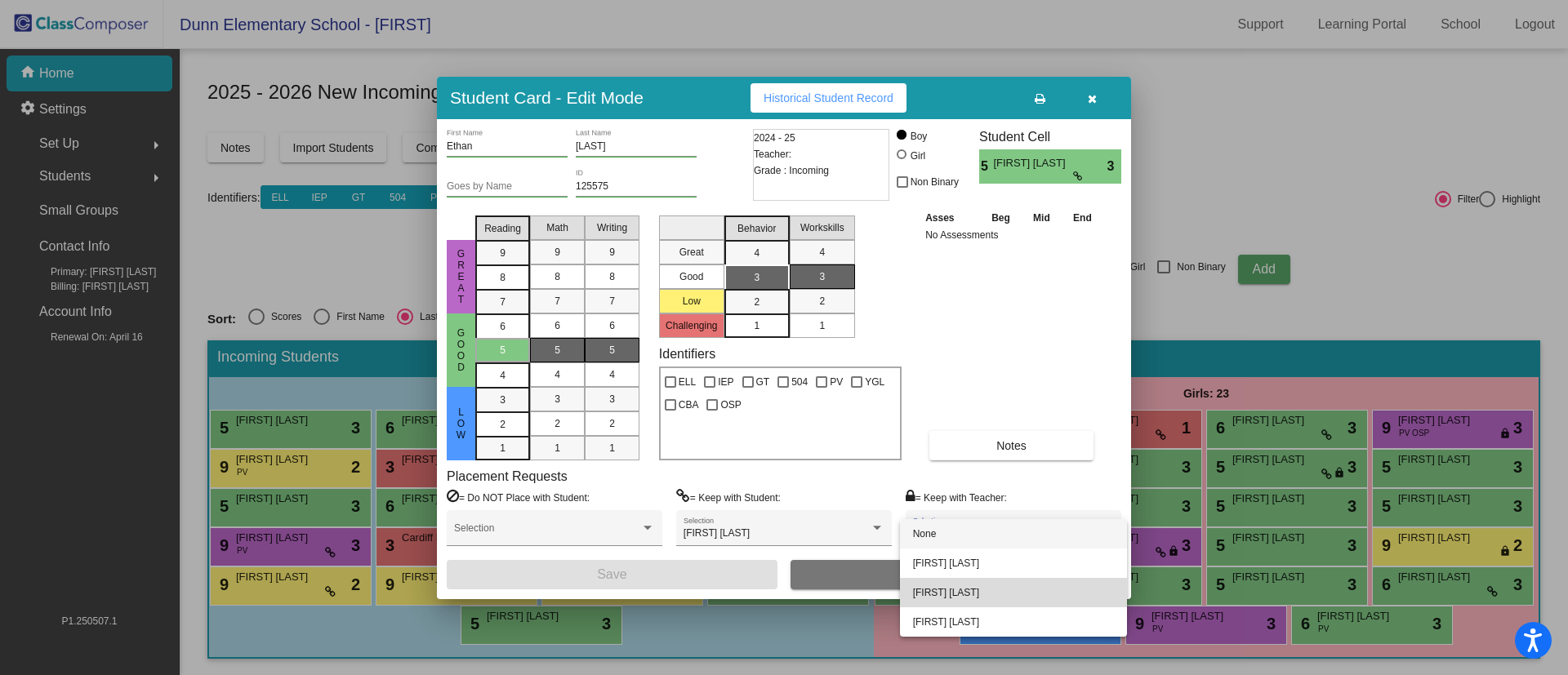 click on "[FIRST] [LAST]" at bounding box center [1013, 593] 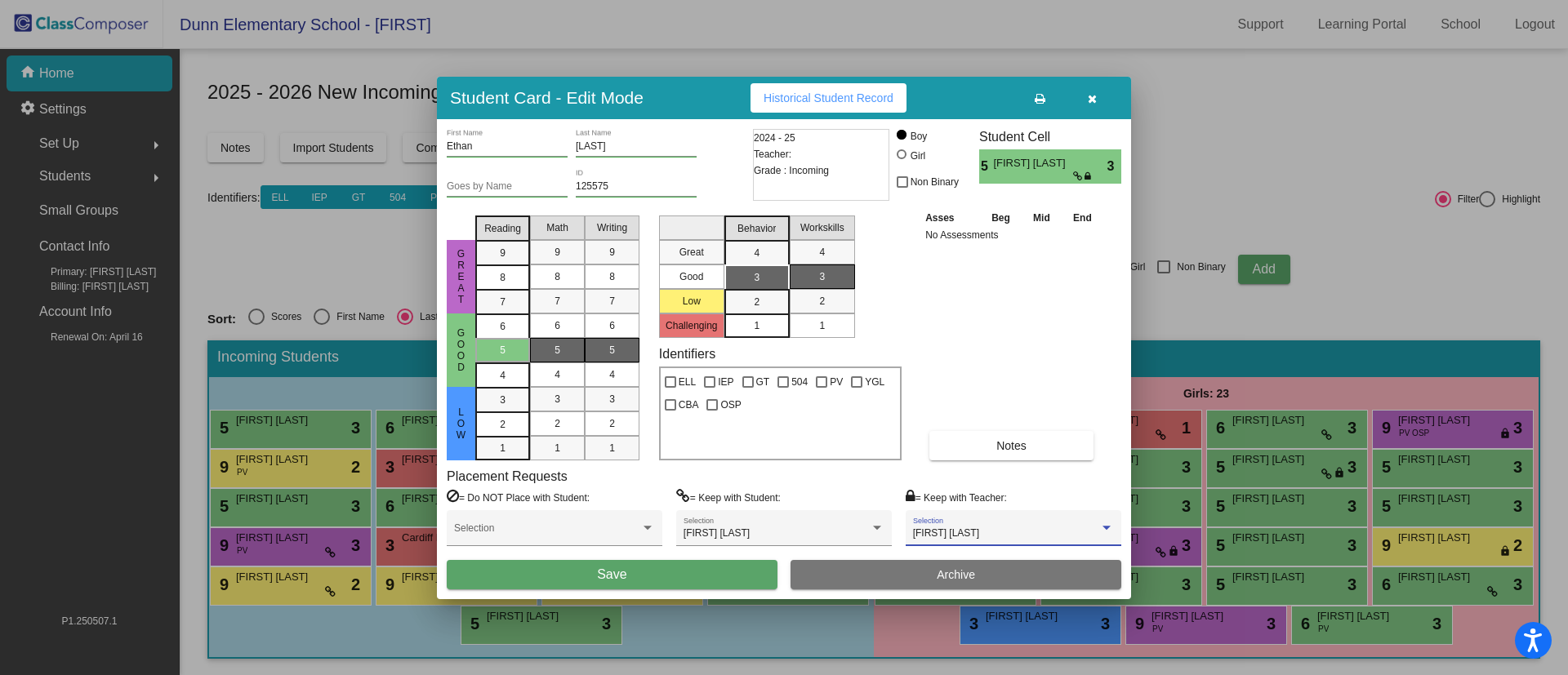 click on "Save" at bounding box center [612, 575] 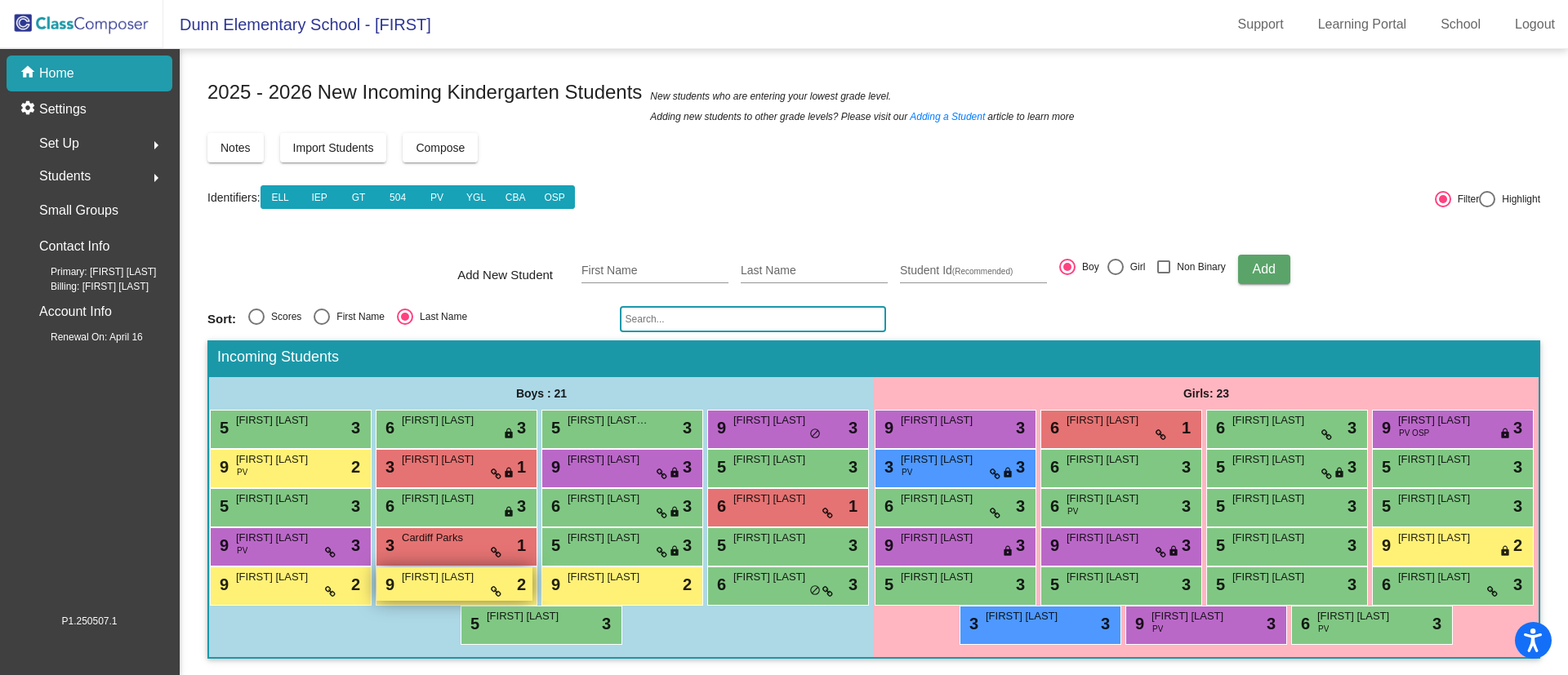 click on "9 Bo Smith lock do_not_disturb_alt 2" at bounding box center (454, 584) 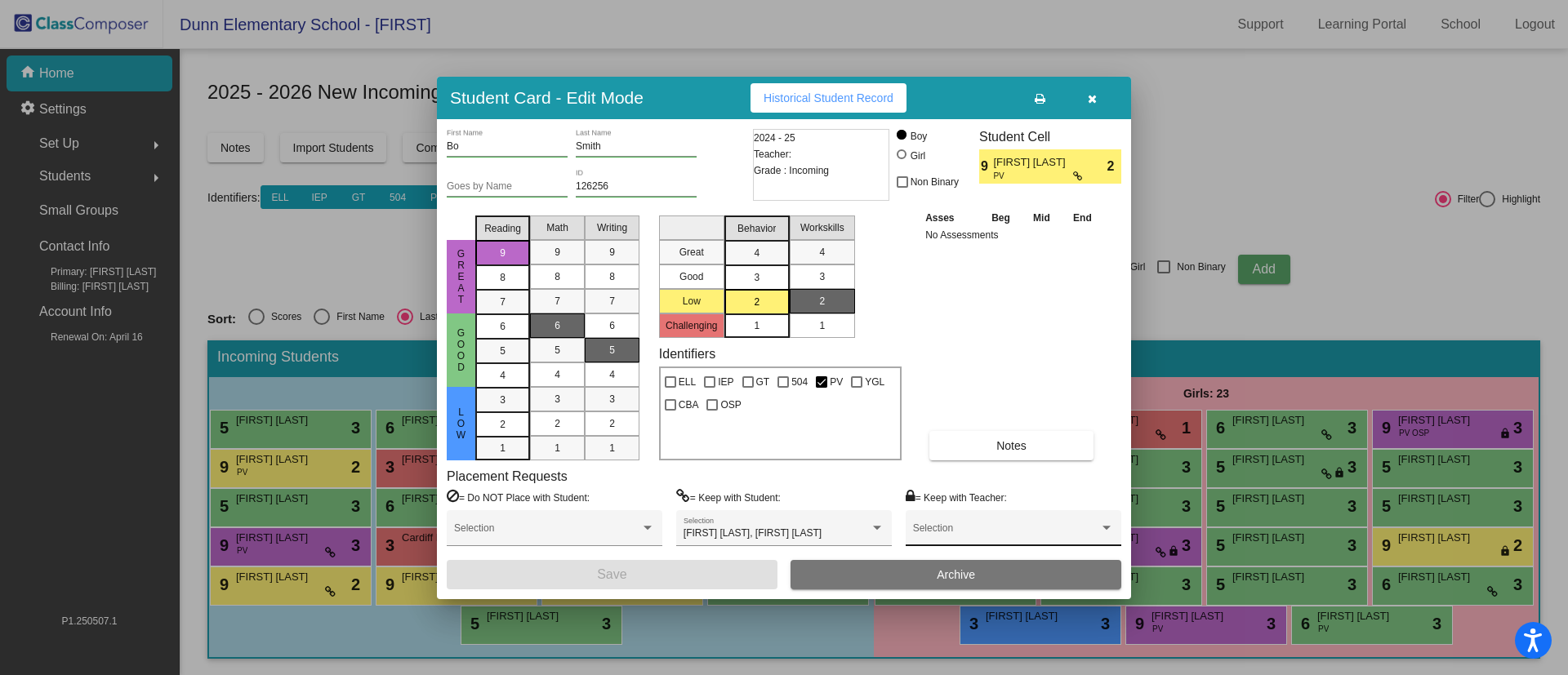 click on "Selection" at bounding box center [1013, 532] 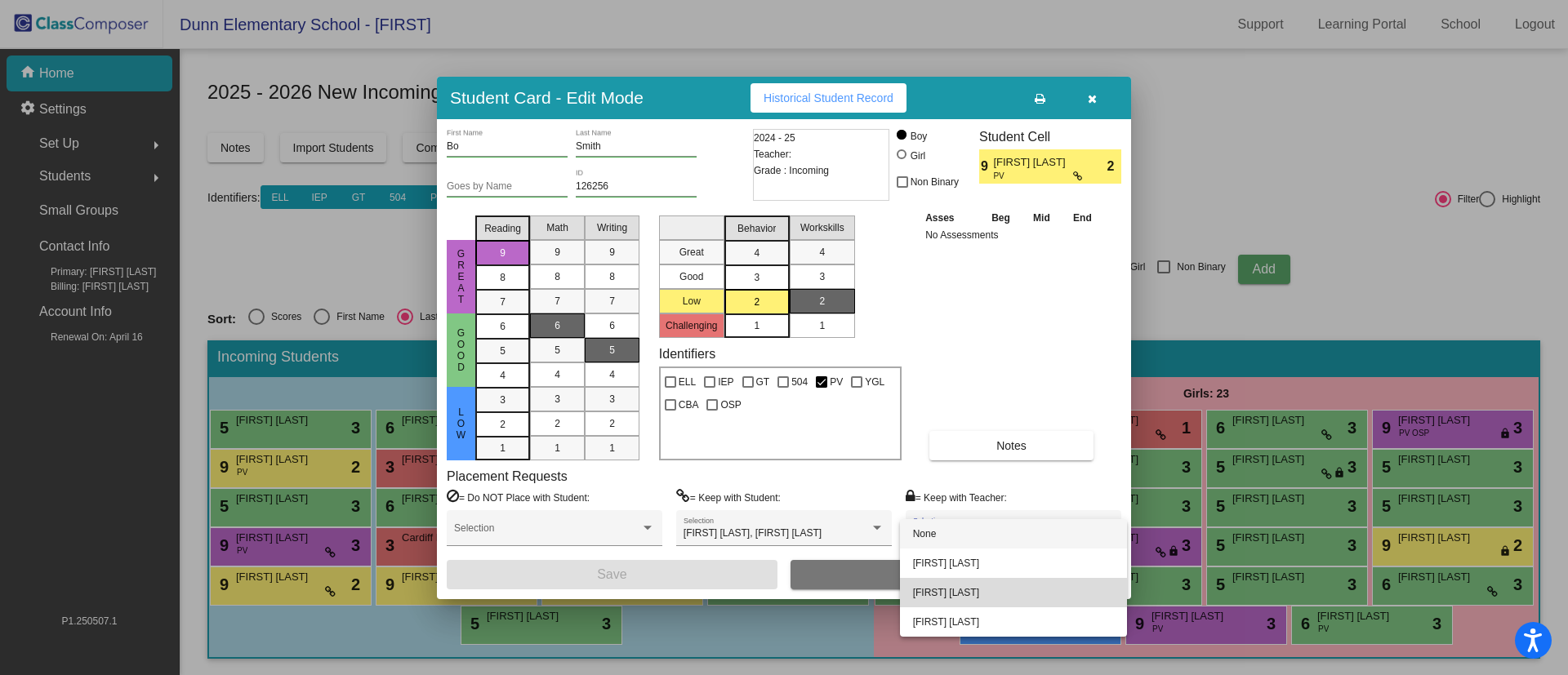 click on "[FIRST] [LAST]" at bounding box center [1013, 593] 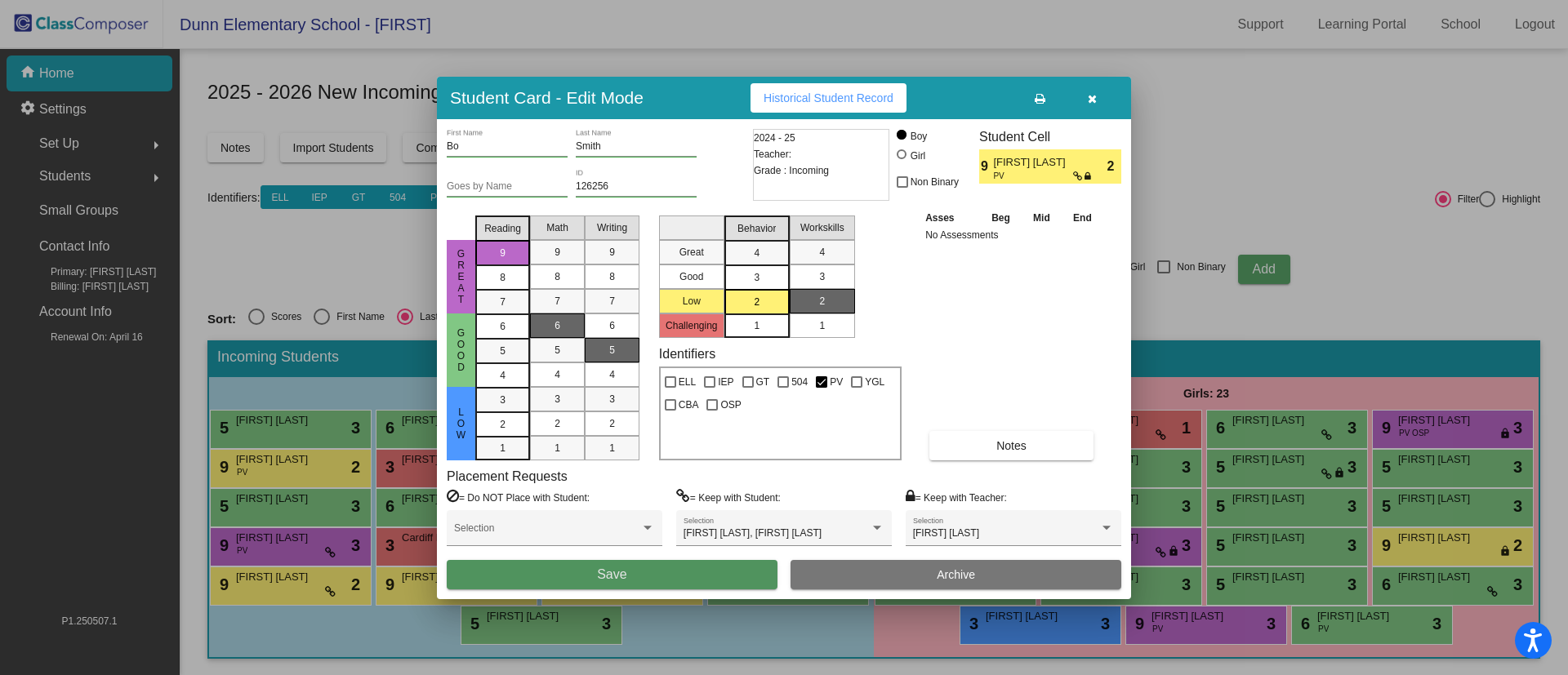 click on "Save" at bounding box center [612, 575] 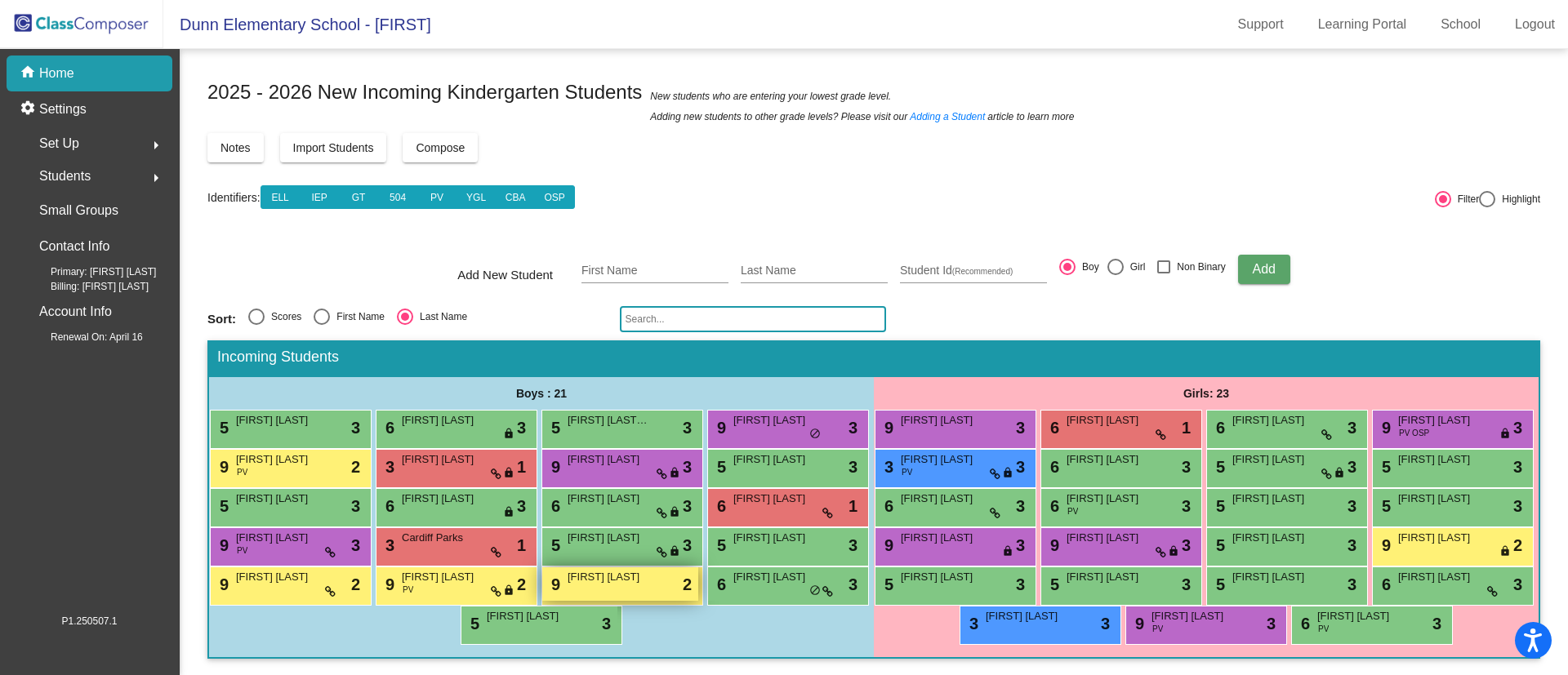 click on "9 Soren Varnell lock do_not_disturb_alt 2" at bounding box center [620, 584] 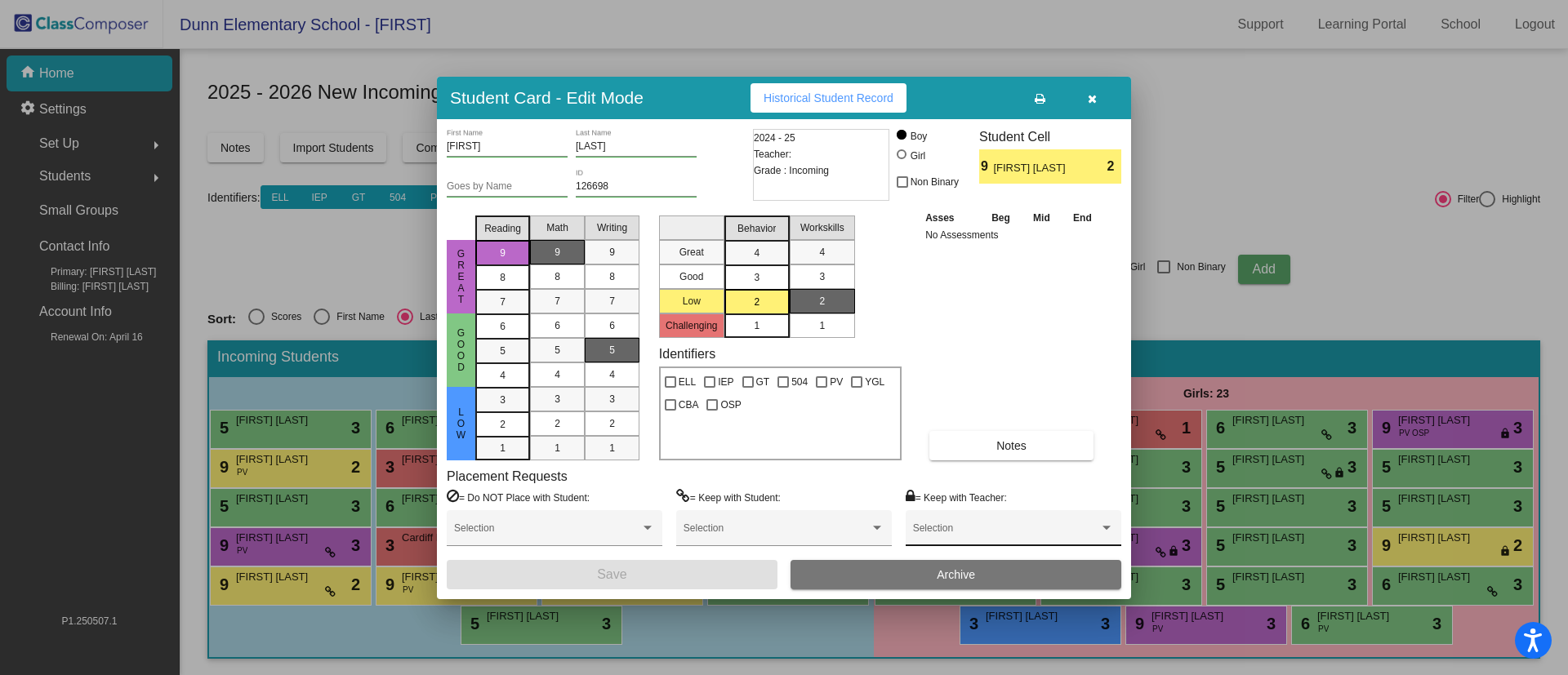 click on "Selection" at bounding box center (1013, 532) 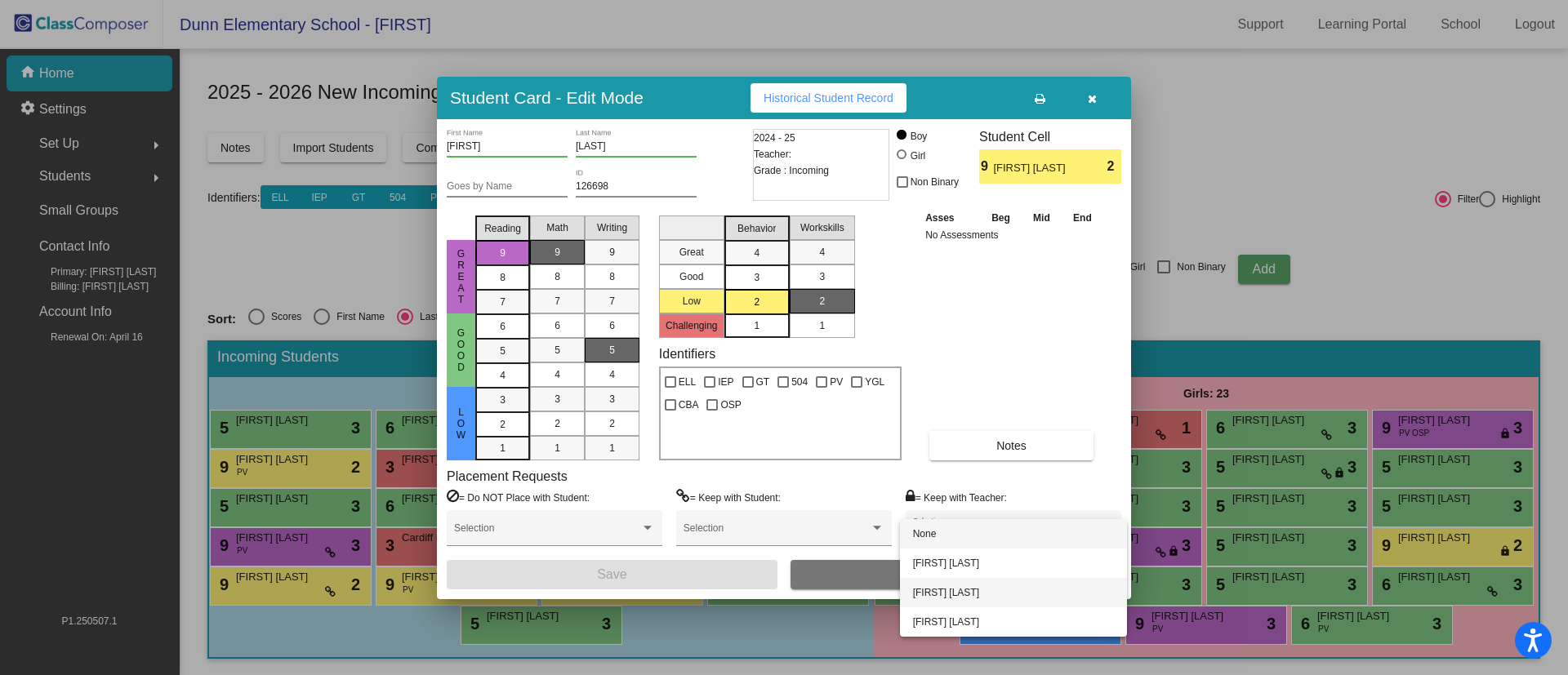 click on "[FIRST] [LAST]" at bounding box center (1013, 593) 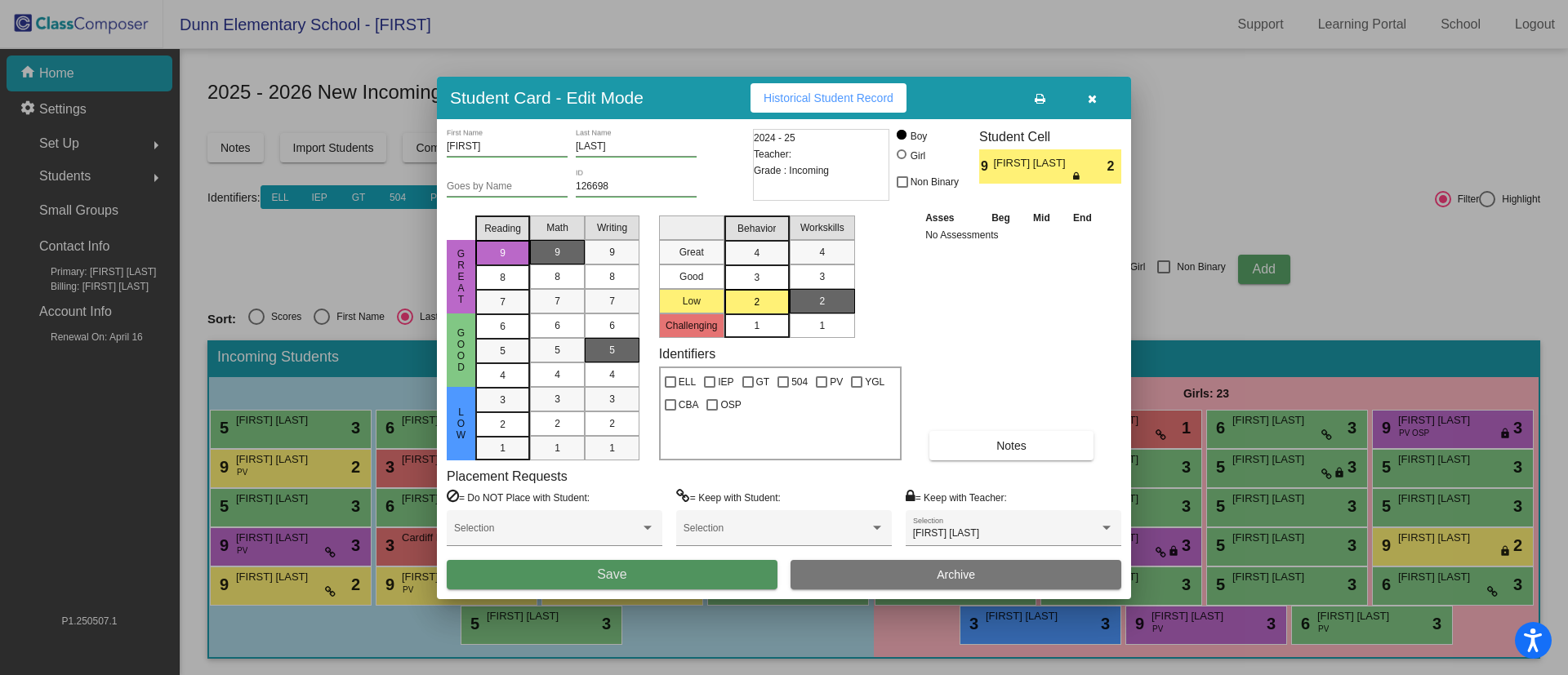 click on "Save" at bounding box center [612, 575] 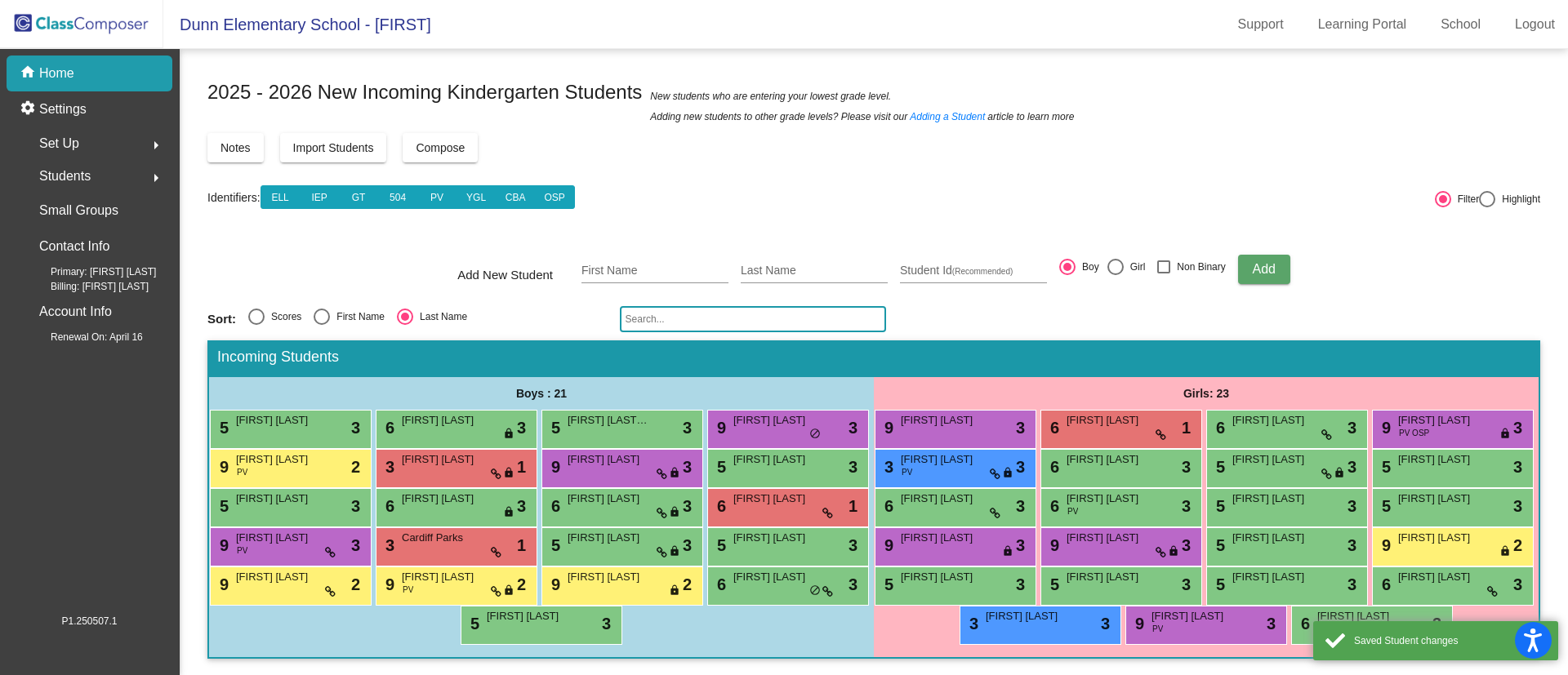 click on "9 Berkley Amundsen lock do_not_disturb_alt 3 6 Maren Ash lock do_not_disturb_alt 1 6 Jane Chatterley lock do_not_disturb_alt 3 9 Autumn Coffman PV OSP lock do_not_disturb_alt 3 3 Lucile Collins PV lock do_not_disturb_alt 3 6 Asher Cooper lock do_not_disturb_alt 3 5 Isabelle First lock do_not_disturb_alt 3 5 Amen Yazachew Genet lock do_not_disturb_alt 3 6 Isabelle Hill lock do_not_disturb_alt 3 6 Evelyn Honiotes PV lock do_not_disturb_alt 3 5 Runa Hummer lock do_not_disturb_alt 3 5 Analemma Kiedaisch lock do_not_disturb_alt 3 9 Cora Koning lock do_not_disturb_alt 3 9 Elliott Kupec lock do_not_disturb_alt 3 5 Aubin Mannino lock do_not_disturb_alt 3 9 Helena Menzies lock do_not_disturb_alt 2 5 Ryan Polta lock do_not_disturb_alt 3 5 Kai Raguse lock do_not_disturb_alt 3 5 Souline Ramirez lock do_not_disturb_alt 3 6 Hazel Scott lock do_not_disturb_alt 3 3 Ishanne Sharma lock do_not_disturb_alt 3 9 Hazel Spears PV lock do_not_disturb_alt 3 6 Olivia Xu PV lock do_not_disturb_alt 3" at bounding box center (1206, 527) 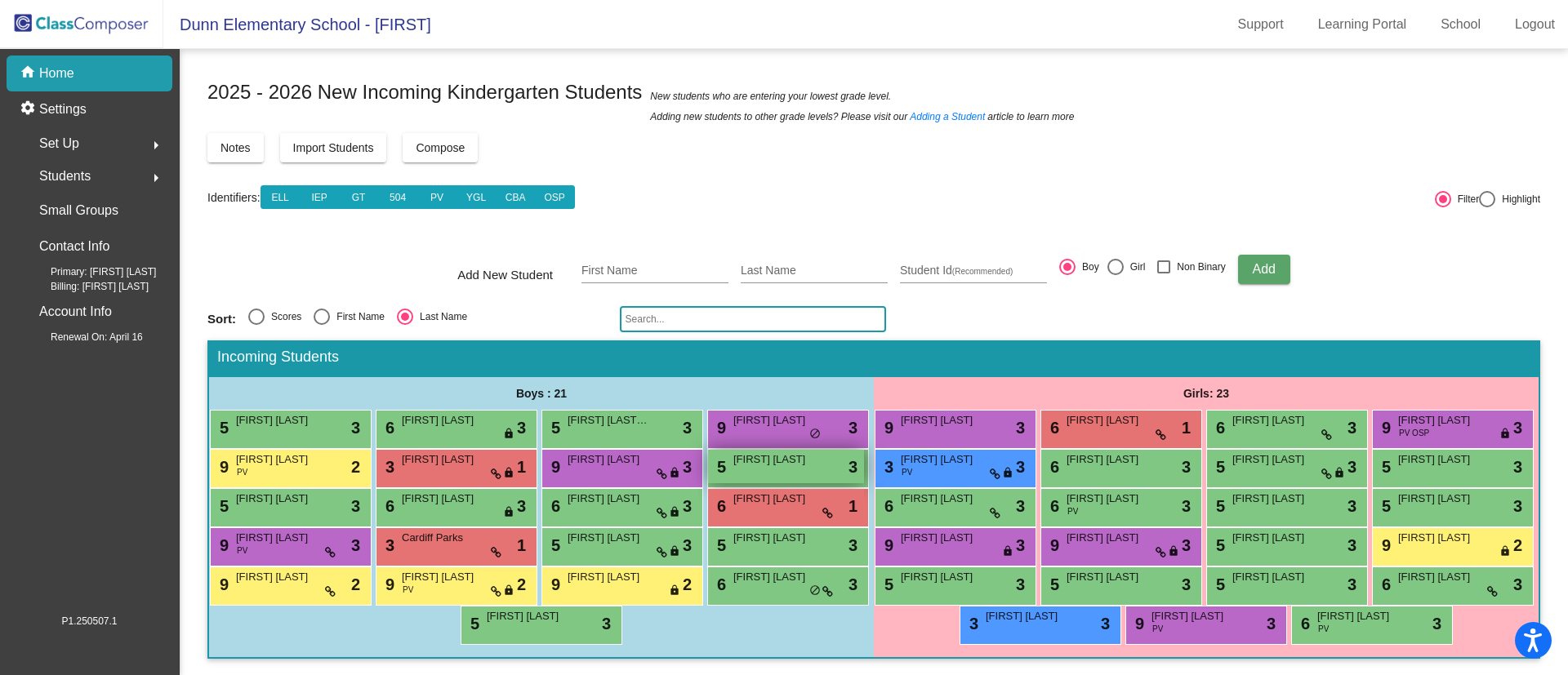 click on "5 Caden Johnson lock do_not_disturb_alt 3" at bounding box center [786, 466] 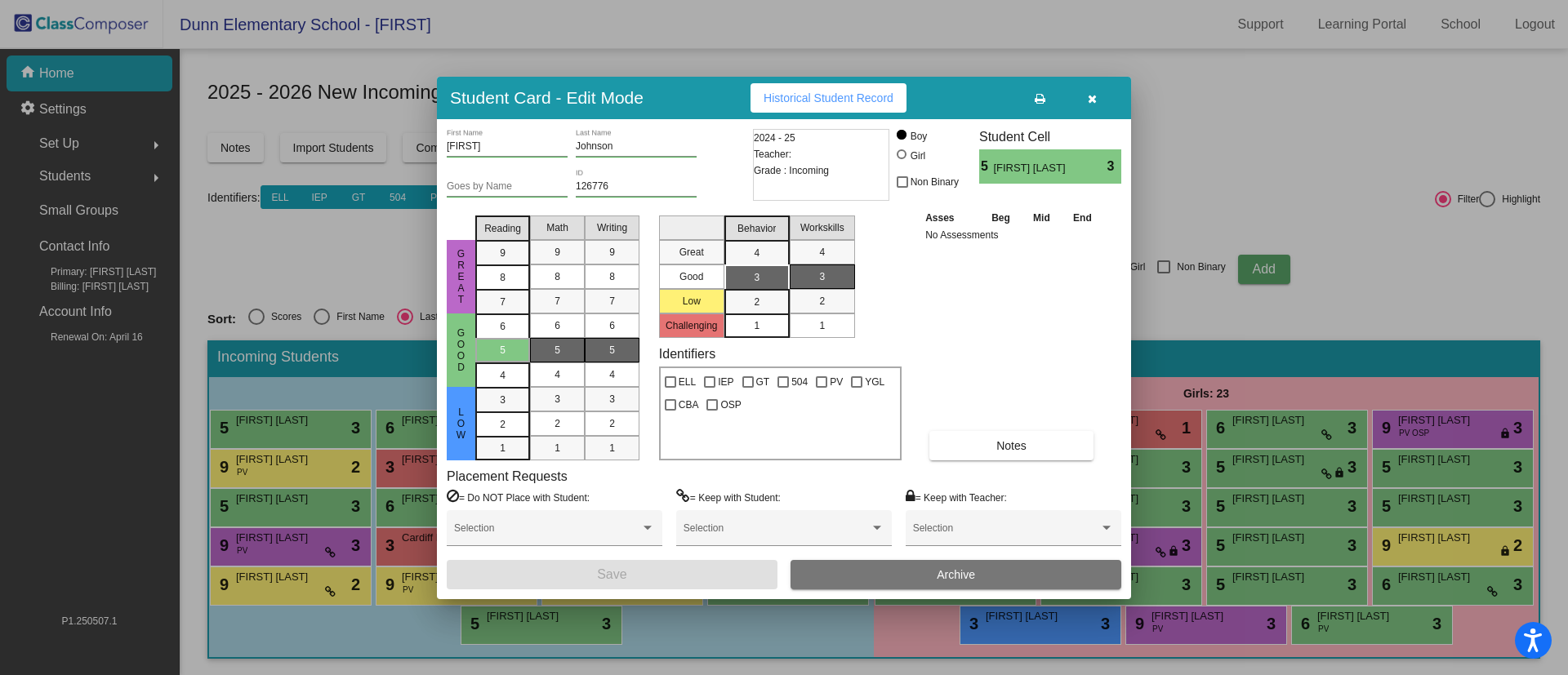 click on "Archive" at bounding box center (956, 575) 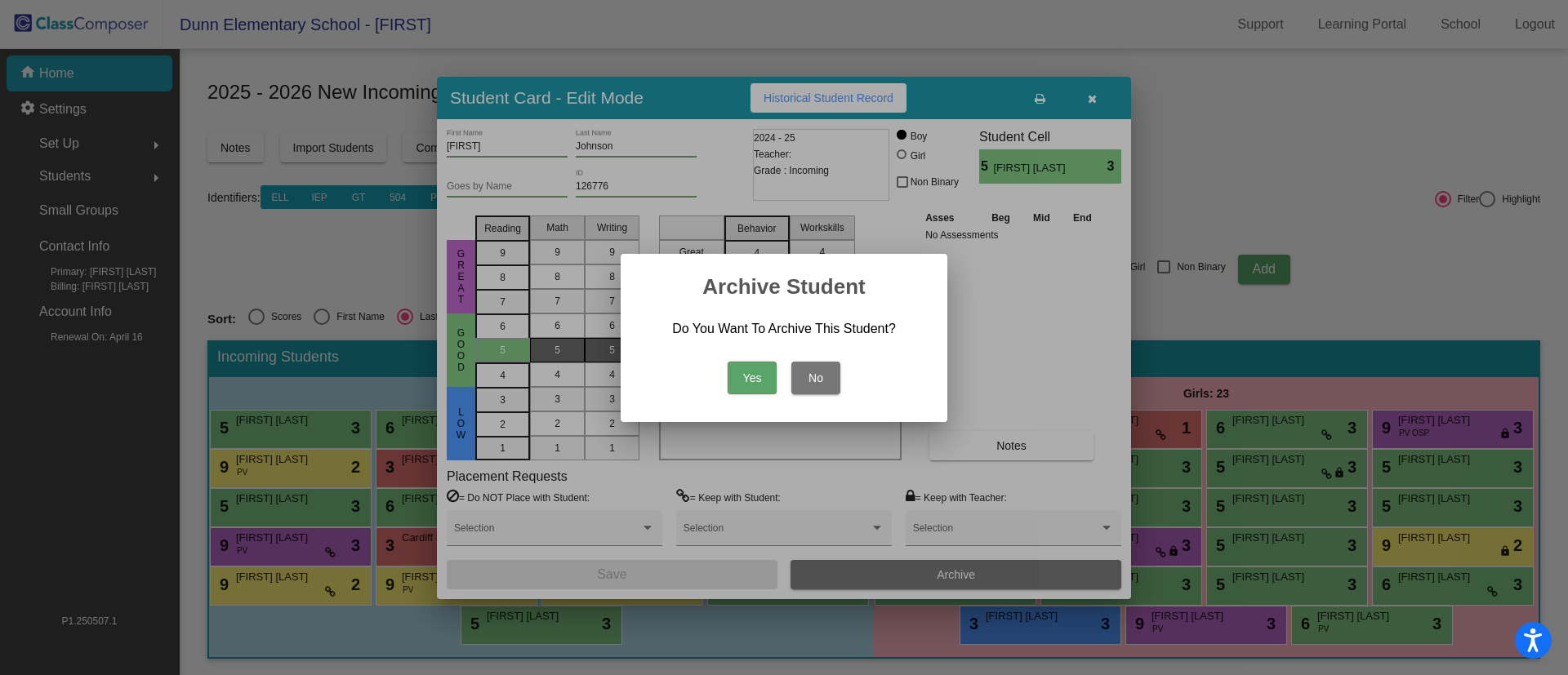 click on "Yes" at bounding box center [752, 378] 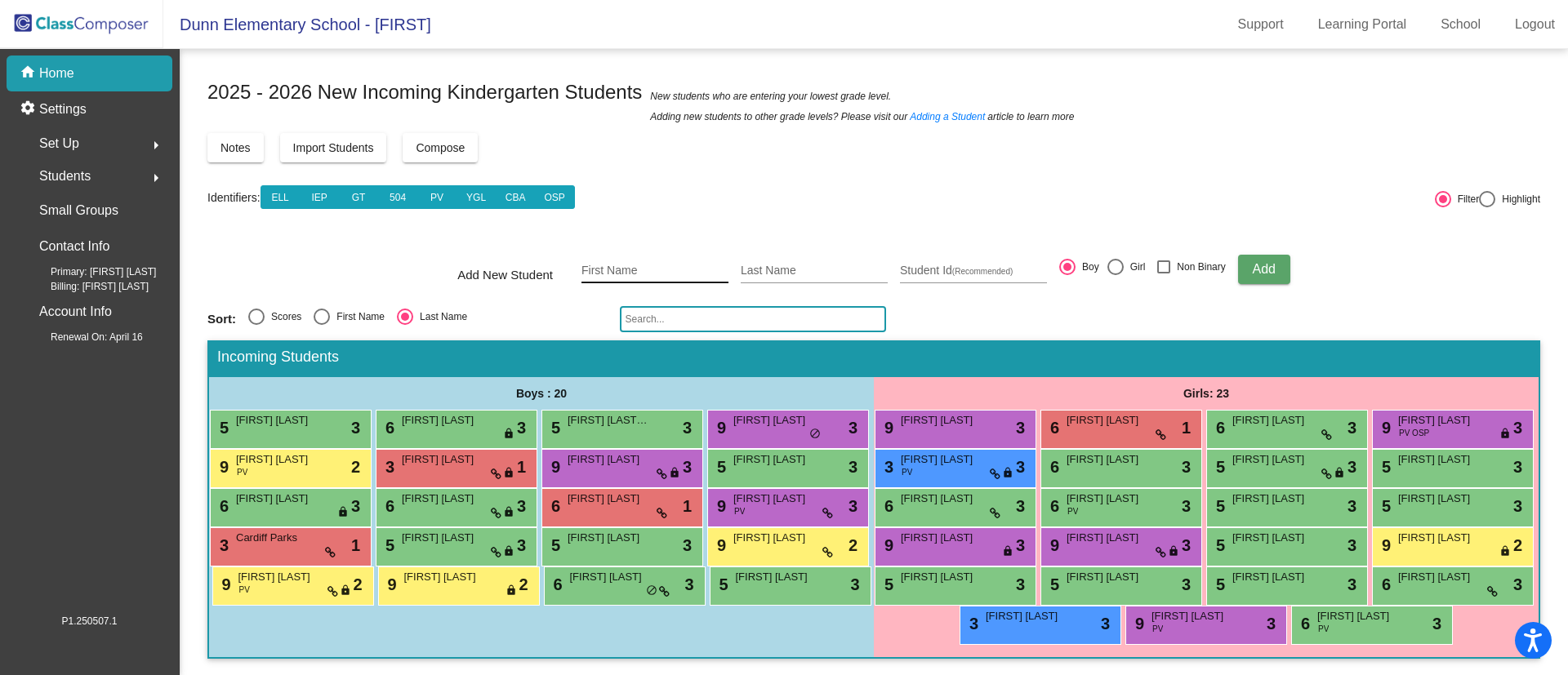 click on "First Name" 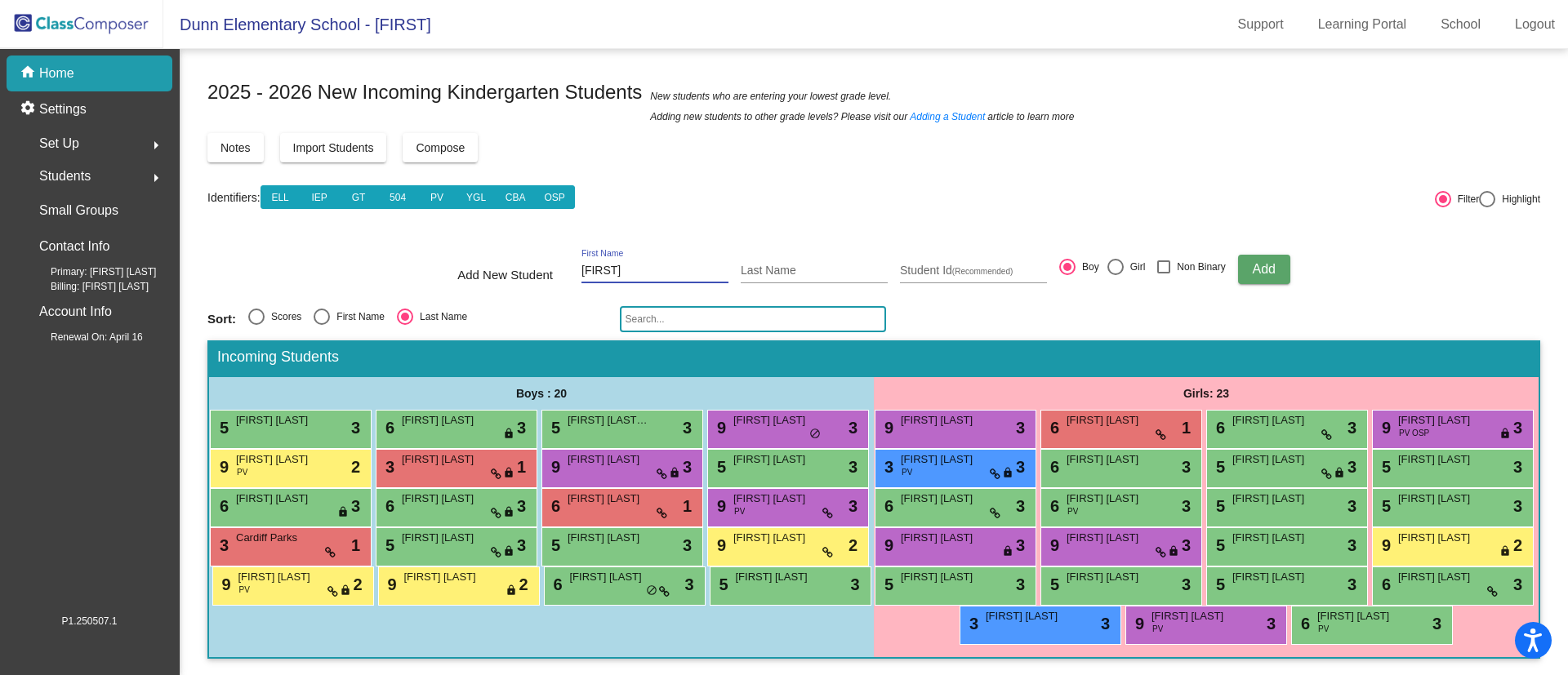type on "Theodore" 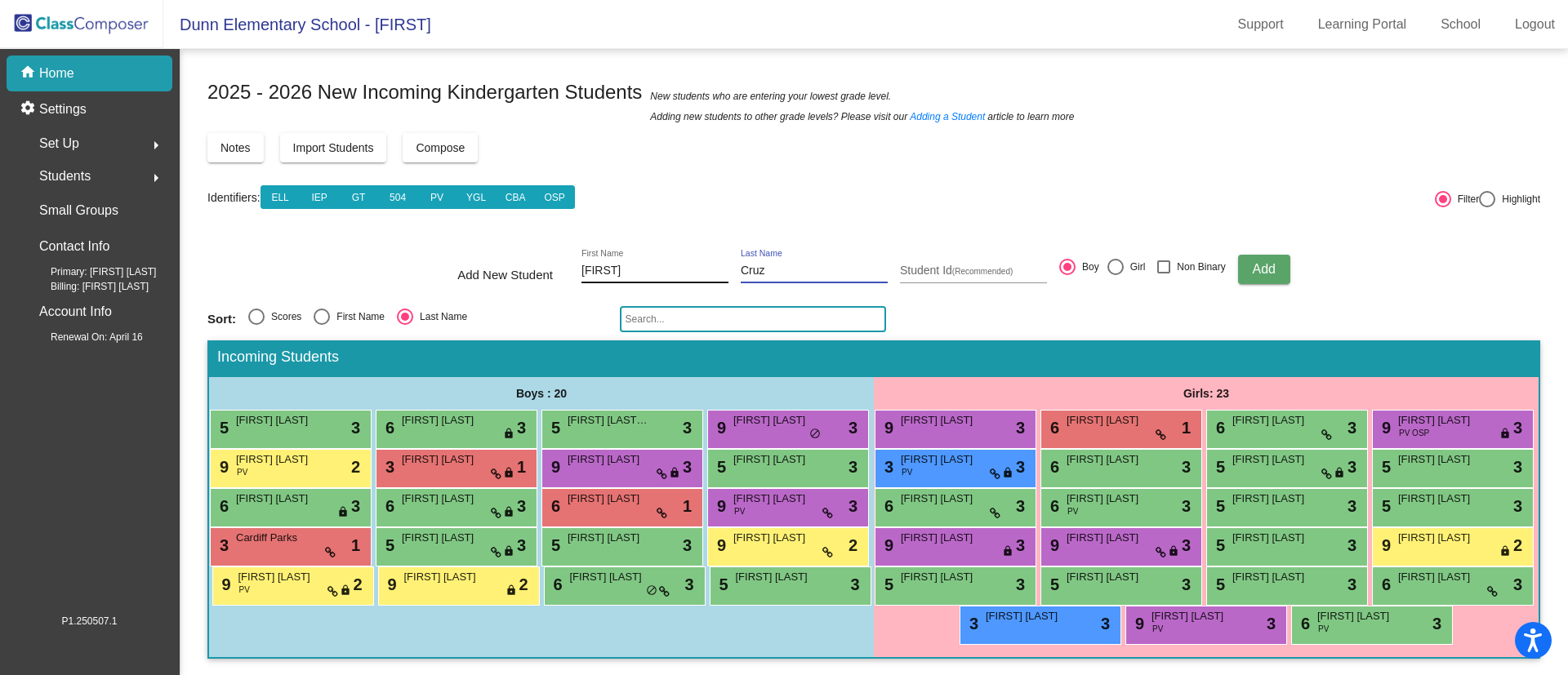 type on "Cruz" 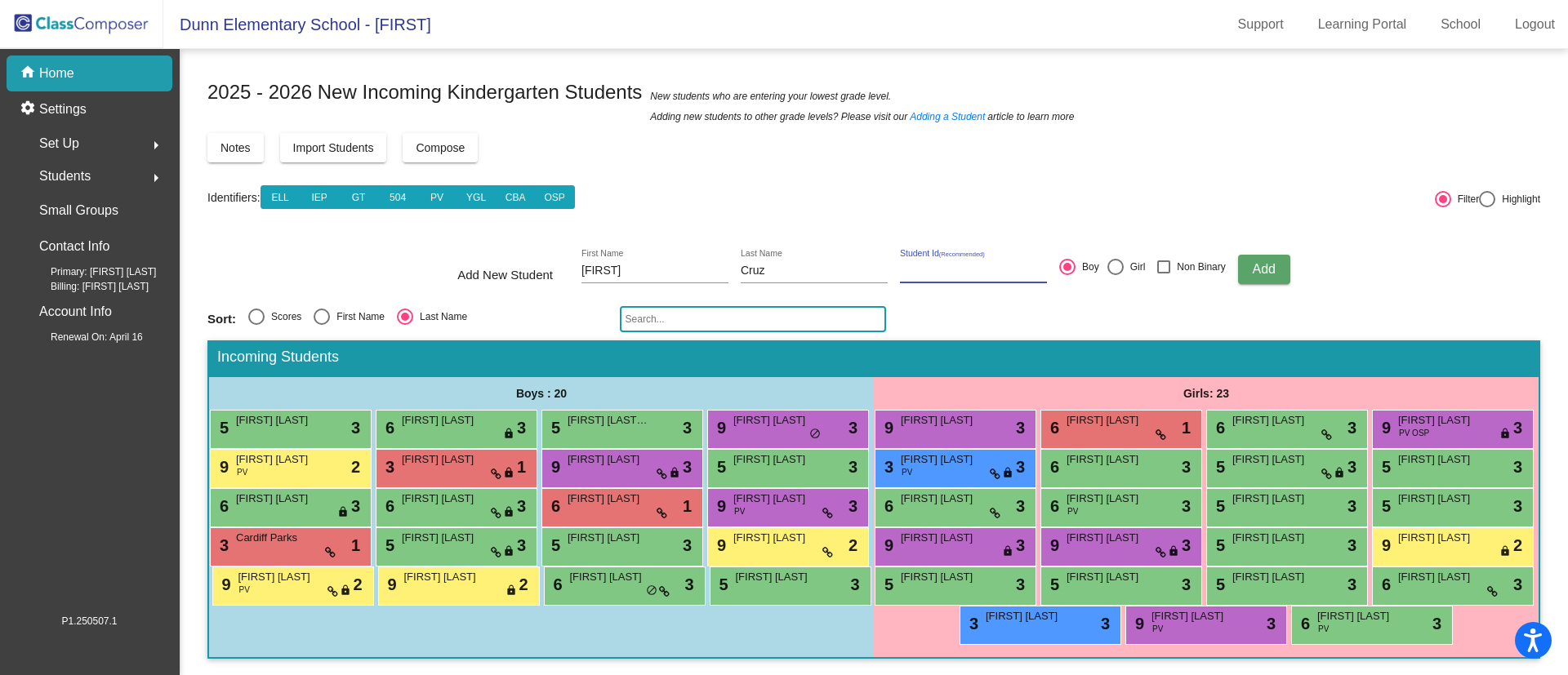 paste on "128052" 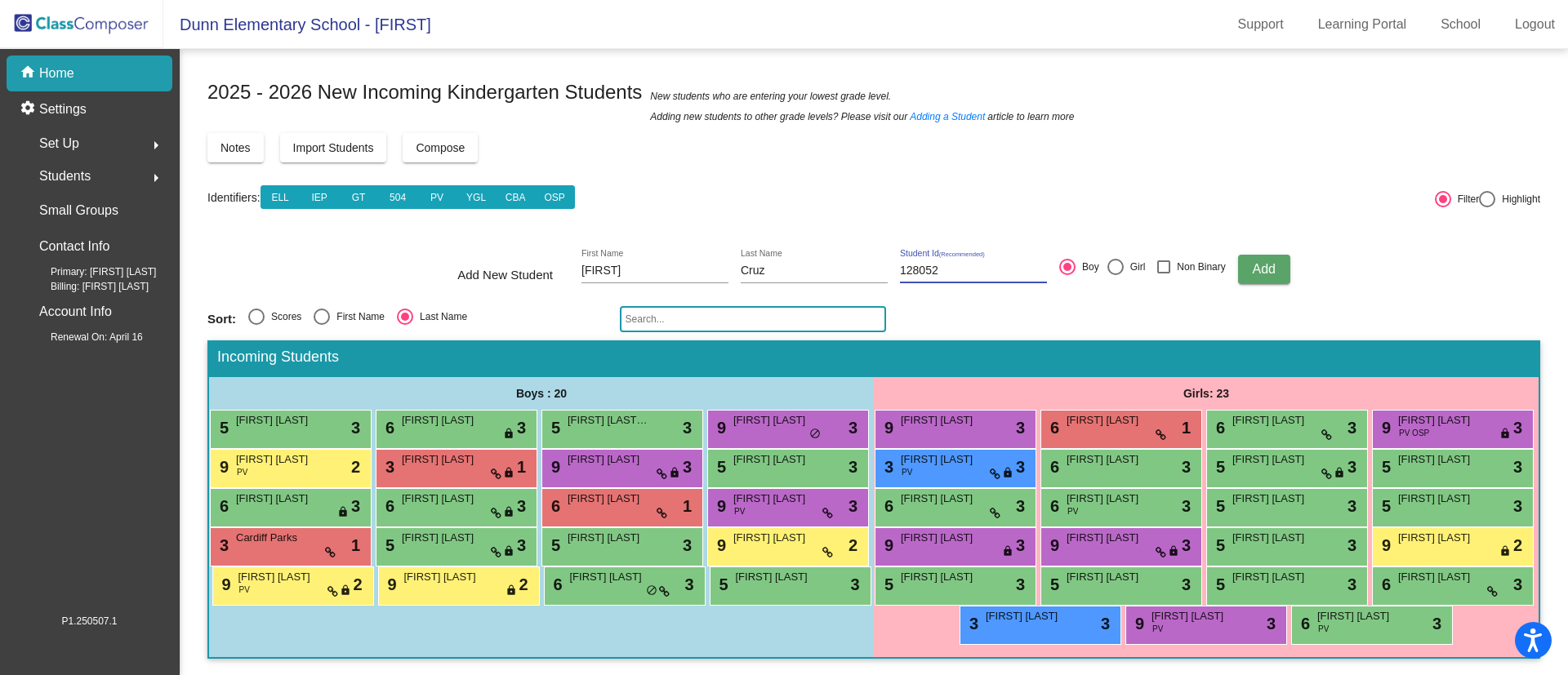 type on "128052" 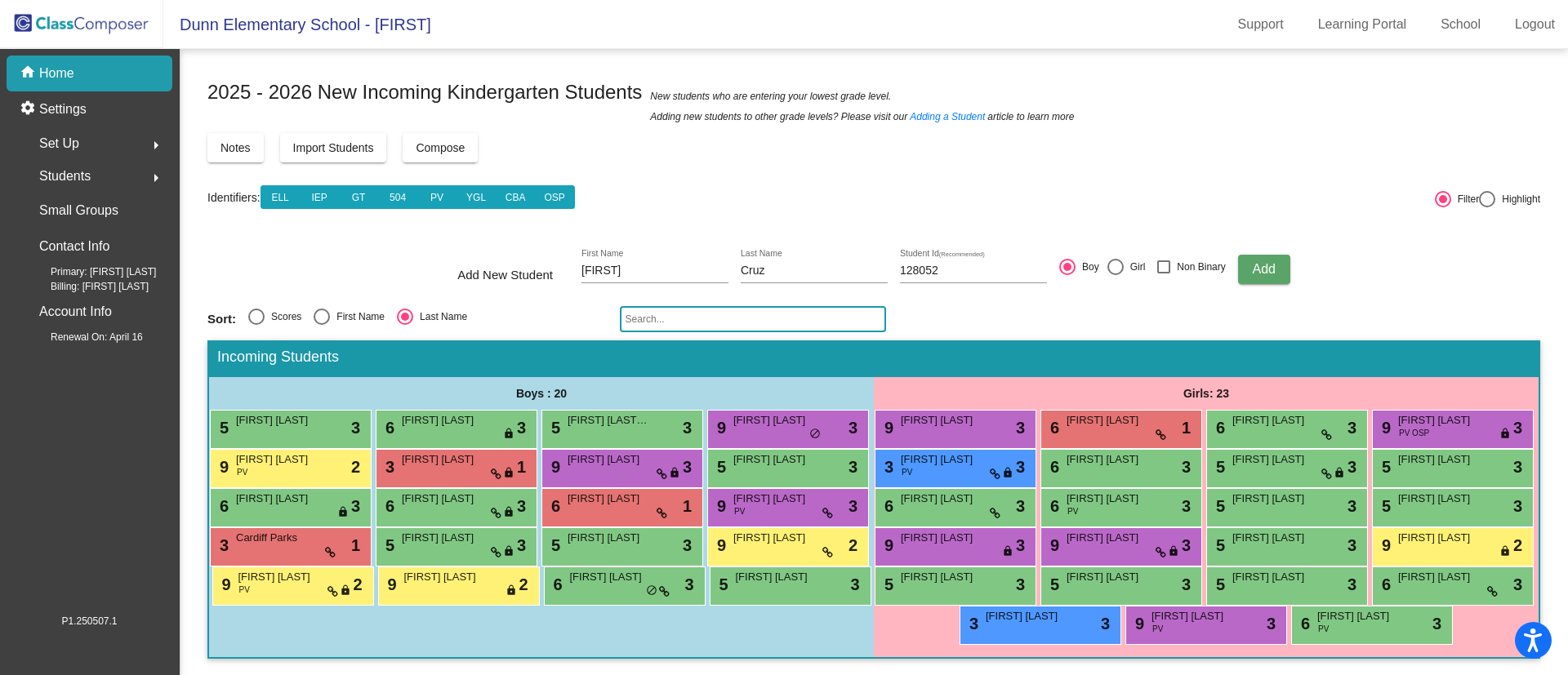 type 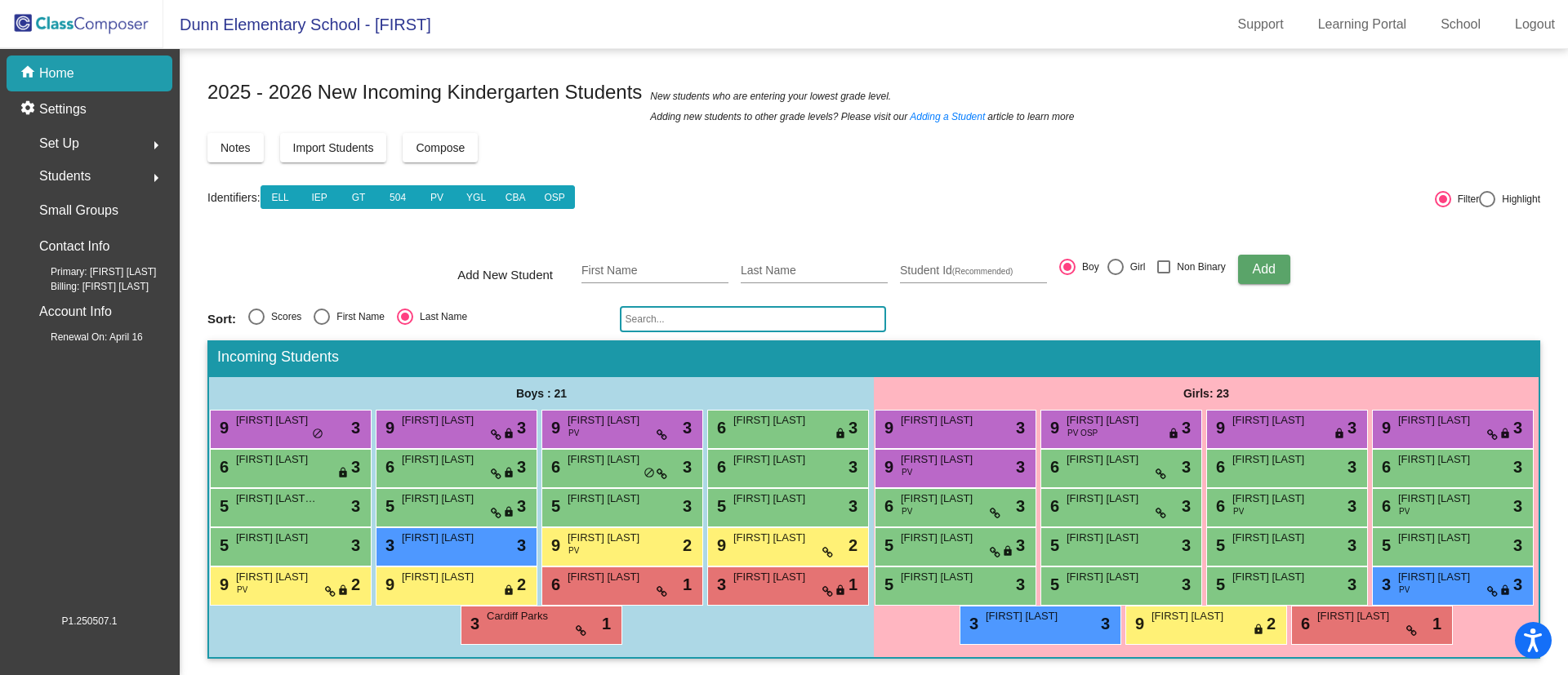 click on "Last Name" at bounding box center [440, 317] 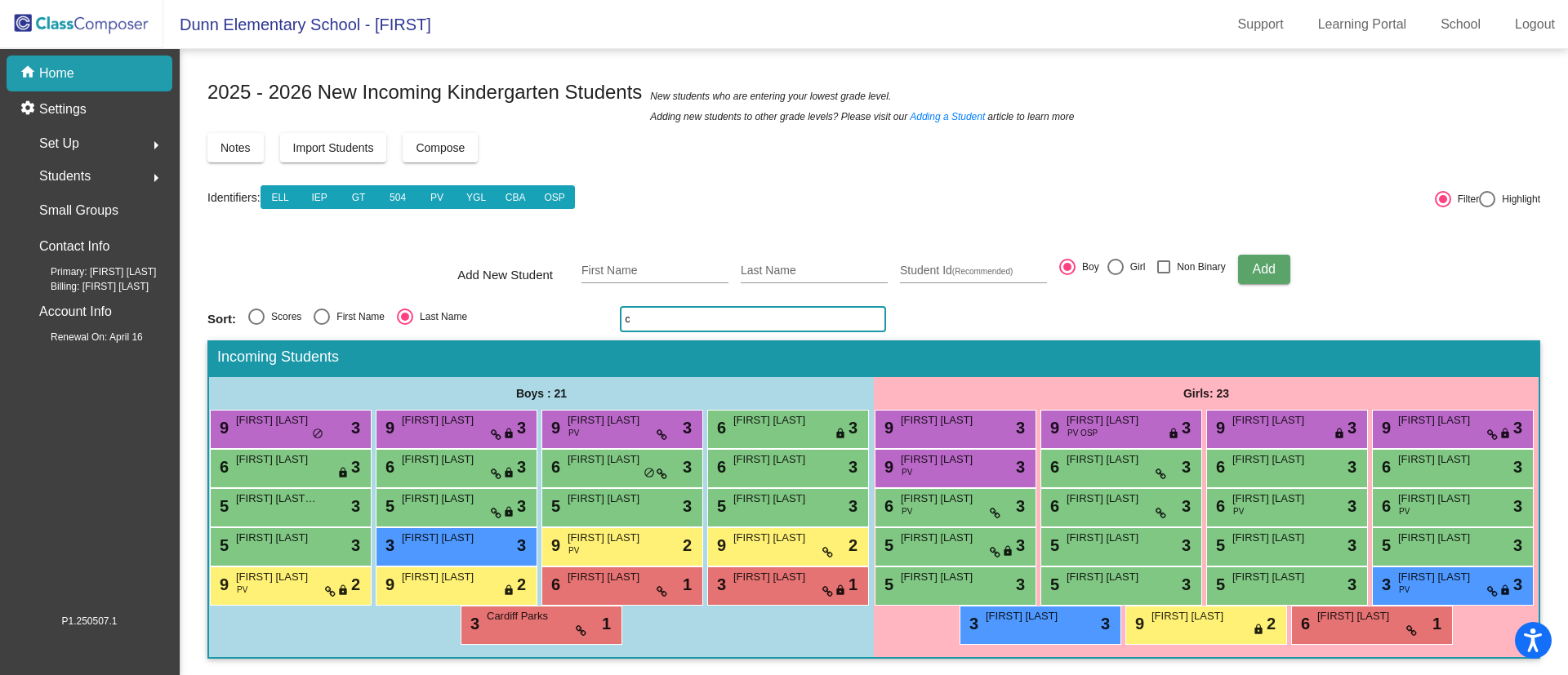 scroll, scrollTop: 0, scrollLeft: 0, axis: both 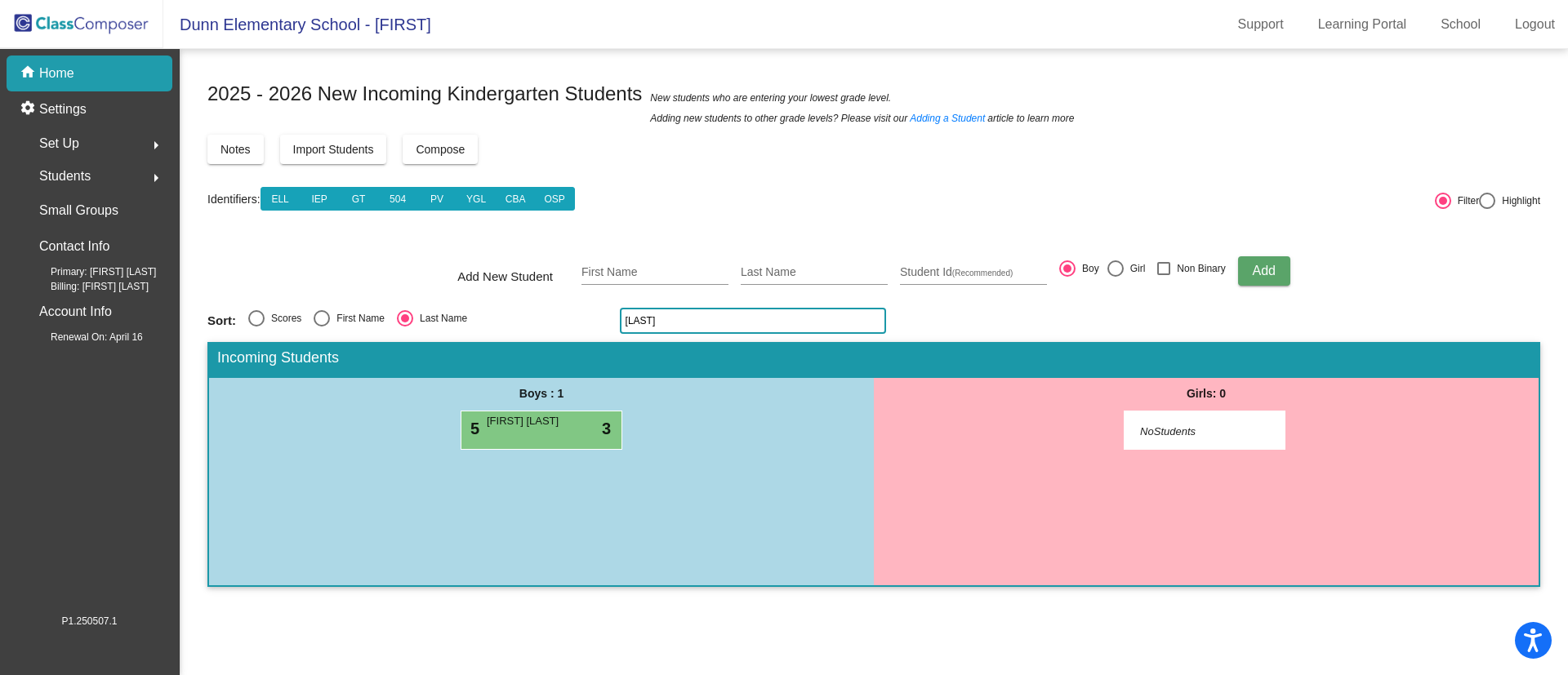 type on "cruz" 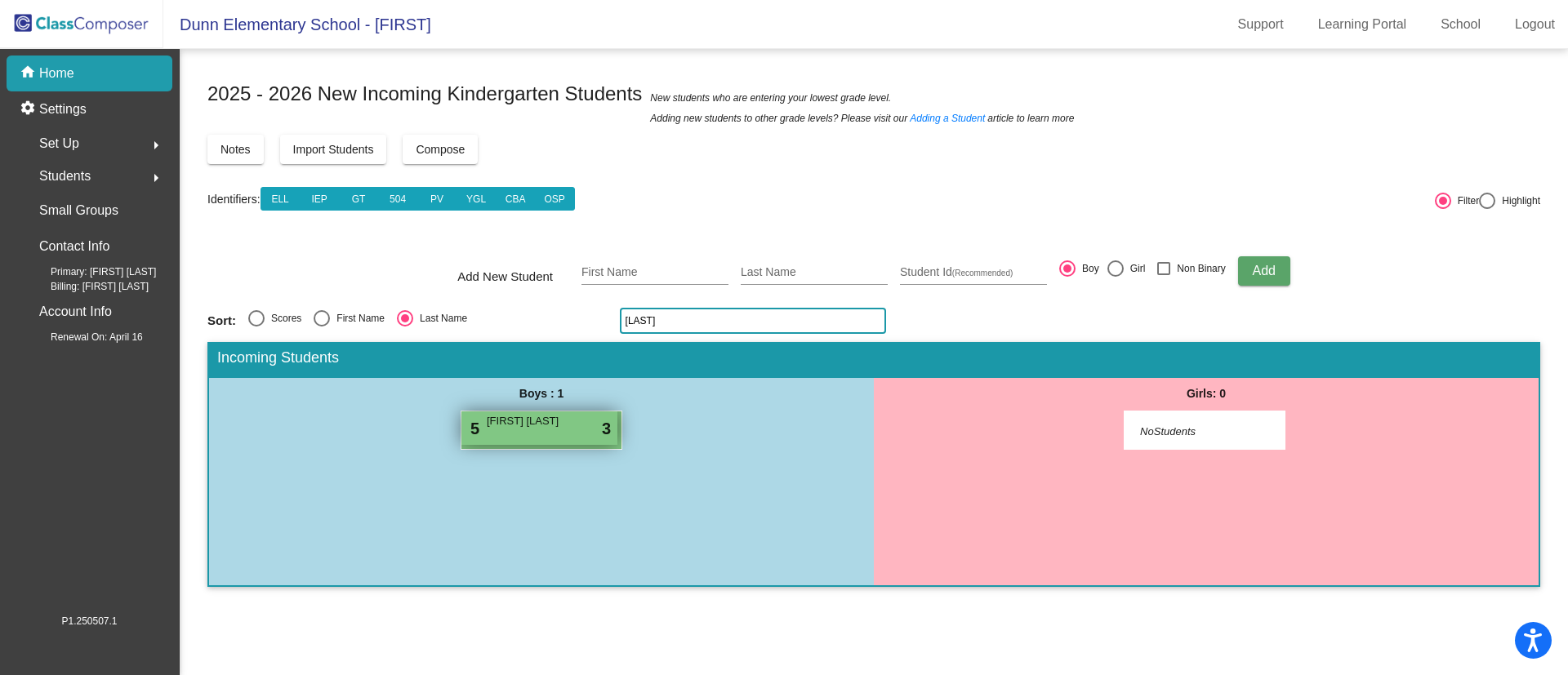 click on "5 Theodore Cruz lock do_not_disturb_alt 3" at bounding box center (539, 428) 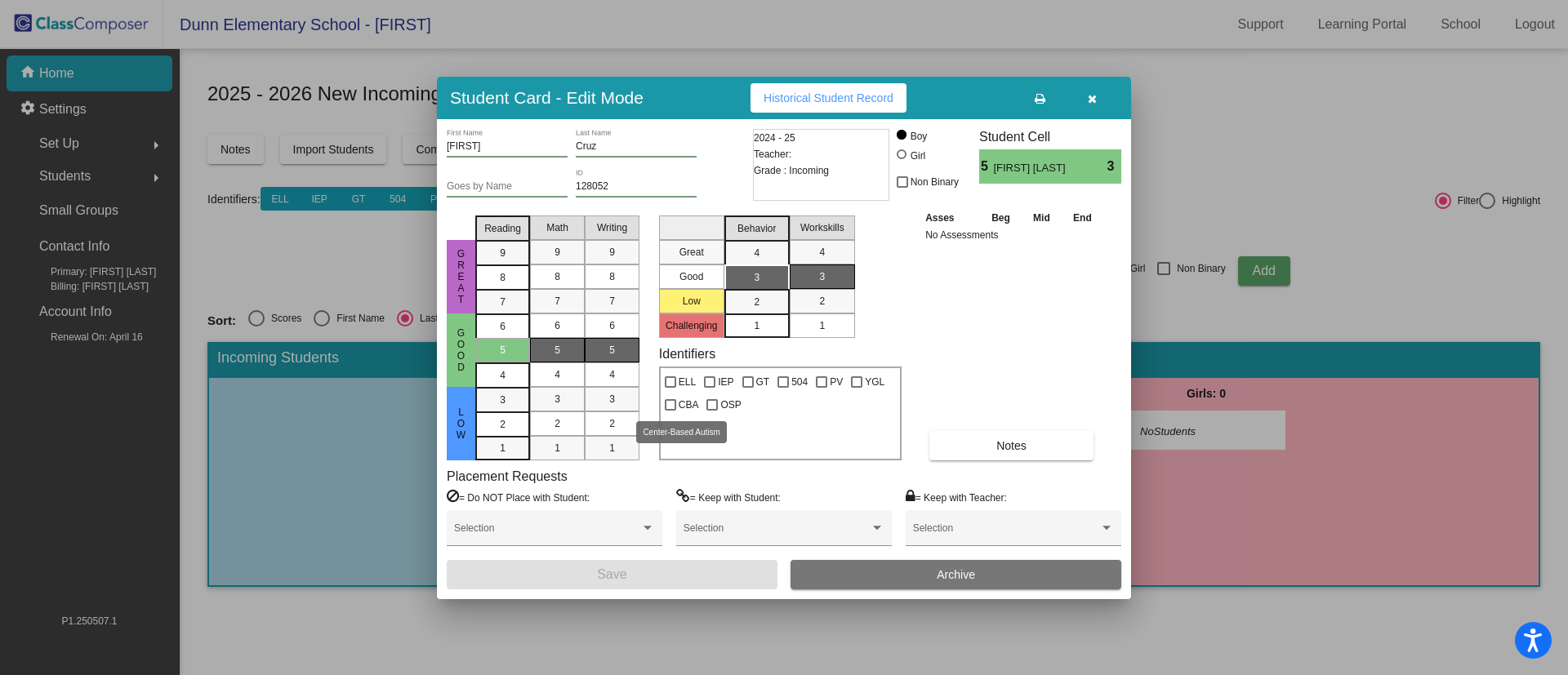 click at bounding box center (670, 405) 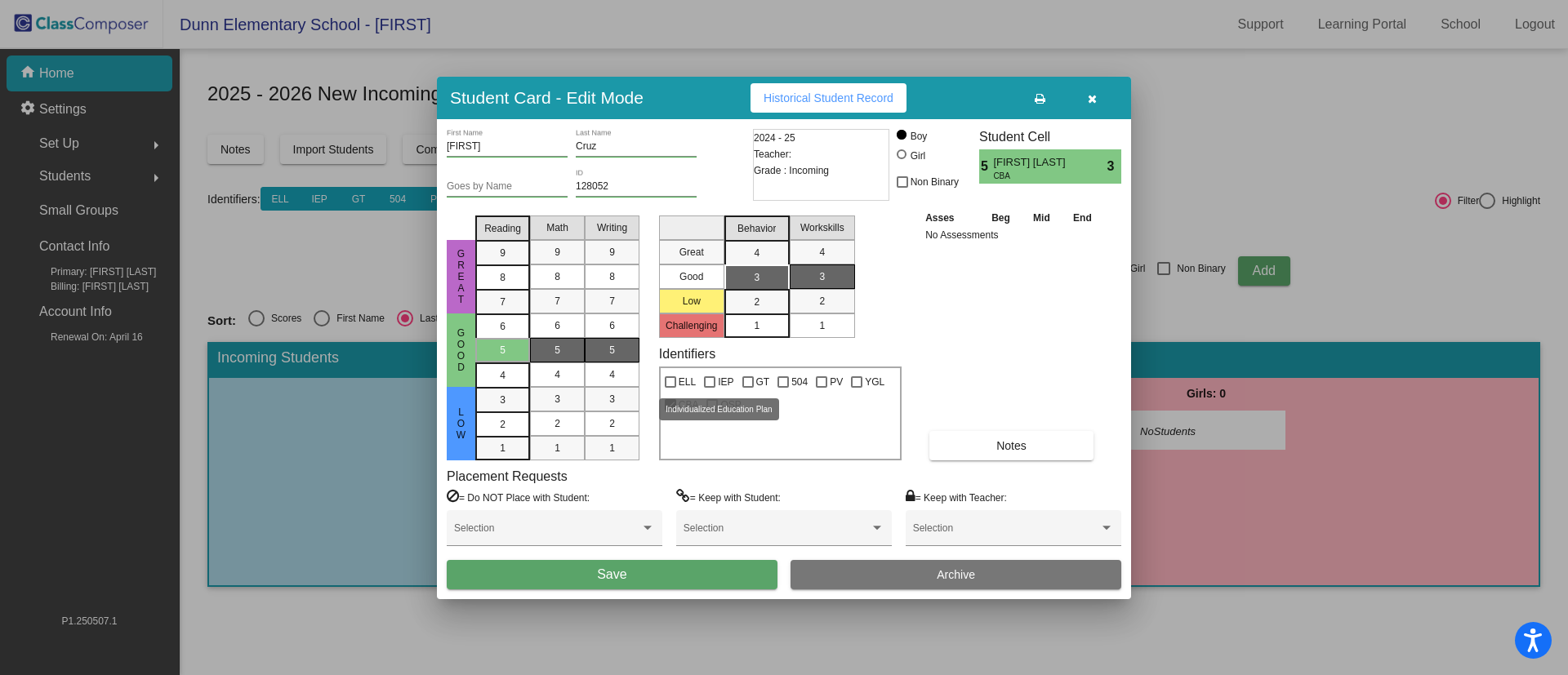 click at bounding box center (710, 382) 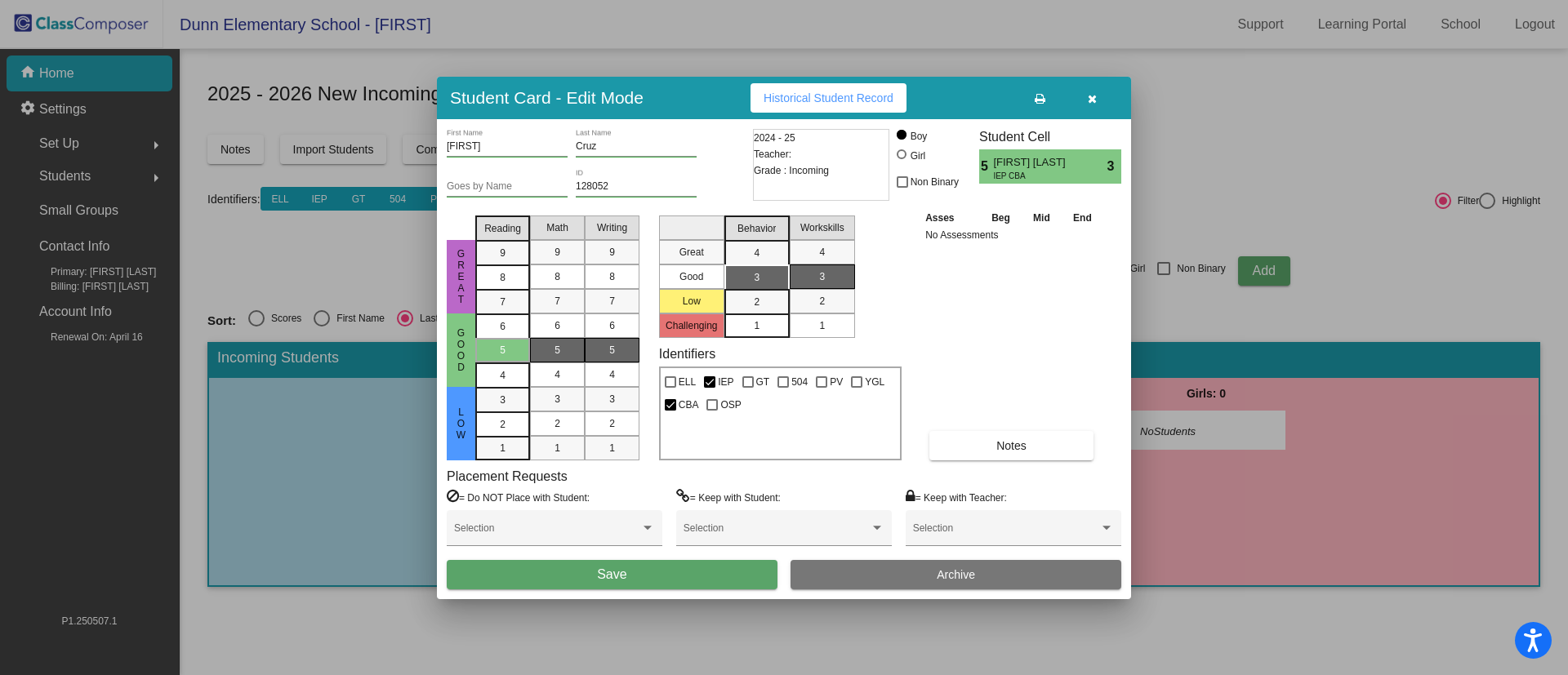 click on "Asses Beg Mid End No Assessments  Notes" at bounding box center (1012, 335) 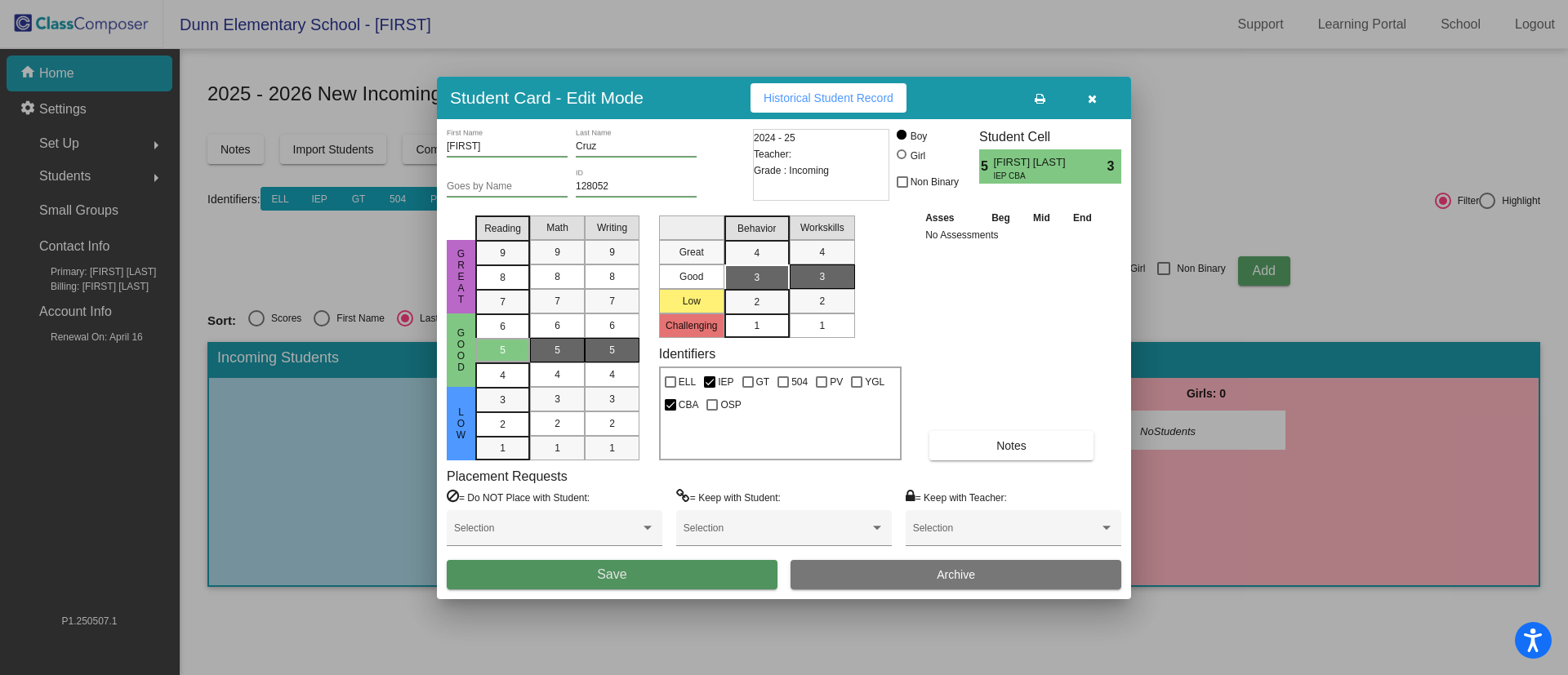 click on "Save" at bounding box center (612, 575) 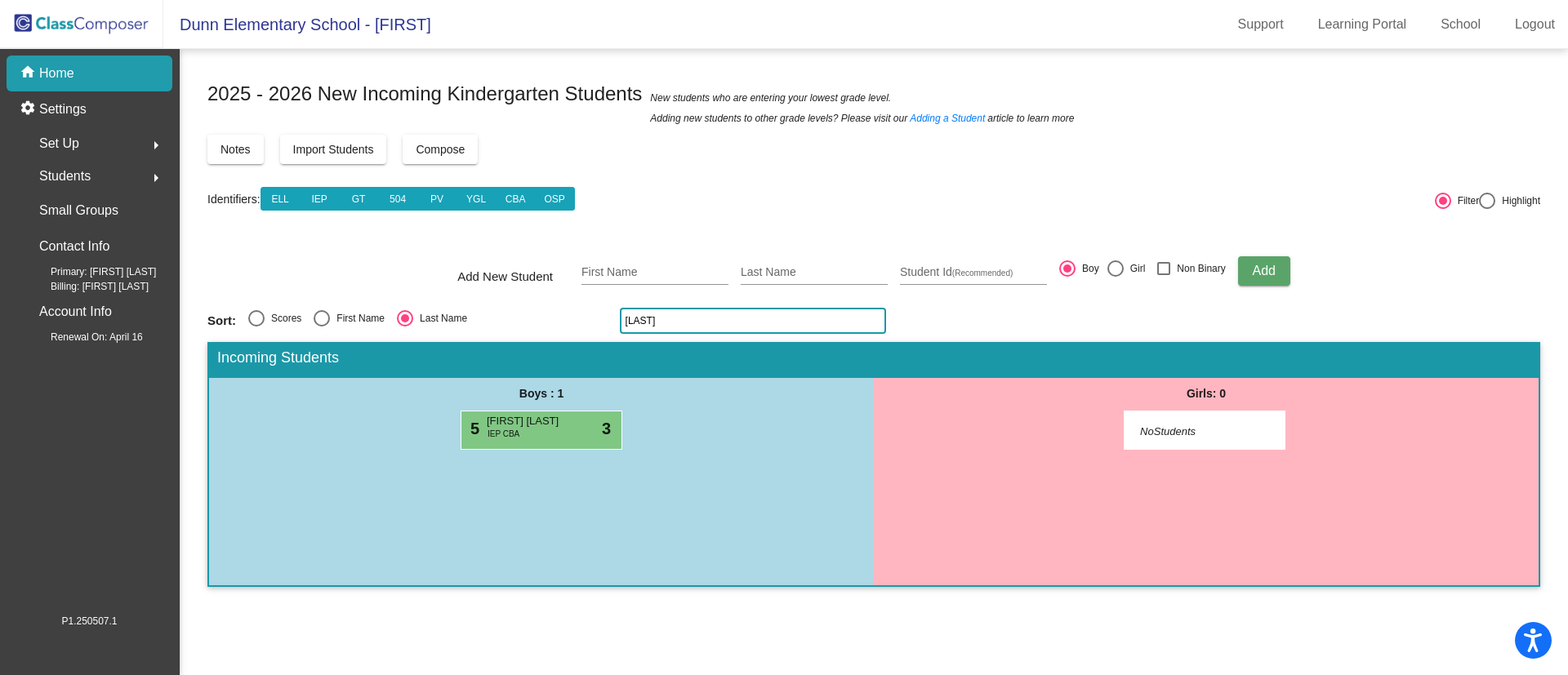 drag, startPoint x: 686, startPoint y: 315, endPoint x: 619, endPoint y: 322, distance: 67.364679 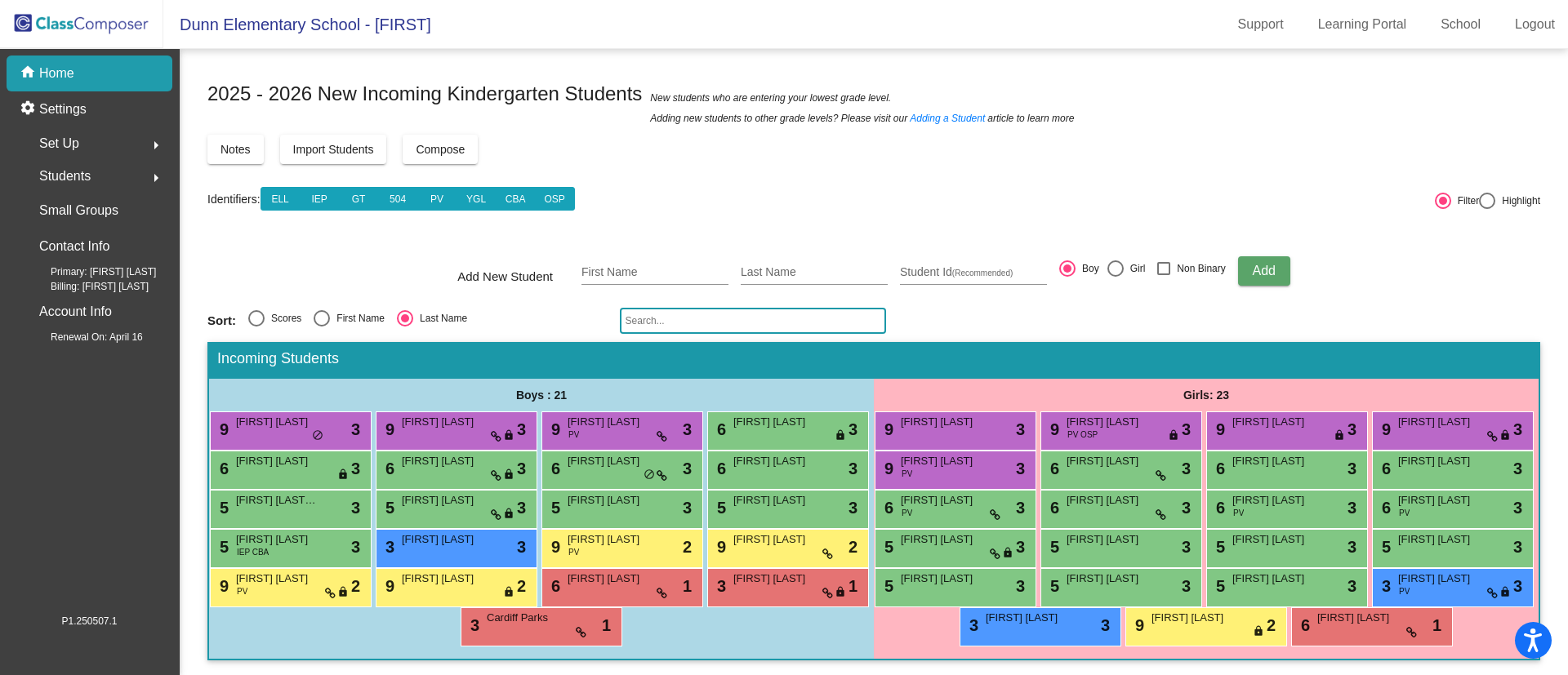 type 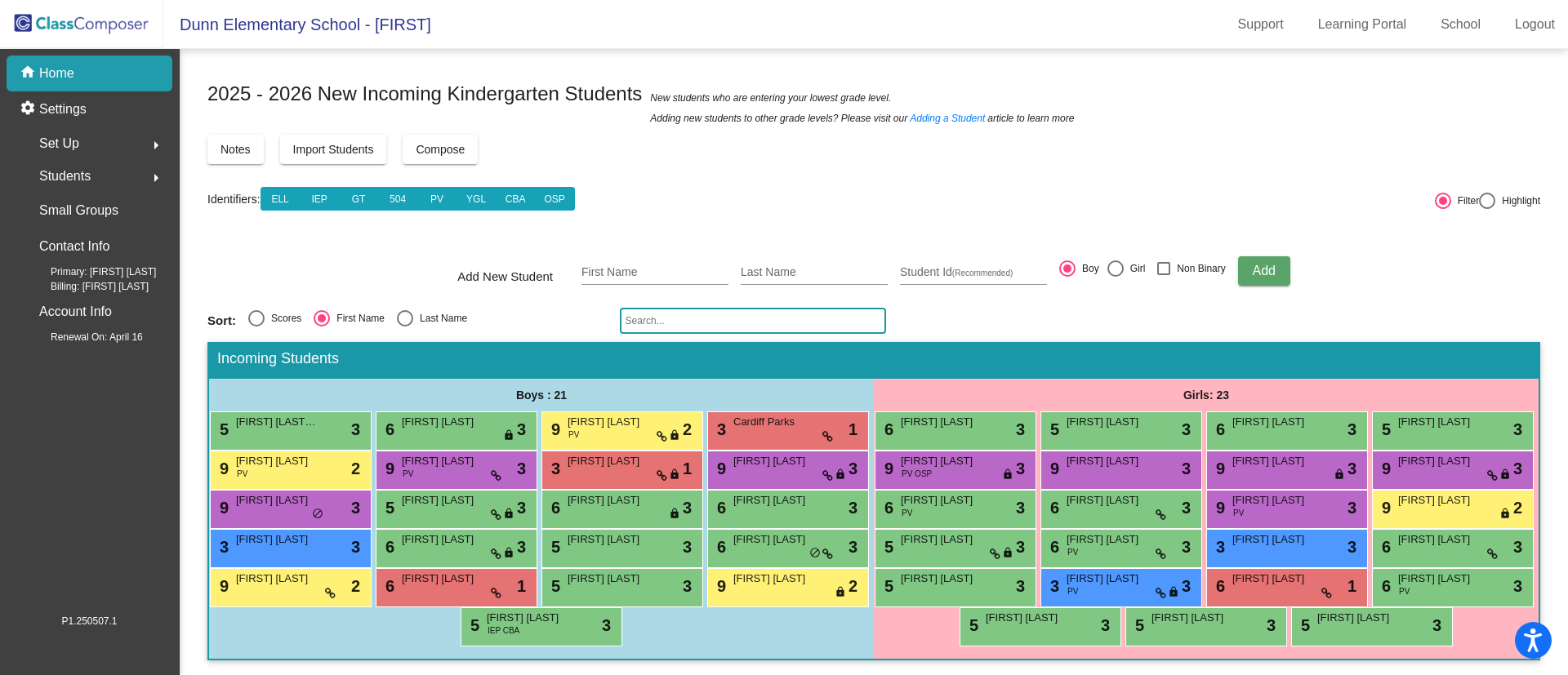 click on "Last Name" at bounding box center [440, 318] 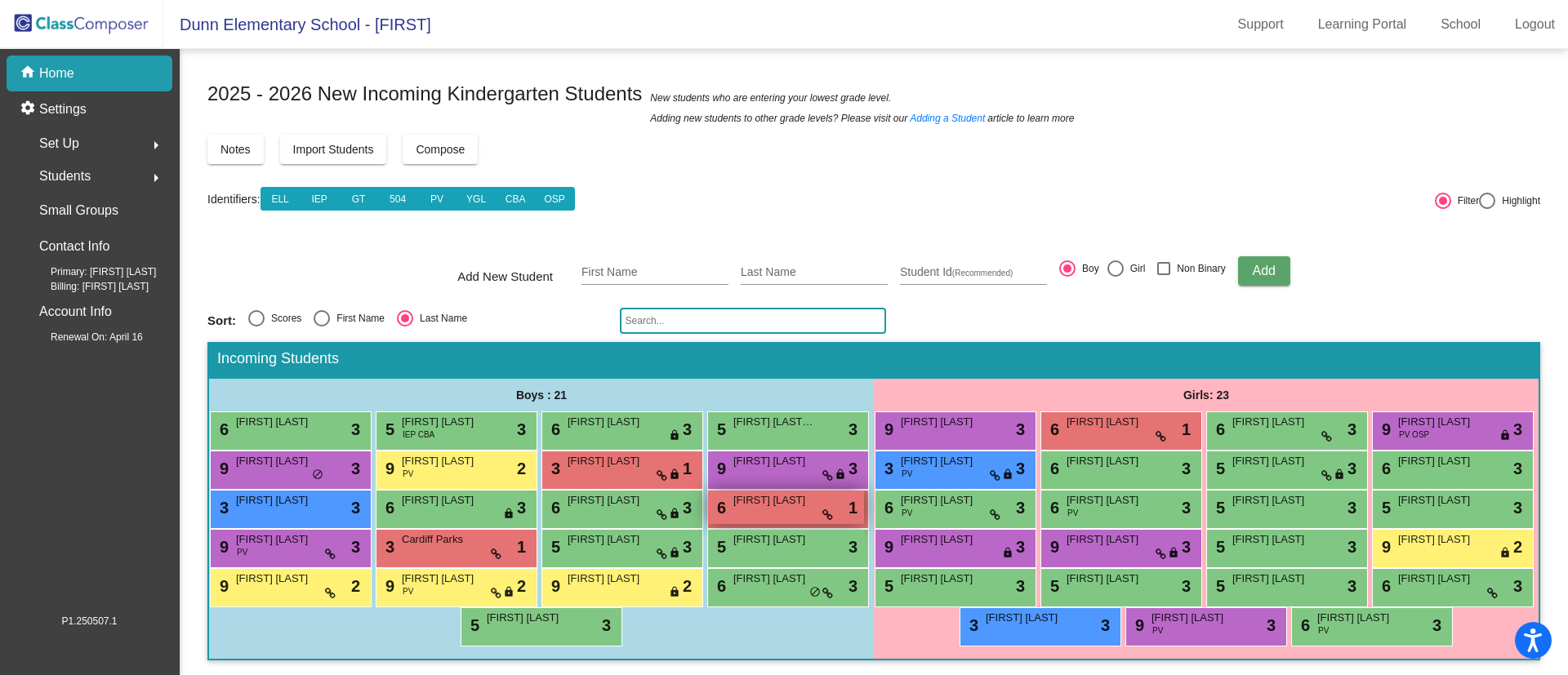 scroll, scrollTop: 80, scrollLeft: 0, axis: vertical 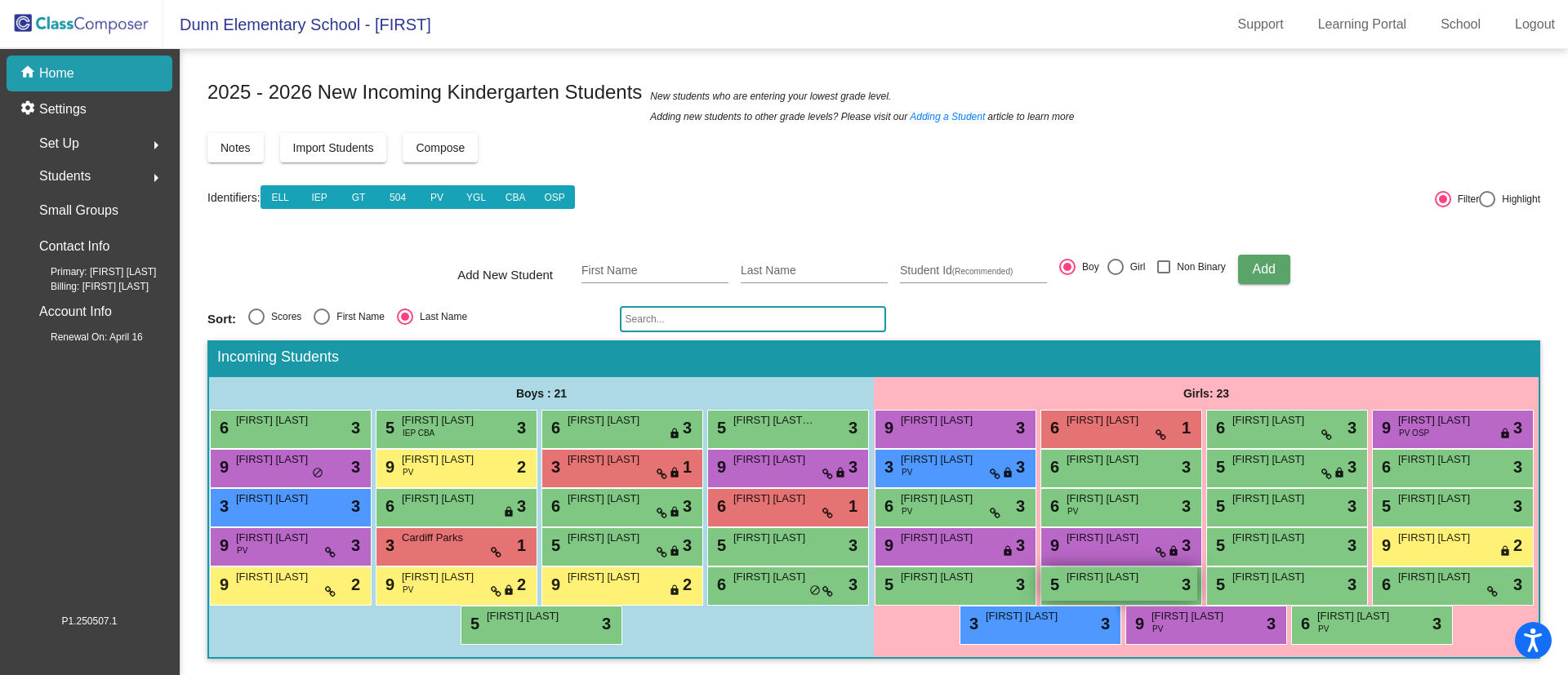 click on "5 Kai Raguse lock do_not_disturb_alt 3" at bounding box center [1119, 584] 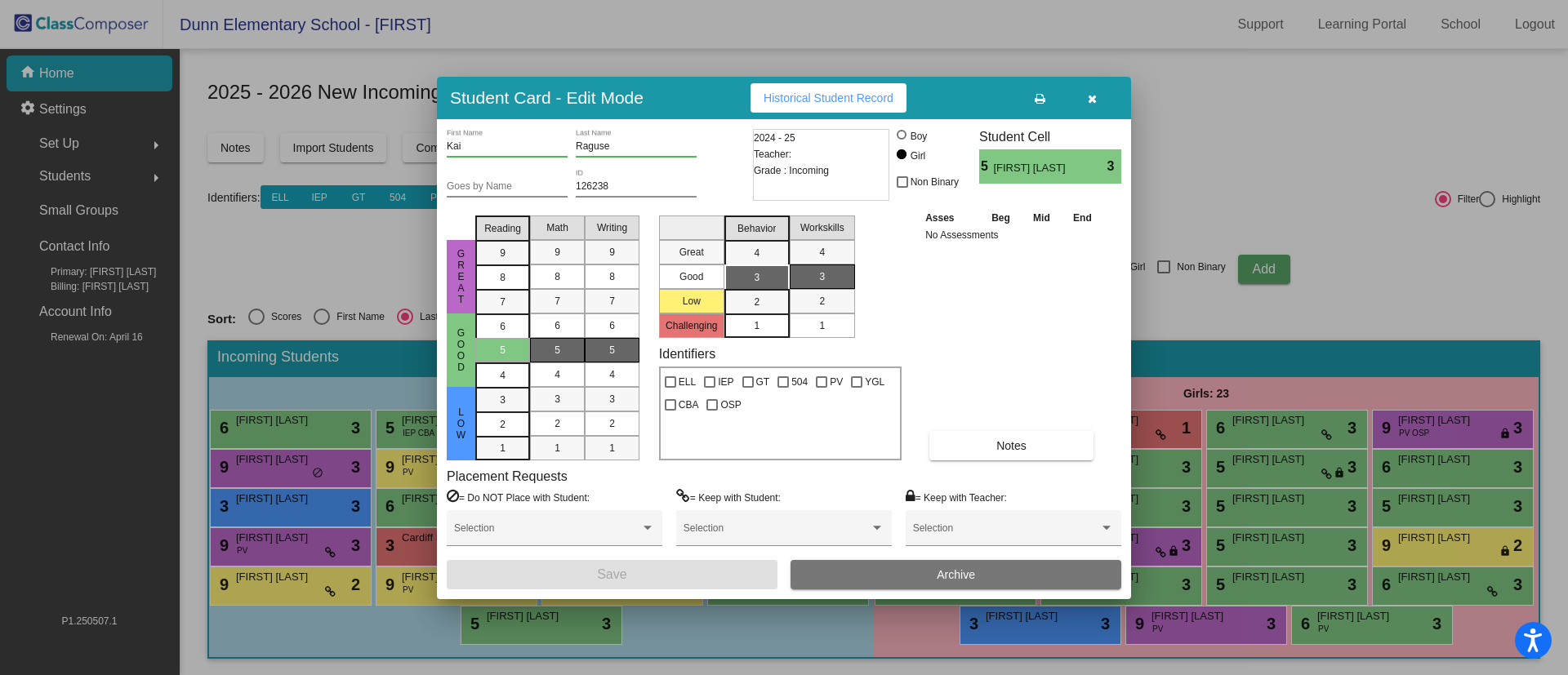 click on "Archive" at bounding box center (956, 575) 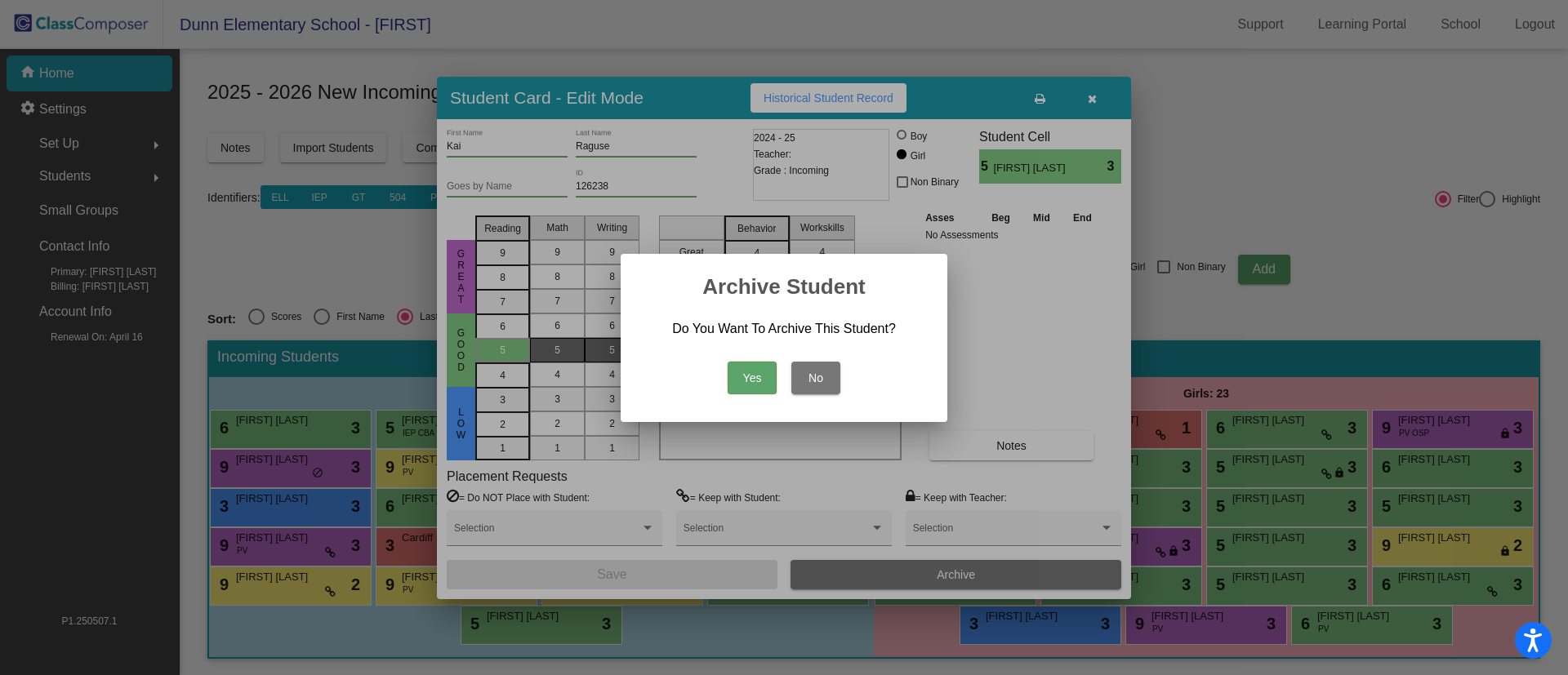 click on "Yes" at bounding box center [752, 378] 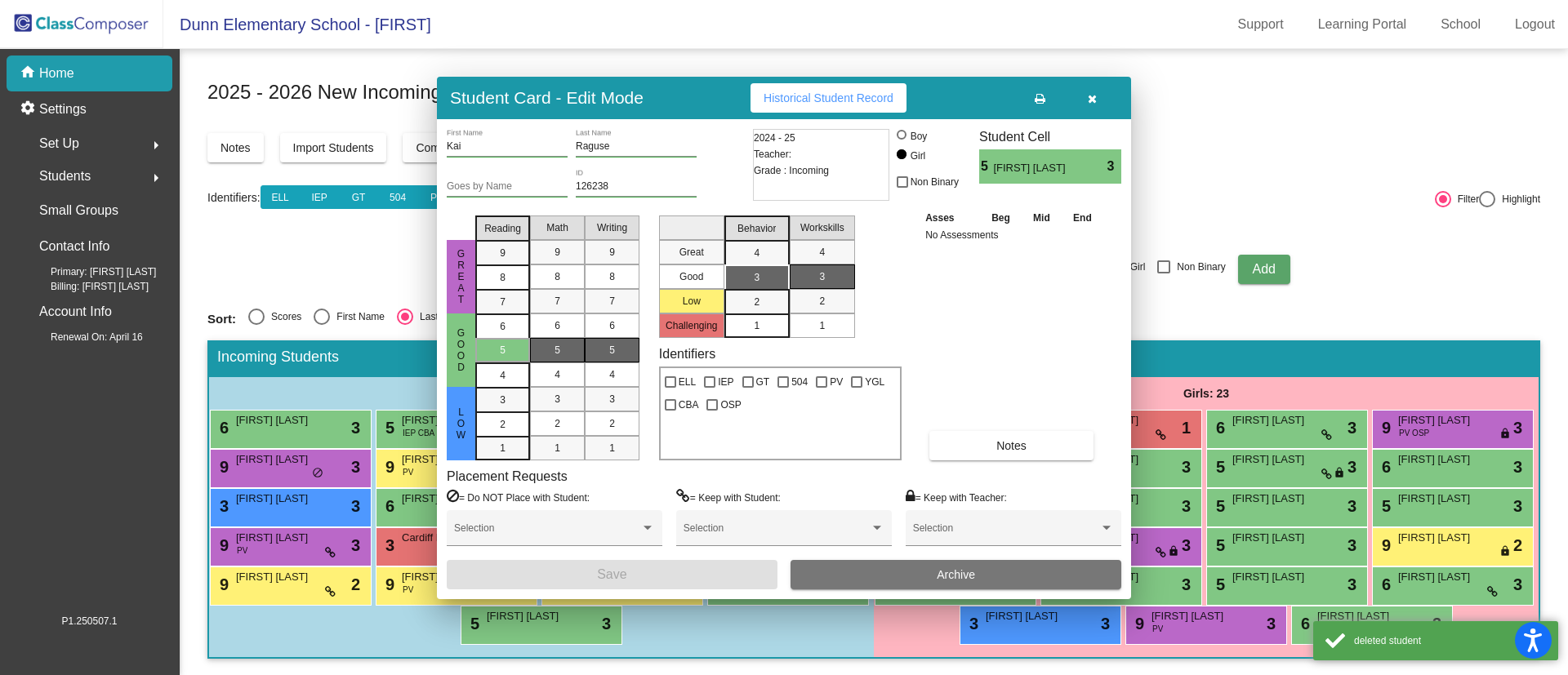 scroll, scrollTop: 41, scrollLeft: 0, axis: vertical 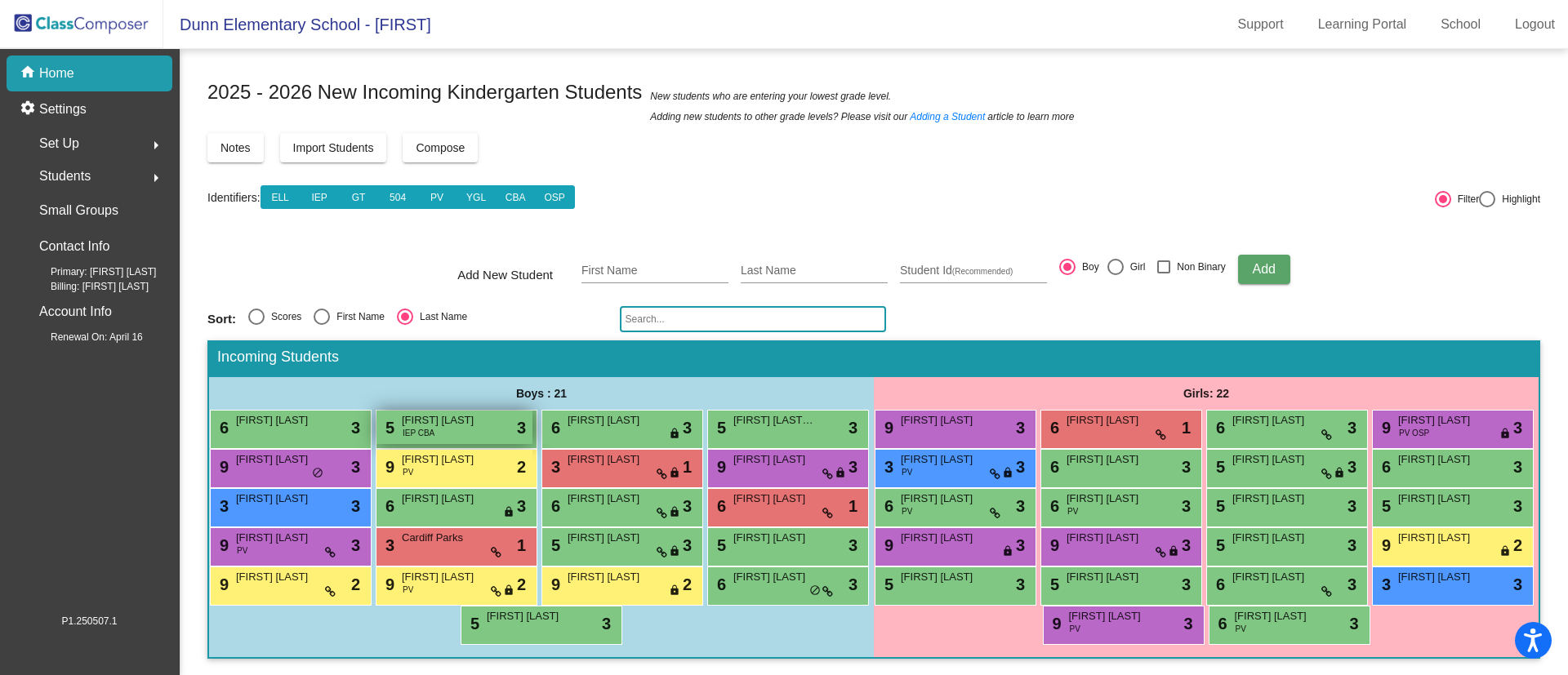 click on "[FIRST] [LAST]" at bounding box center [443, 420] 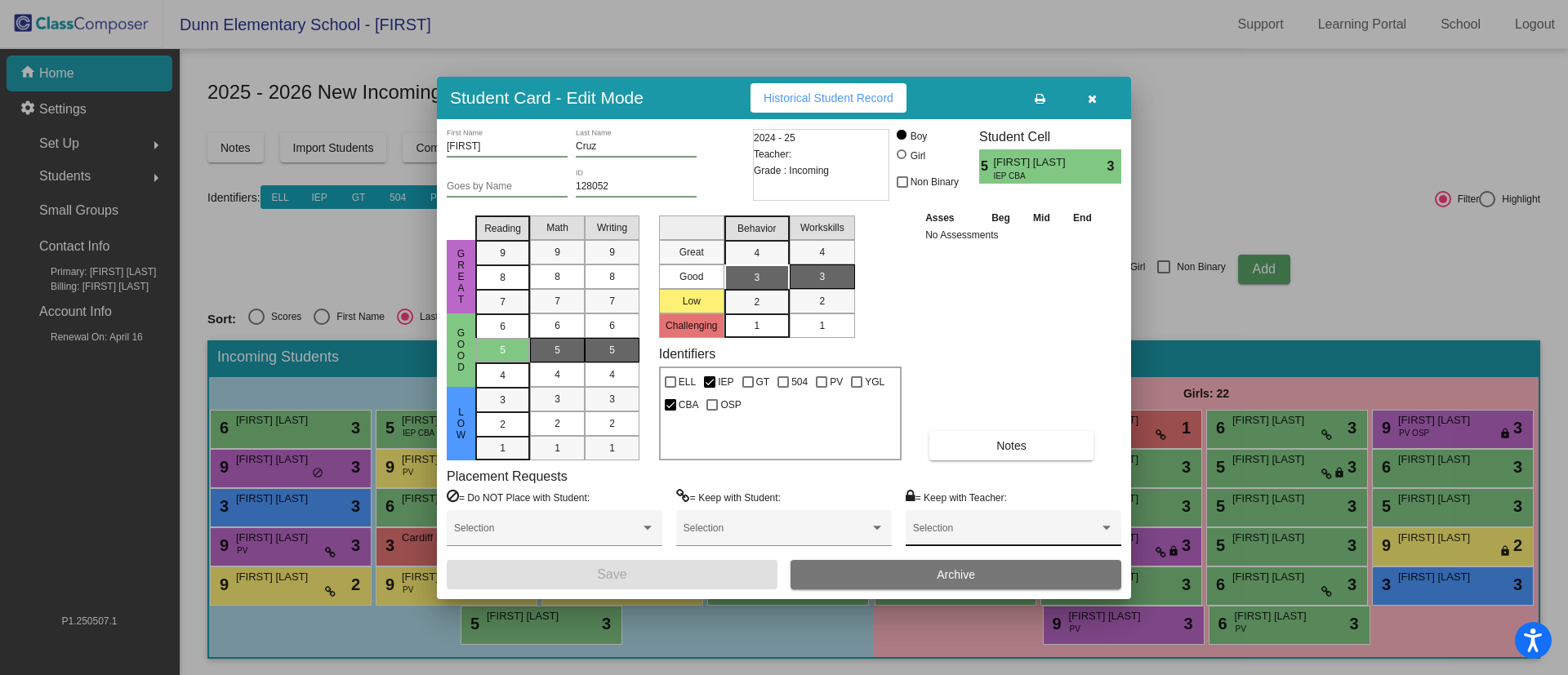 click at bounding box center [1006, 534] 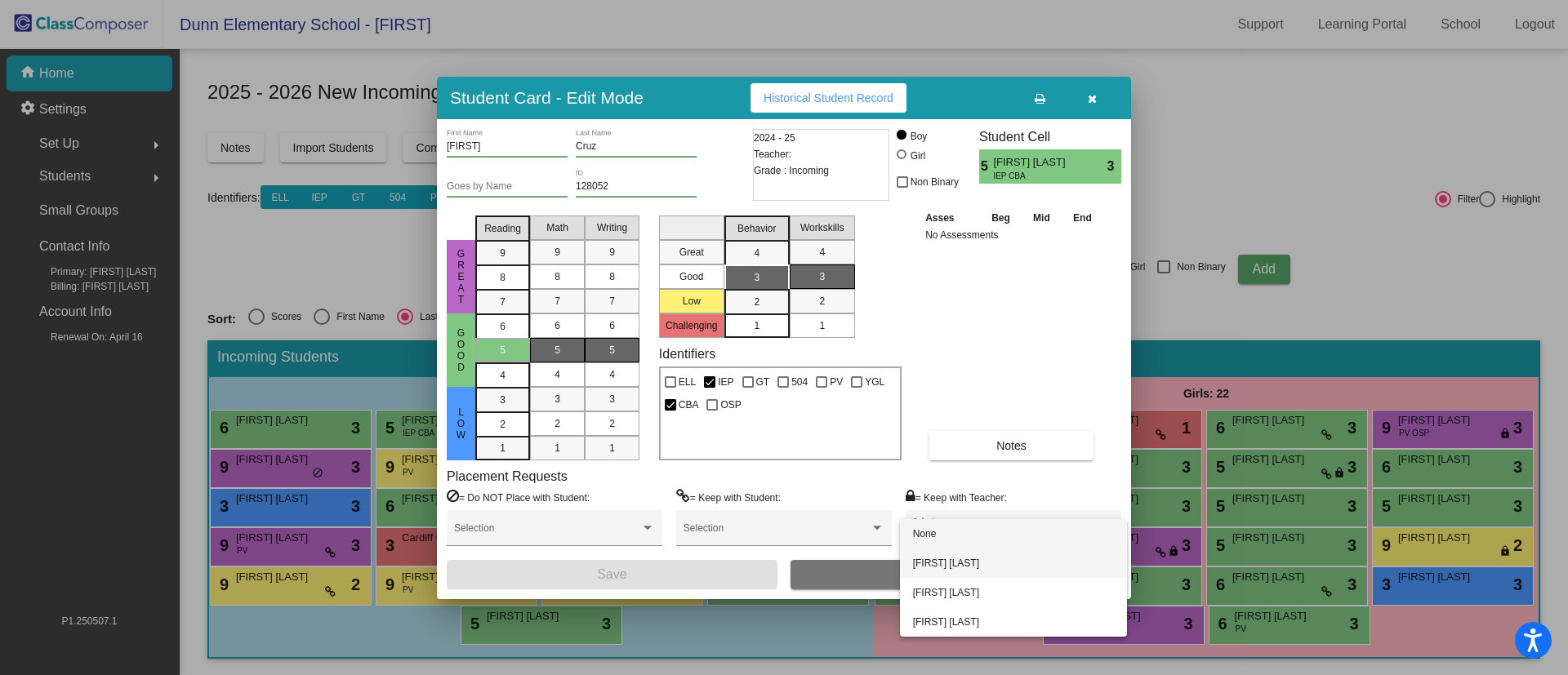 click on "[FIRST] [LAST]" at bounding box center [1013, 563] 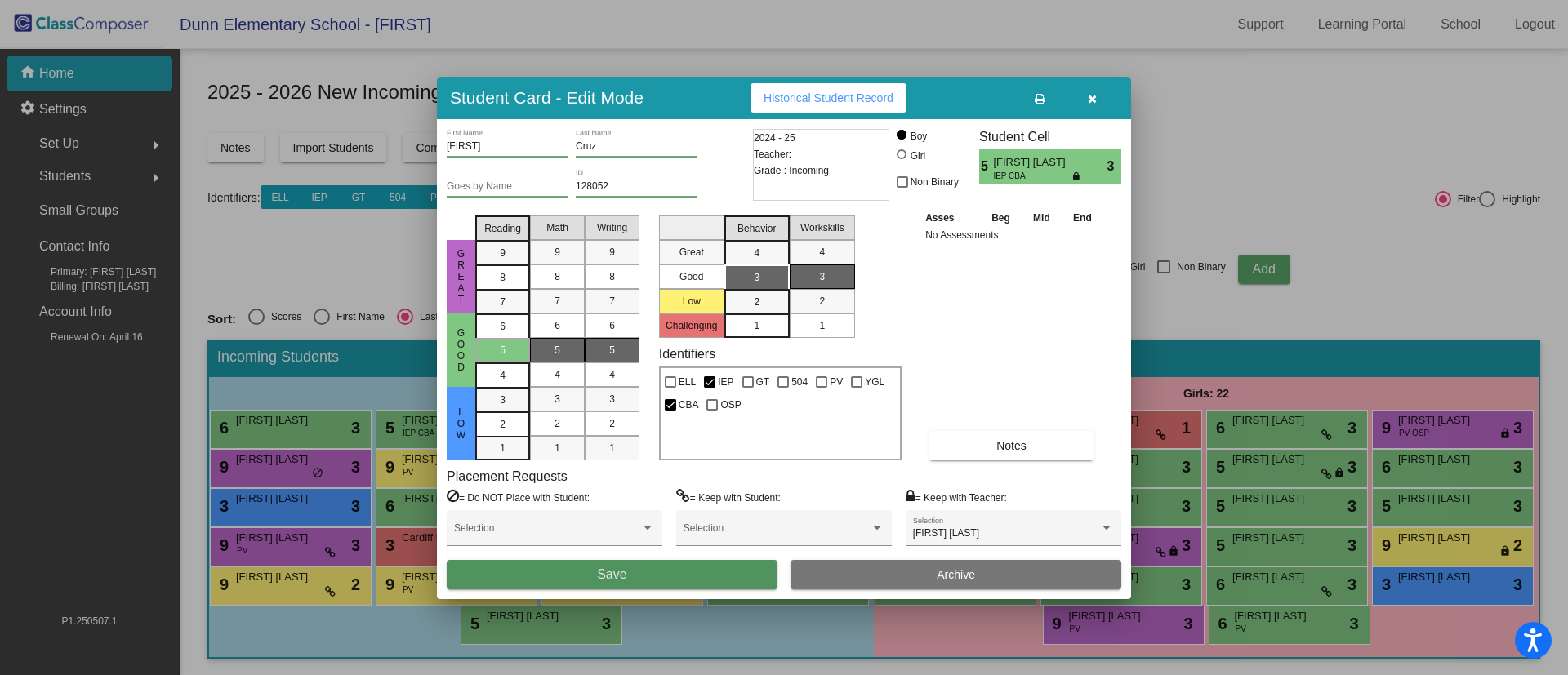click on "Save" at bounding box center [612, 575] 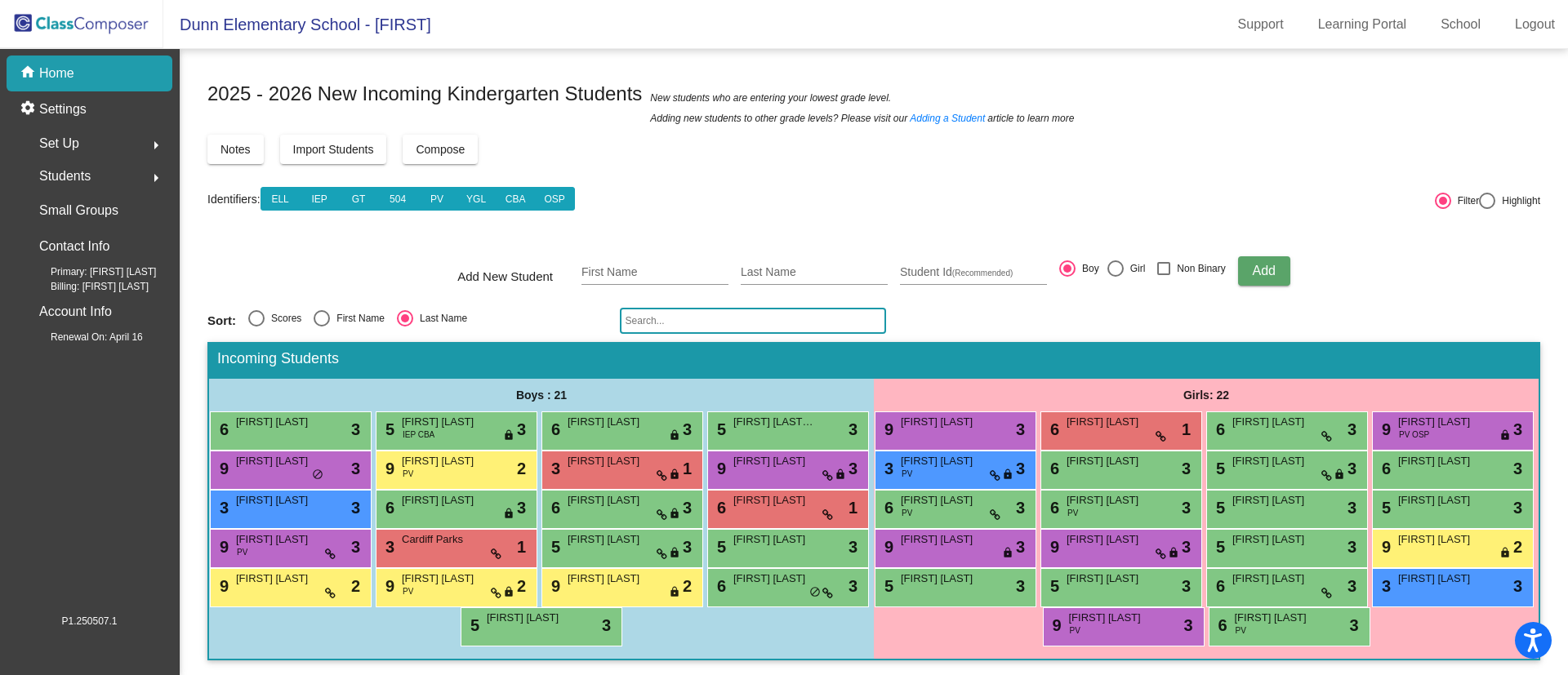 scroll, scrollTop: 41, scrollLeft: 0, axis: vertical 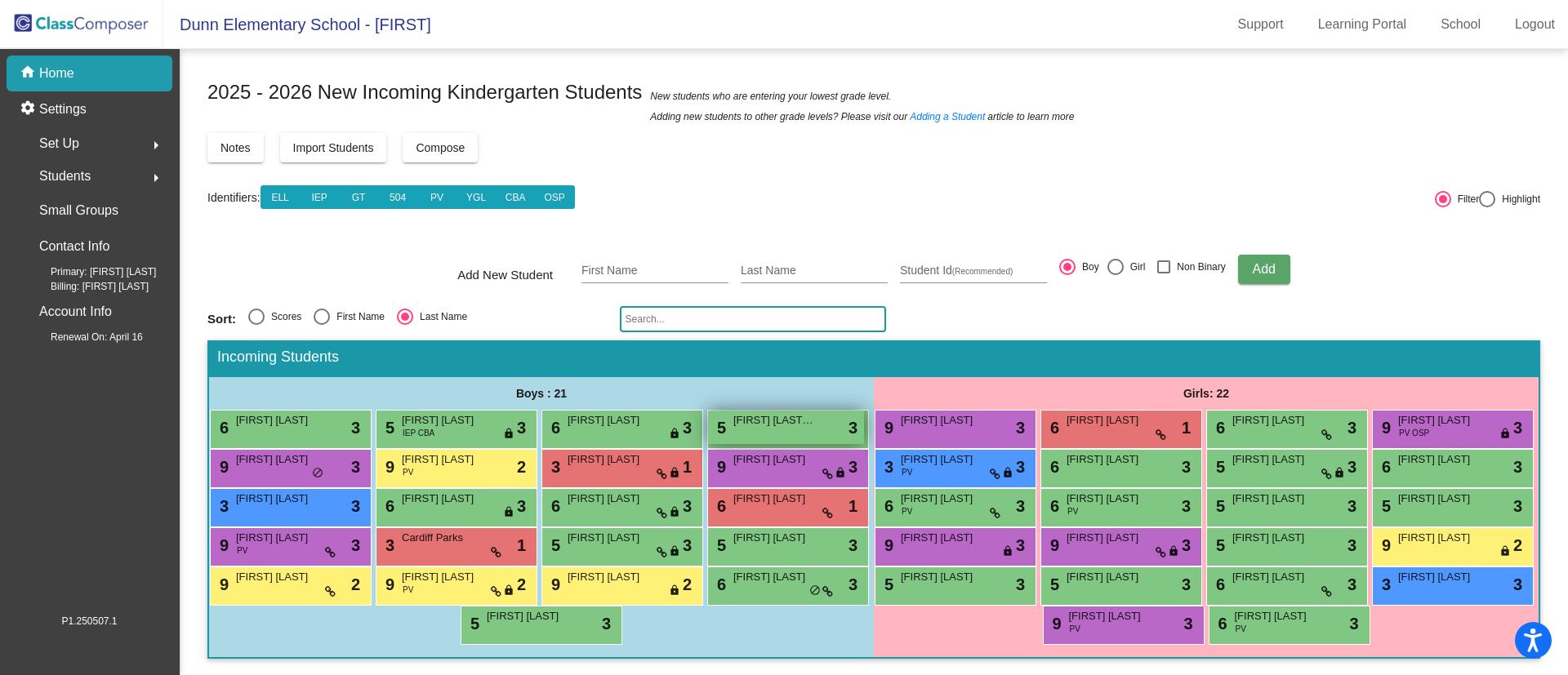 click on "[FIRST] [LAST]-[LAST]" at bounding box center (774, 420) 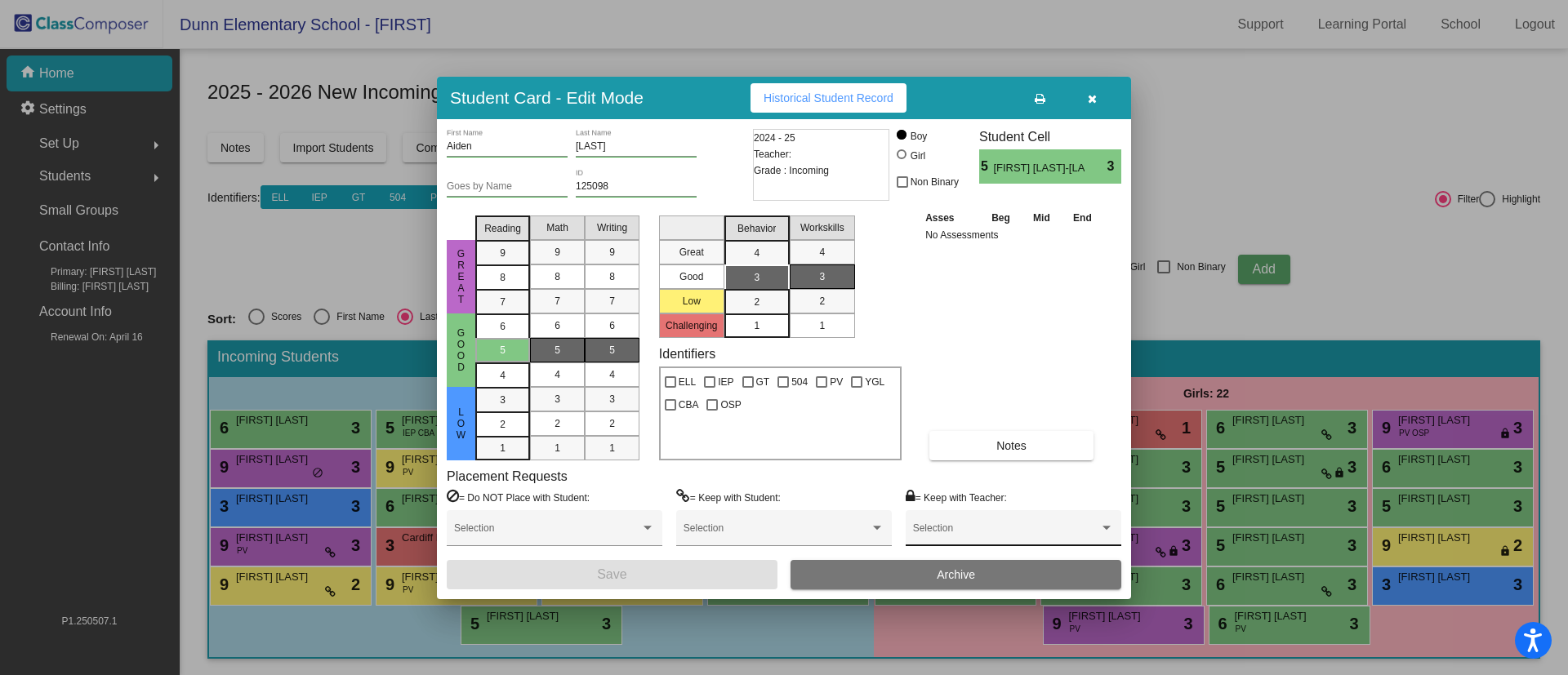 click on "Selection" at bounding box center (1013, 532) 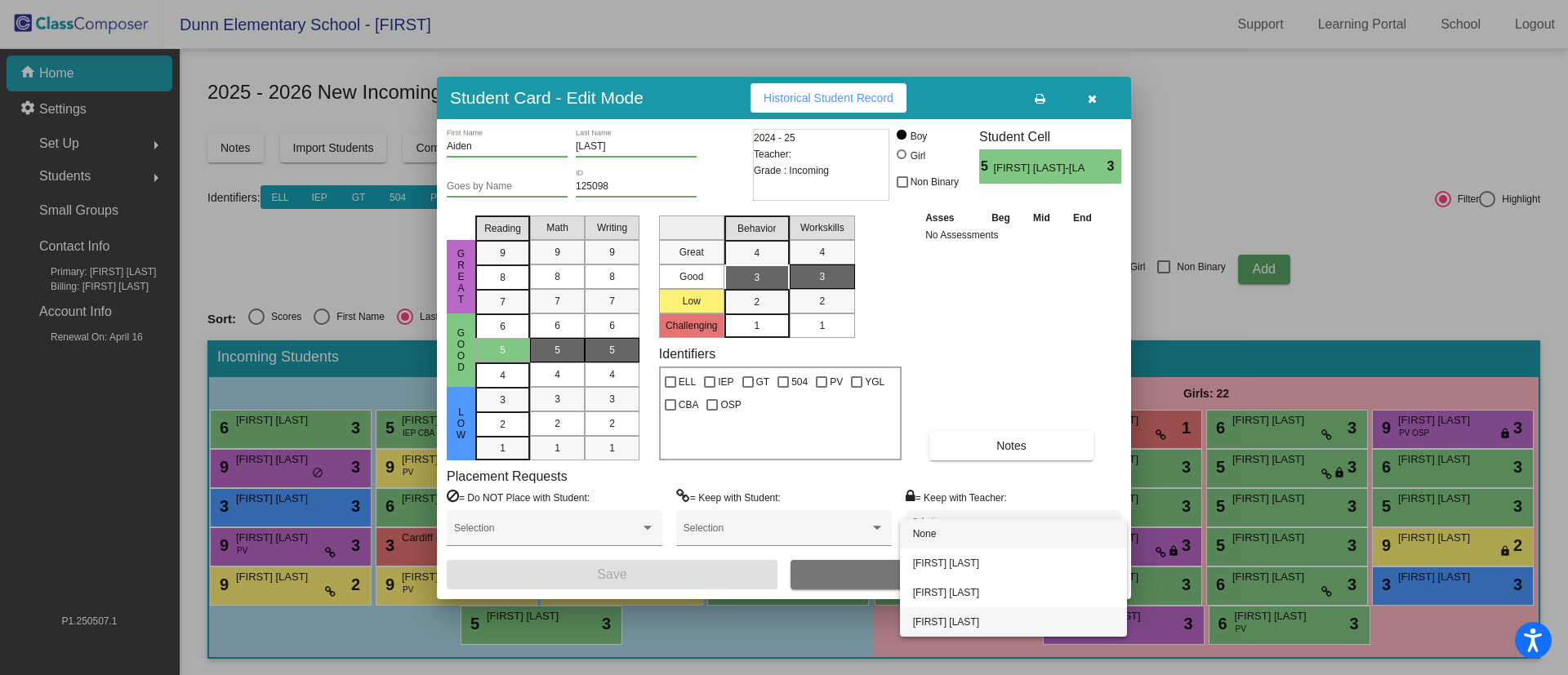 click on "[FIRST] [LAST]" at bounding box center [1013, 622] 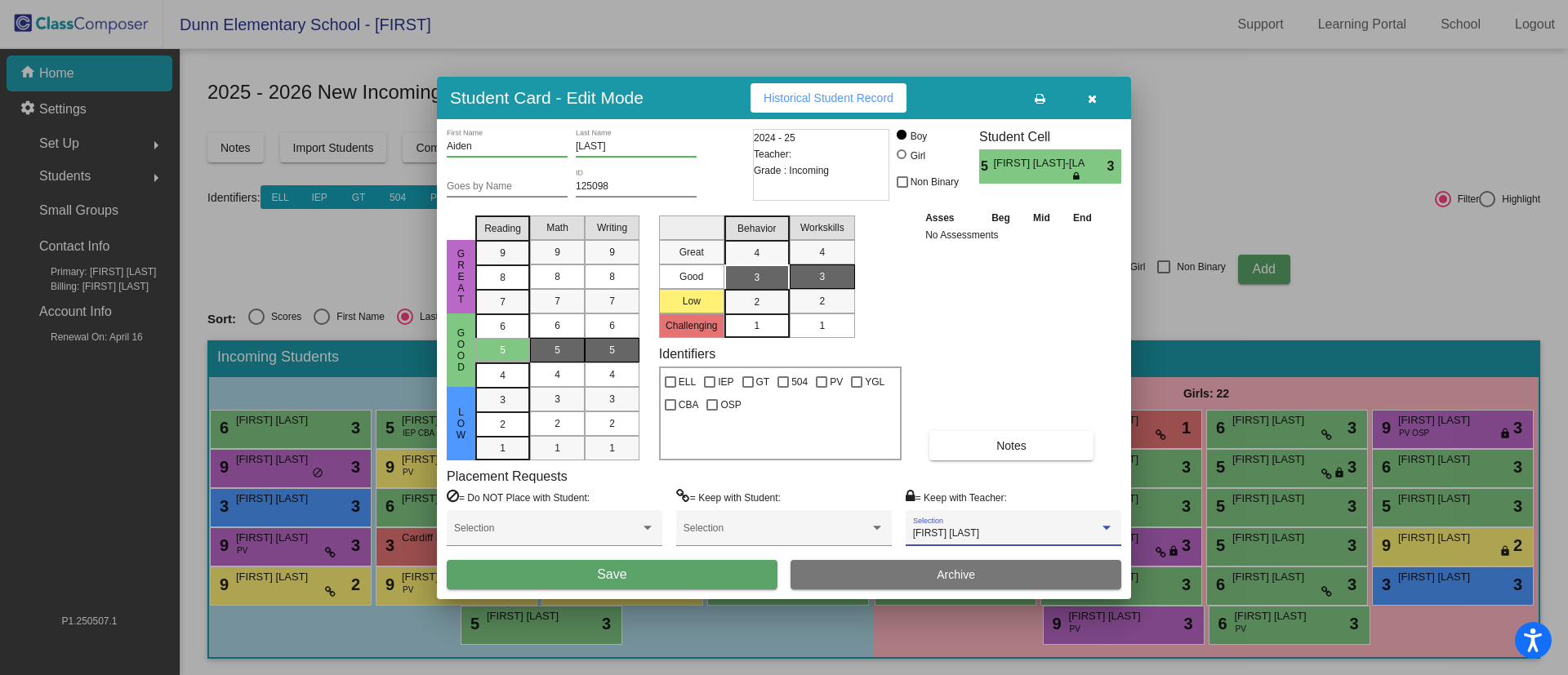 click on "Save" at bounding box center (612, 575) 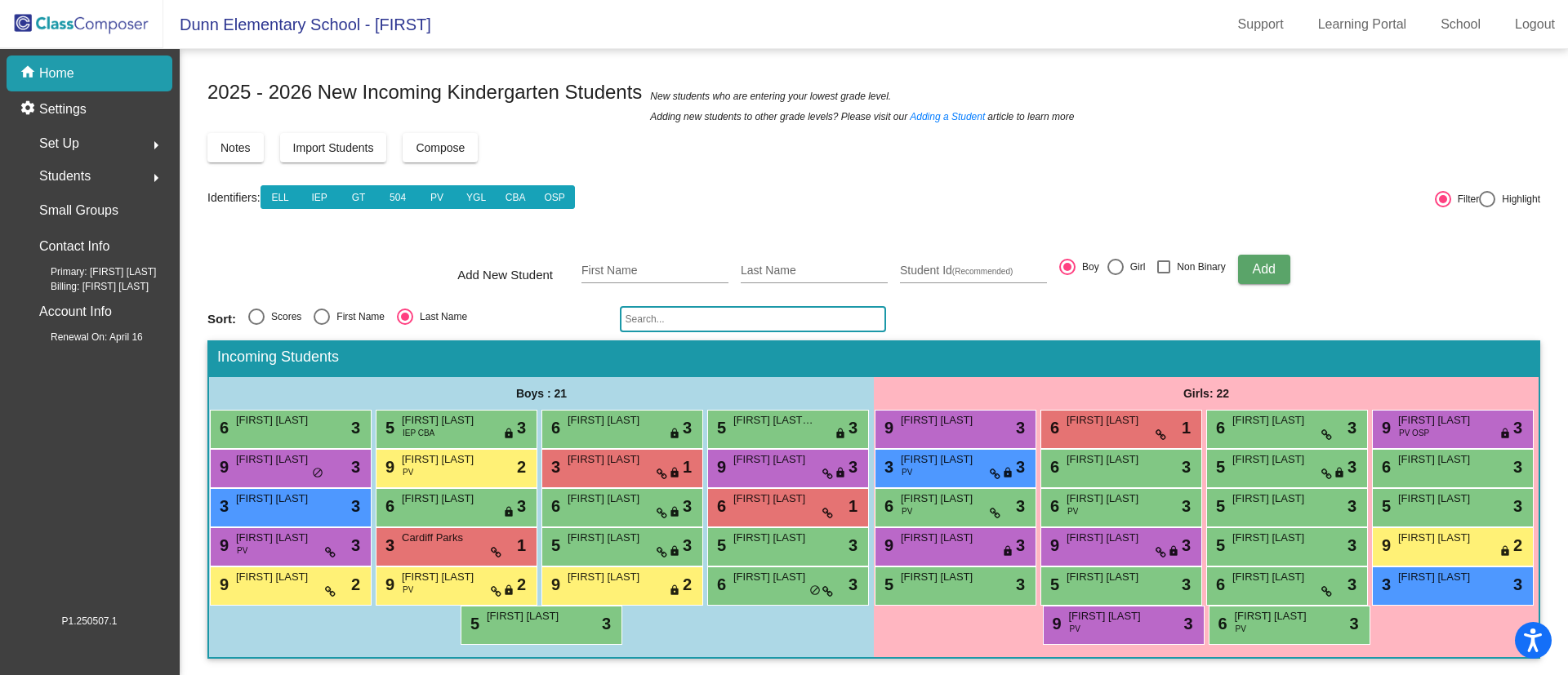 click on "Compose" 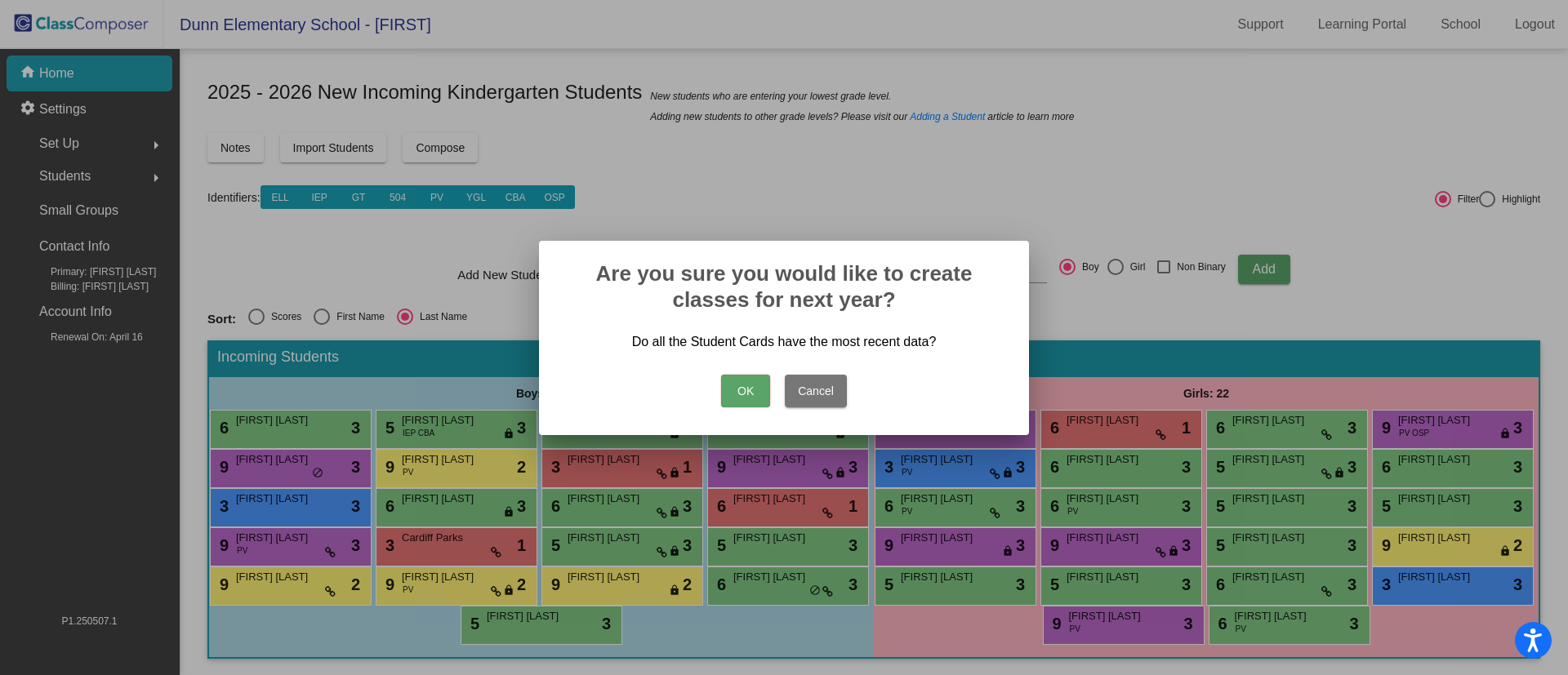 click on "OK" at bounding box center (746, 391) 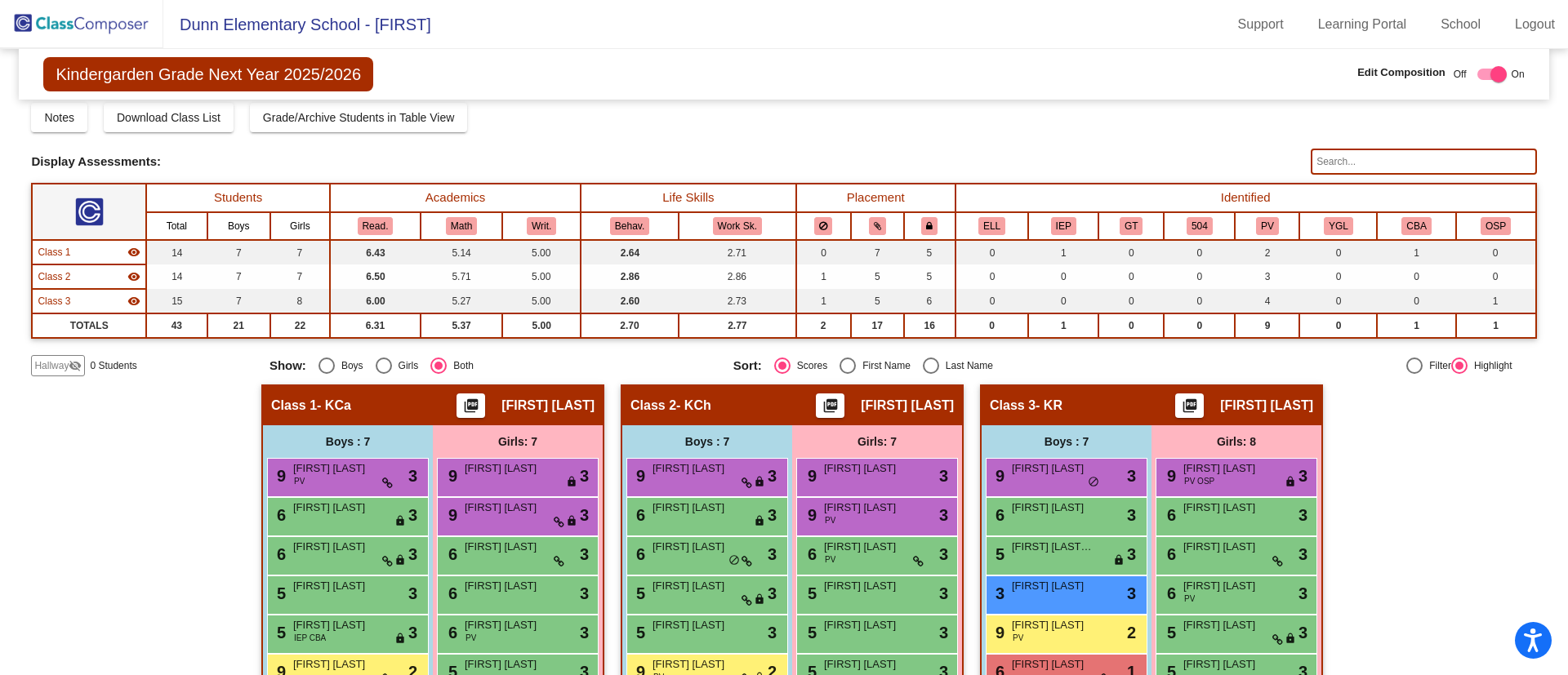 scroll, scrollTop: 170, scrollLeft: 0, axis: vertical 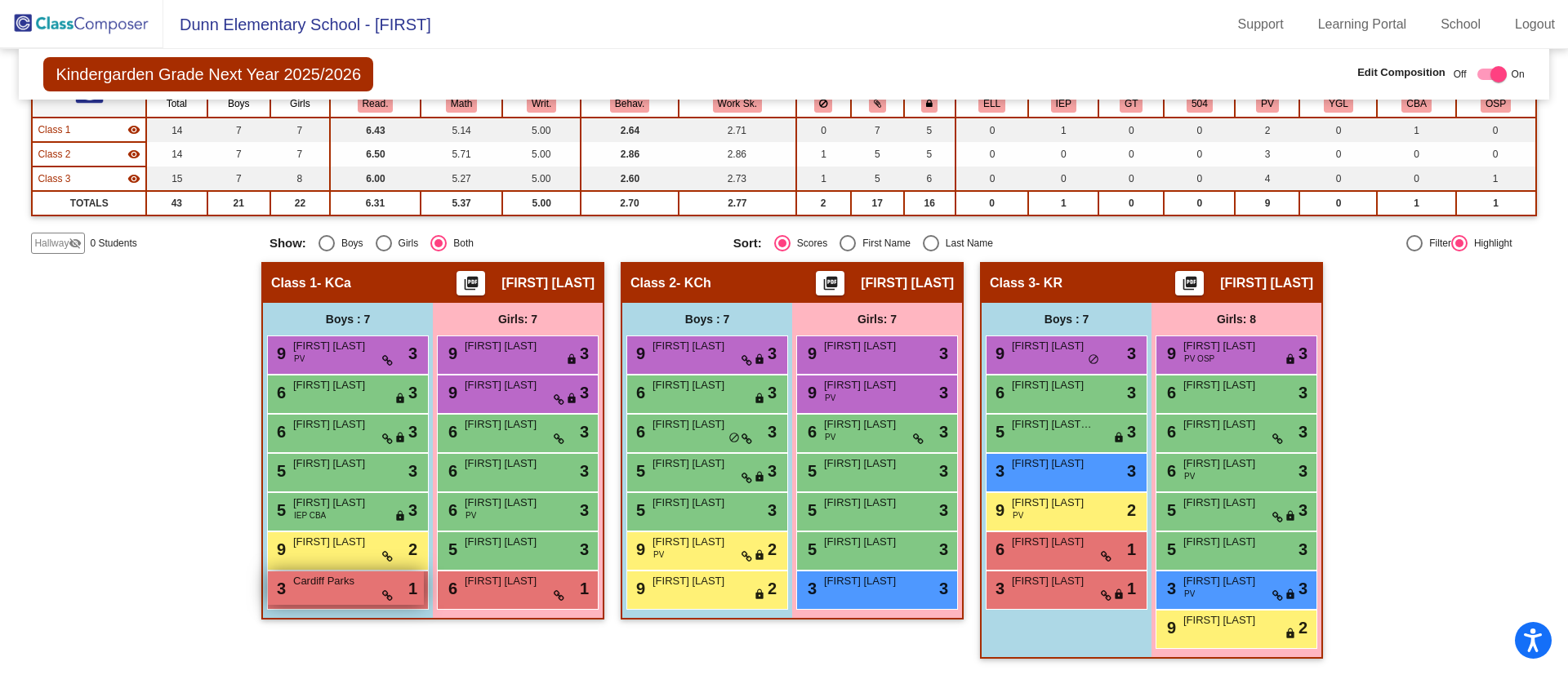 click on "Cardiff Parks" at bounding box center (334, 581) 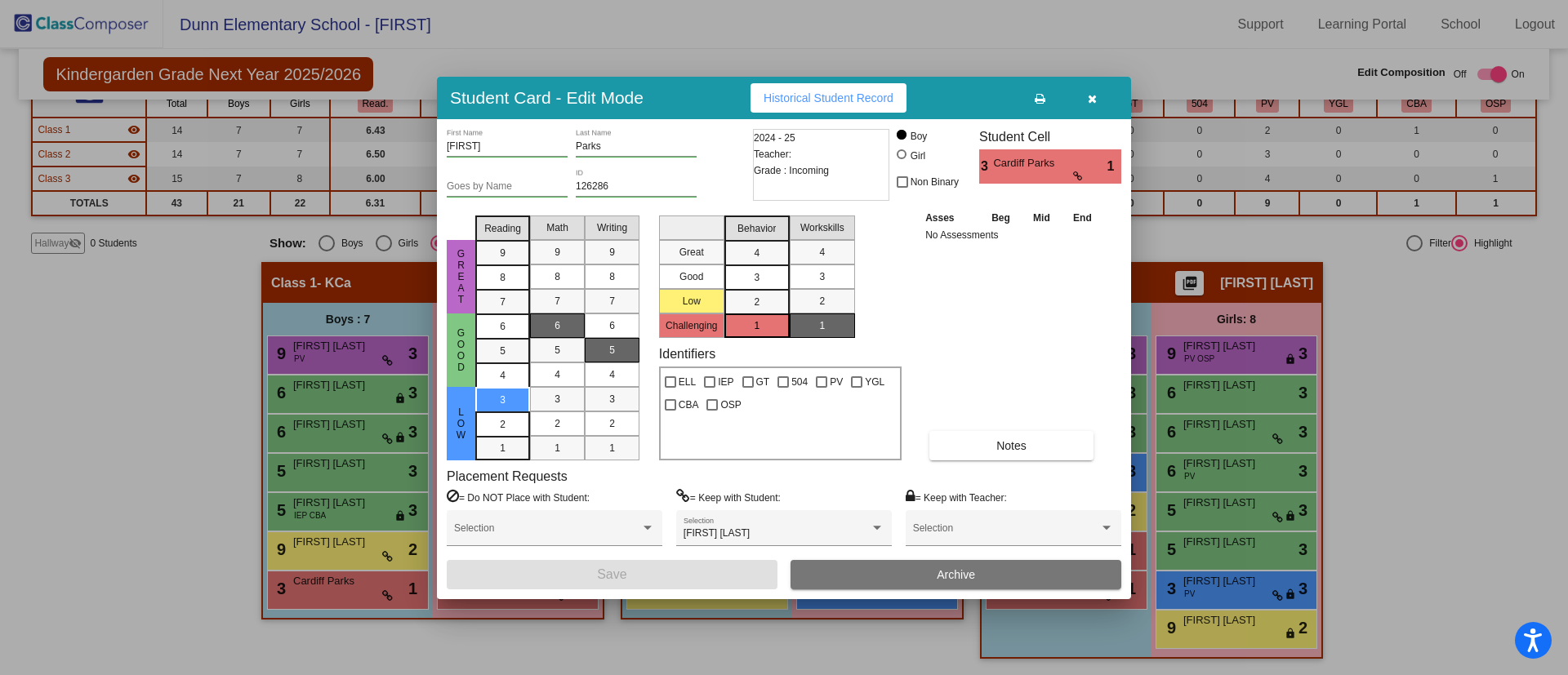 click at bounding box center [1092, 99] 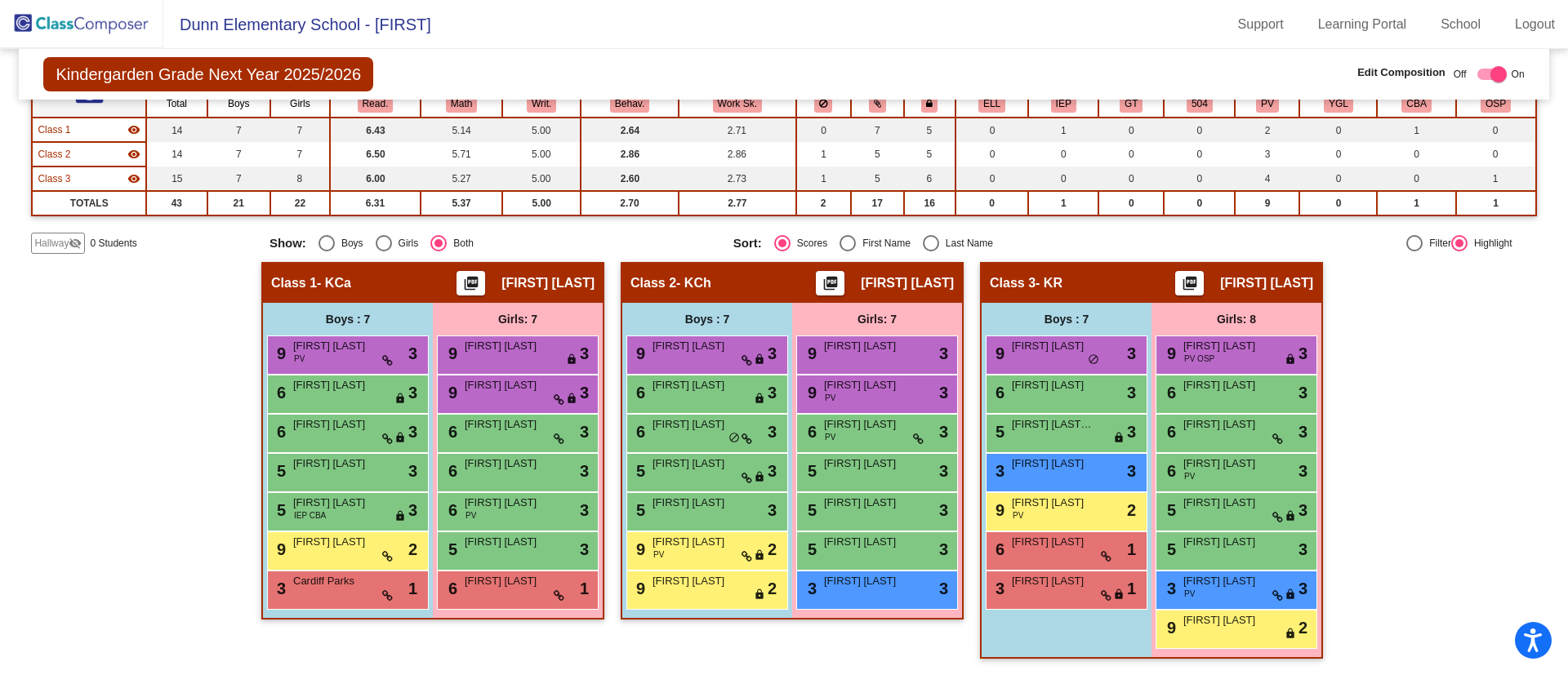 click on "Hallway   - Hallway Class  picture_as_pdf  Add Student  First Name Last Name Student Id  (Recommended)   Boy   Girl   Non Binary Add Close  Boys : 0    No Students   Girls: 0   No Students   Class 1   - KCa  picture_as_pdf Krista Campbell  Add Student  First Name Last Name Student Id  (Recommended)   Boy   Girl   Non Binary Add Close  Boys : 7  9 Charles Metzler PV lock do_not_disturb_alt 3 6 Eyas Darweesh lock do_not_disturb_alt 3 6 Leo Kupec lock do_not_disturb_alt 3 5 Sammy Ramirez lock do_not_disturb_alt 3 5 Theodore Cruz IEP CBA lock do_not_disturb_alt 3 9 Porter Shonkwiler lock do_not_disturb_alt 2 3 Cardiff Parks lock do_not_disturb_alt 1 Girls: 7 9 Cora Koning lock do_not_disturb_alt 3 9 Elliott Kupec lock do_not_disturb_alt 3 6 Jane Chatterley lock do_not_disturb_alt 3 6 Amen Yazachew Genet lock do_not_disturb_alt 3 6 Evelyn Honiotes PV lock do_not_disturb_alt 3 5 Runa Hummer lock do_not_disturb_alt 3 6 Maren Ash lock do_not_disturb_alt 1 Class 2   - KCh  picture_as_pdf Felicia Christensen   9" 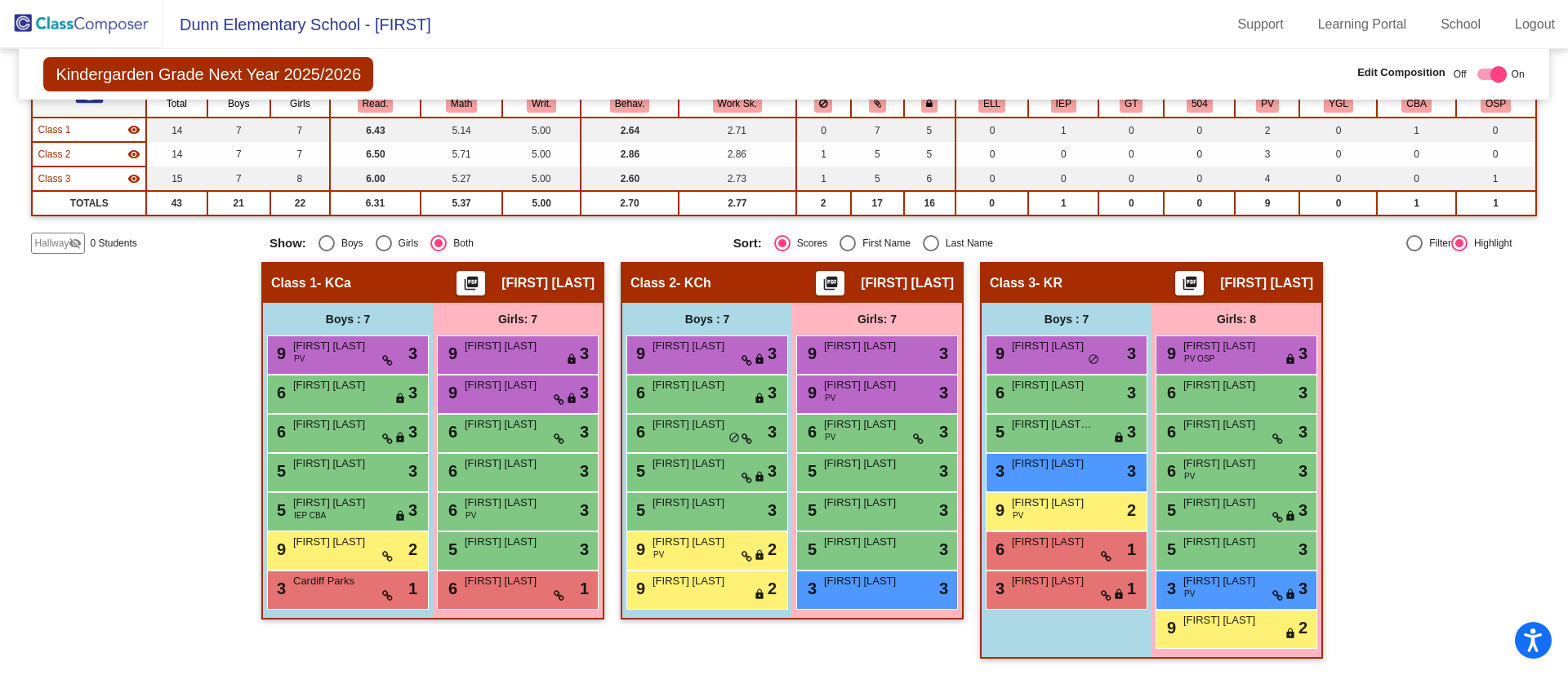 click on "First Name" at bounding box center [883, 243] 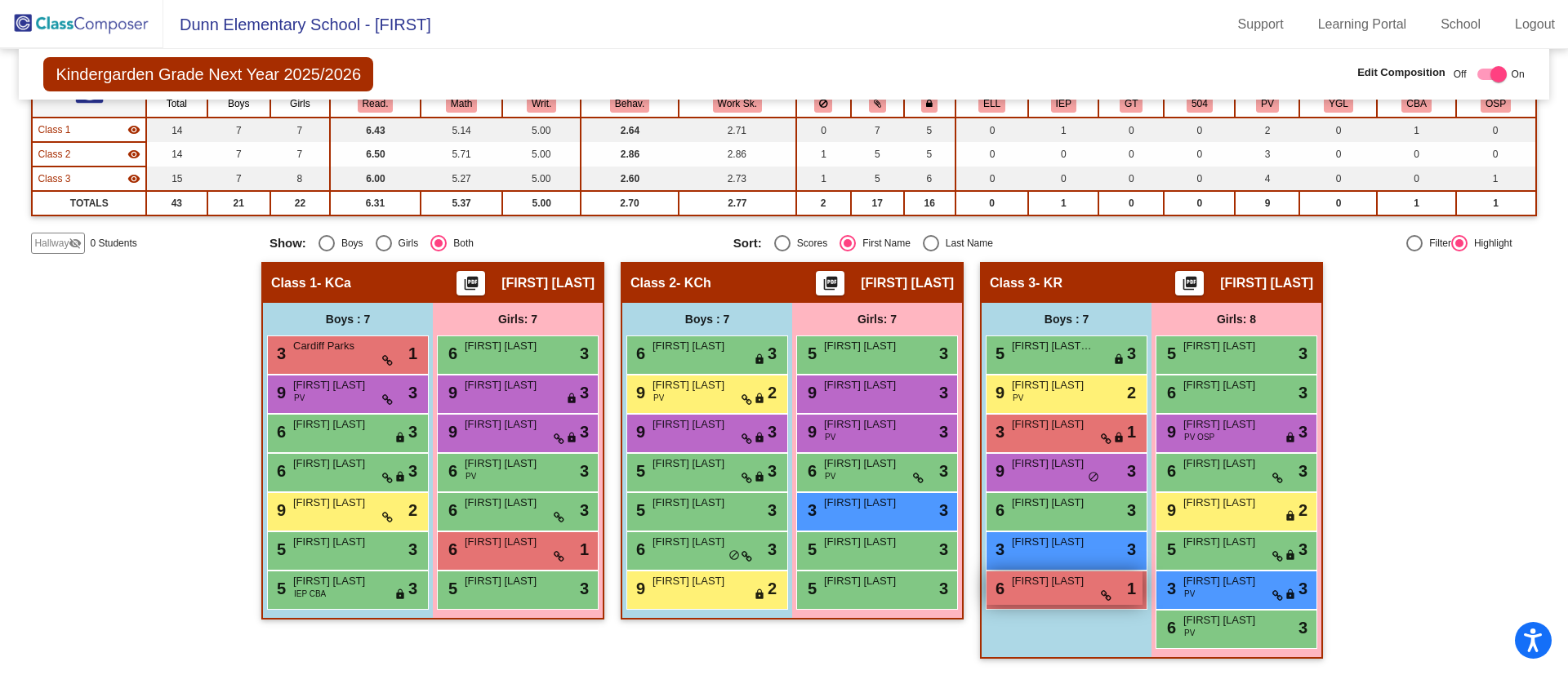 click on "[FIRST] [LAST]" at bounding box center [1053, 581] 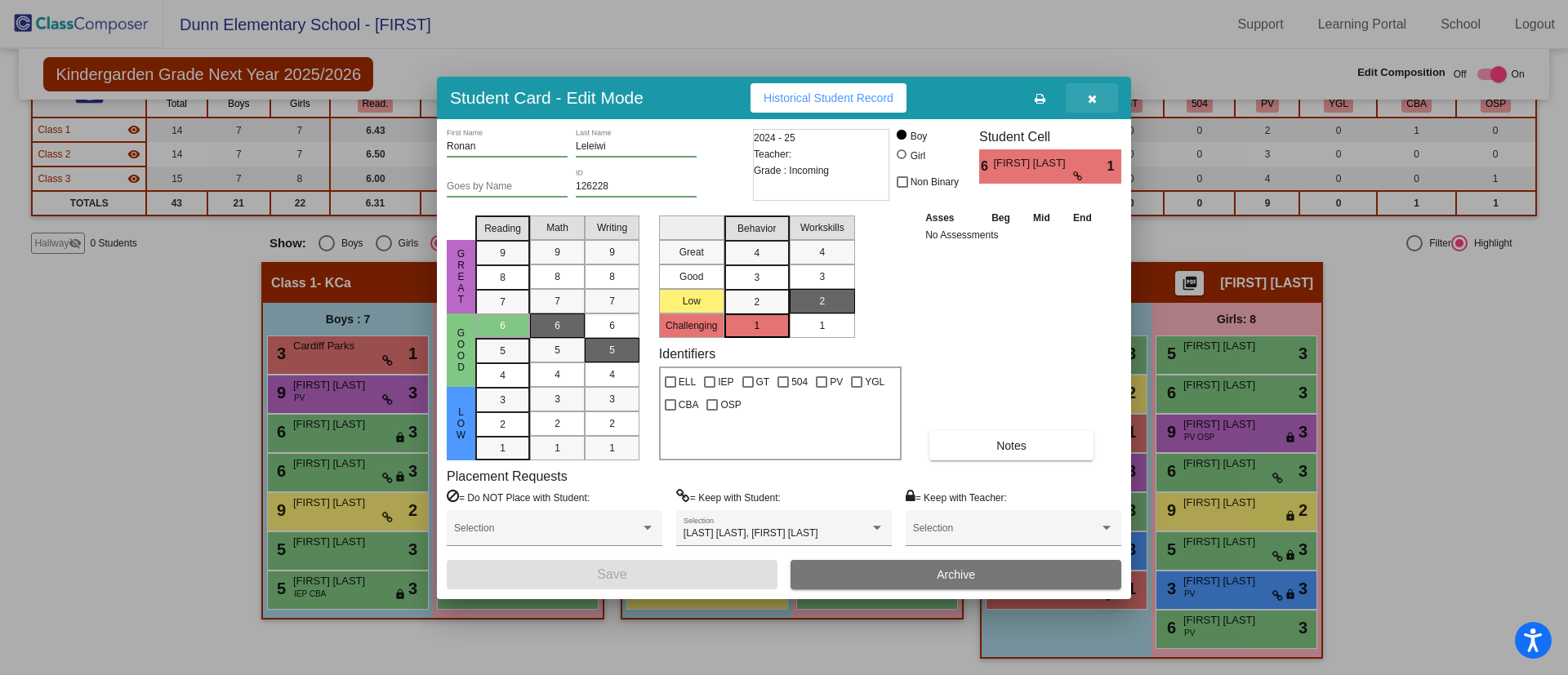 click at bounding box center [1092, 99] 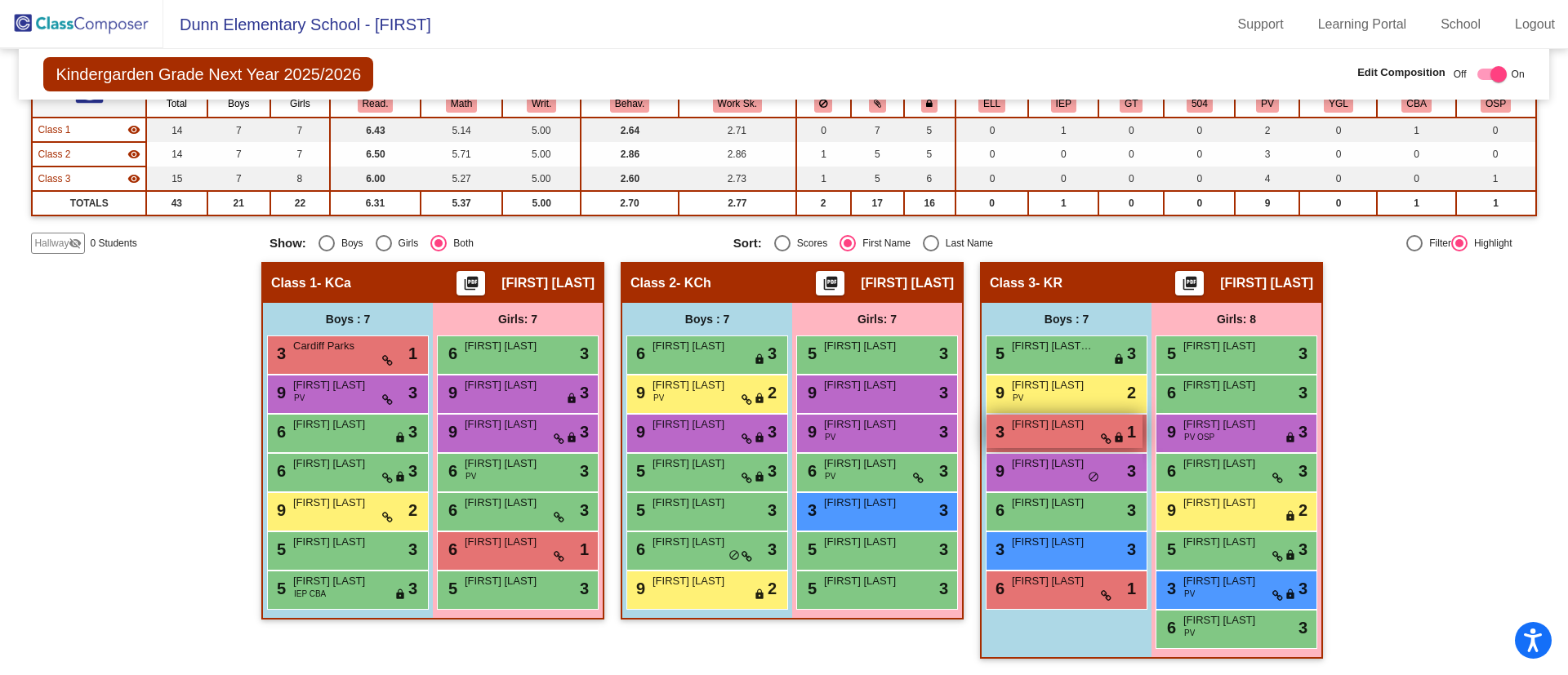 click on "3 Desmond Green lock do_not_disturb_alt 1" at bounding box center (1064, 431) 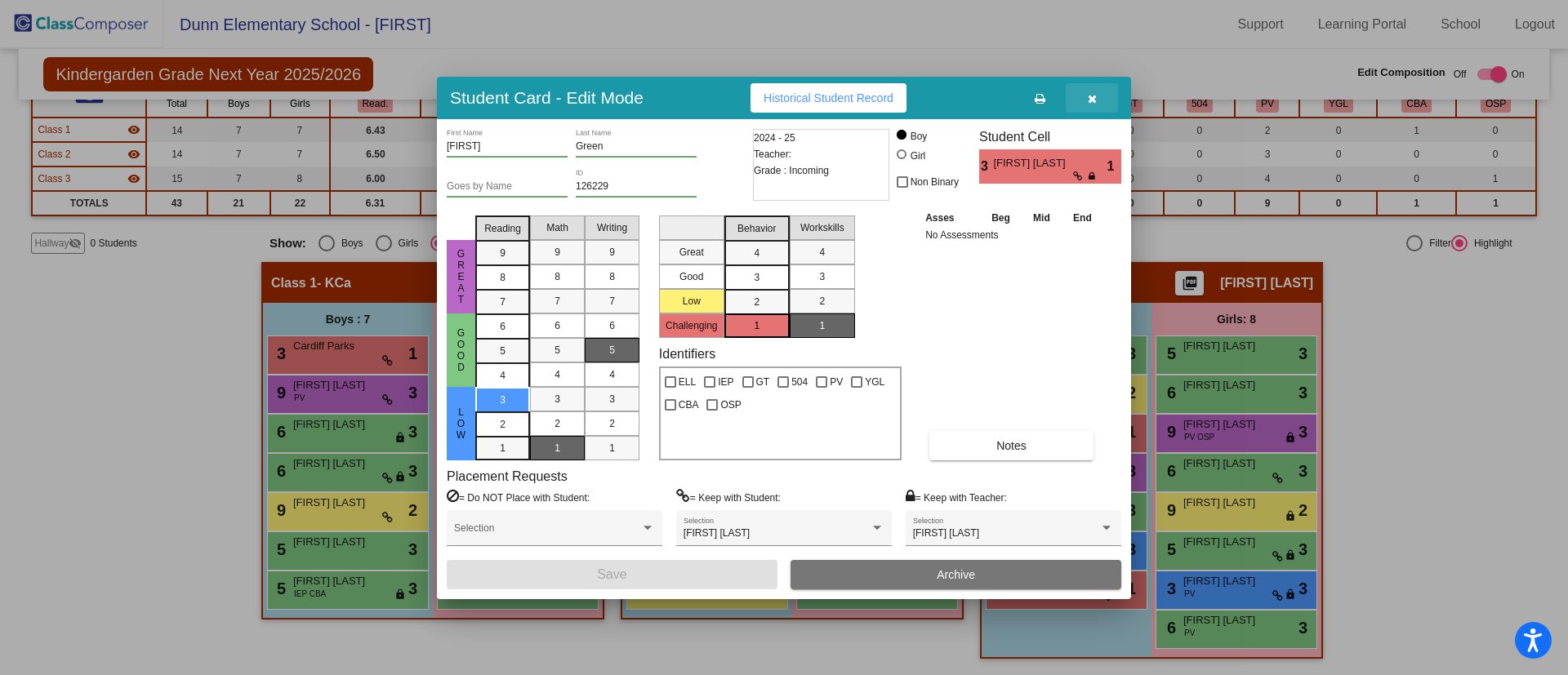 click at bounding box center (1092, 99) 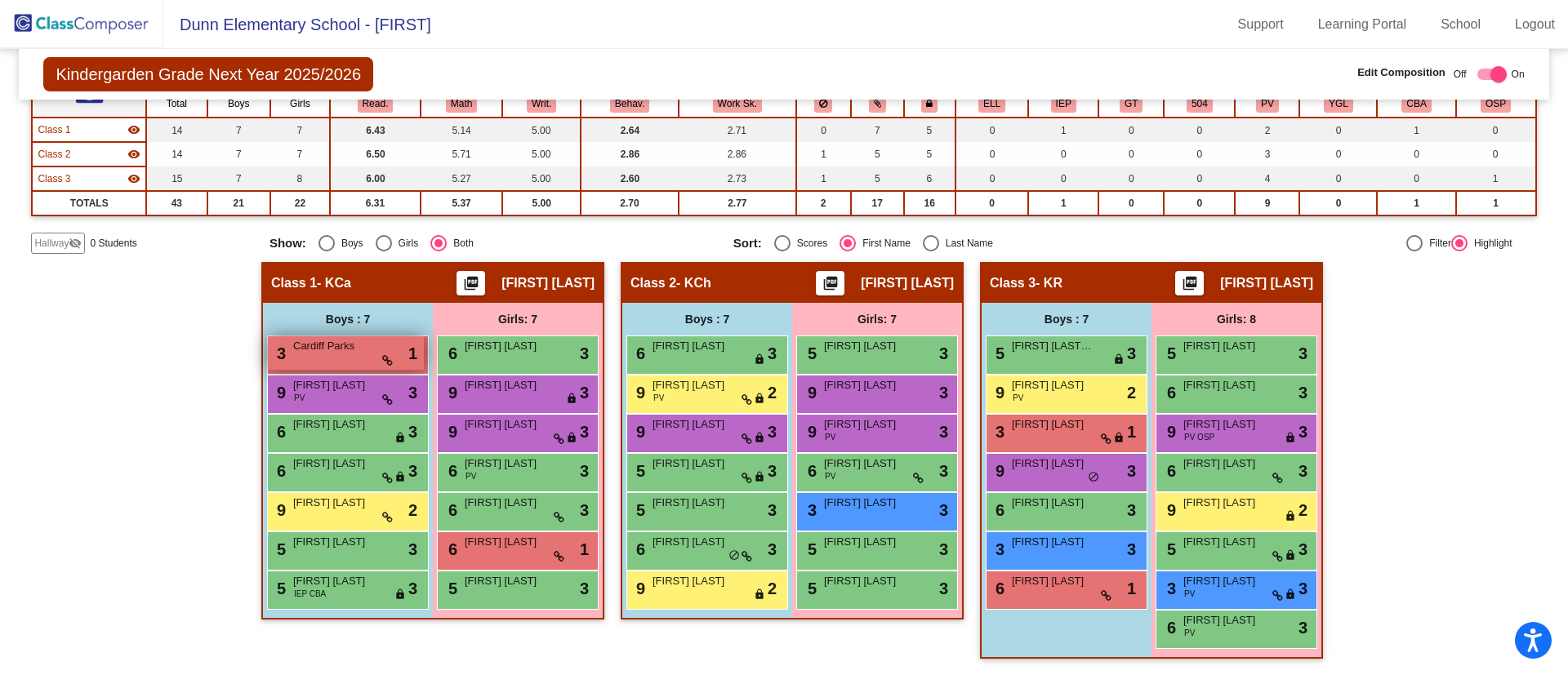 click on "3 Cardiff Parks lock do_not_disturb_alt 1" at bounding box center (345, 353) 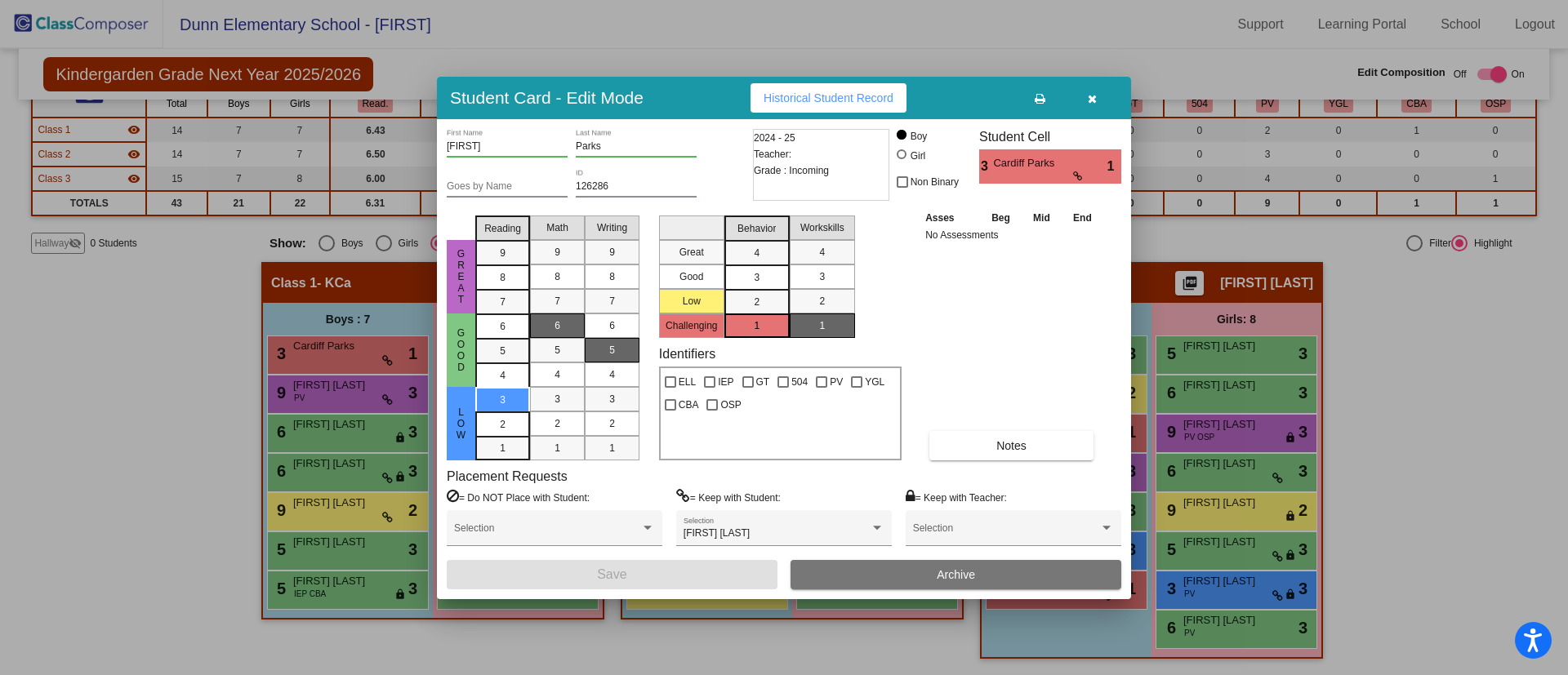 click at bounding box center (1092, 98) 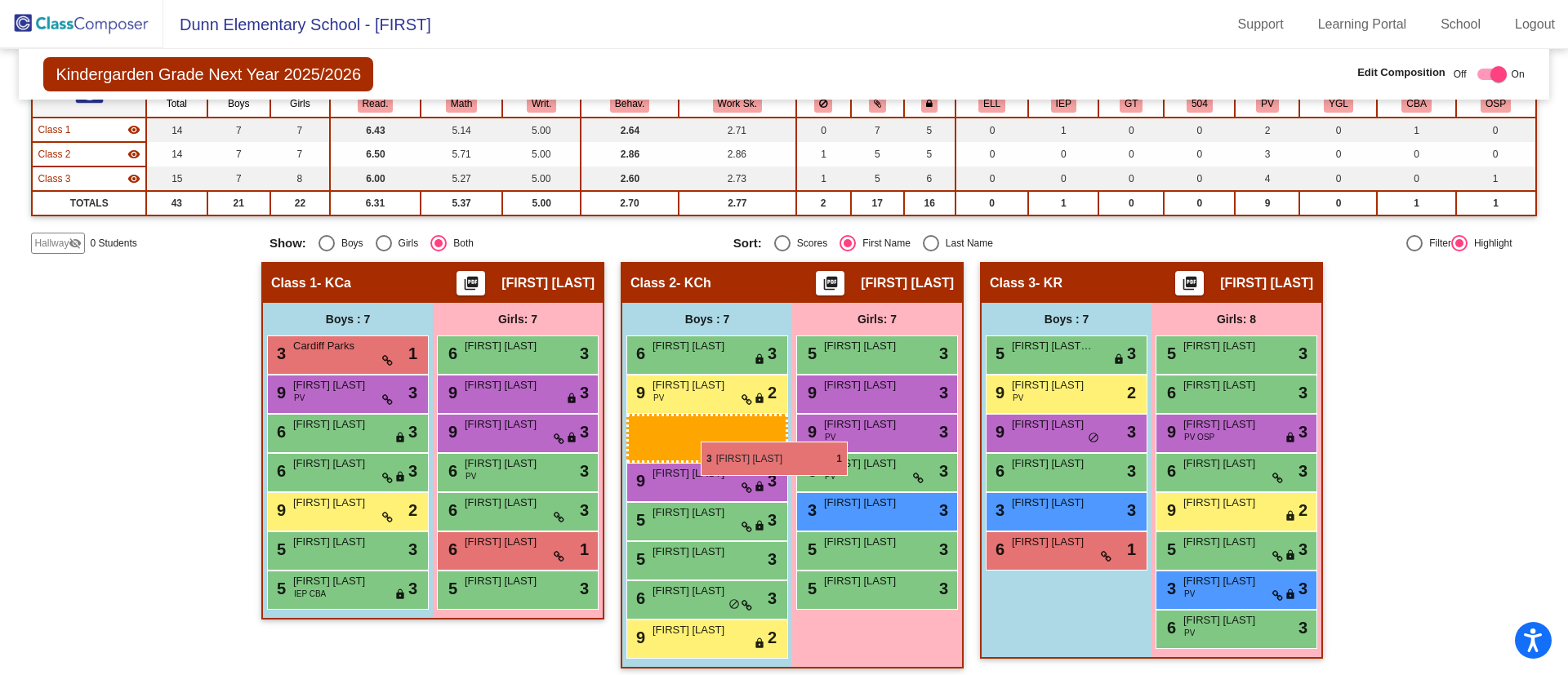 drag, startPoint x: 1053, startPoint y: 428, endPoint x: 701, endPoint y: 442, distance: 352.2783 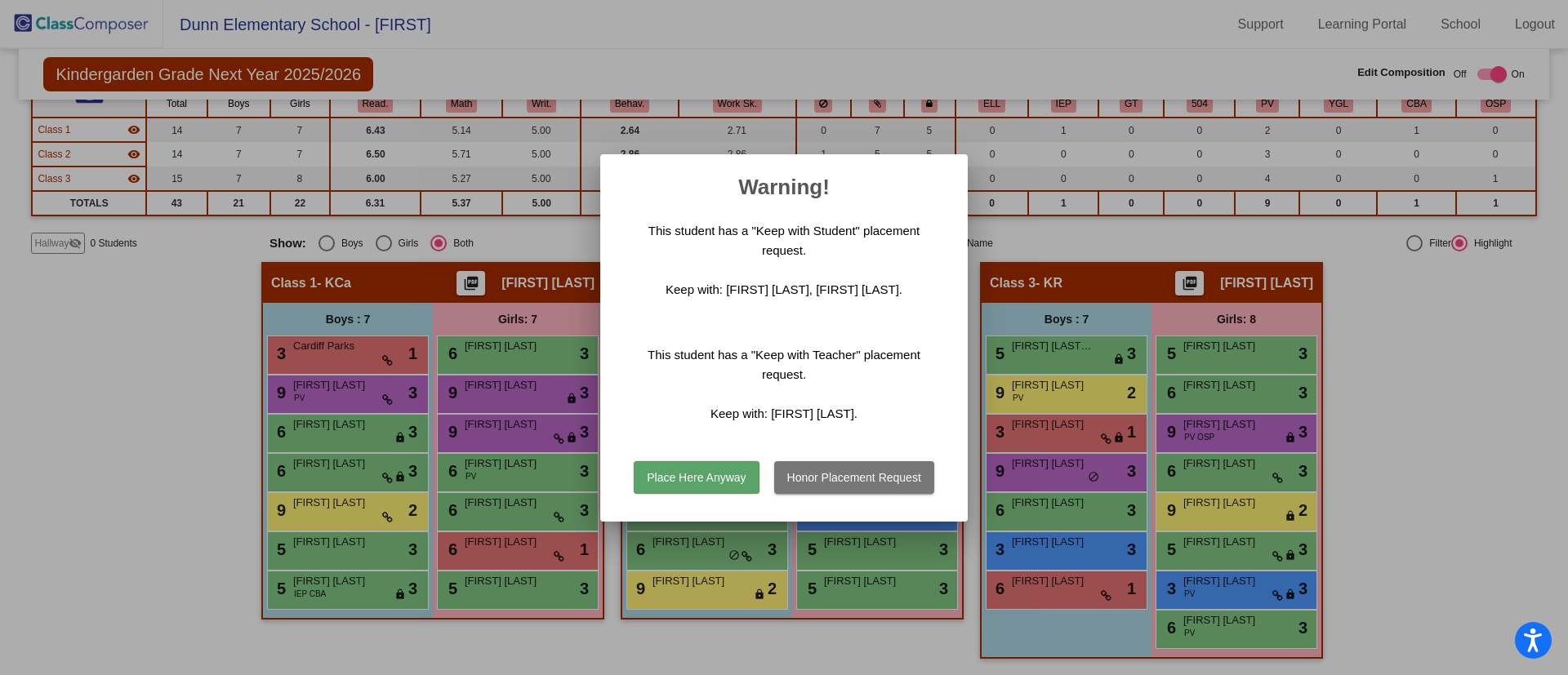 click on "Place Here Anyway" at bounding box center (696, 477) 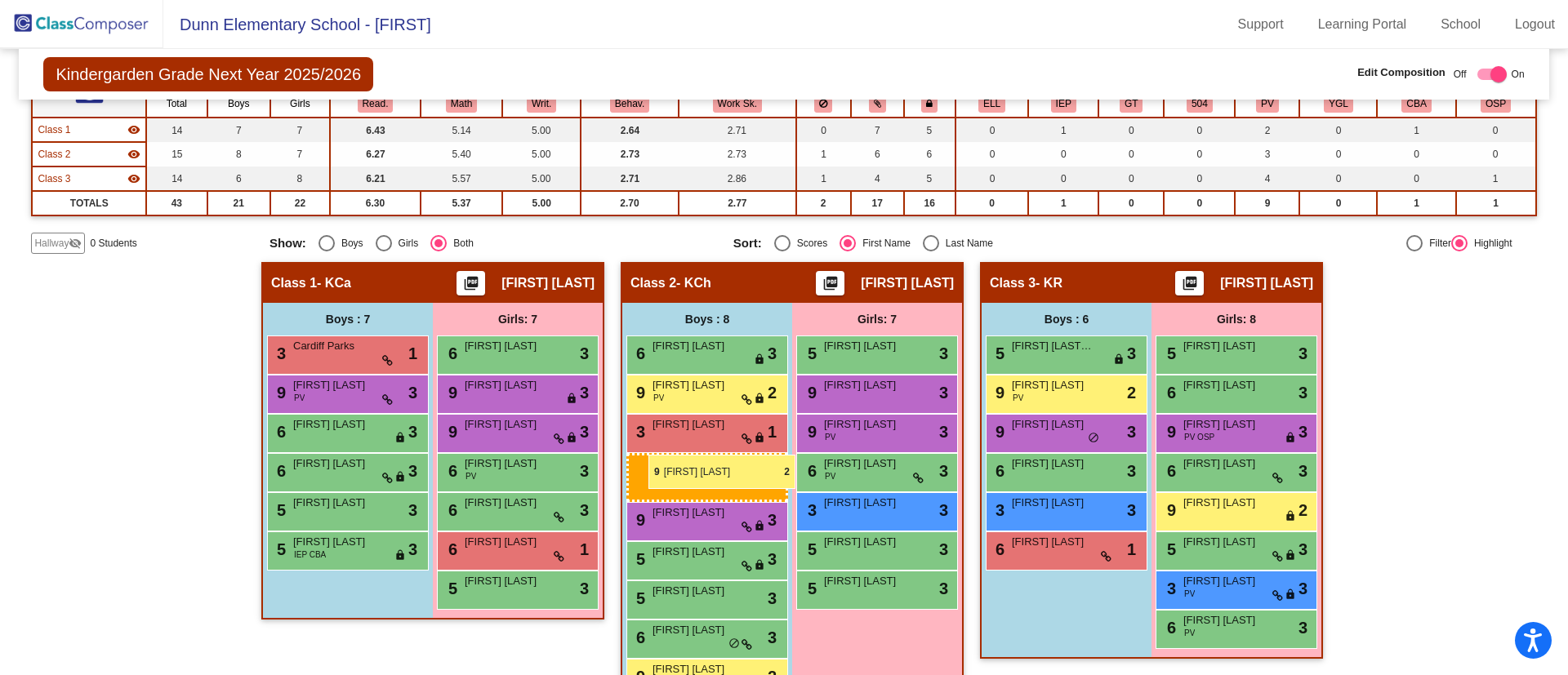 drag, startPoint x: 332, startPoint y: 508, endPoint x: 648, endPoint y: 455, distance: 320.4138 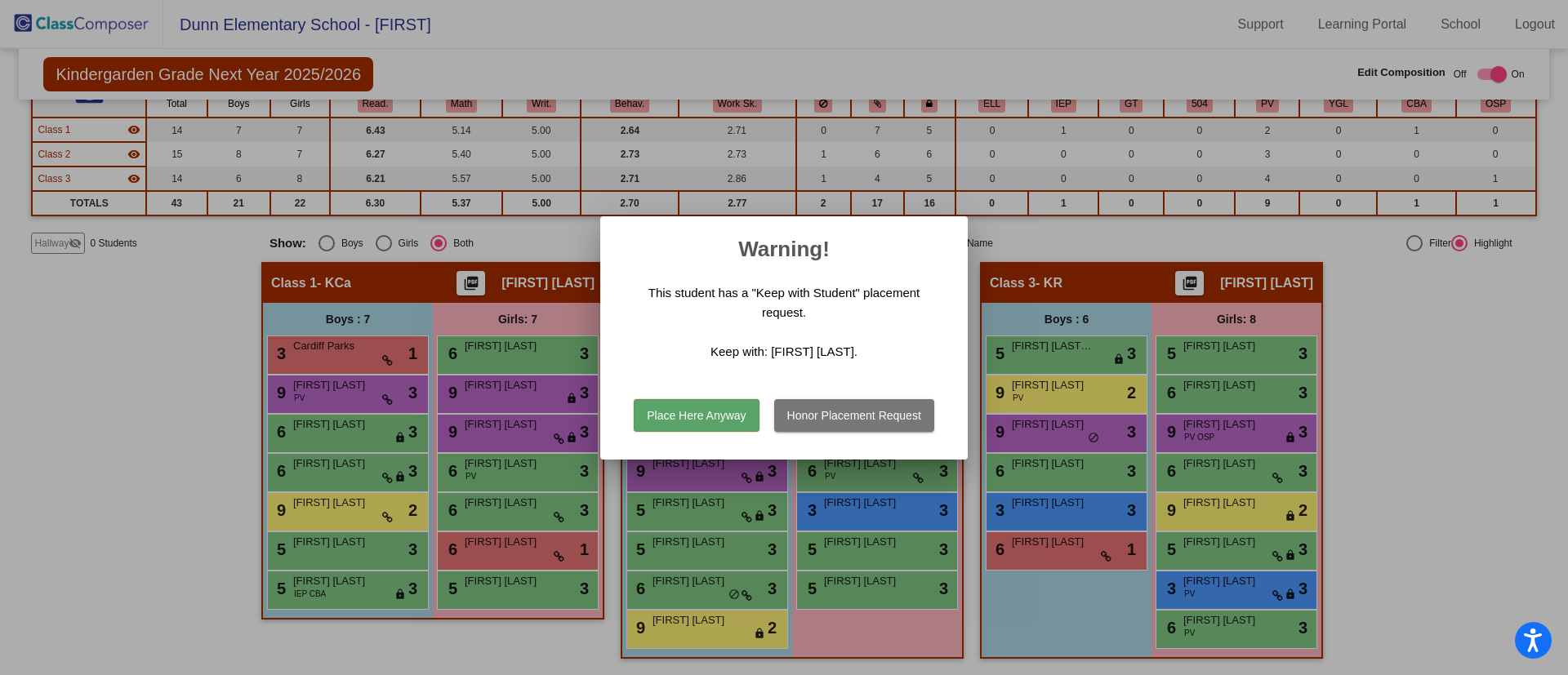 click on "Place Here Anyway" at bounding box center (696, 415) 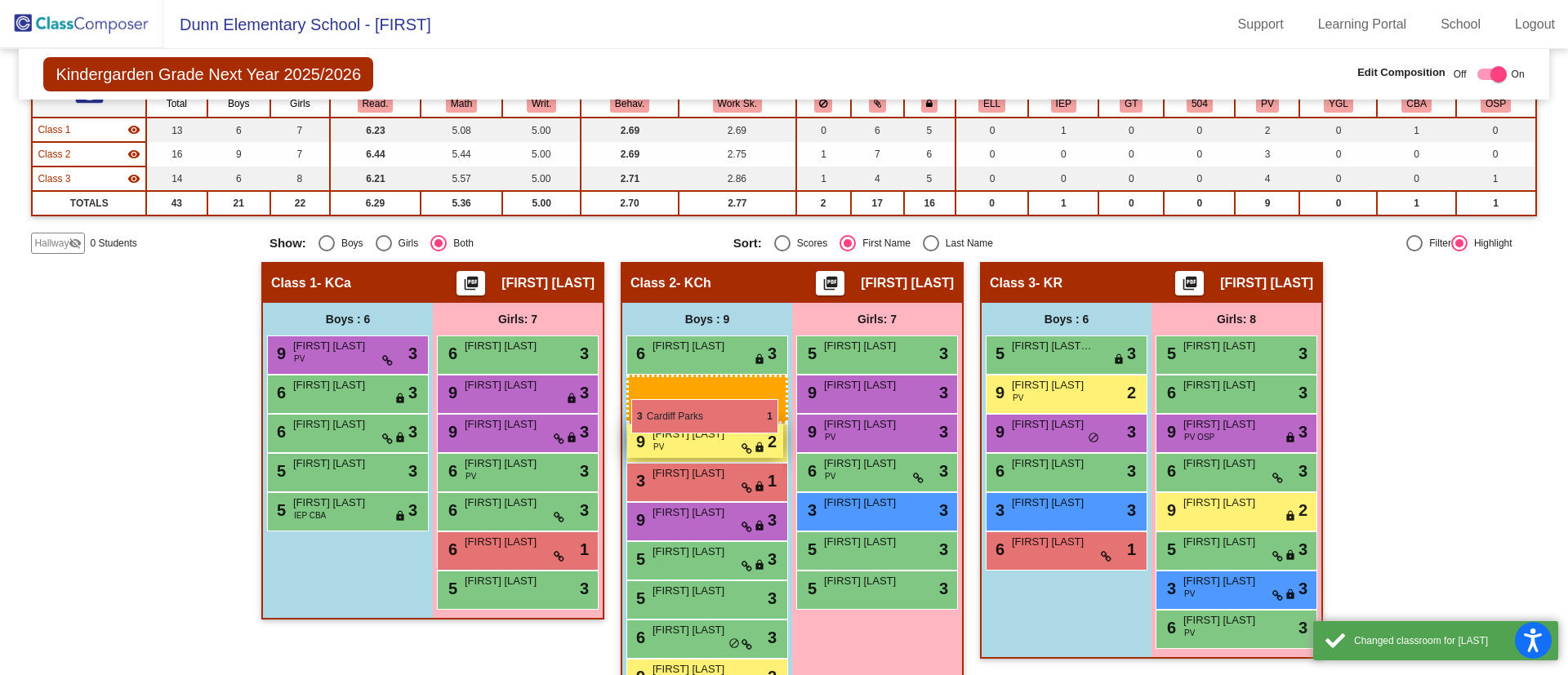 drag, startPoint x: 355, startPoint y: 354, endPoint x: 632, endPoint y: 399, distance: 280.63143 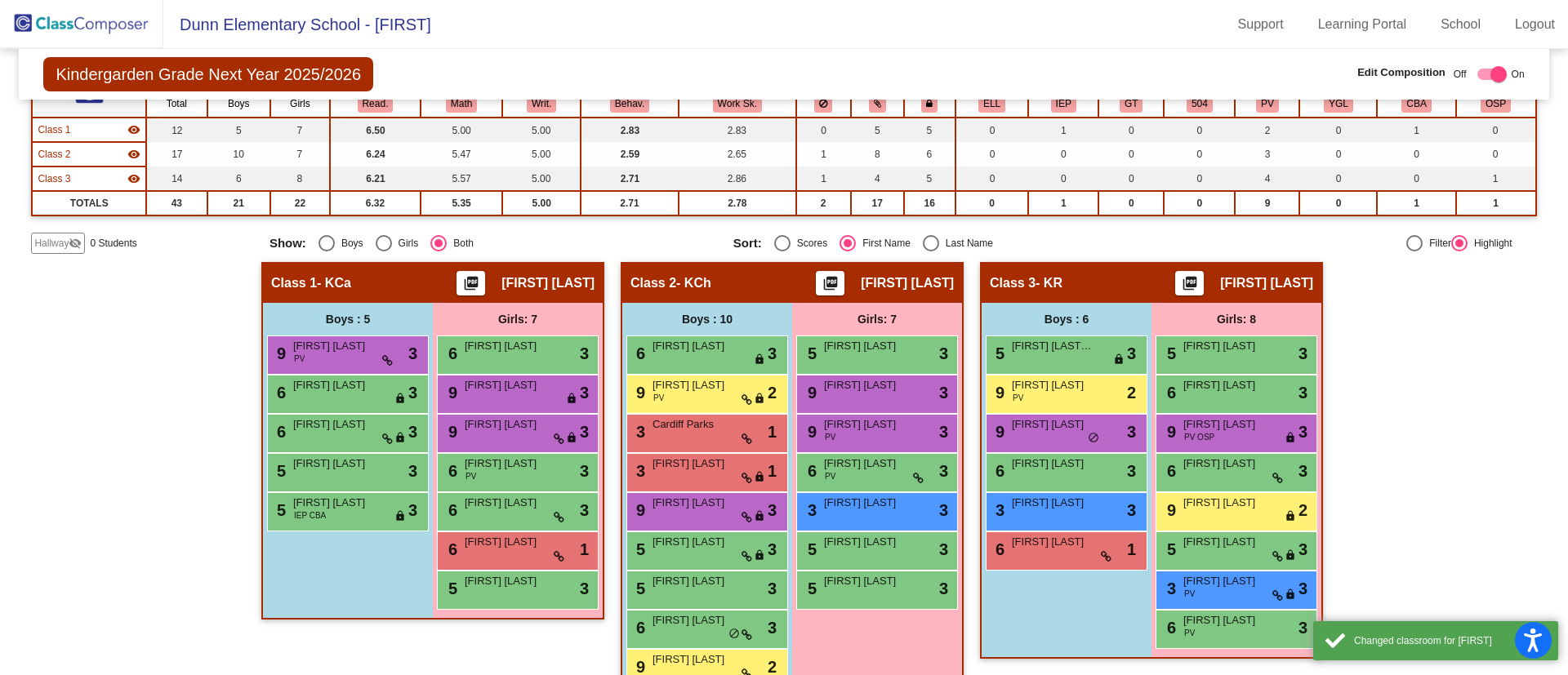 scroll, scrollTop: 248, scrollLeft: 0, axis: vertical 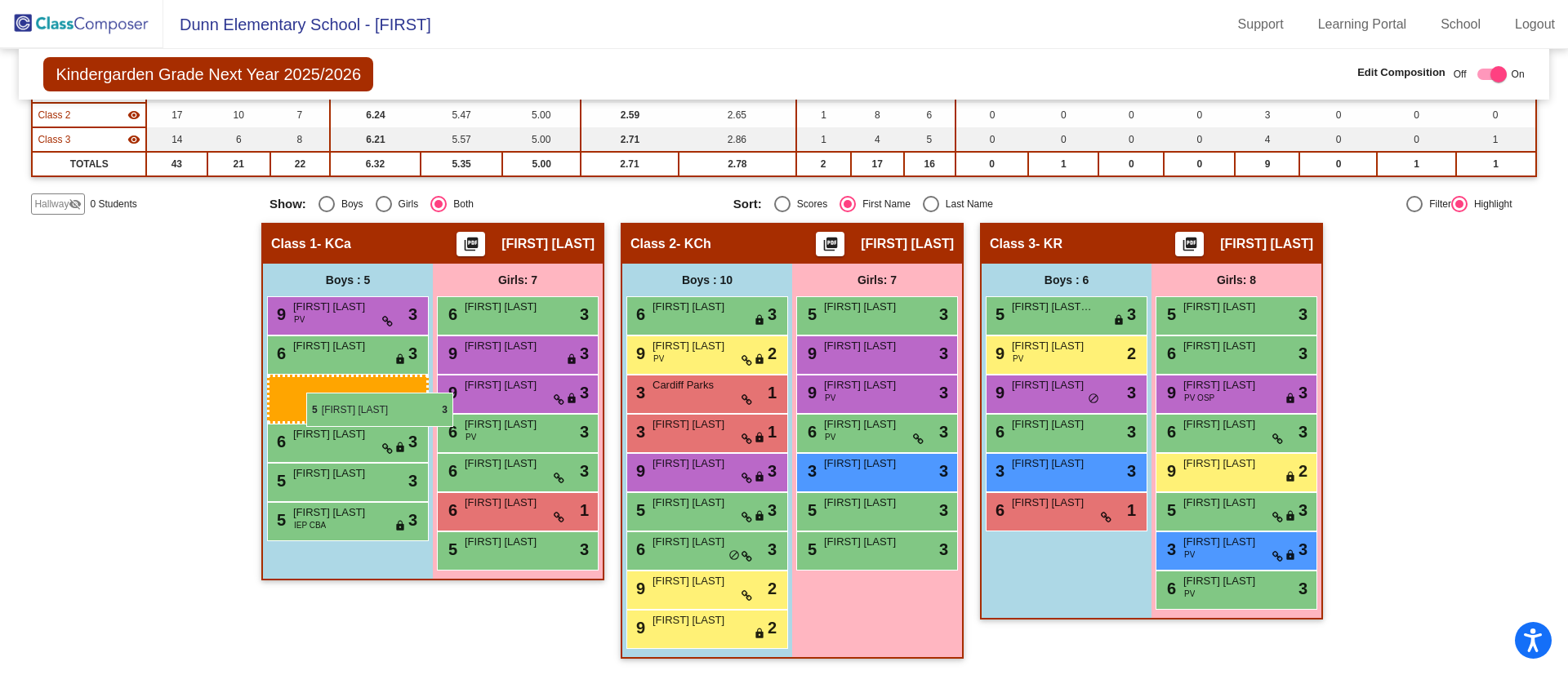 drag, startPoint x: 701, startPoint y: 512, endPoint x: 306, endPoint y: 393, distance: 412.53606 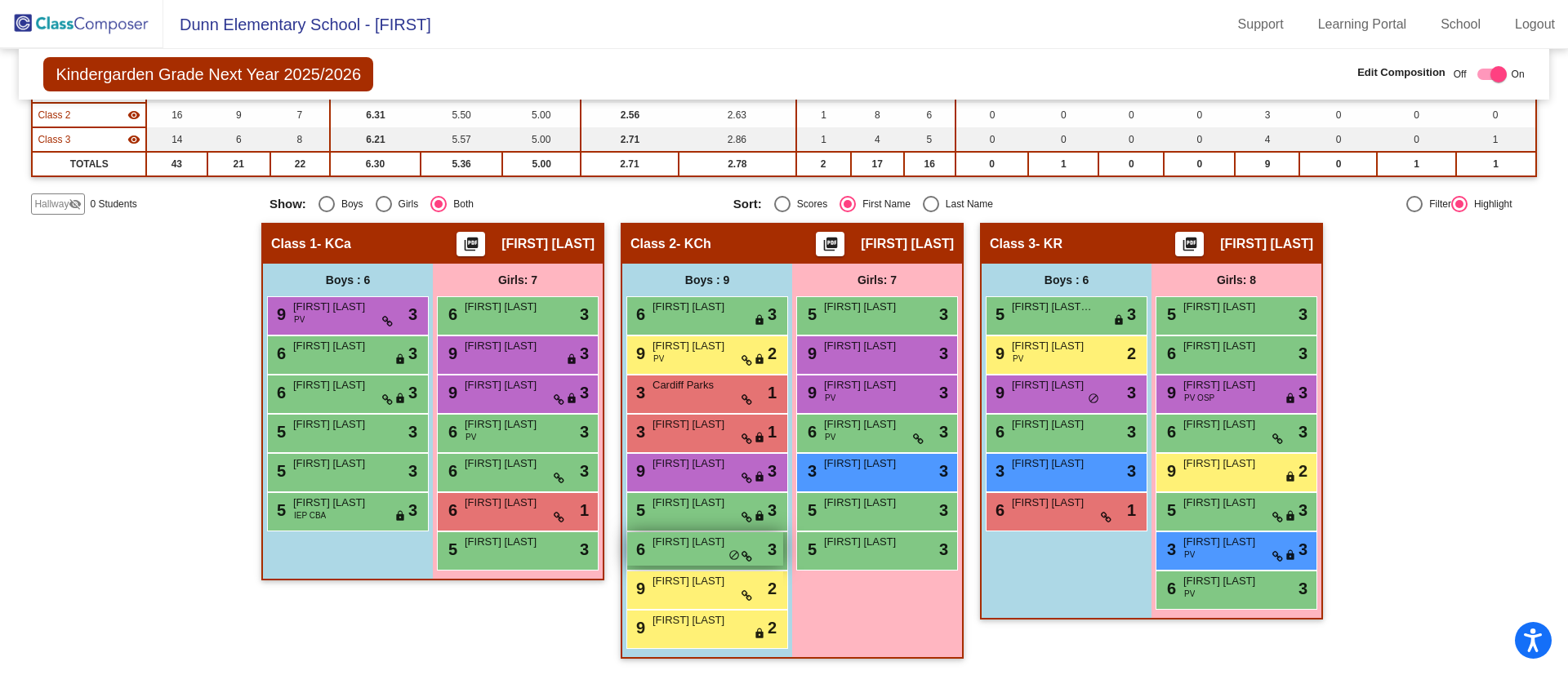 click on "[FIRST] [LAST]" at bounding box center [693, 542] 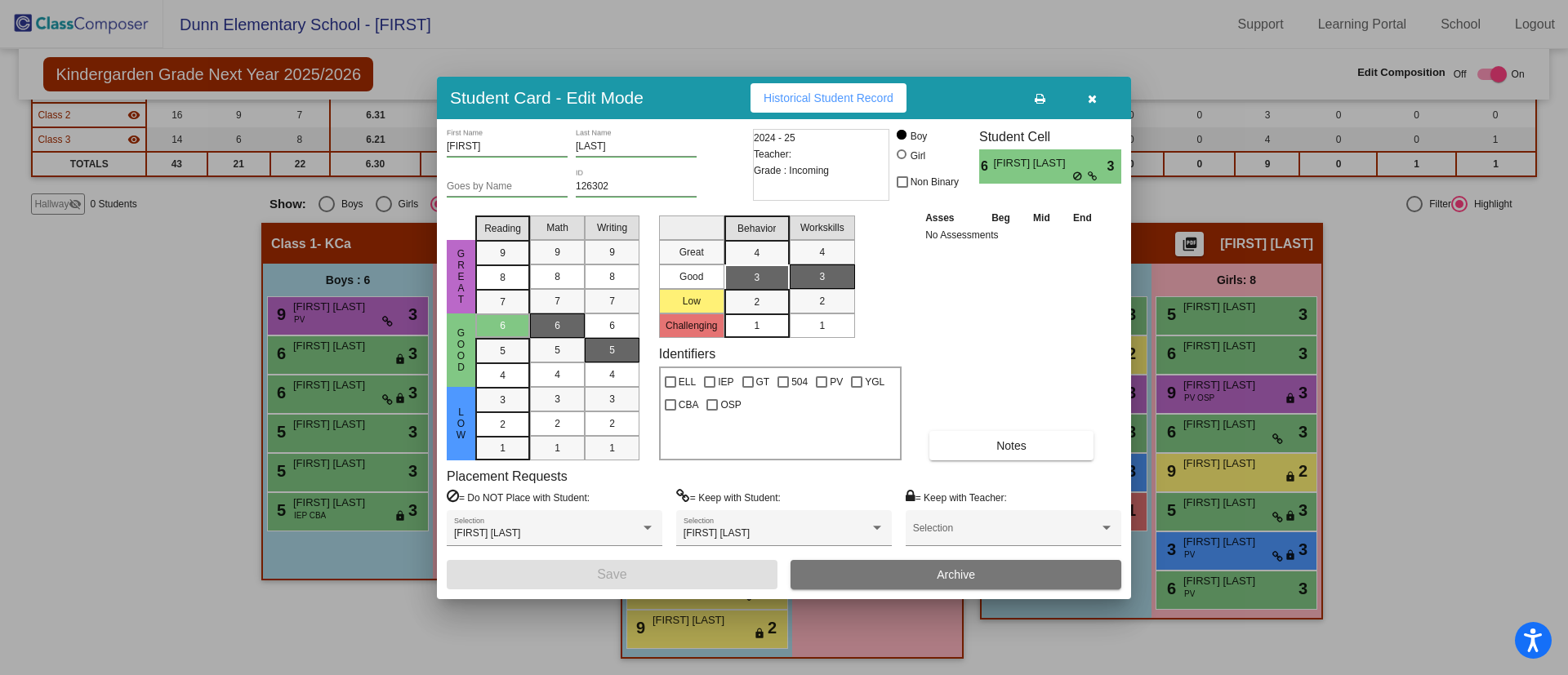click at bounding box center [1092, 99] 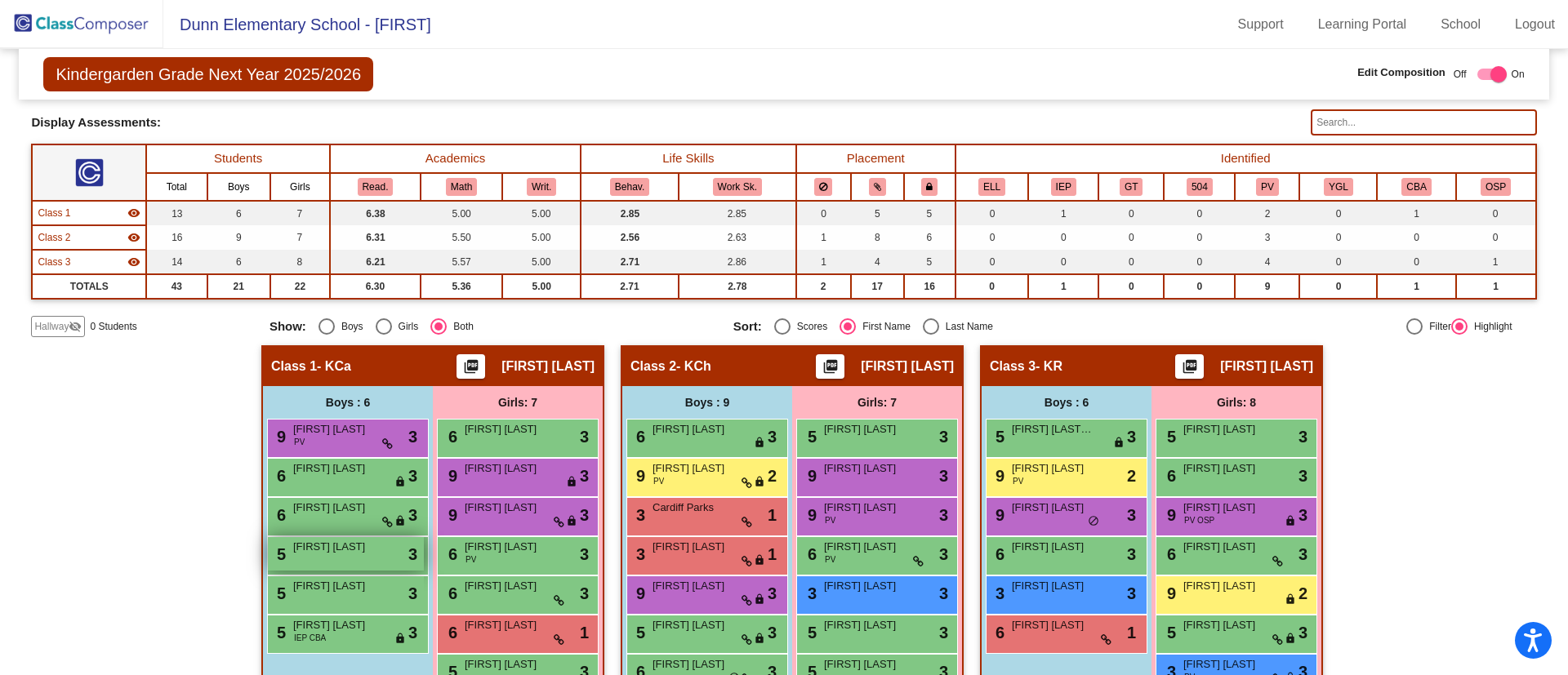 scroll, scrollTop: 209, scrollLeft: 0, axis: vertical 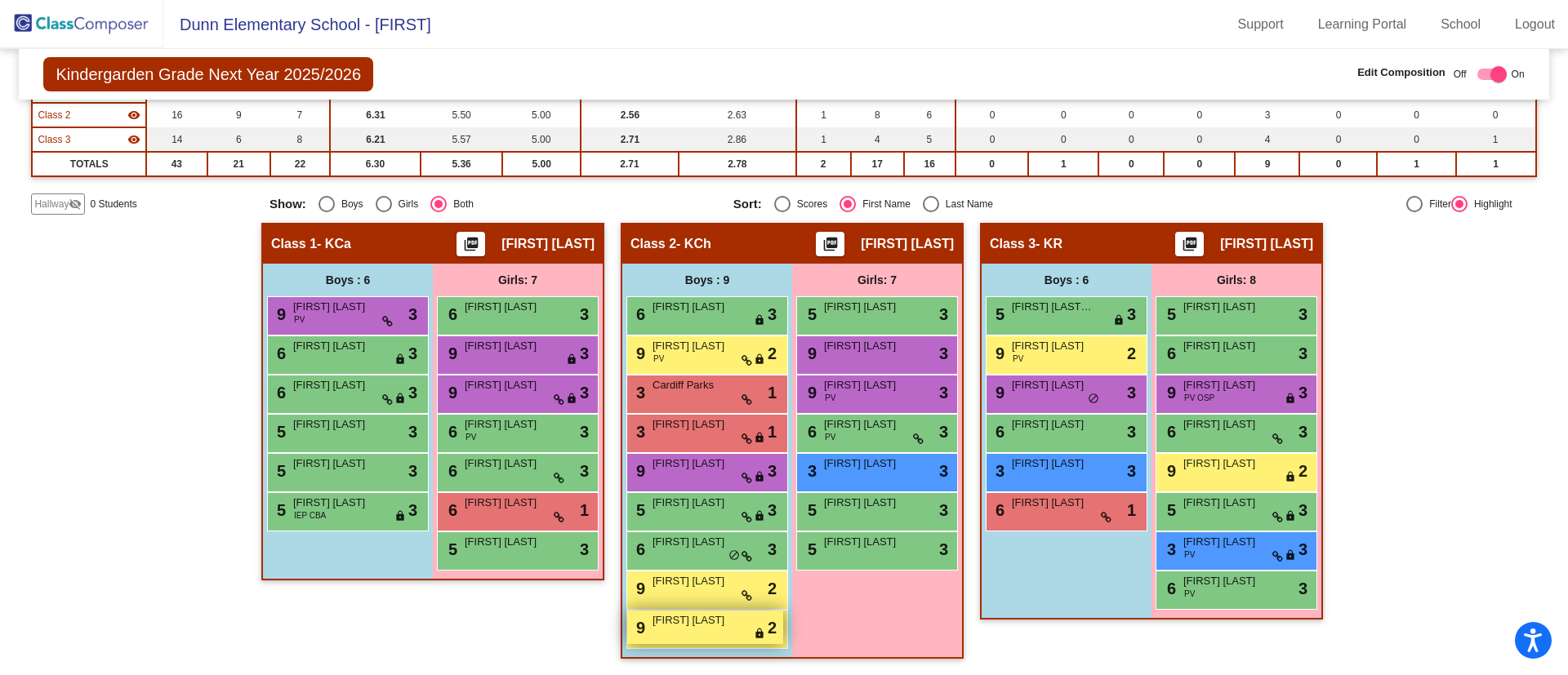 click on "[FIRST] [LAST]" at bounding box center [693, 620] 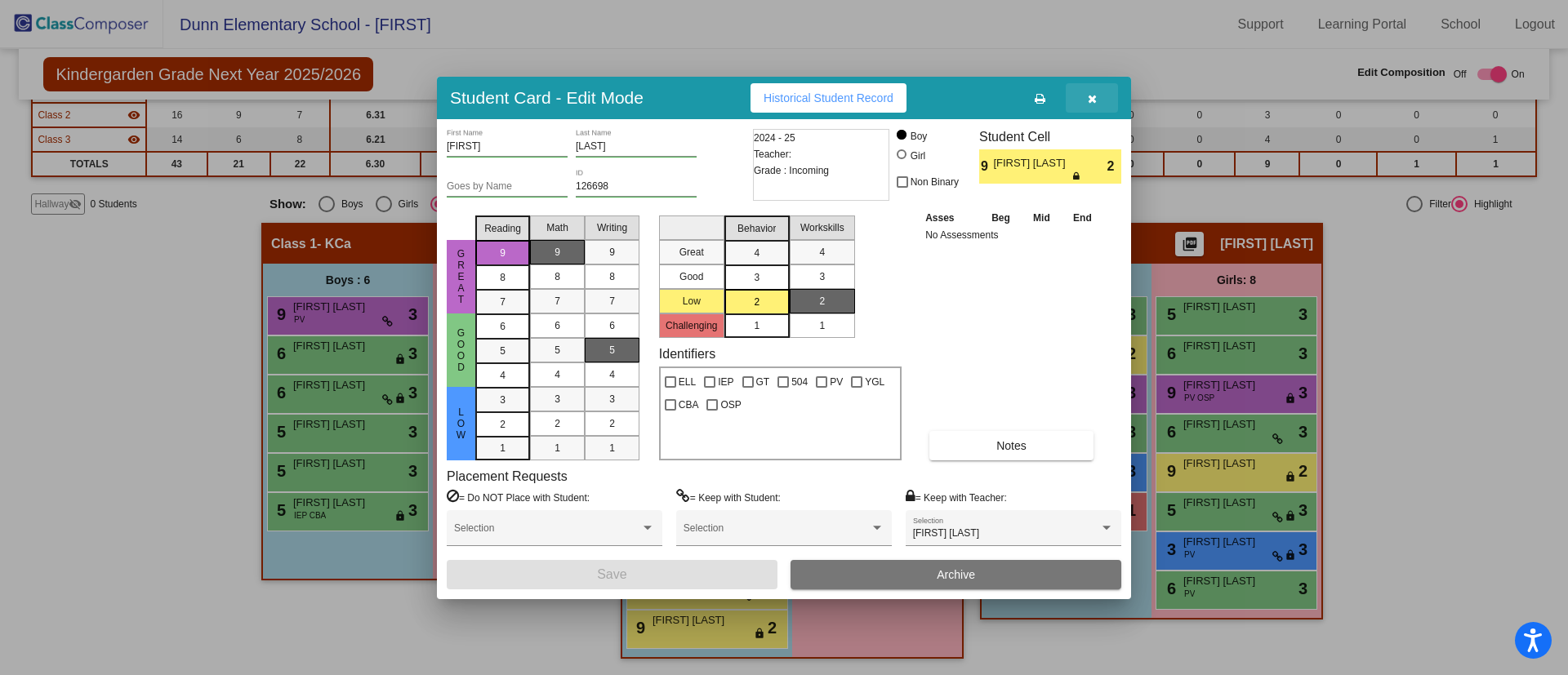 click at bounding box center [1092, 99] 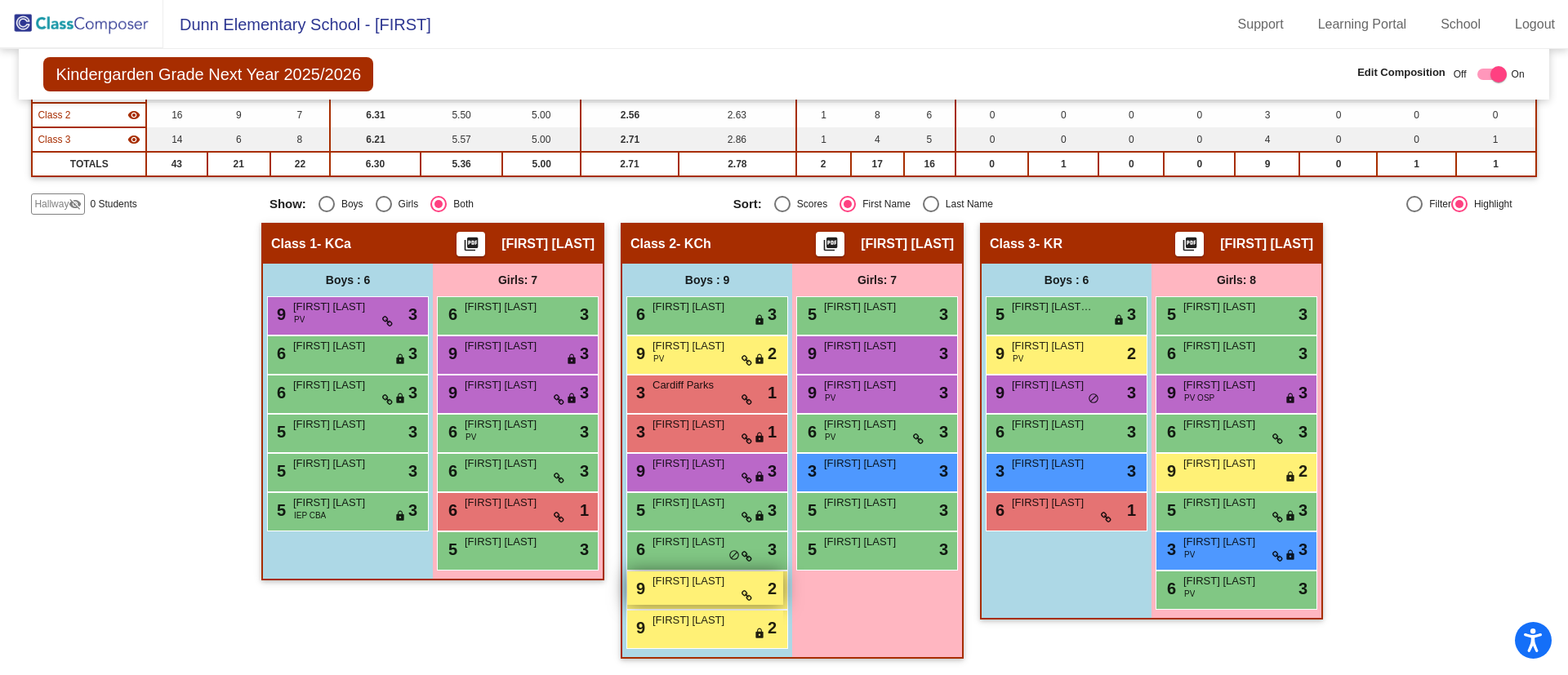 click on "9 Porter Shonkwiler lock do_not_disturb_alt 2" at bounding box center [705, 588] 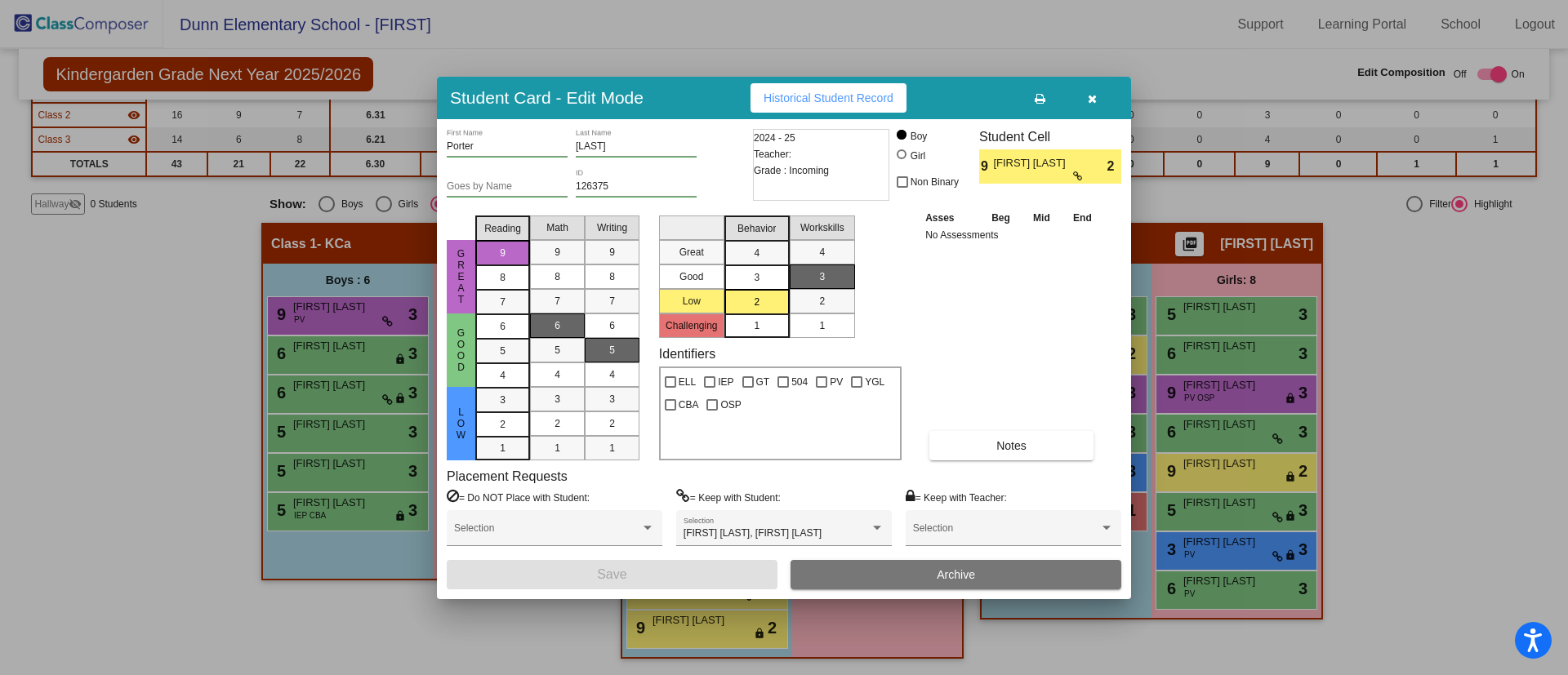click at bounding box center [1092, 99] 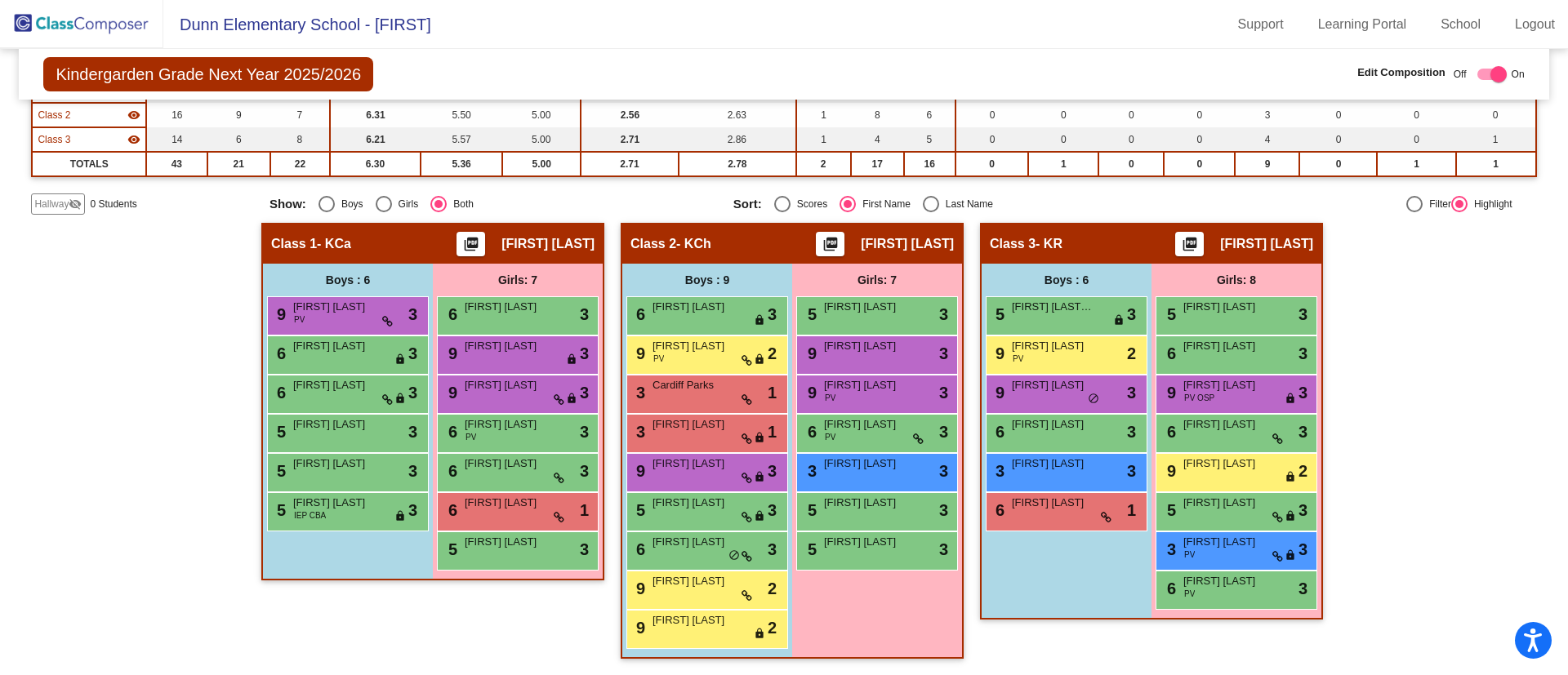 scroll, scrollTop: 0, scrollLeft: 0, axis: both 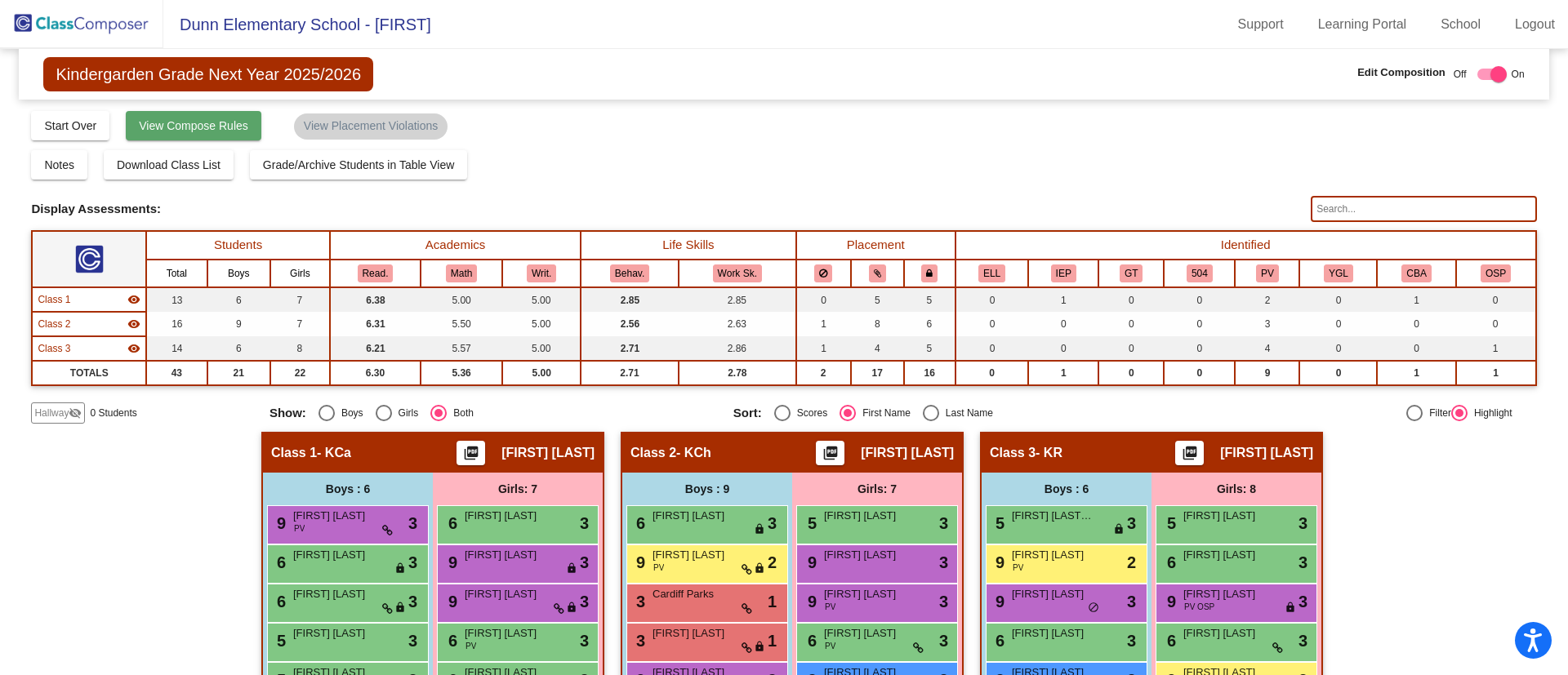 click on "View Compose Rules" 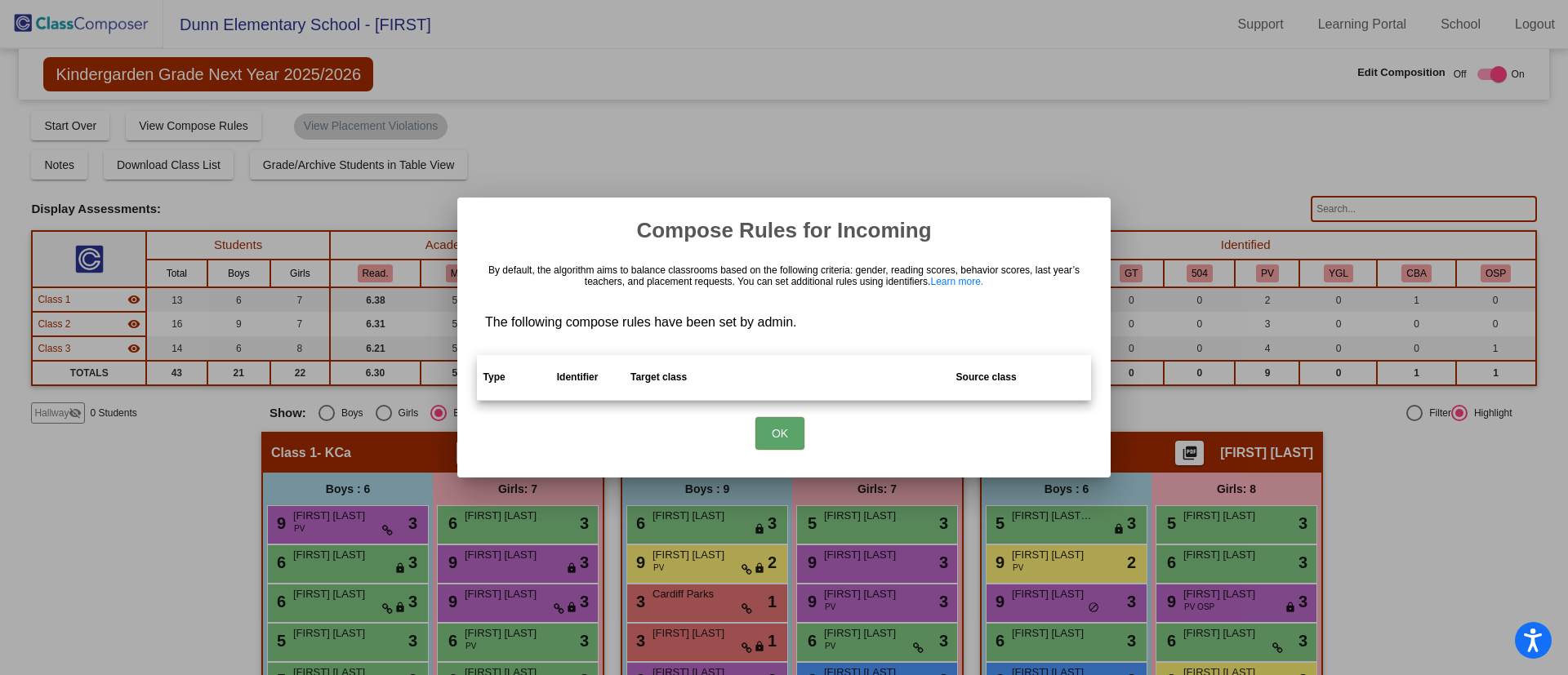 click on "OK" at bounding box center [780, 433] 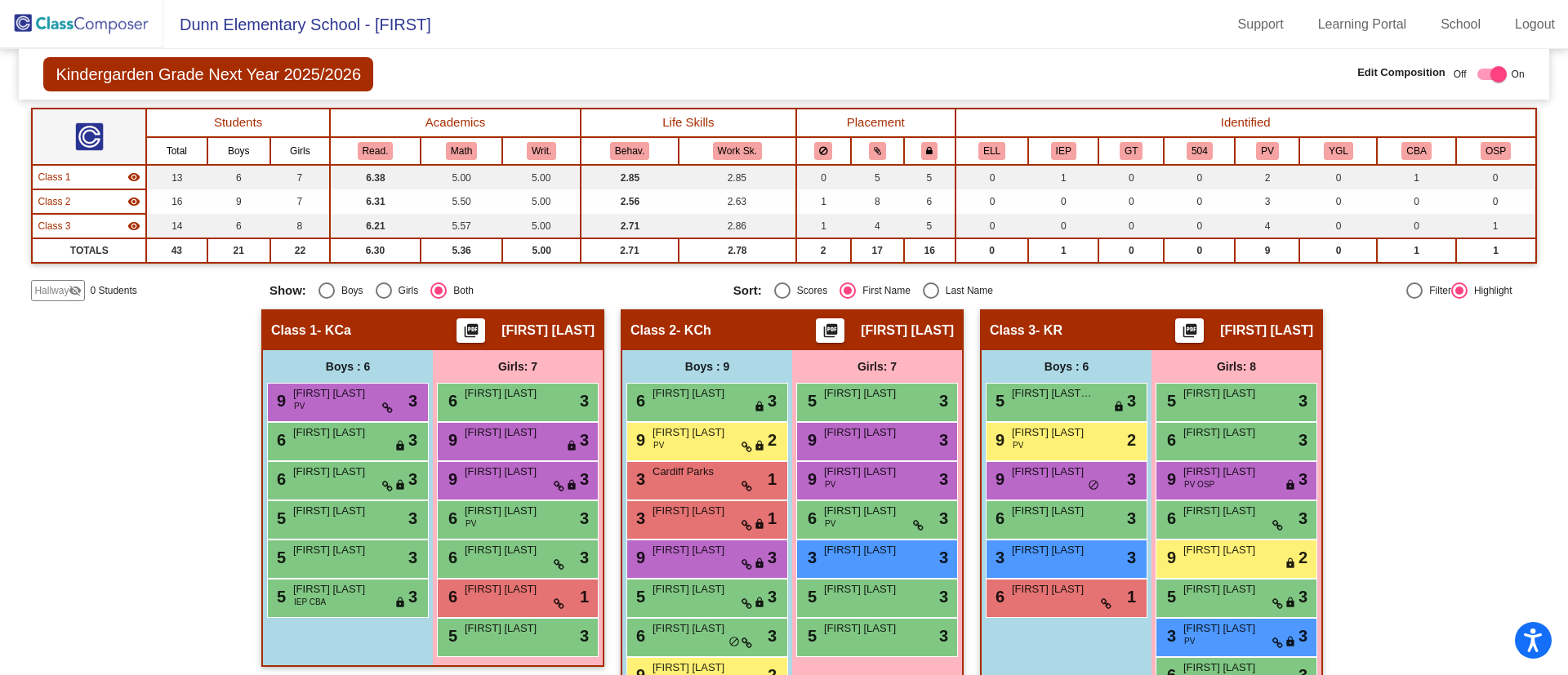 scroll, scrollTop: 0, scrollLeft: 0, axis: both 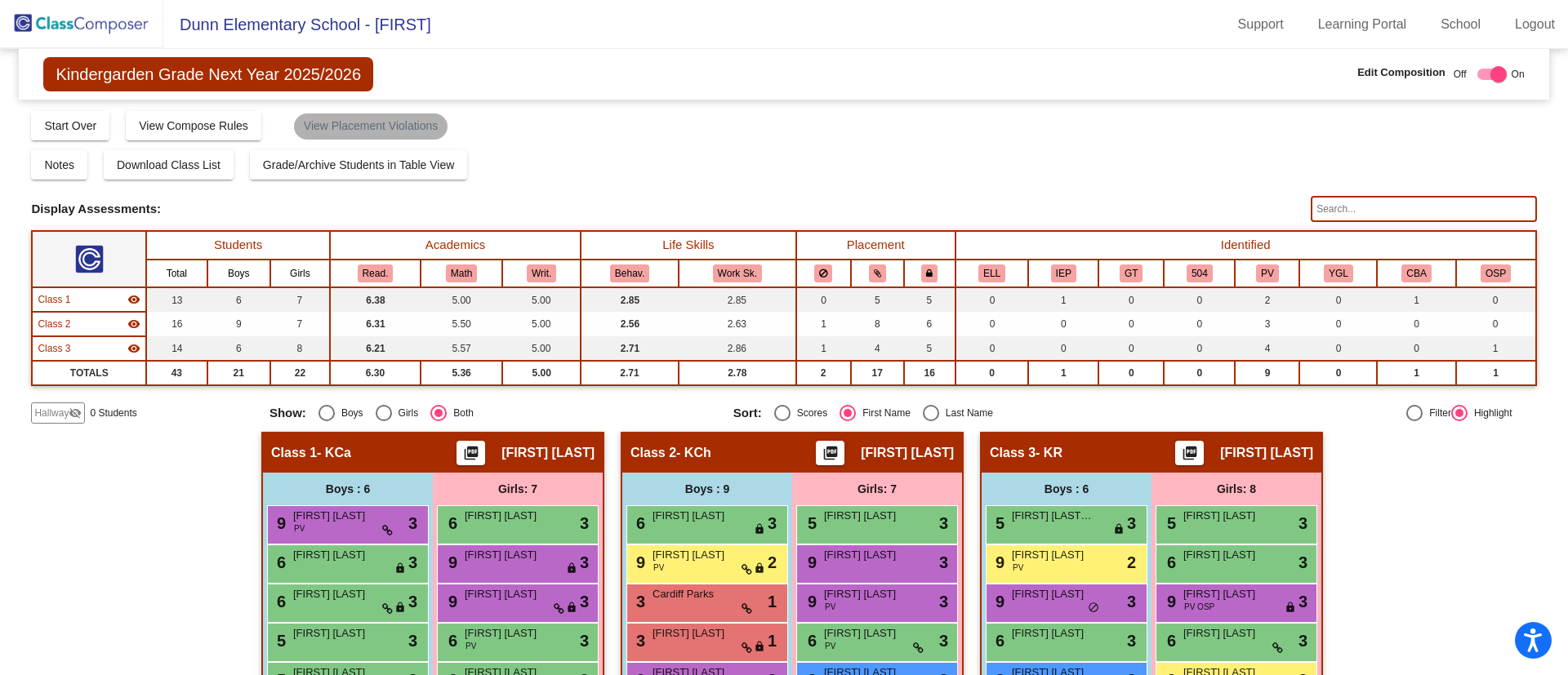click on "View Placement Violations" 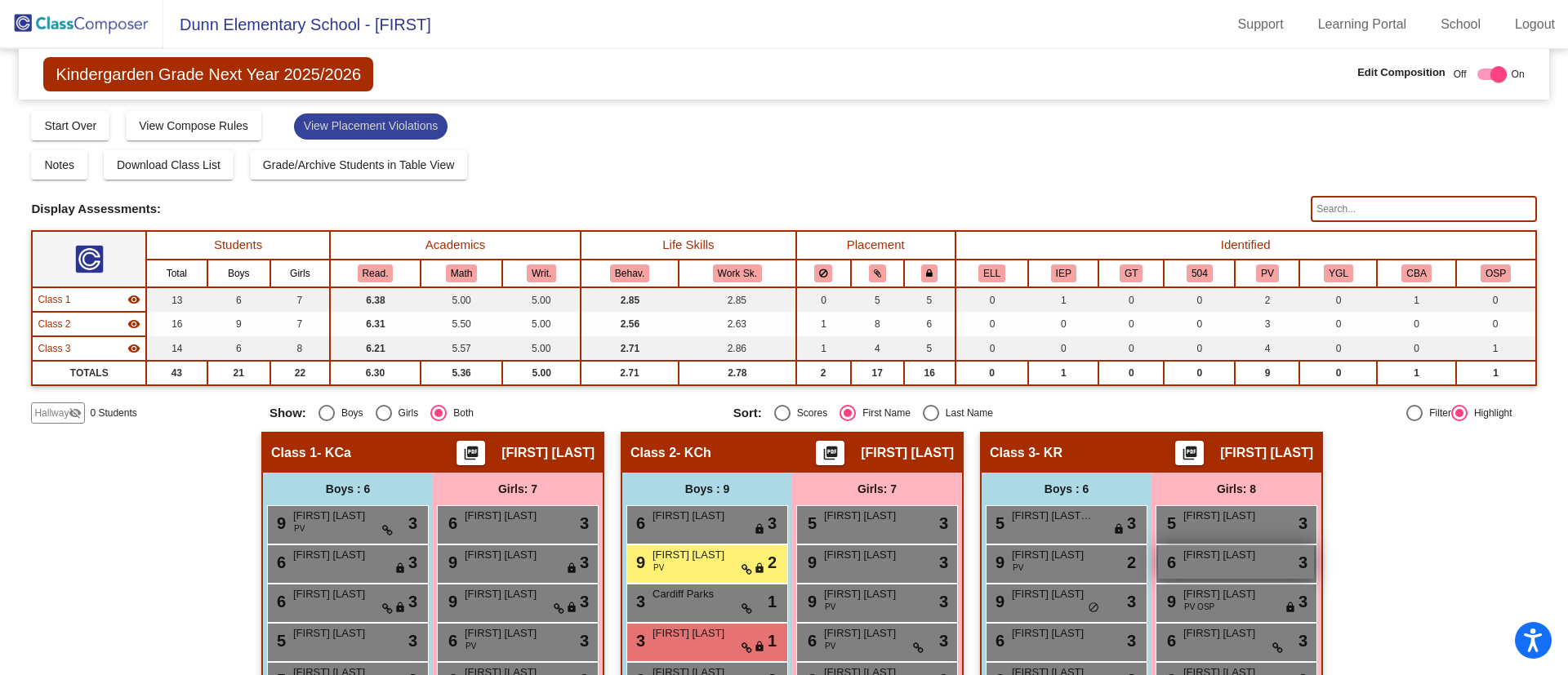 scroll, scrollTop: 209, scrollLeft: 0, axis: vertical 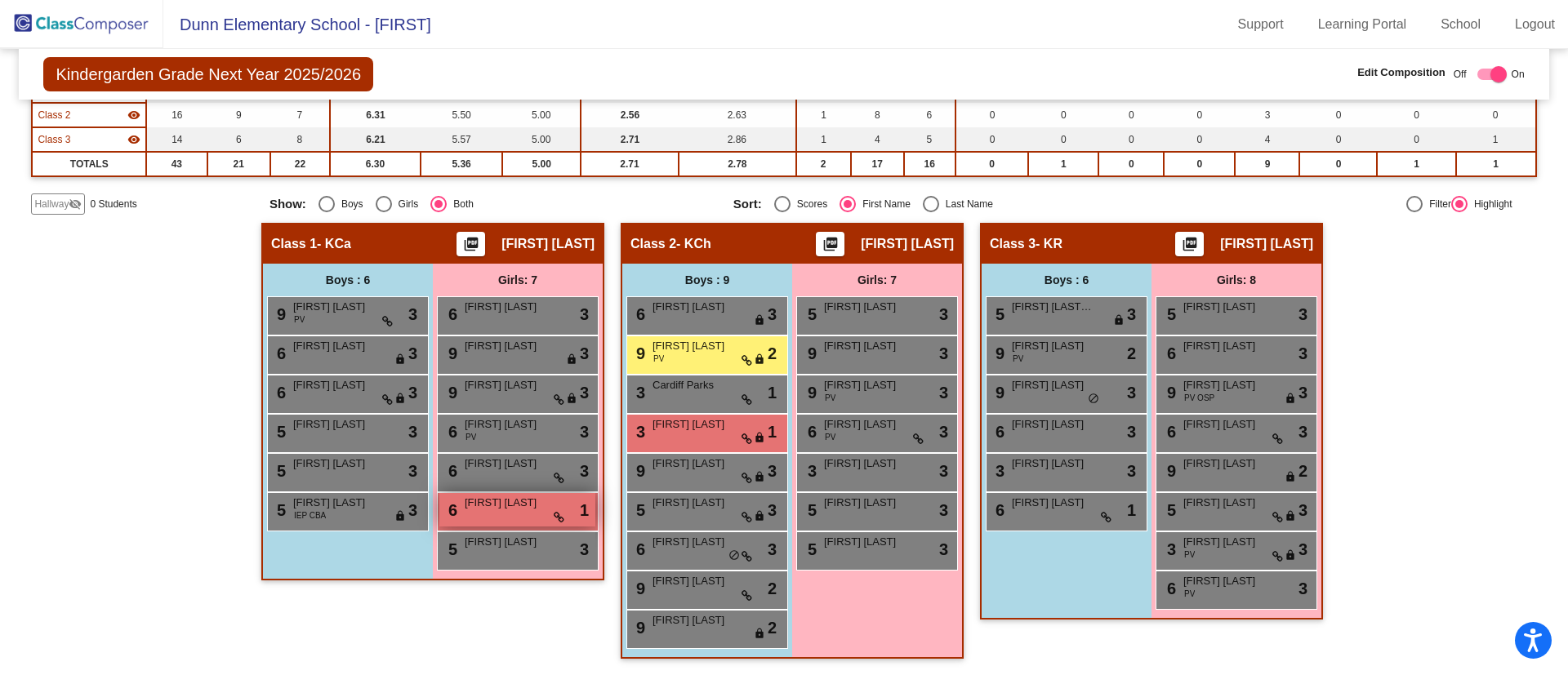 click on "6 [FIRST] [LAST] lock do_not_disturb_alt 1" at bounding box center [517, 509] 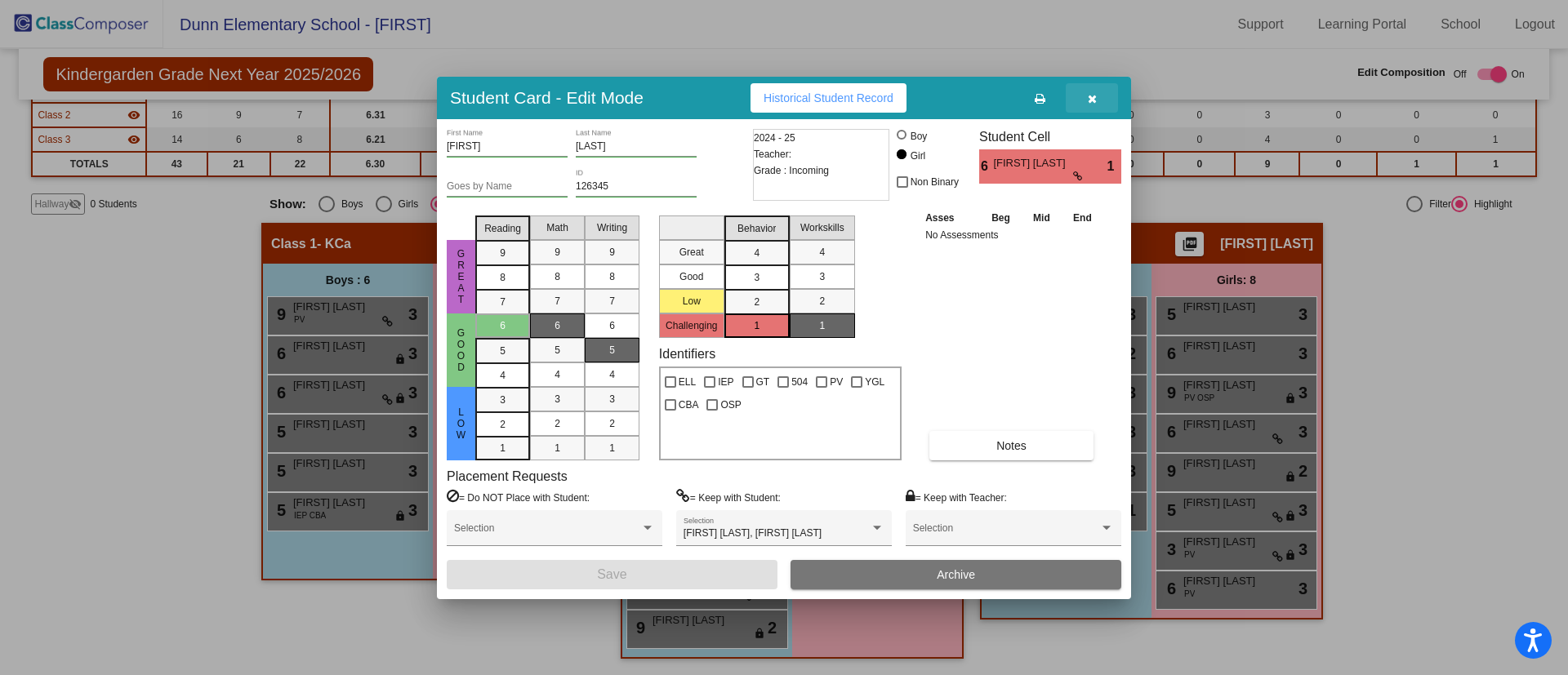 click at bounding box center [1092, 98] 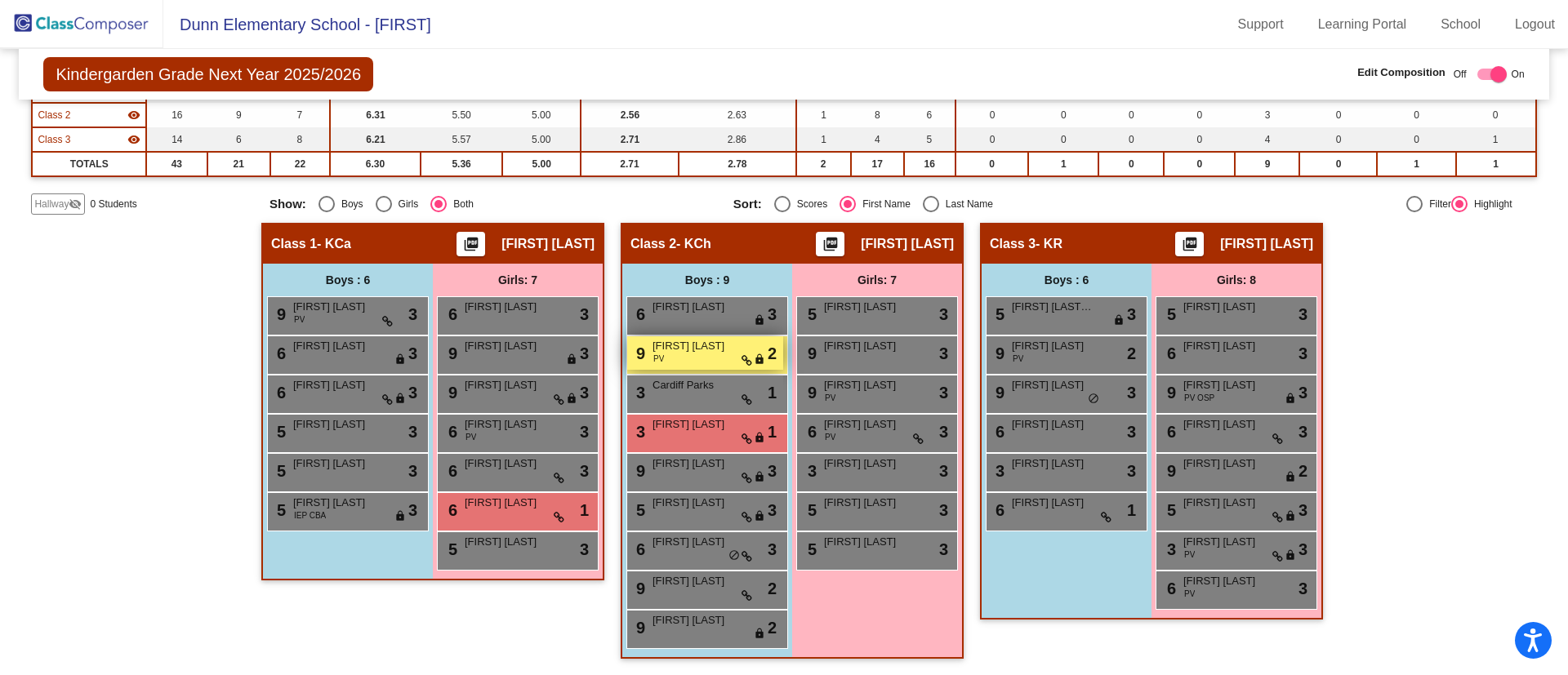 click on "9 Bo Smith PV lock do_not_disturb_alt 2" at bounding box center (705, 353) 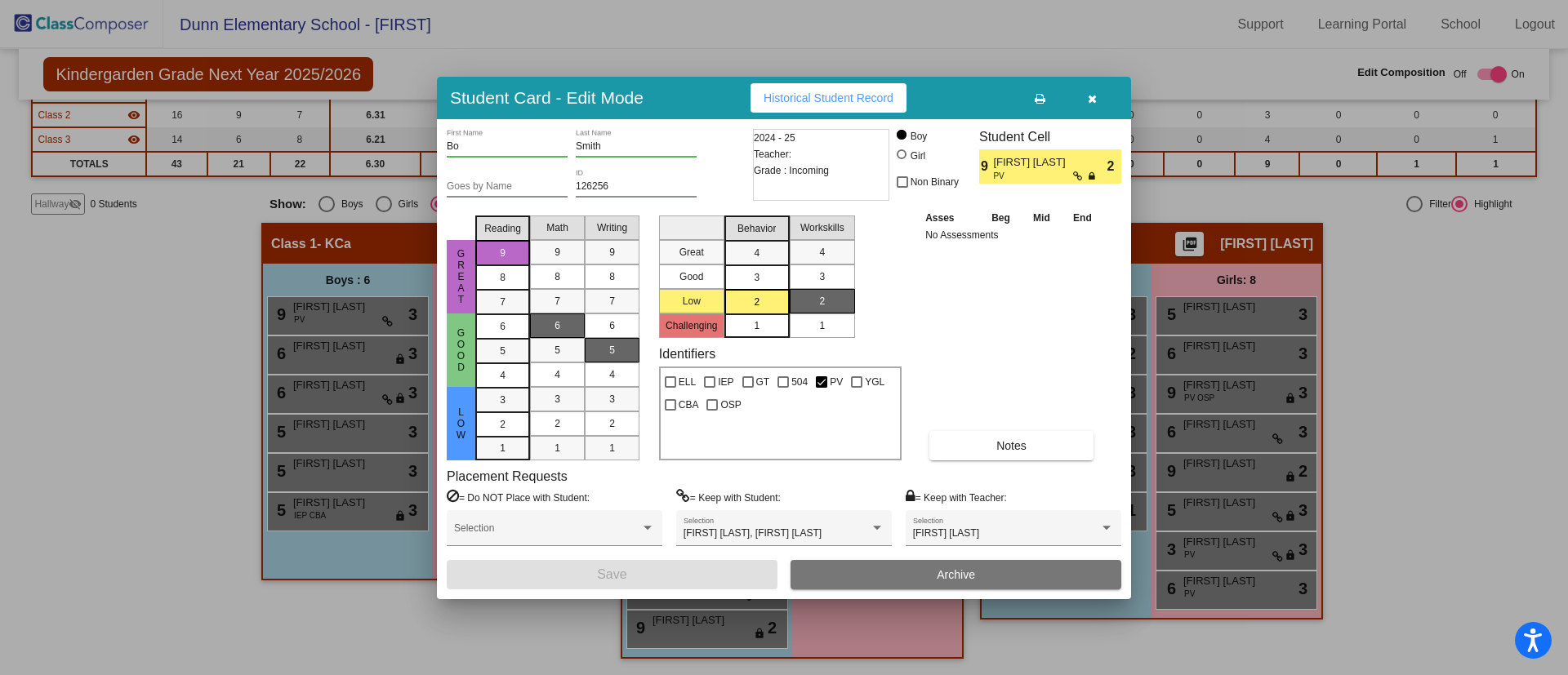 click at bounding box center [1092, 99] 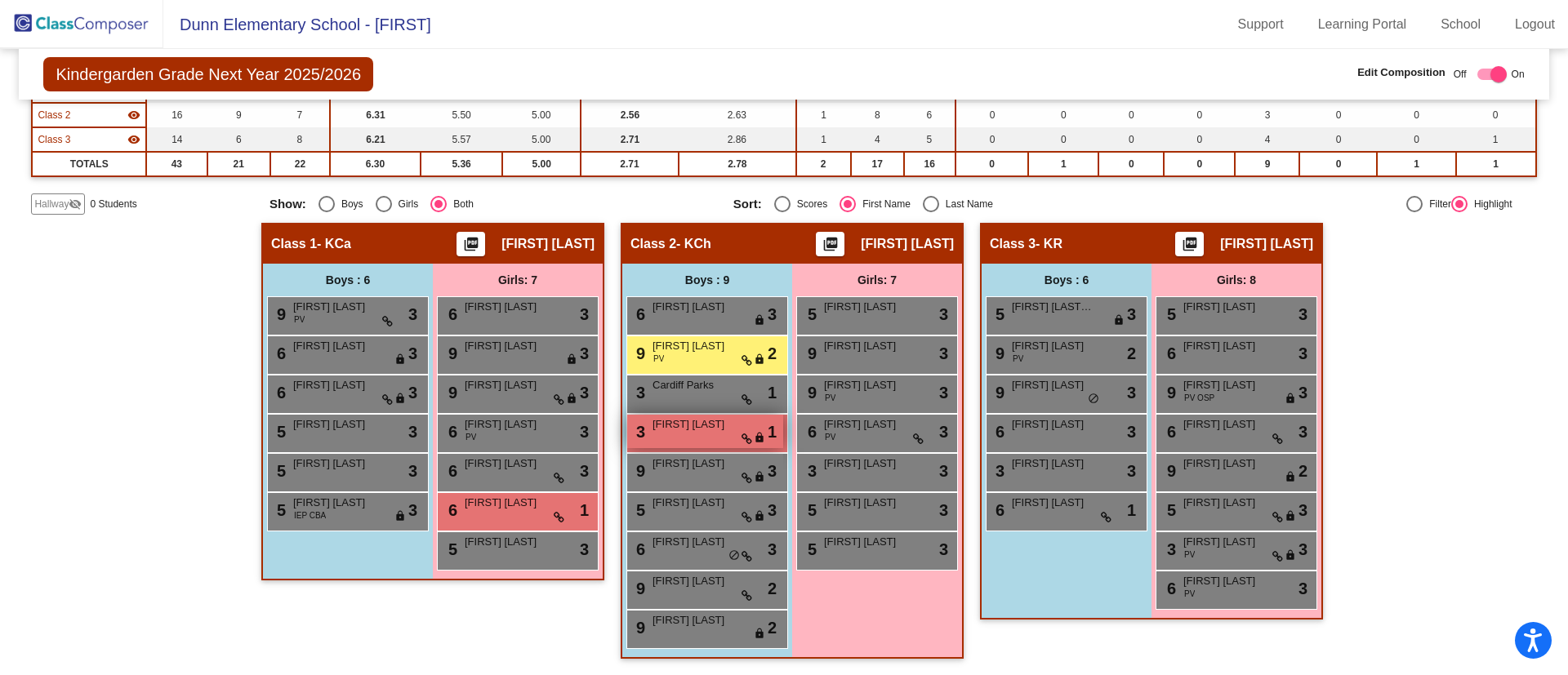 click on "[FIRST] [LAST]" at bounding box center [693, 424] 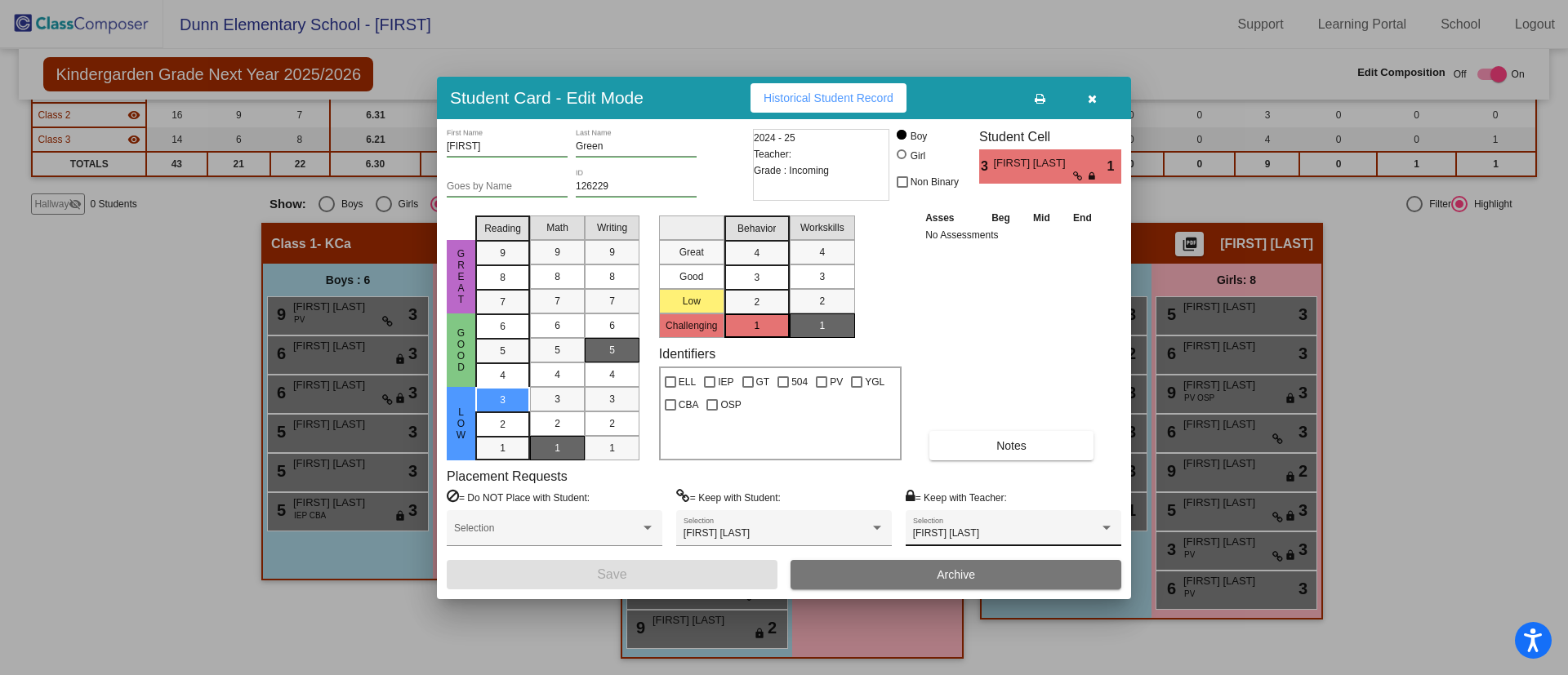 click at bounding box center [1107, 528] 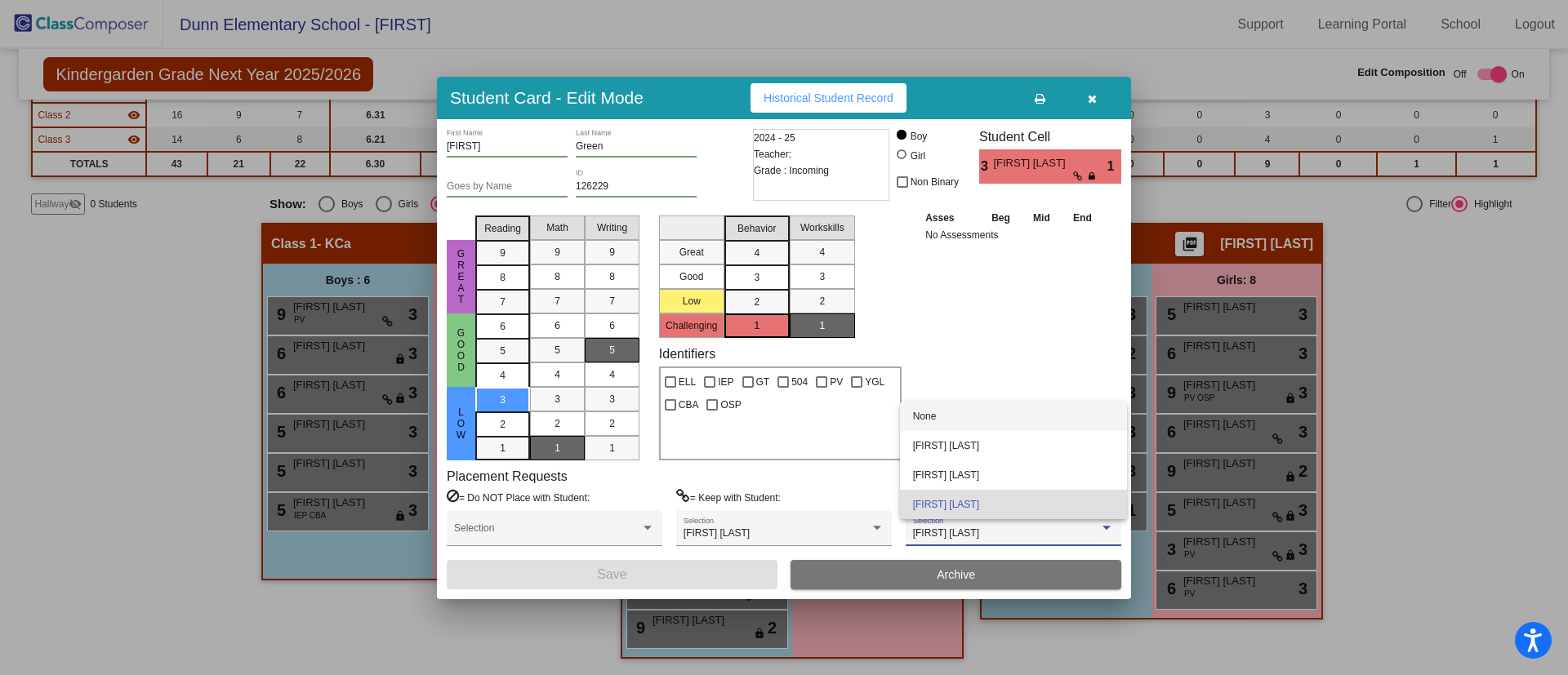 click on "None" at bounding box center [1013, 416] 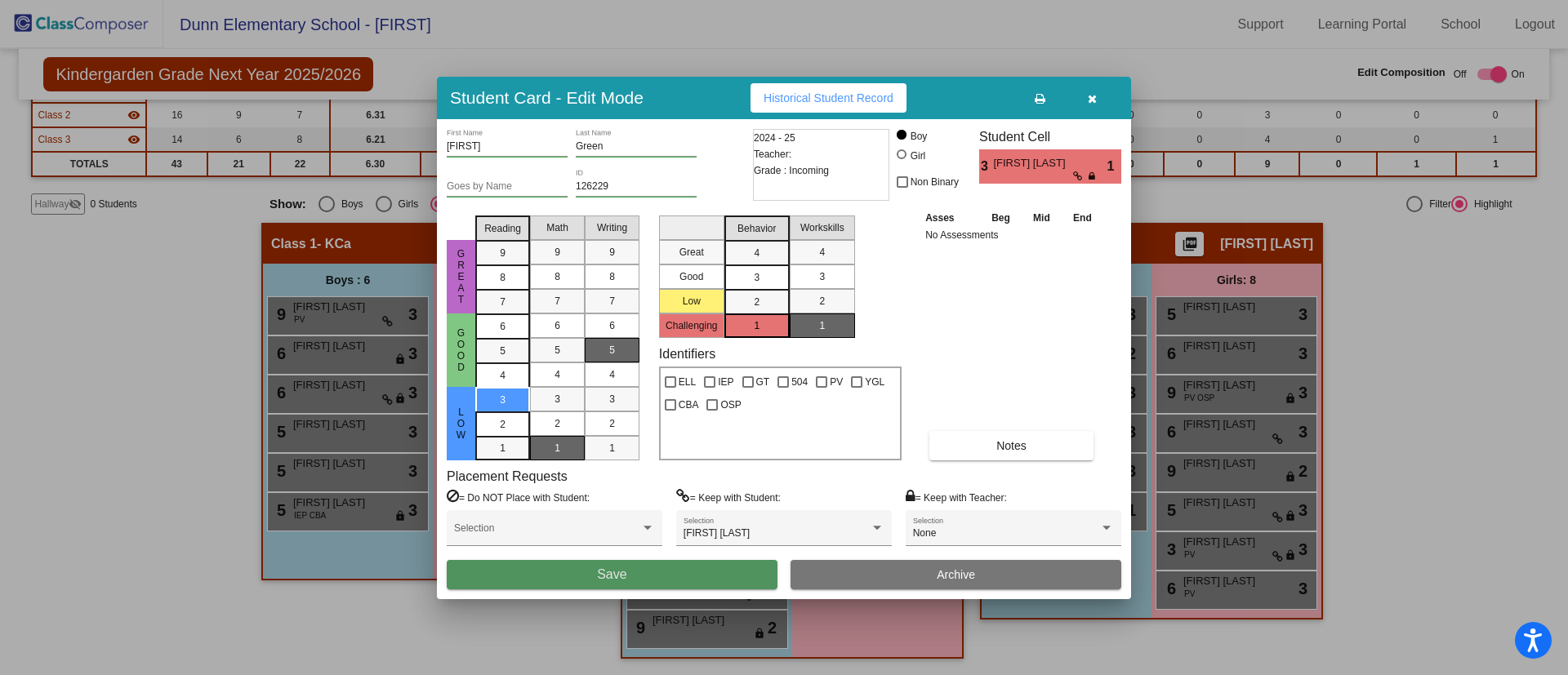 click on "Save" at bounding box center [612, 575] 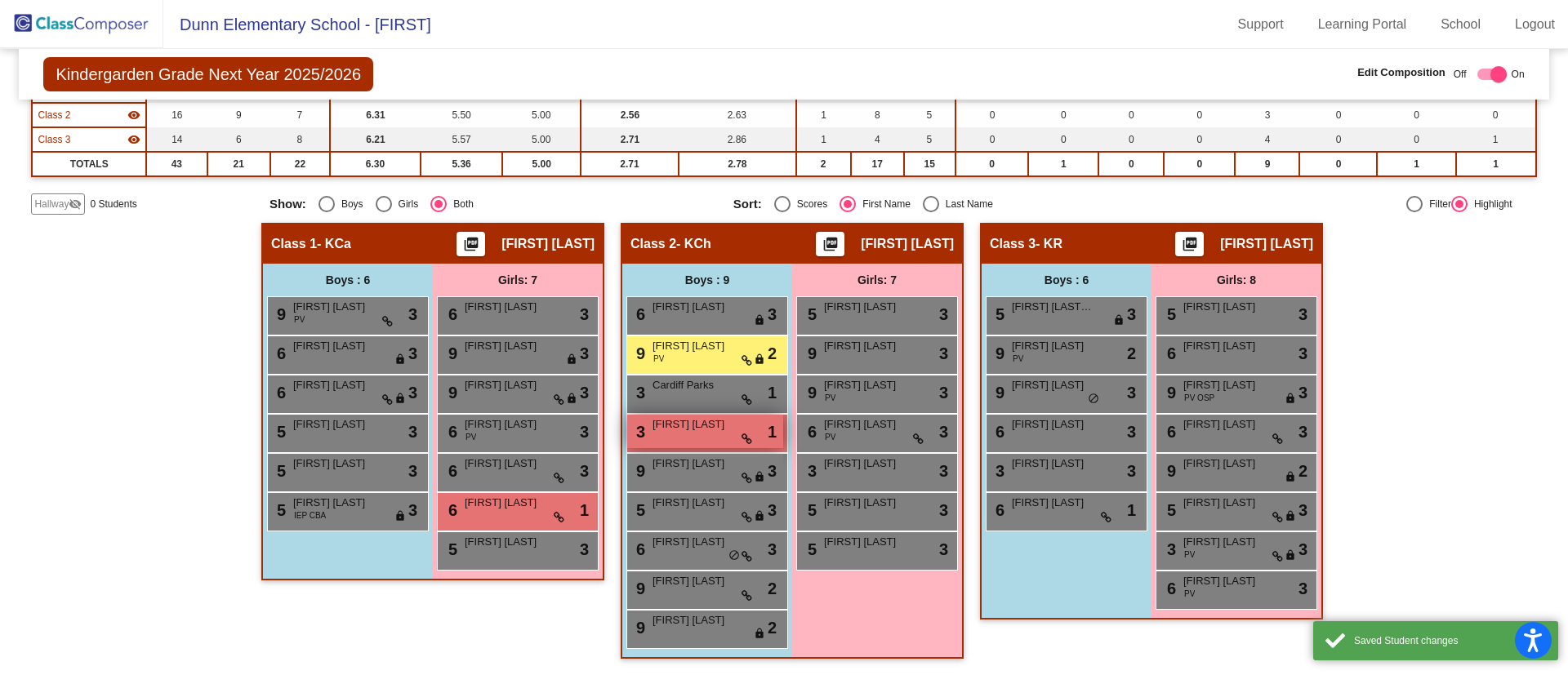 click on "3 Desmond Green lock do_not_disturb_alt 1" at bounding box center [705, 431] 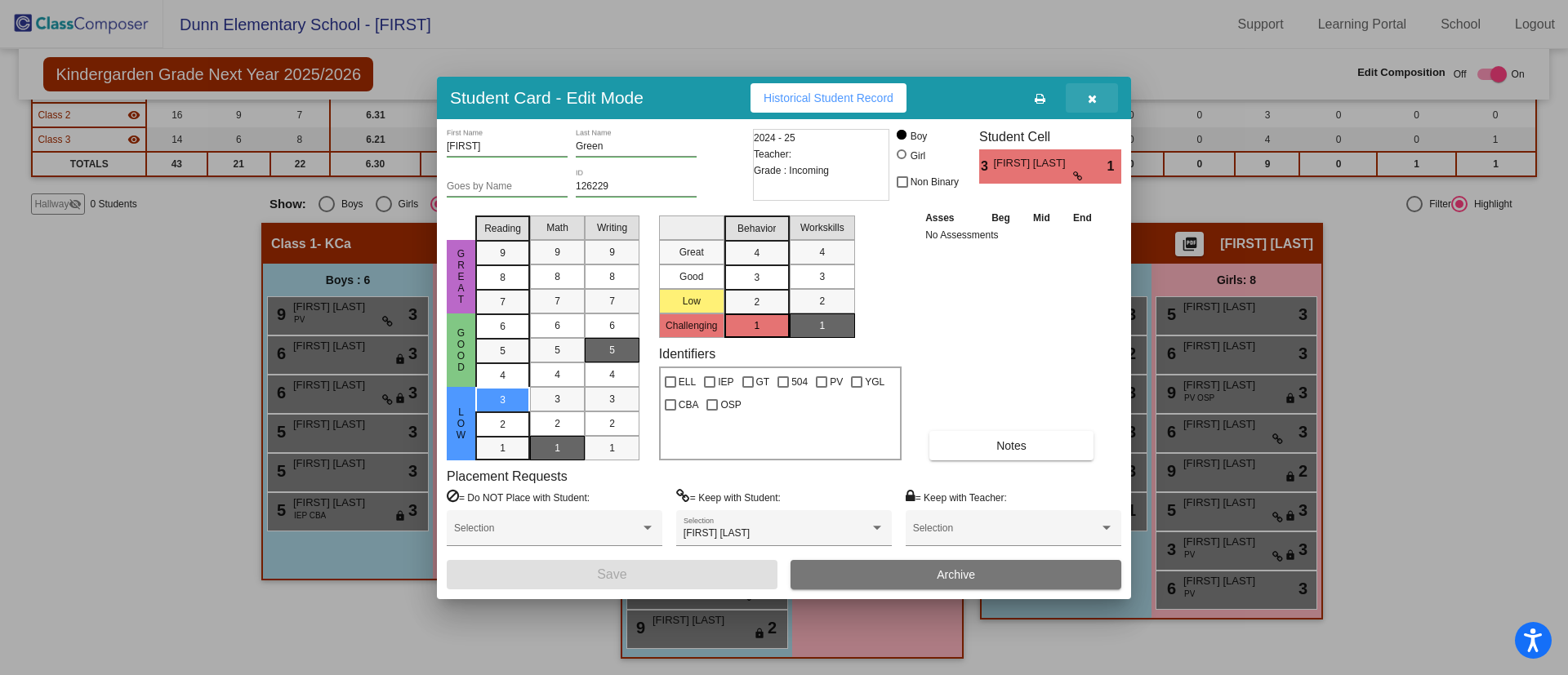 click at bounding box center [1092, 98] 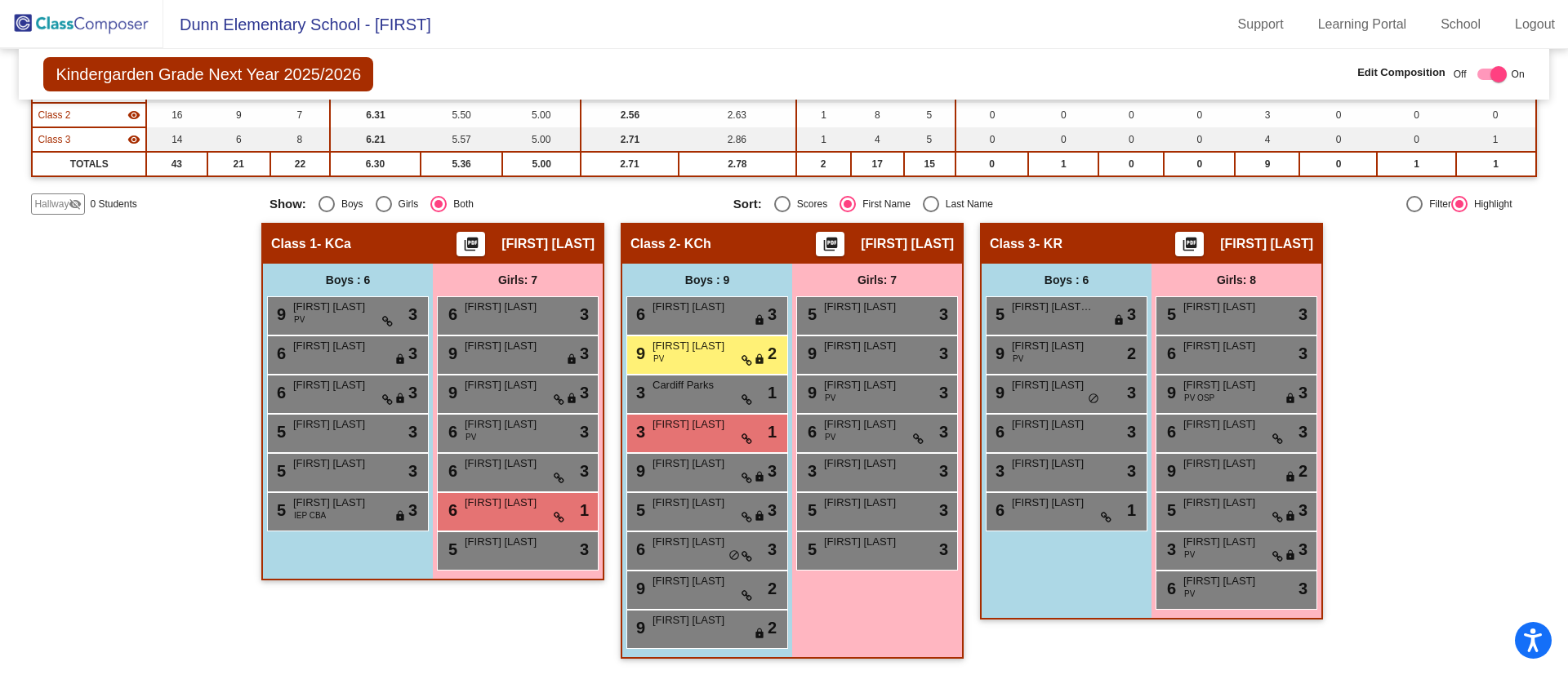 click on "Hallway   - Hallway Class  picture_as_pdf  Add Student  First Name Last Name Student Id  (Recommended)   Boy   Girl   Non Binary Add Close  Boys : 0    No Students   Girls: 0   No Students   Class 1   - KCa  picture_as_pdf Krista Campbell  Add Student  First Name Last Name Student Id  (Recommended)   Boy   Girl   Non Binary Add Close  Boys : 6  9 Charles Metzler PV lock do_not_disturb_alt 3 6 Eyas Darweesh lock do_not_disturb_alt 3 6 Leo Kupec lock do_not_disturb_alt 3 5 Muhammad Zohaib lock do_not_disturb_alt 3 5 Sammy Ramirez lock do_not_disturb_alt 3 5 Theodore Cruz IEP CBA lock do_not_disturb_alt 3 Girls: 7 6 Amen Yazachew Genet lock do_not_disturb_alt 3 9 Cora Koning lock do_not_disturb_alt 3 9 Elliott Kupec lock do_not_disturb_alt 3 6 Evelyn Honiotes PV lock do_not_disturb_alt 3 6 Jane Chatterley lock do_not_disturb_alt 3 6 Maren Ash lock do_not_disturb_alt 1 5 Runa Hummer lock do_not_disturb_alt 3 Class 2   - KCh  picture_as_pdf Felicia Christensen  Add Student  First Name Last Name Student Id  6" 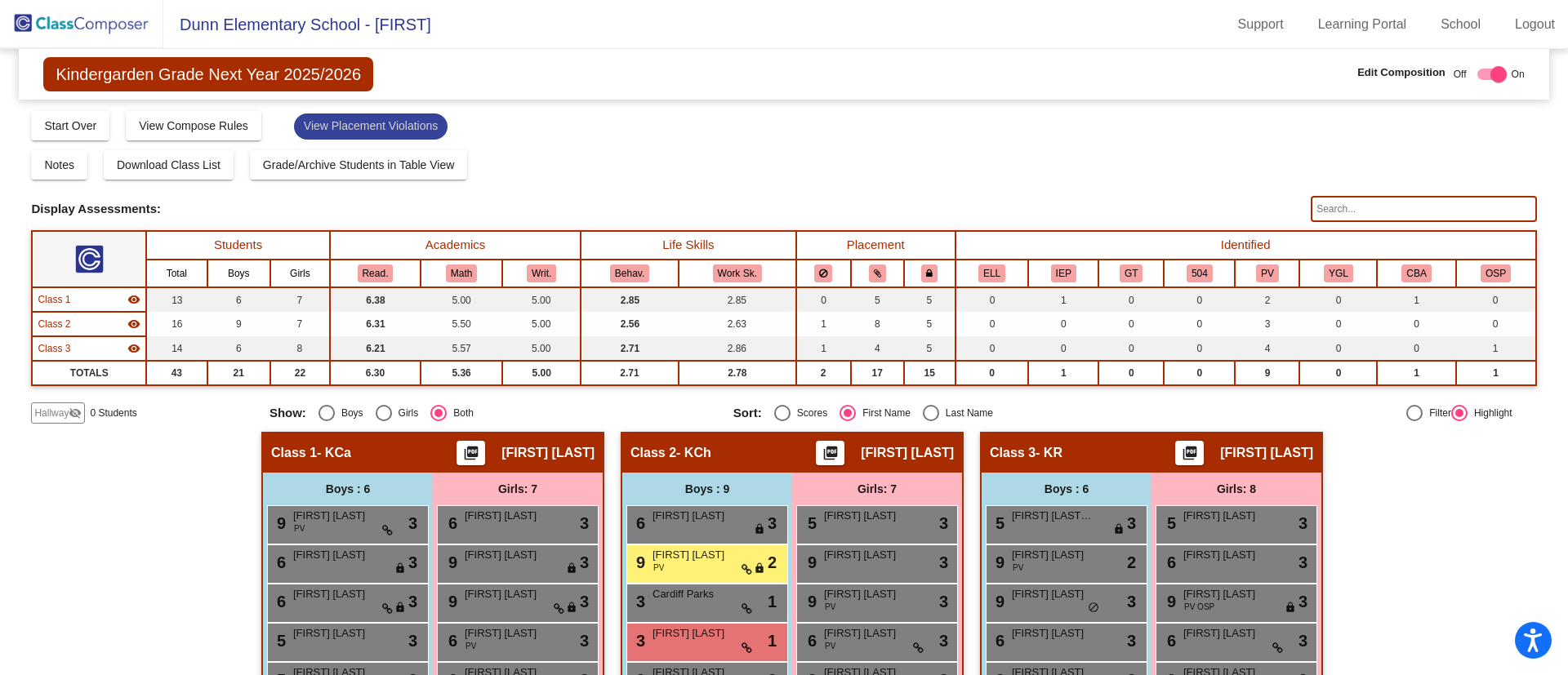 click on "View Placement Violations" 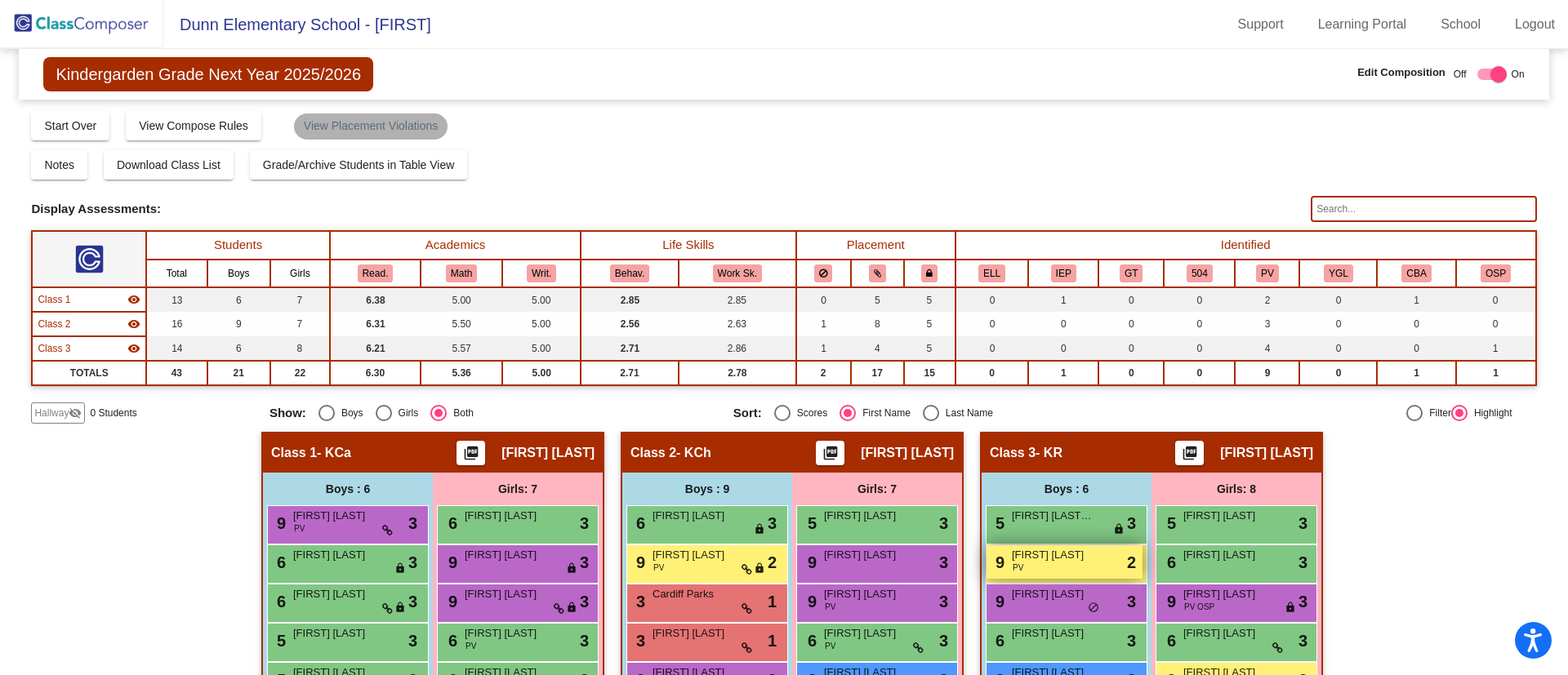 scroll, scrollTop: 209, scrollLeft: 0, axis: vertical 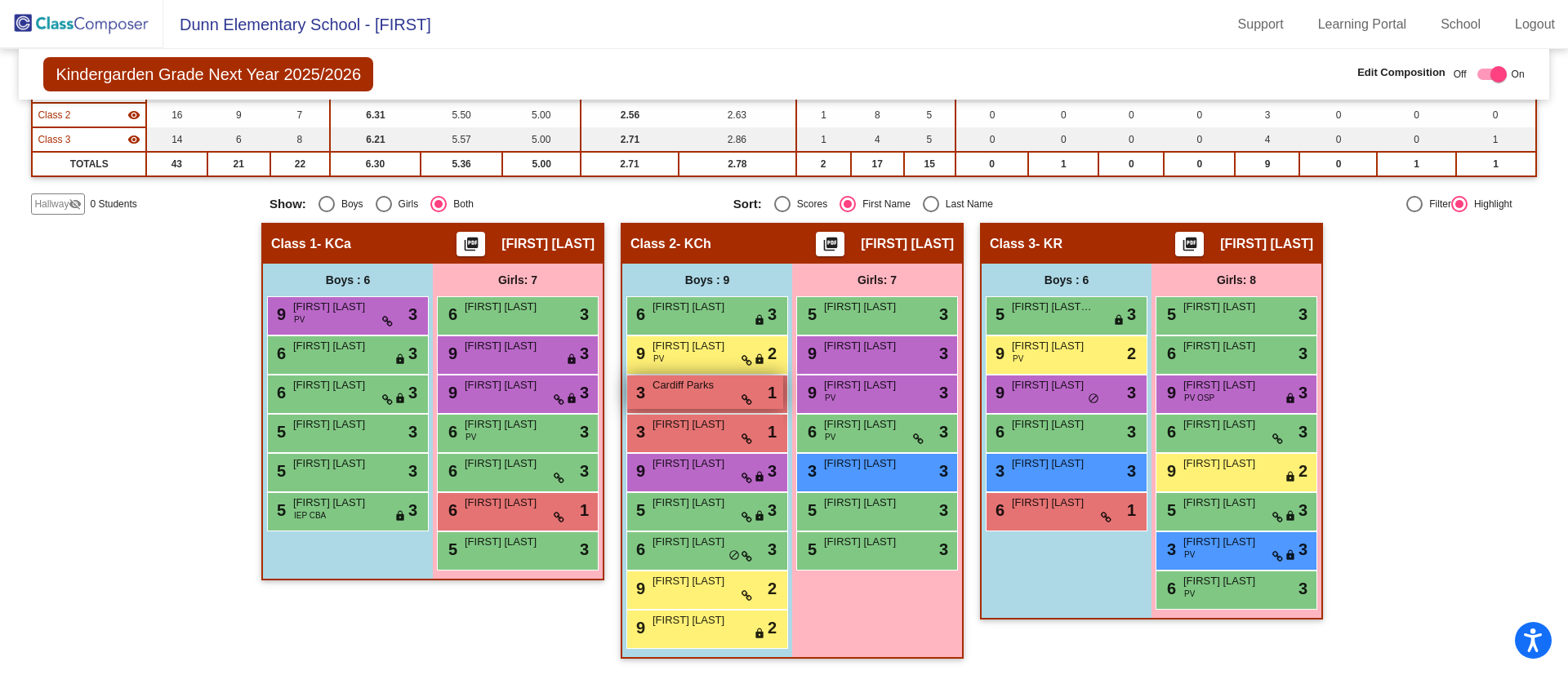 click on "Cardiff Parks" at bounding box center [693, 385] 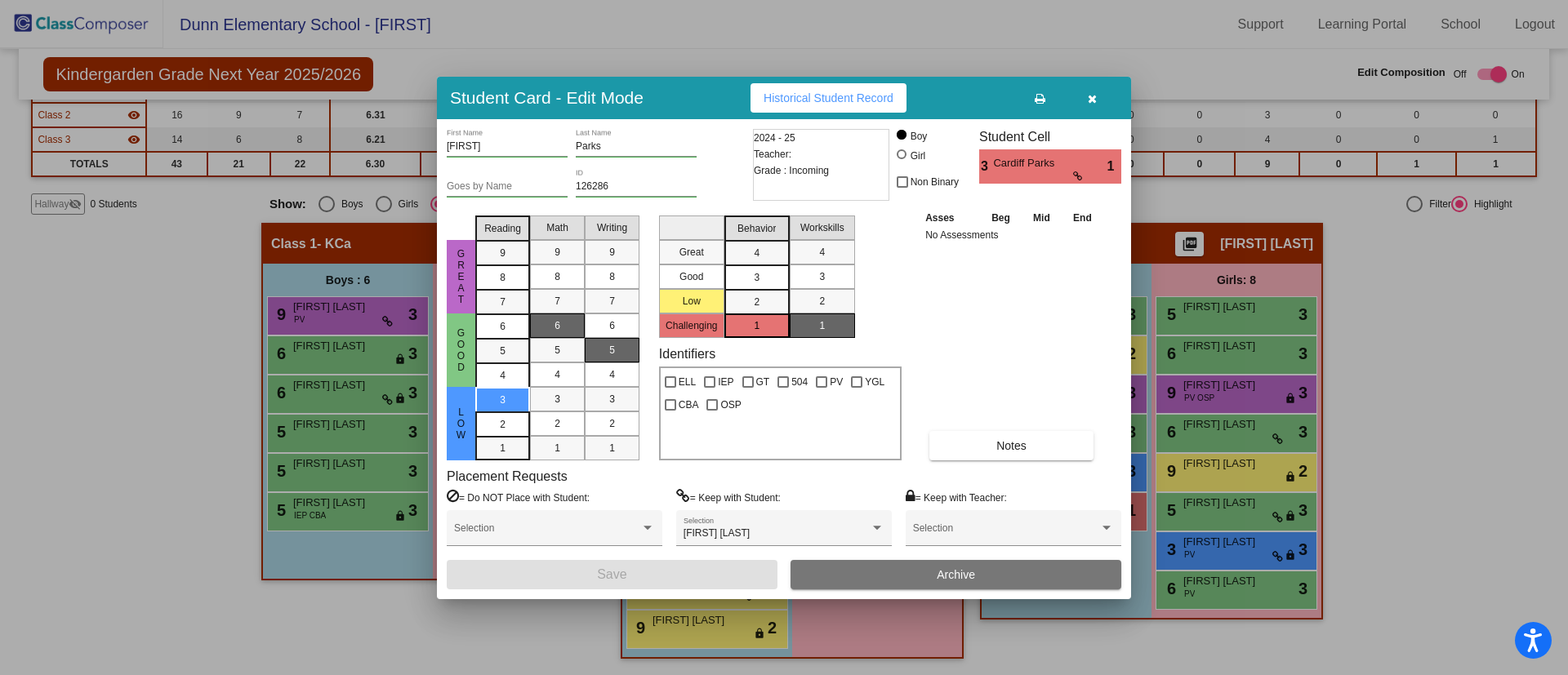 click at bounding box center (1092, 98) 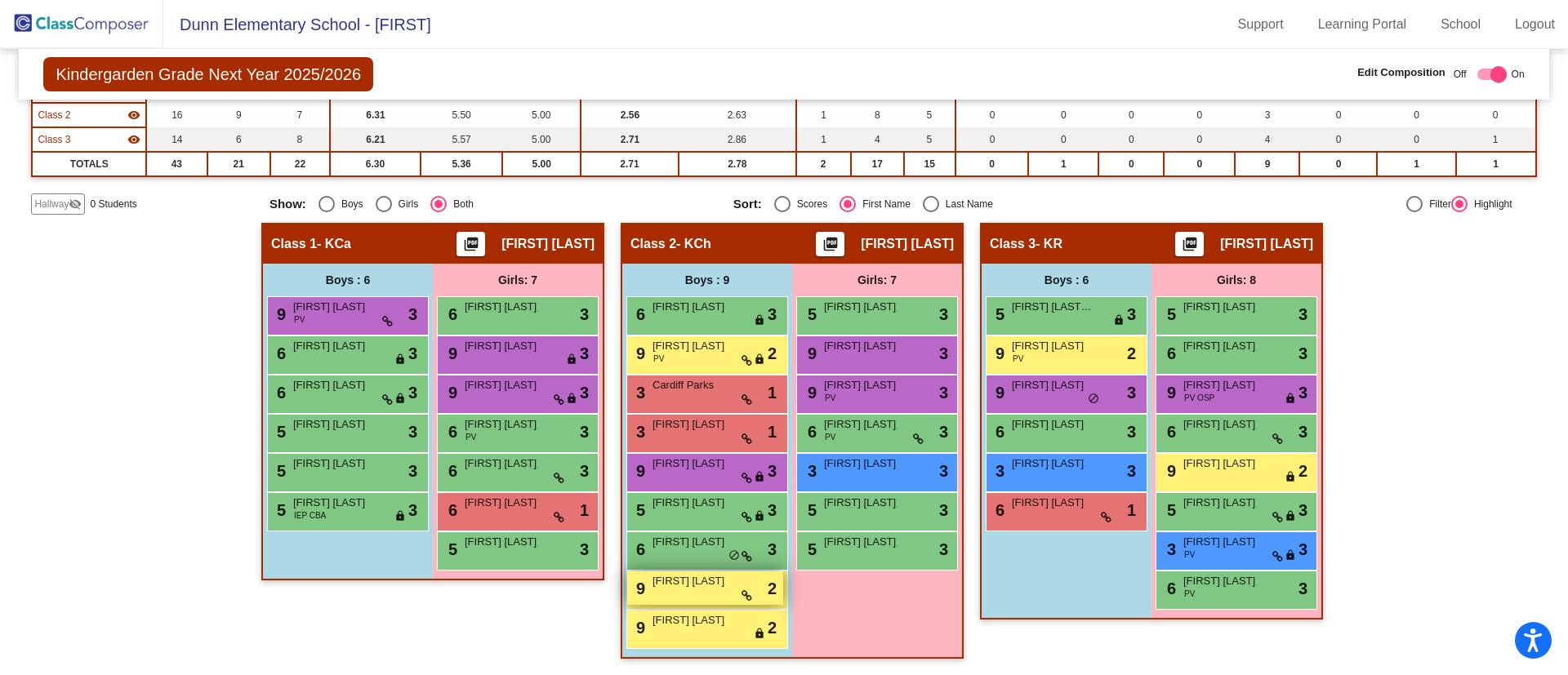 click on "9 Porter Shonkwiler lock do_not_disturb_alt 2" at bounding box center [705, 588] 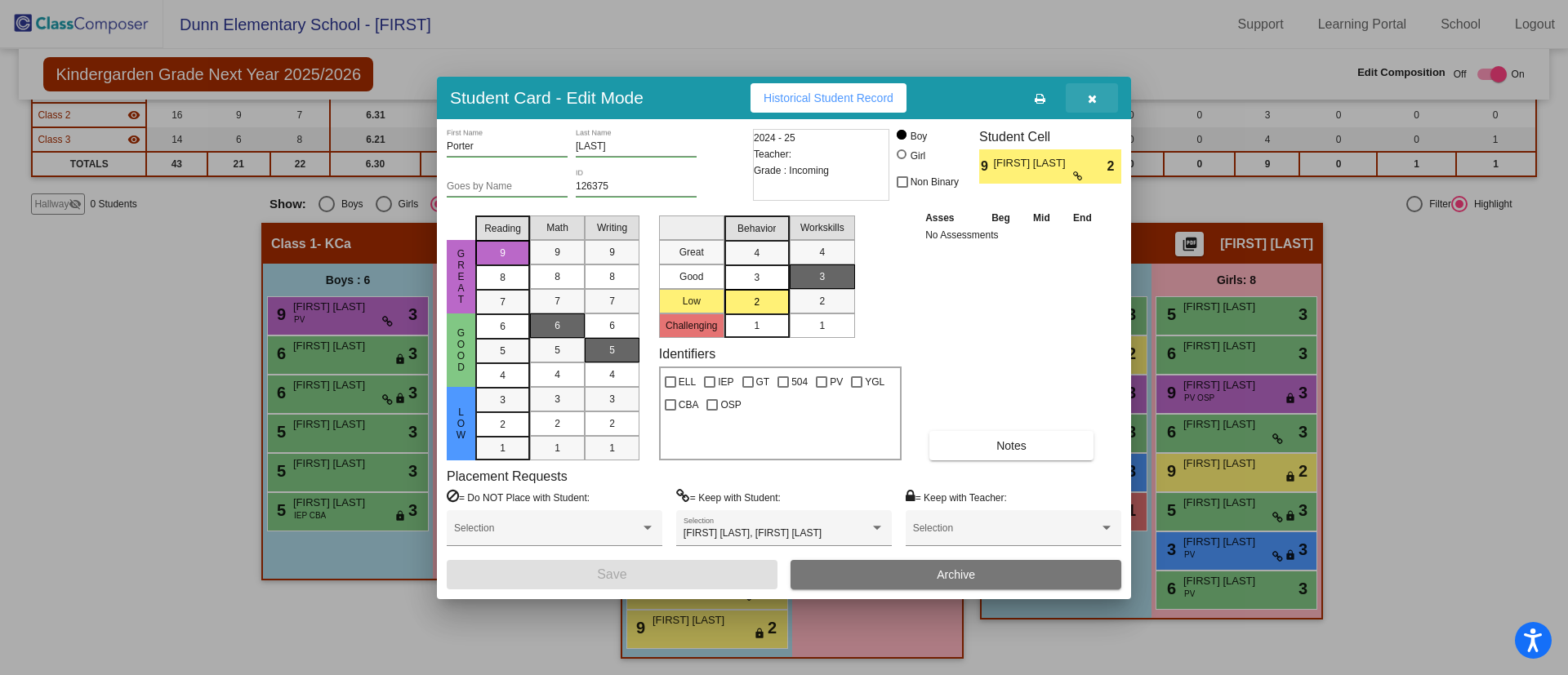 click at bounding box center [1092, 98] 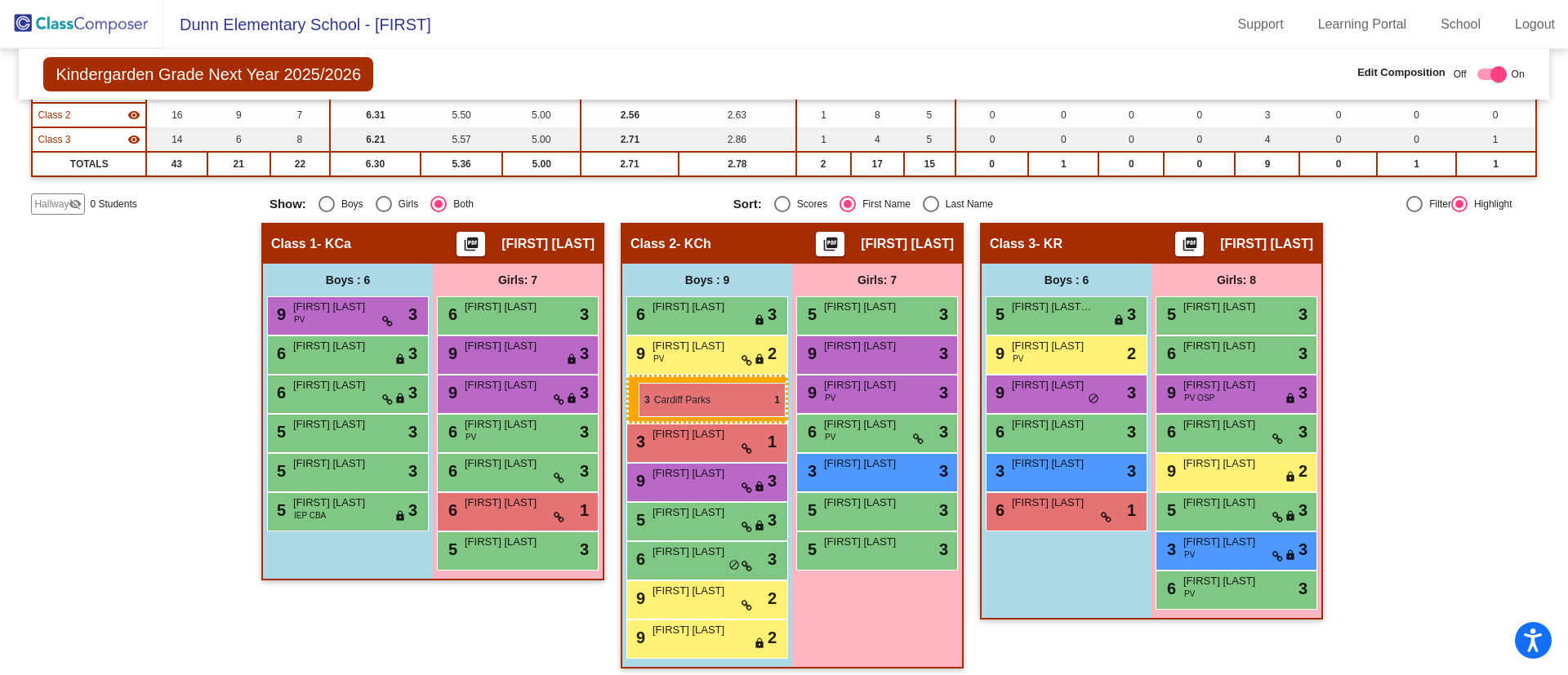 drag, startPoint x: 704, startPoint y: 393, endPoint x: 639, endPoint y: 383, distance: 65.765 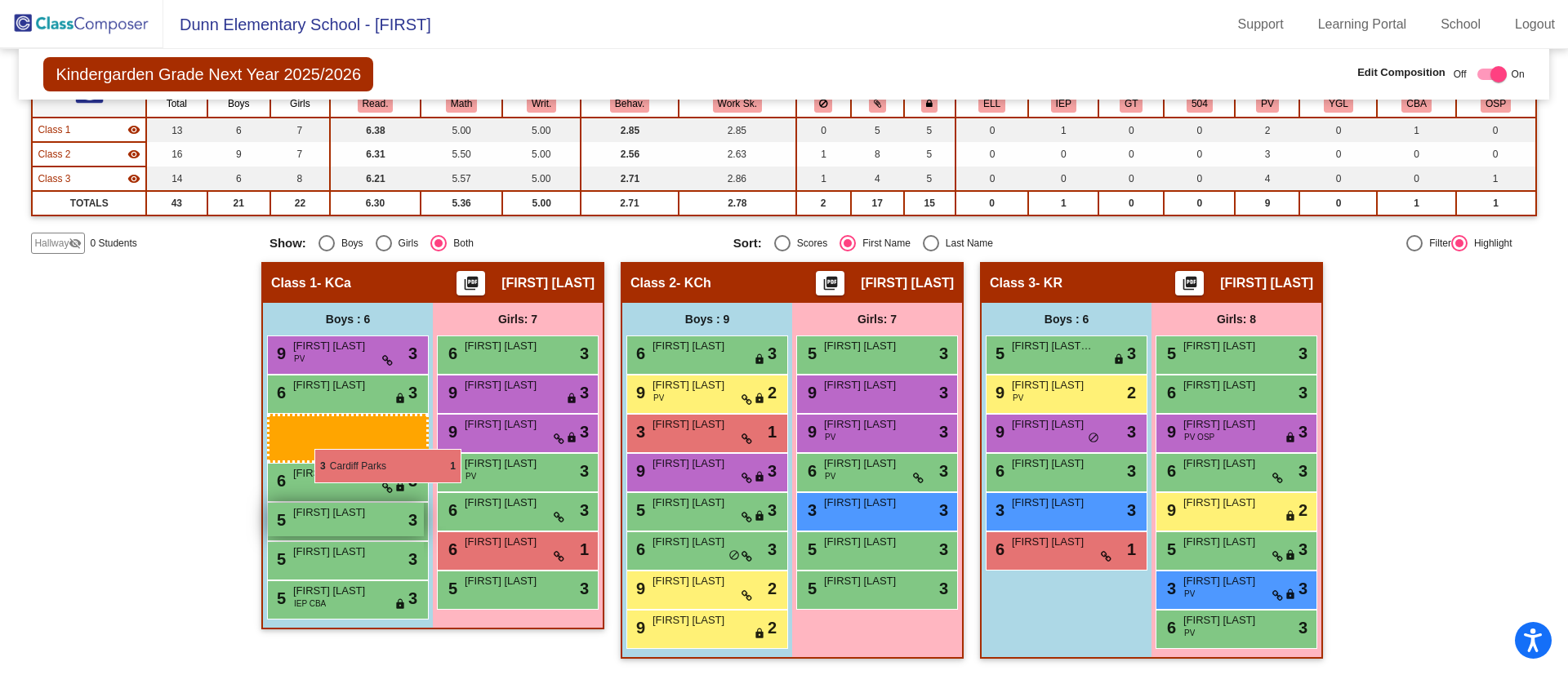 drag, startPoint x: 711, startPoint y: 395, endPoint x: 385, endPoint y: 434, distance: 328.32453 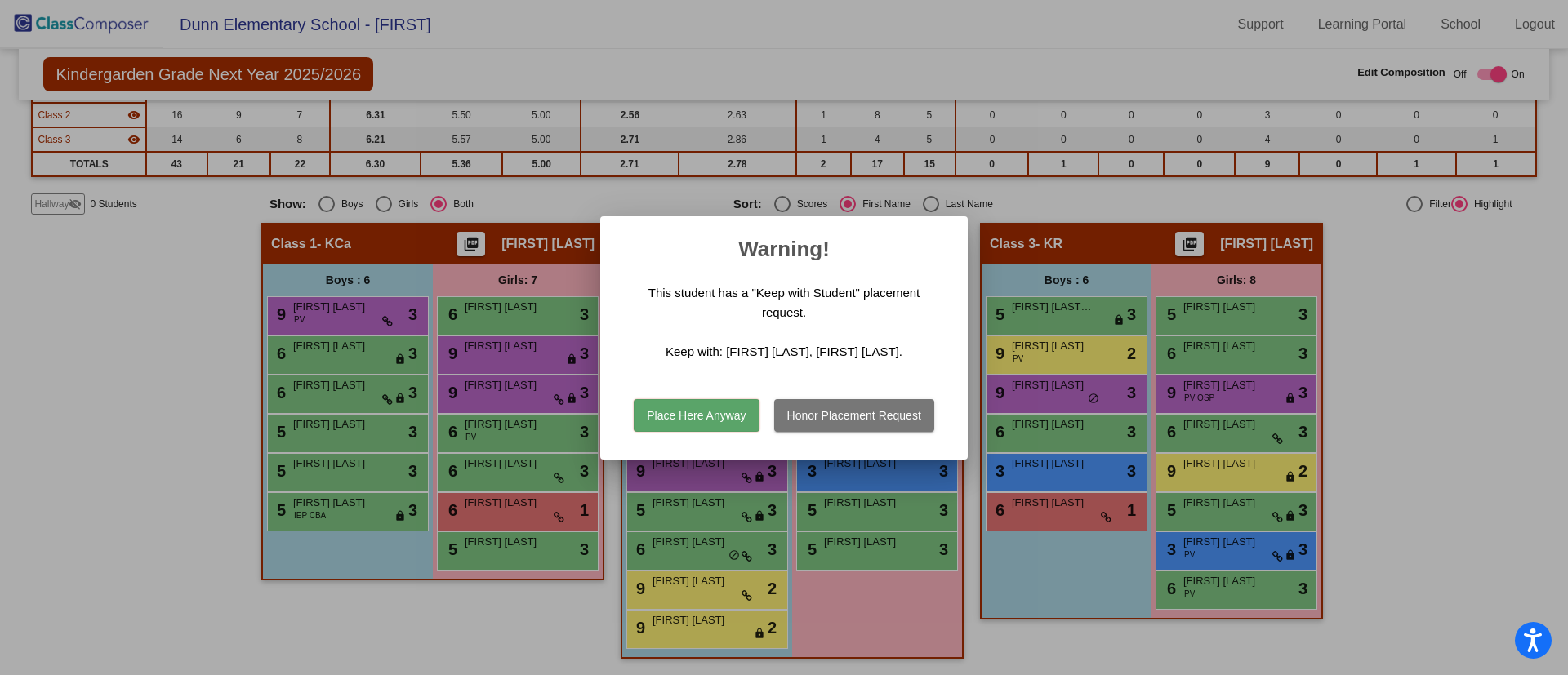 click on "Place Here Anyway" at bounding box center [696, 415] 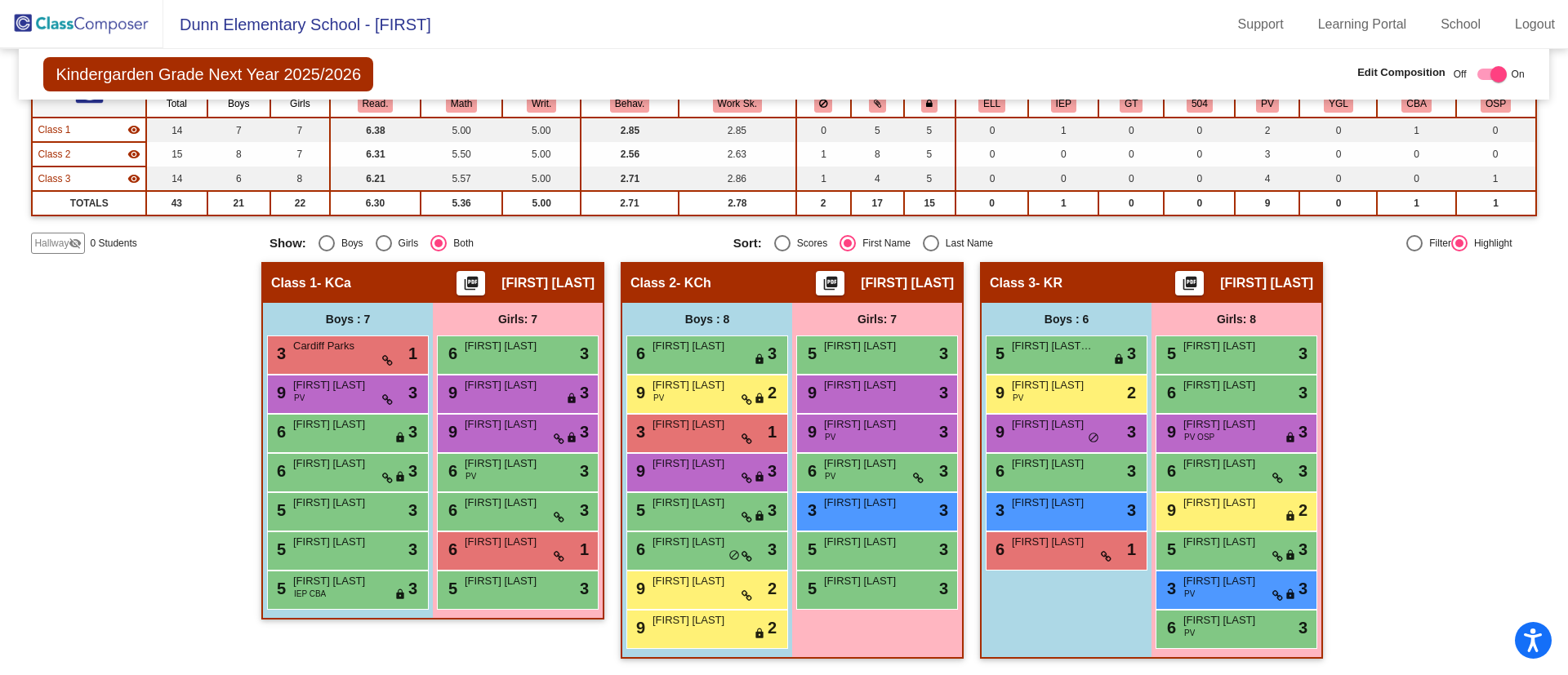 scroll, scrollTop: 170, scrollLeft: 0, axis: vertical 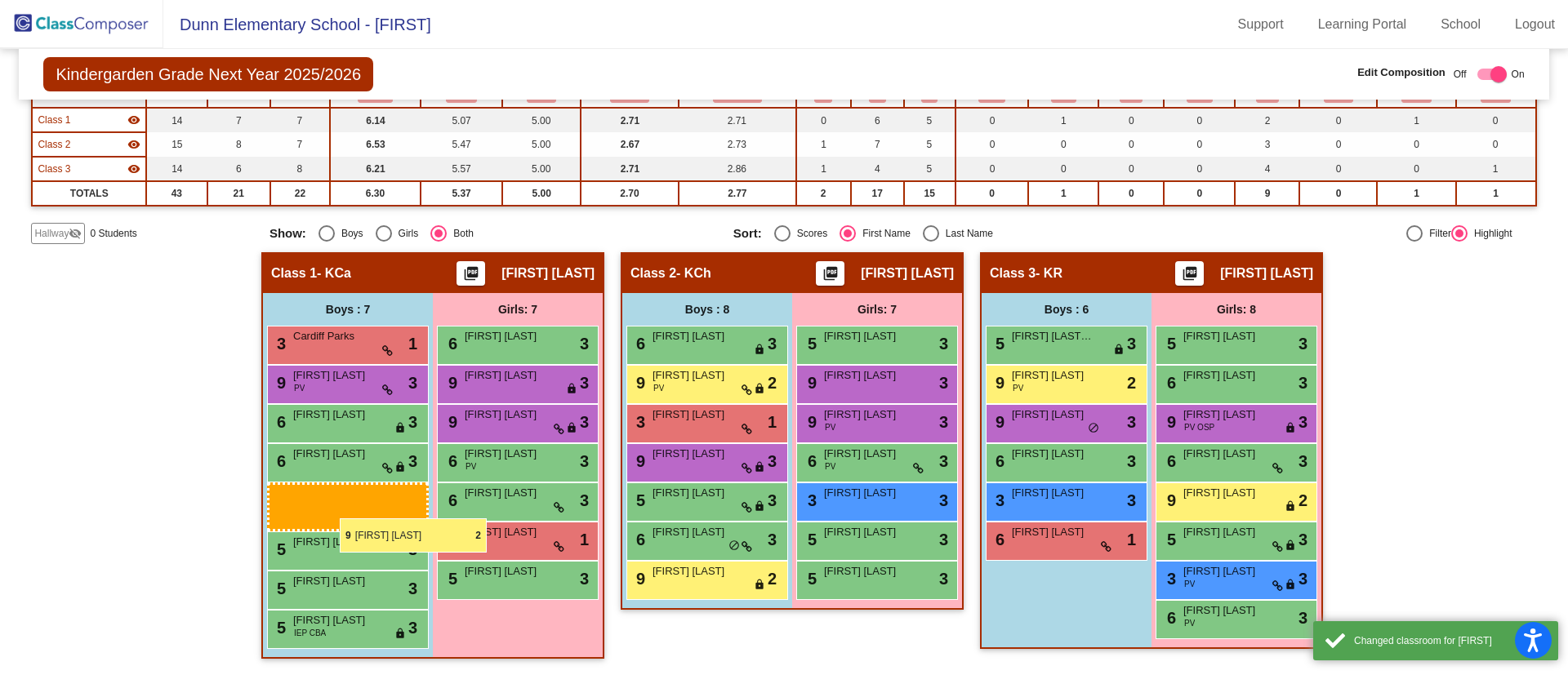 drag, startPoint x: 694, startPoint y: 597, endPoint x: 340, endPoint y: 518, distance: 362.70787 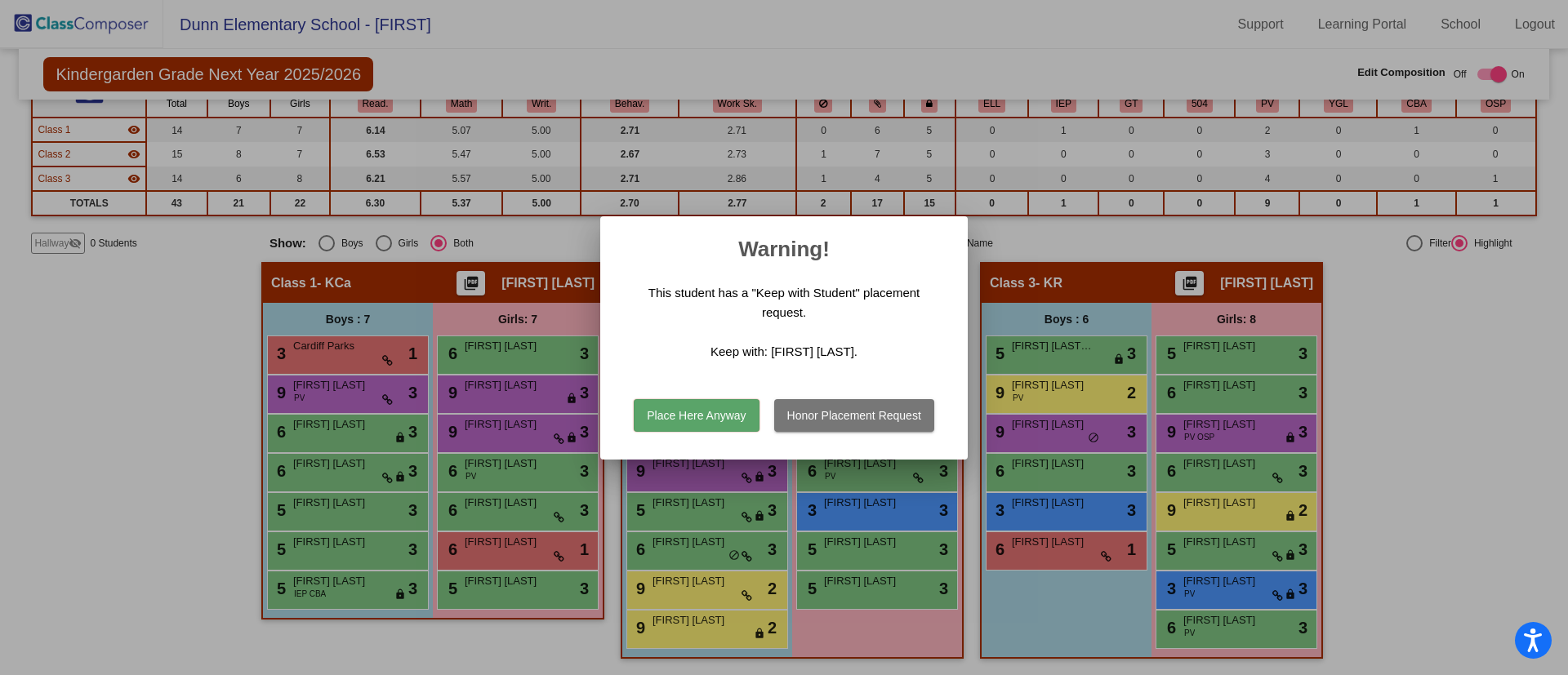 click on "Place Here Anyway" at bounding box center [696, 415] 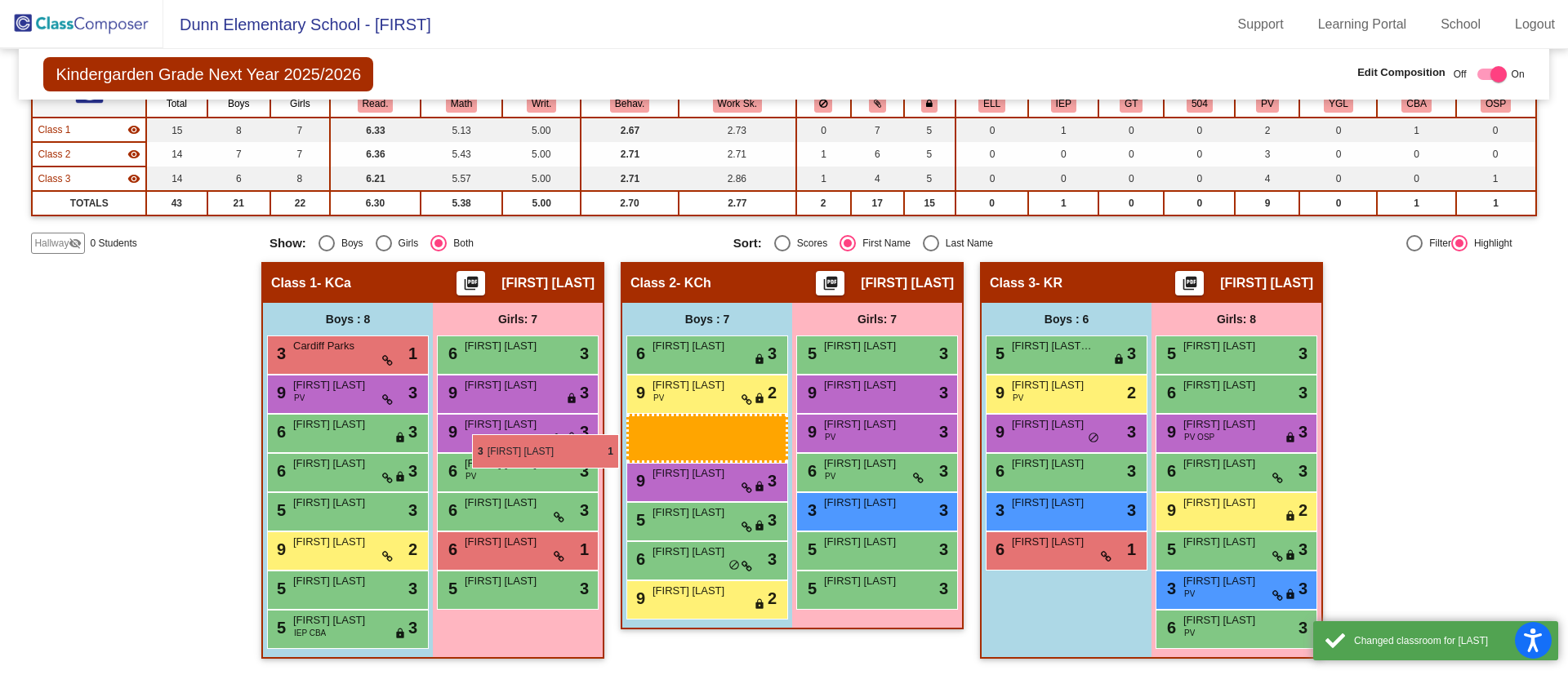 scroll, scrollTop: 209, scrollLeft: 0, axis: vertical 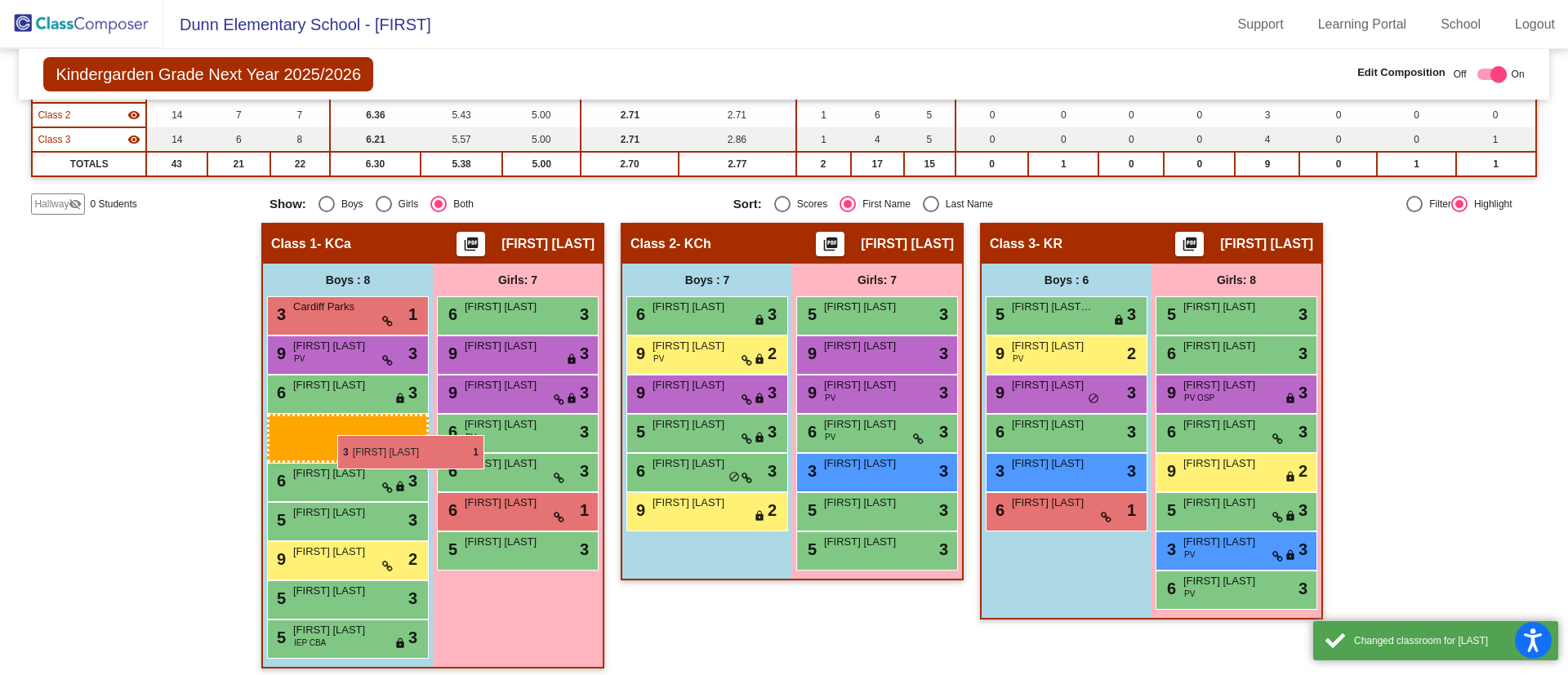 drag, startPoint x: 729, startPoint y: 430, endPoint x: 333, endPoint y: 435, distance: 396.0316 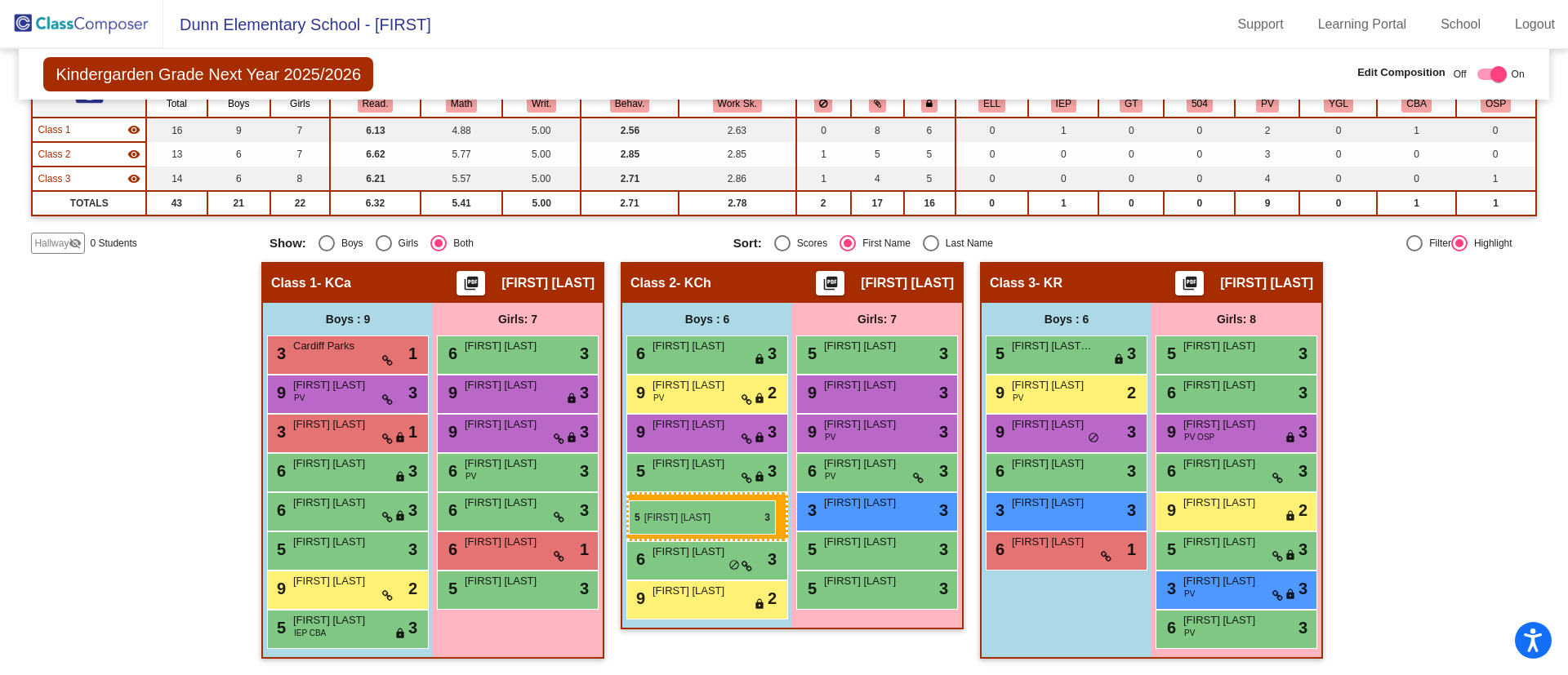 scroll, scrollTop: 170, scrollLeft: 0, axis: vertical 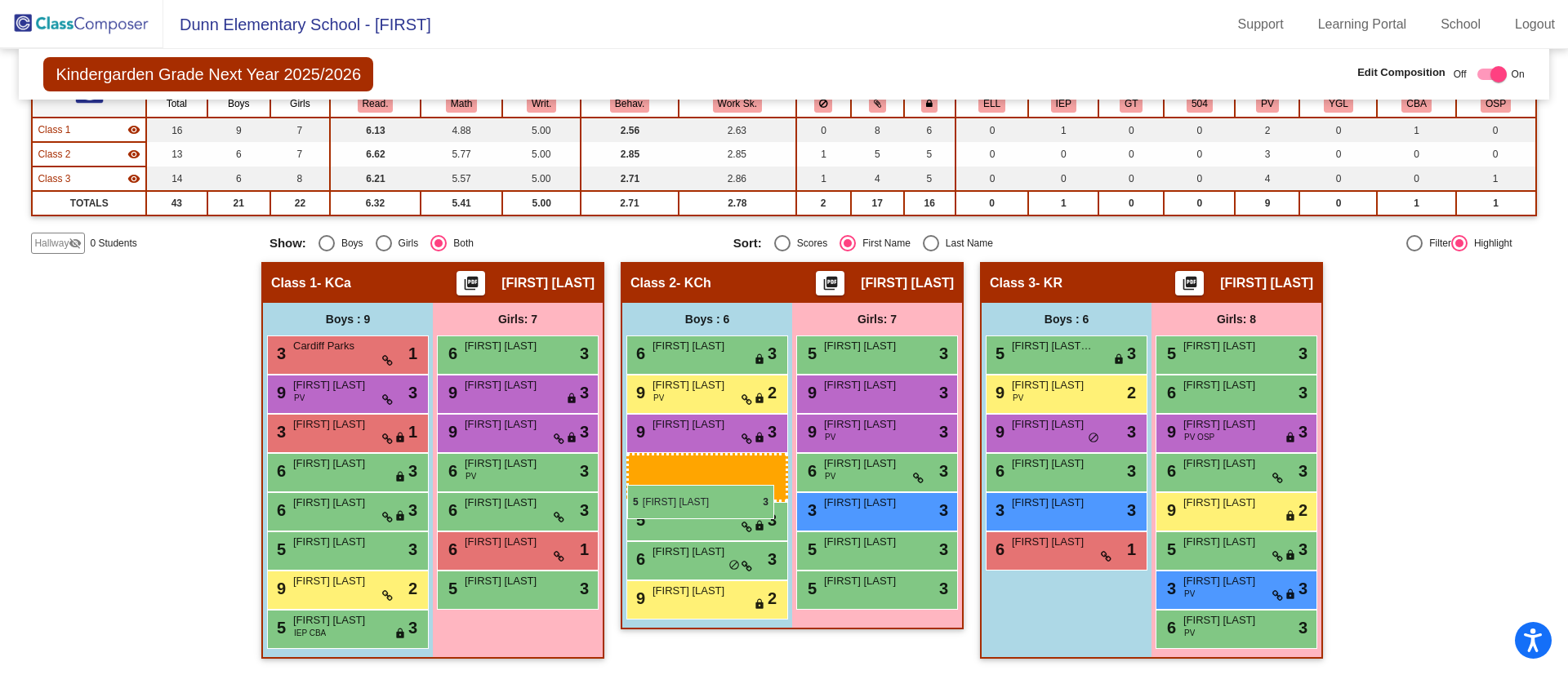 drag, startPoint x: 340, startPoint y: 593, endPoint x: 627, endPoint y: 485, distance: 306.64801 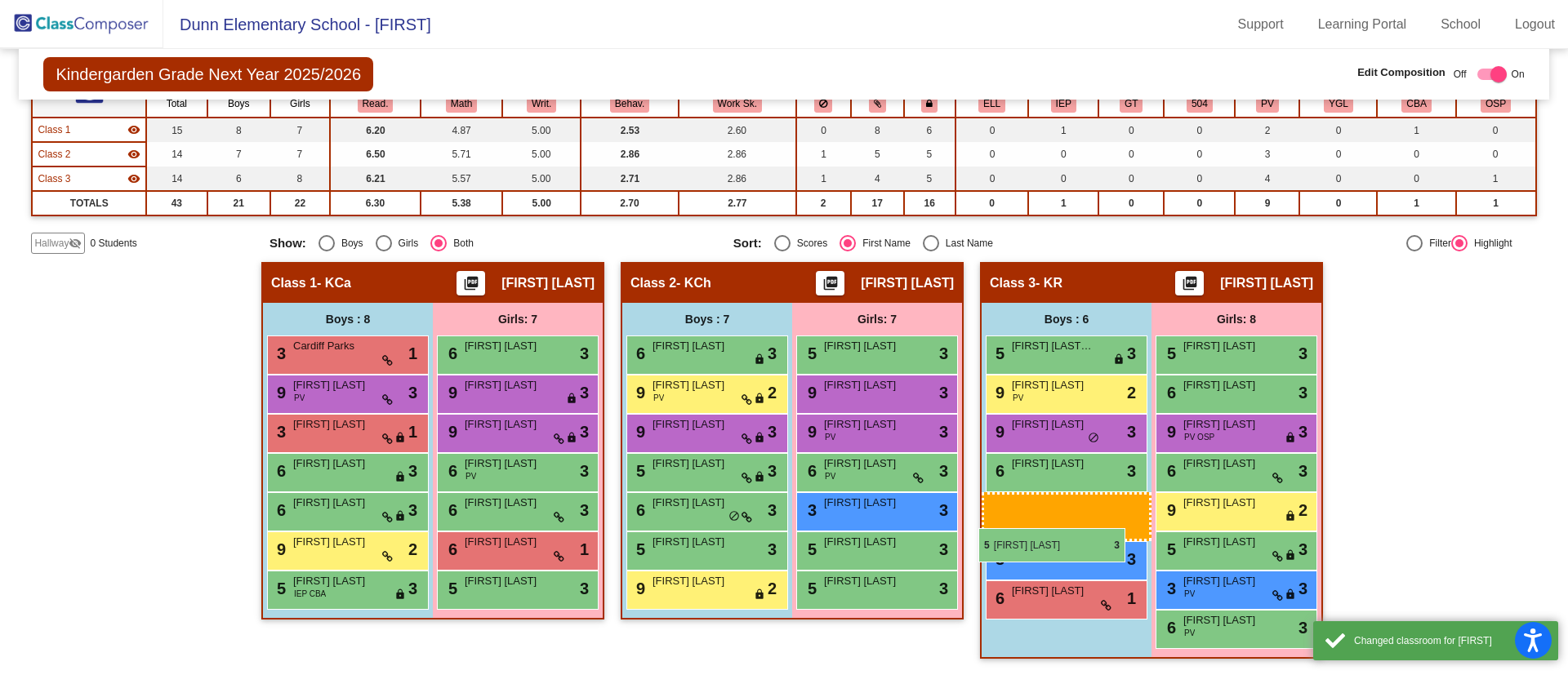 scroll, scrollTop: 170, scrollLeft: 0, axis: vertical 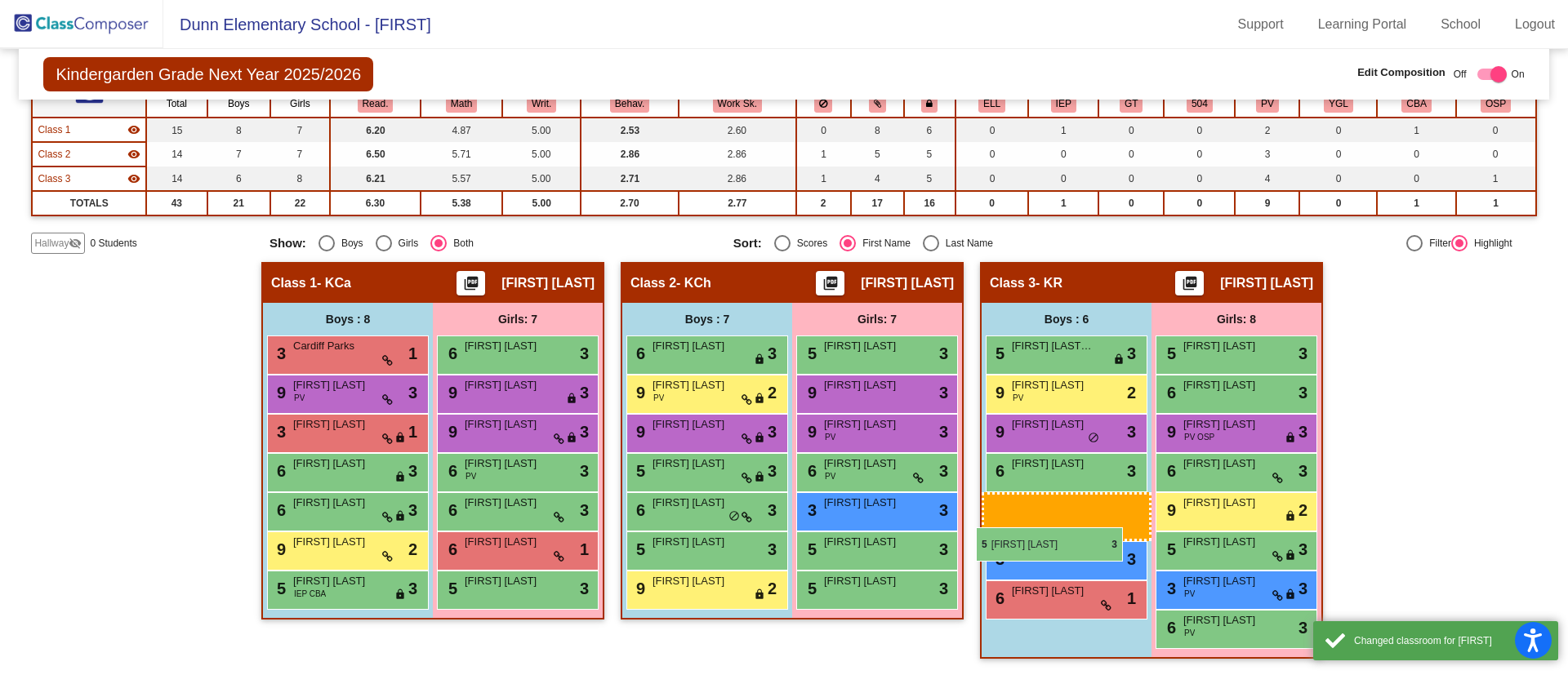 drag, startPoint x: 314, startPoint y: 552, endPoint x: 976, endPoint y: 527, distance: 662.4719 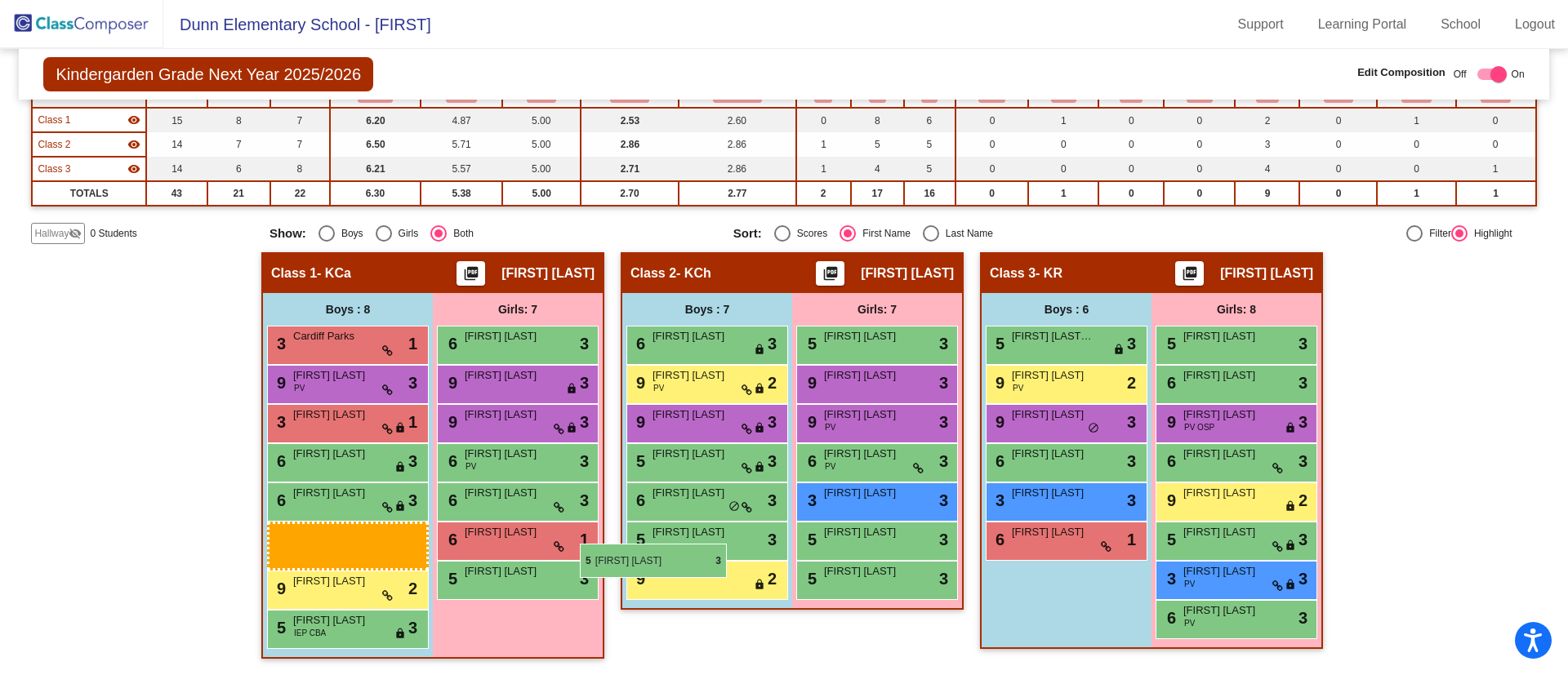 scroll, scrollTop: 170, scrollLeft: 0, axis: vertical 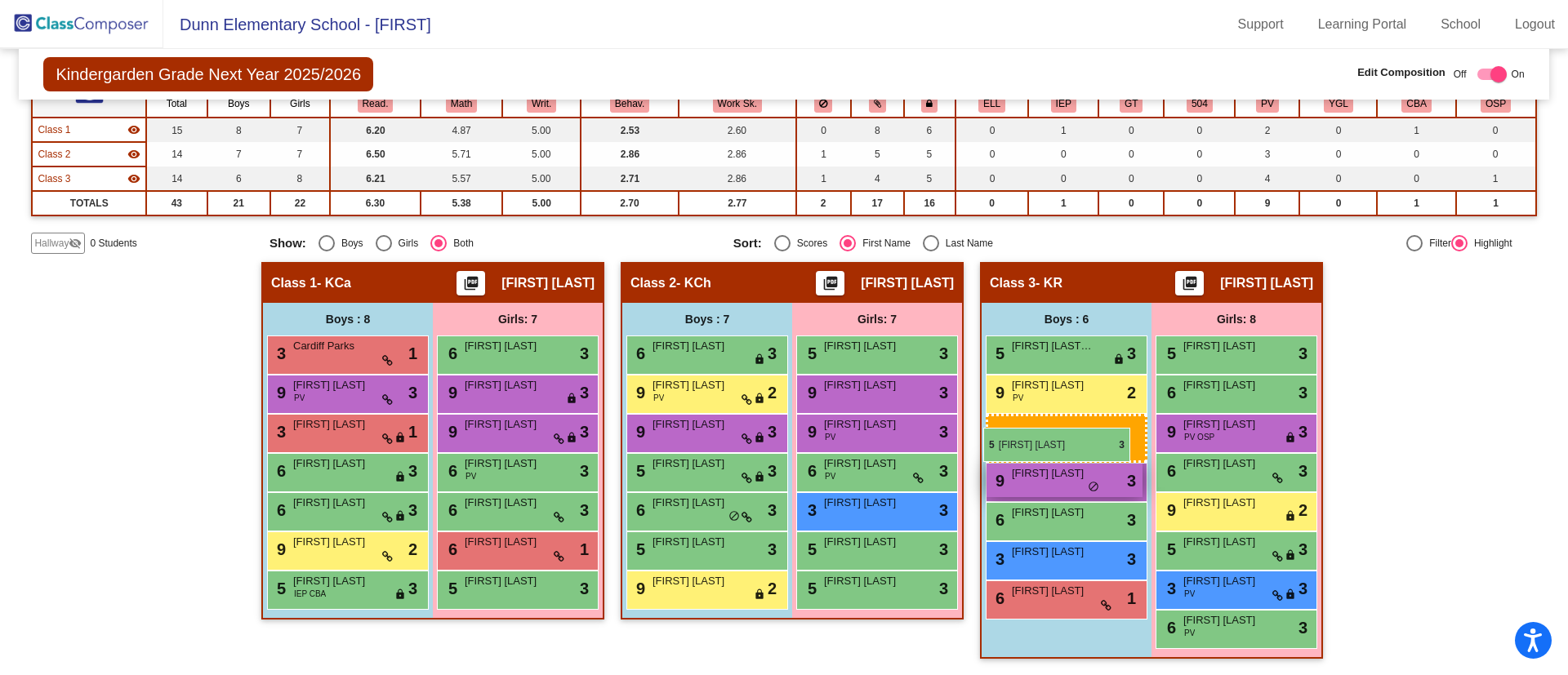 drag, startPoint x: 317, startPoint y: 550, endPoint x: 985, endPoint y: 425, distance: 679.59473 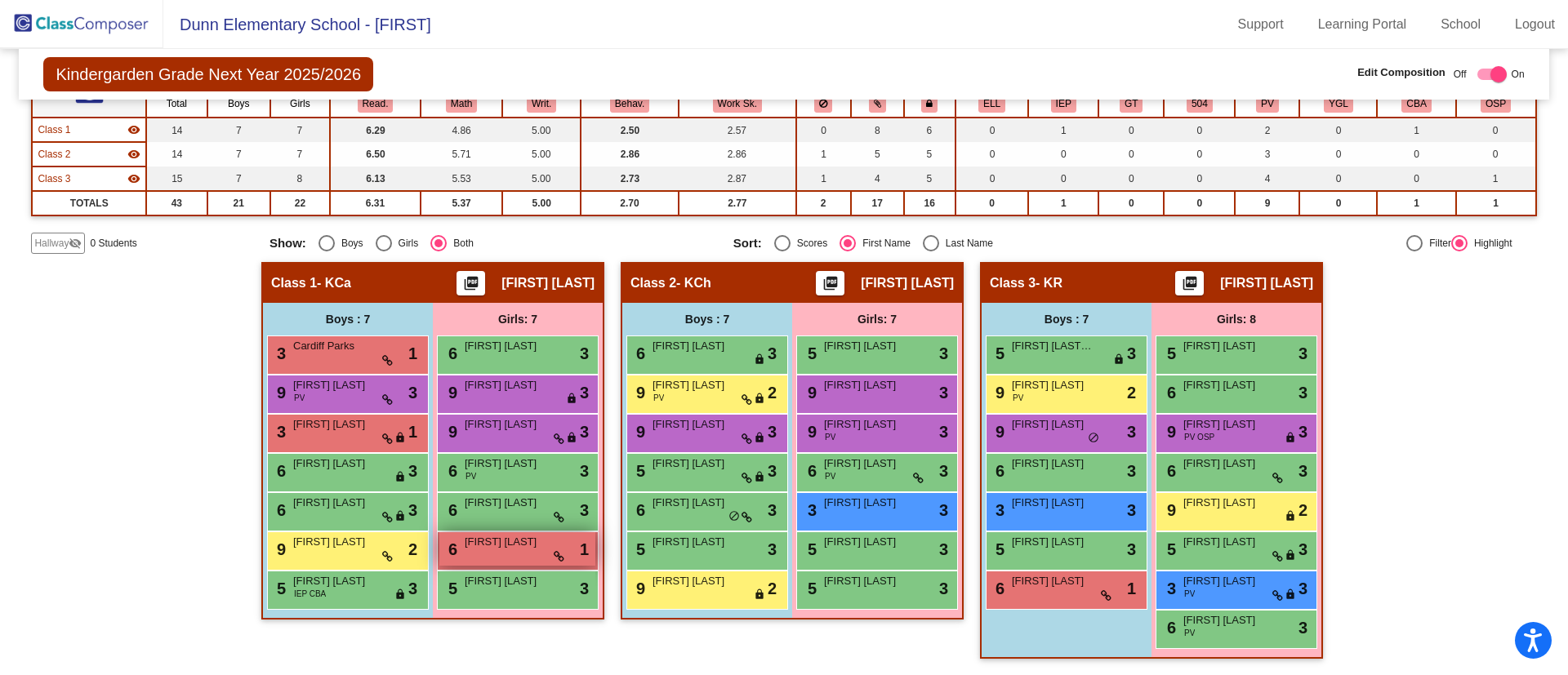 click on "6 [FIRST] [LAST] lock do_not_disturb_alt 1" at bounding box center [517, 548] 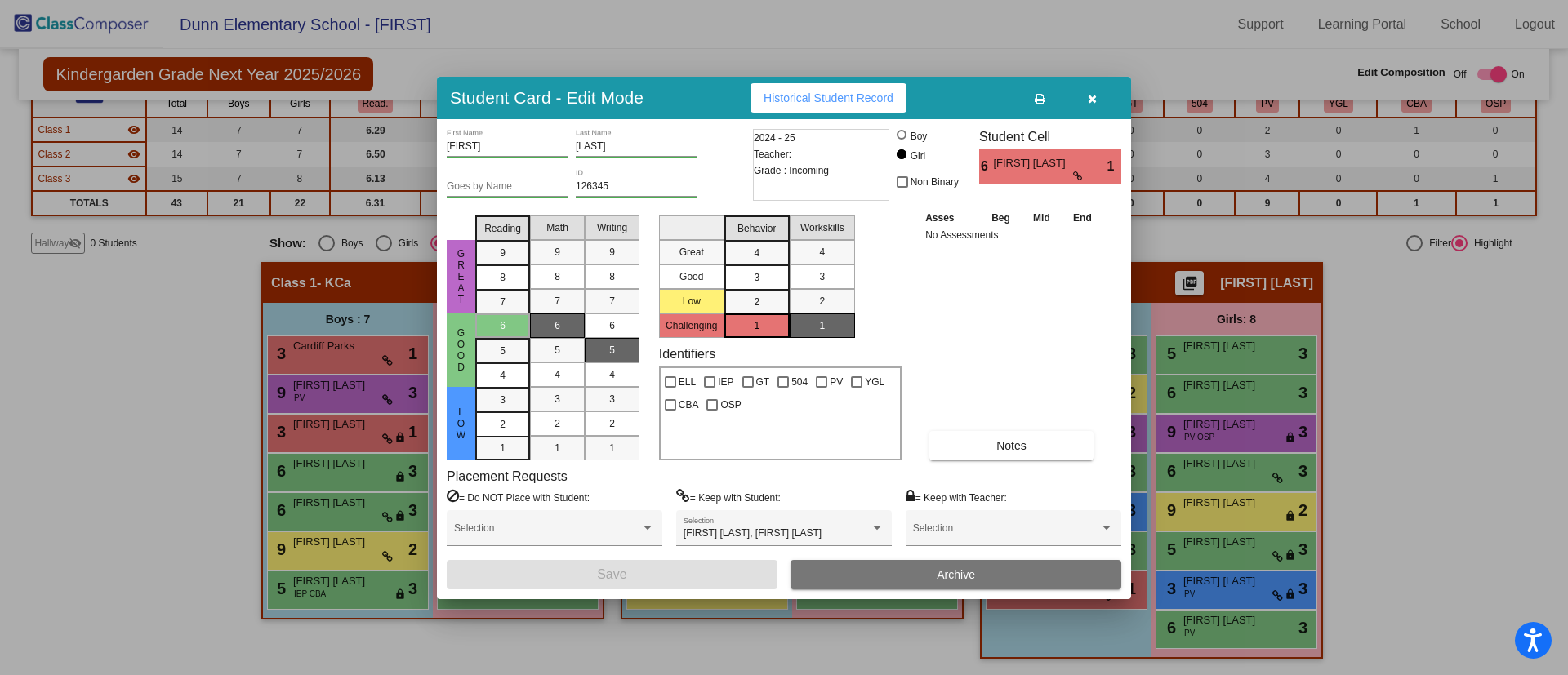 click at bounding box center (1092, 99) 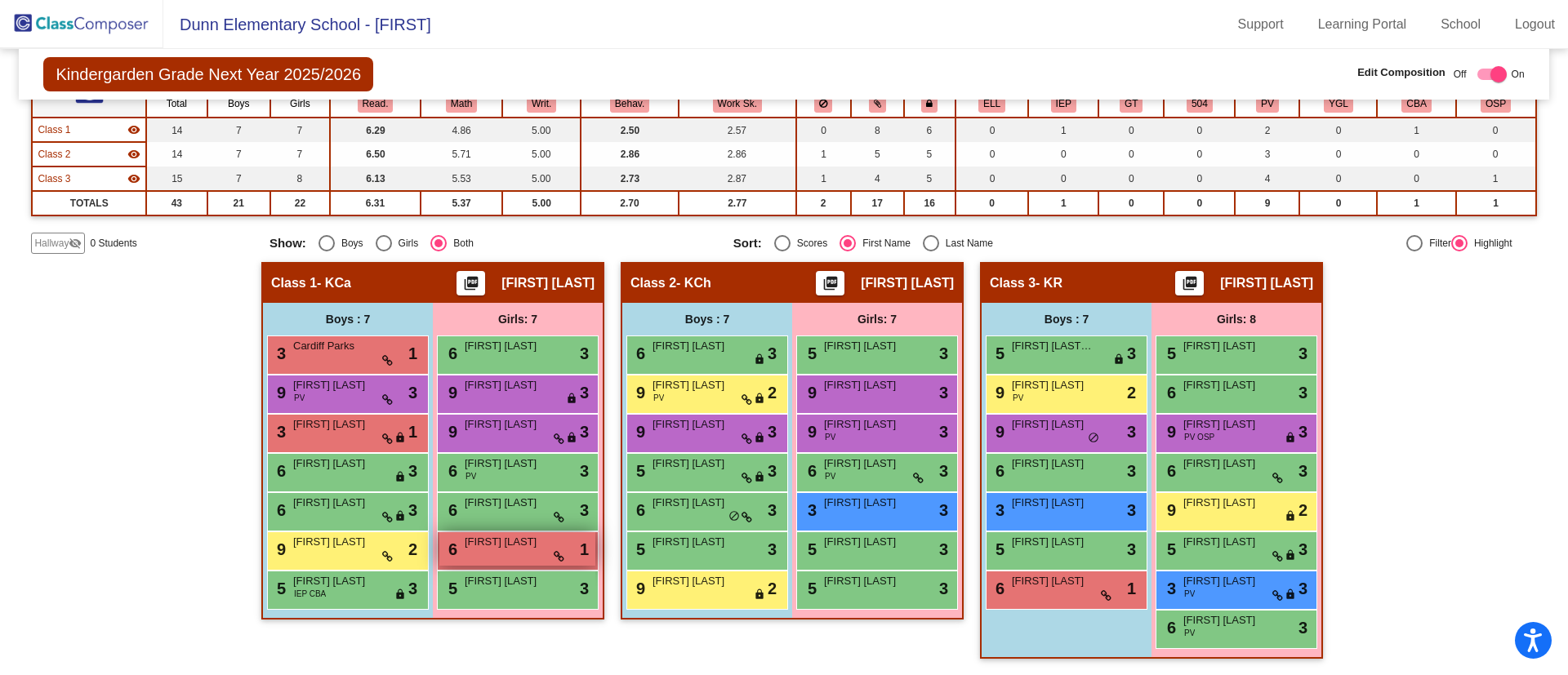 click on "[FIRST] [LAST]" at bounding box center (506, 542) 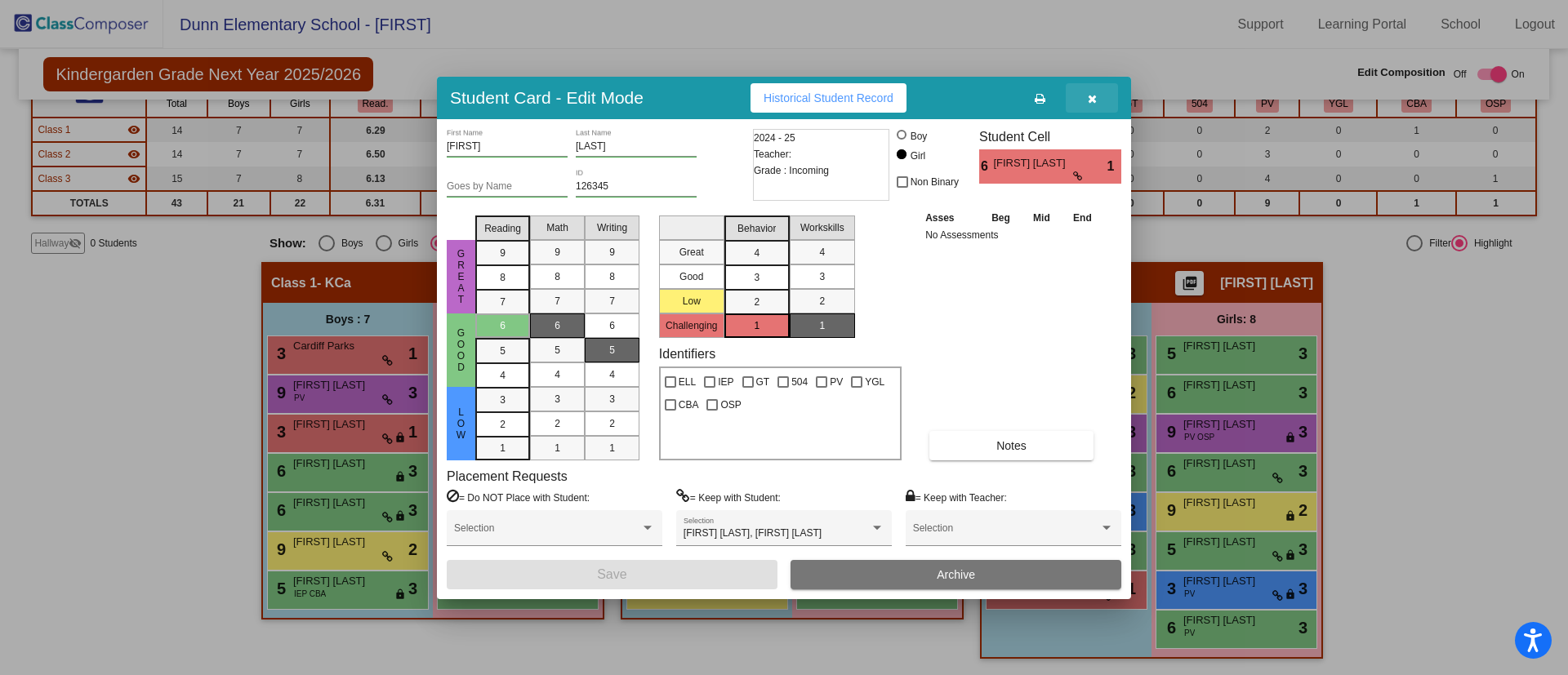 click at bounding box center [1092, 98] 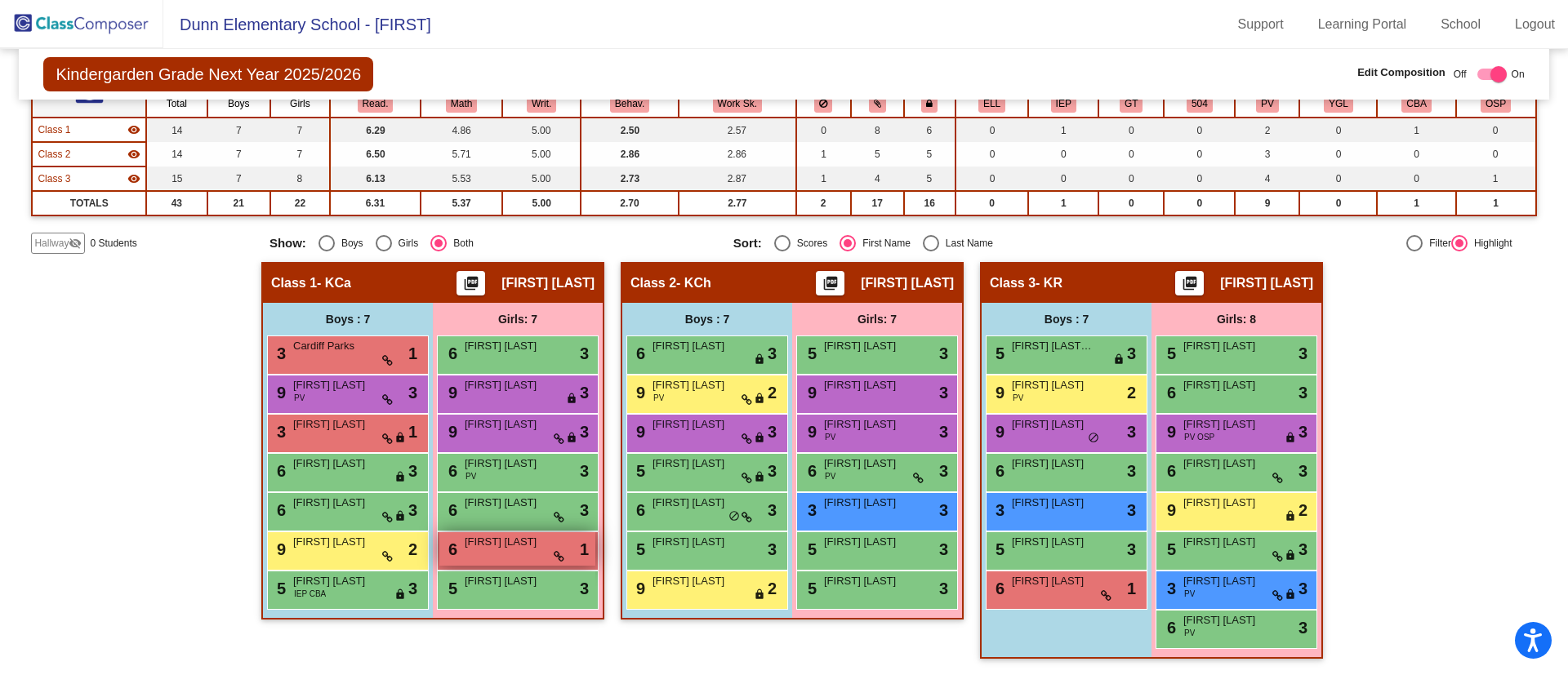 click on "6 [FIRST] [LAST] lock do_not_disturb_alt 1" at bounding box center (517, 548) 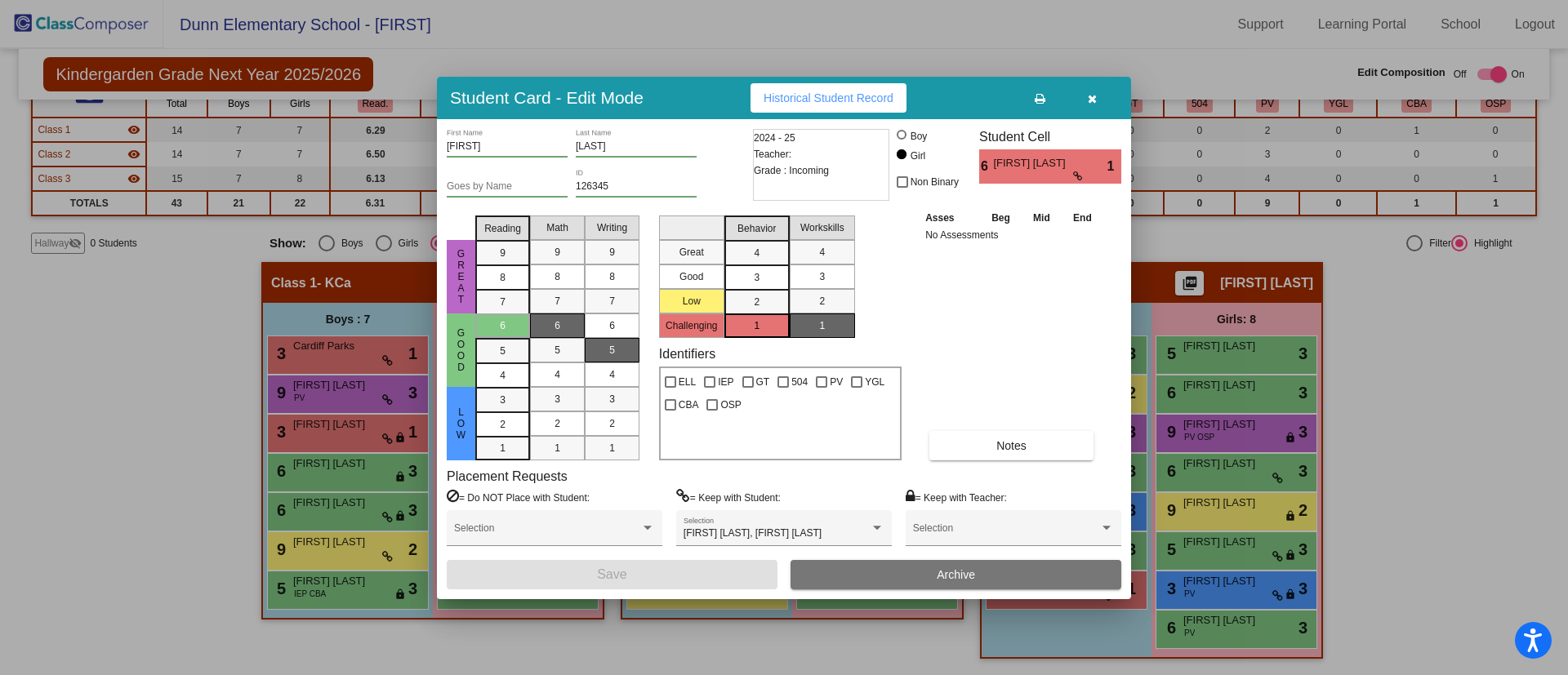 click at bounding box center [1092, 99] 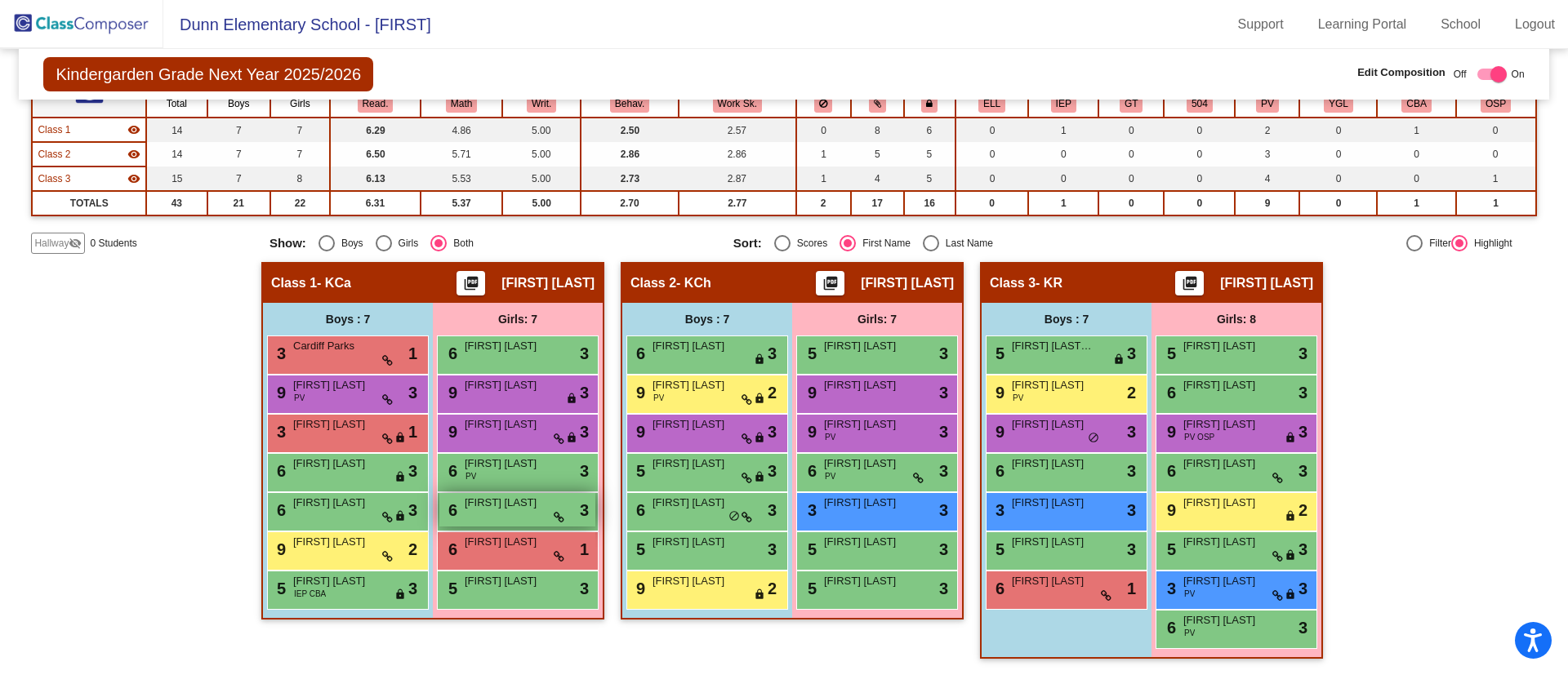 click on "6 [LAST] lock do_not_disturb_alt 3" at bounding box center [517, 509] 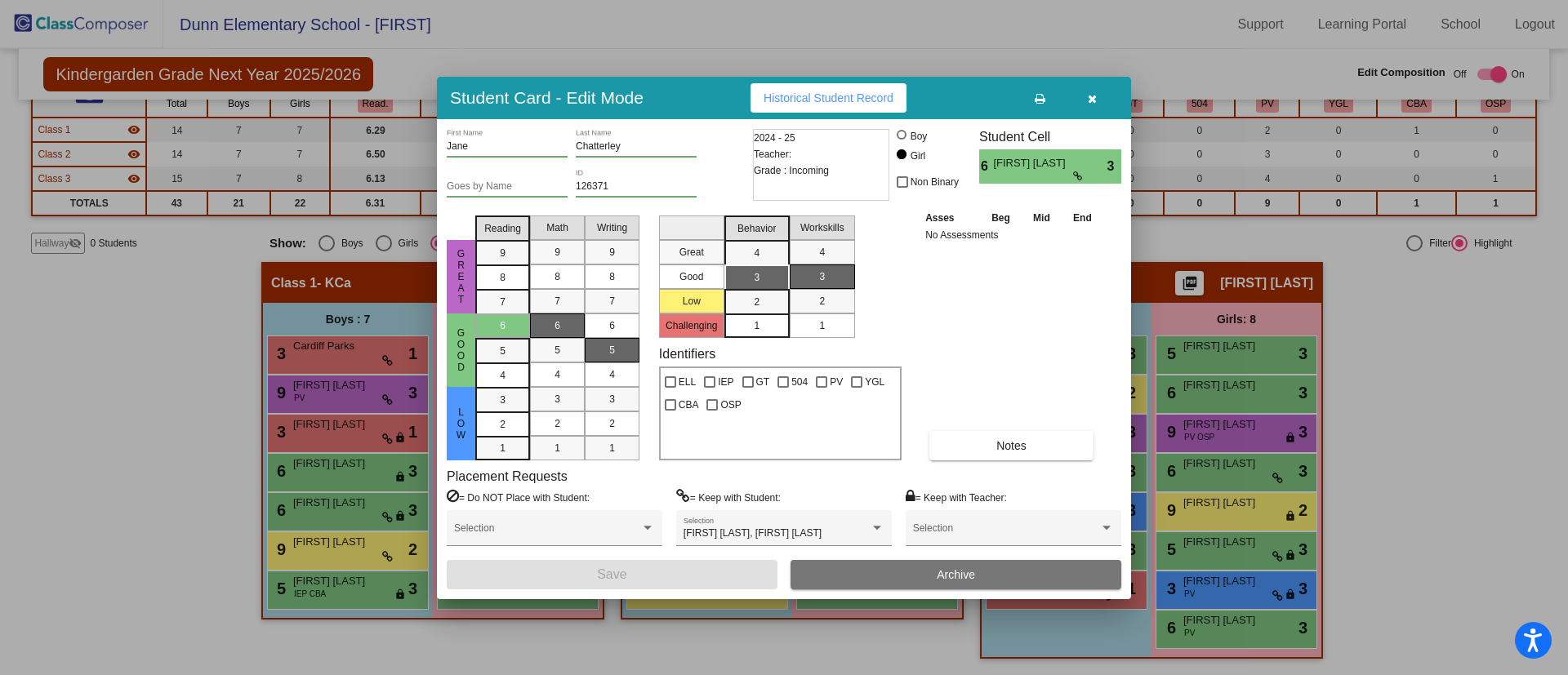 click at bounding box center [1092, 99] 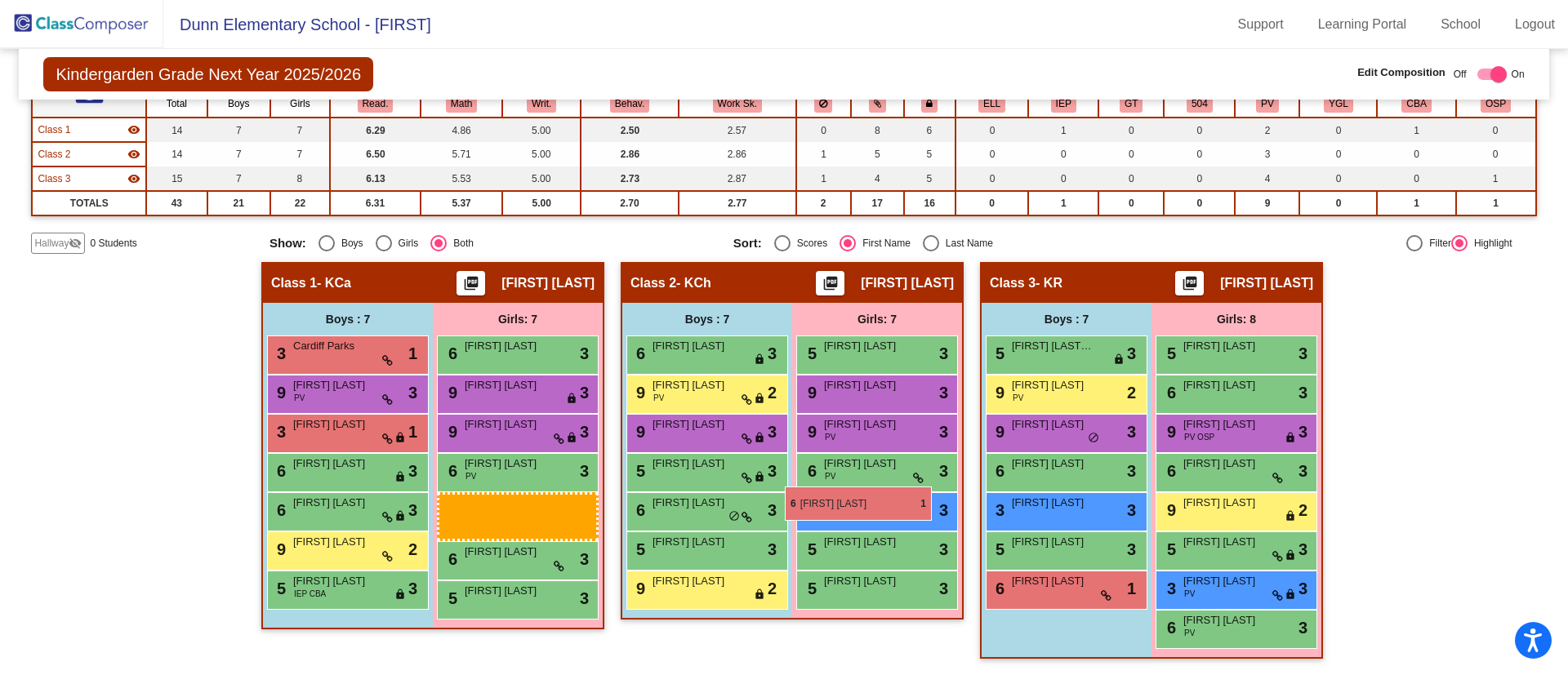 scroll, scrollTop: 180, scrollLeft: 0, axis: vertical 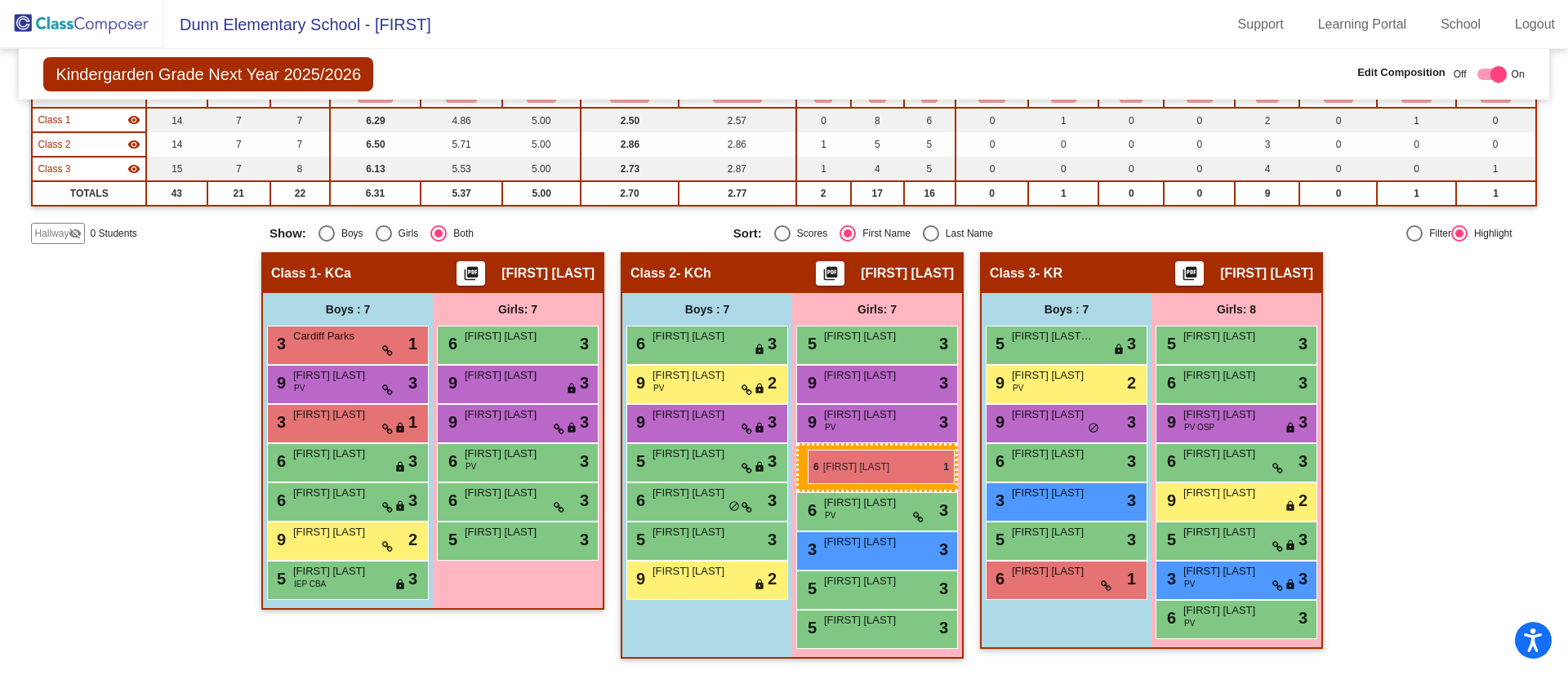 drag, startPoint x: 499, startPoint y: 549, endPoint x: 808, endPoint y: 450, distance: 324.4719 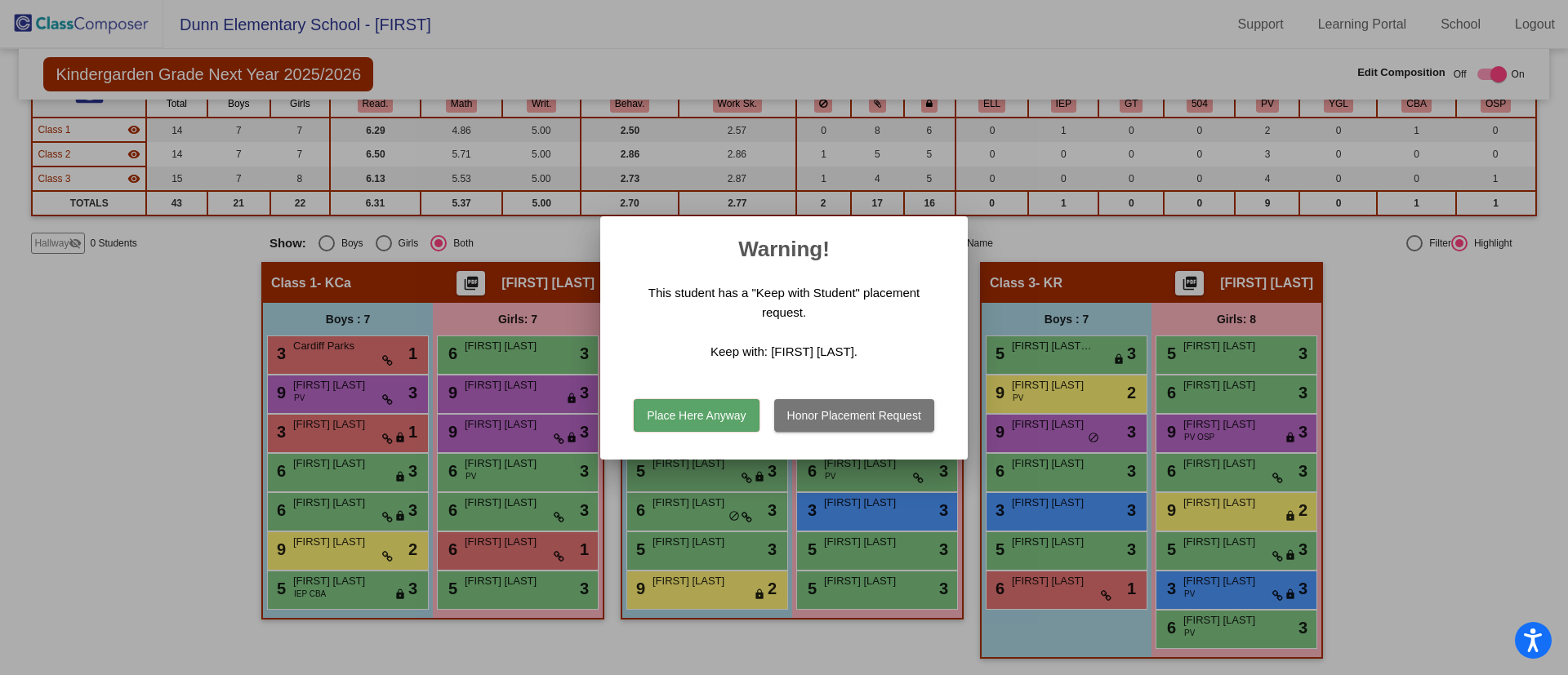 click on "Place Here Anyway" at bounding box center (696, 415) 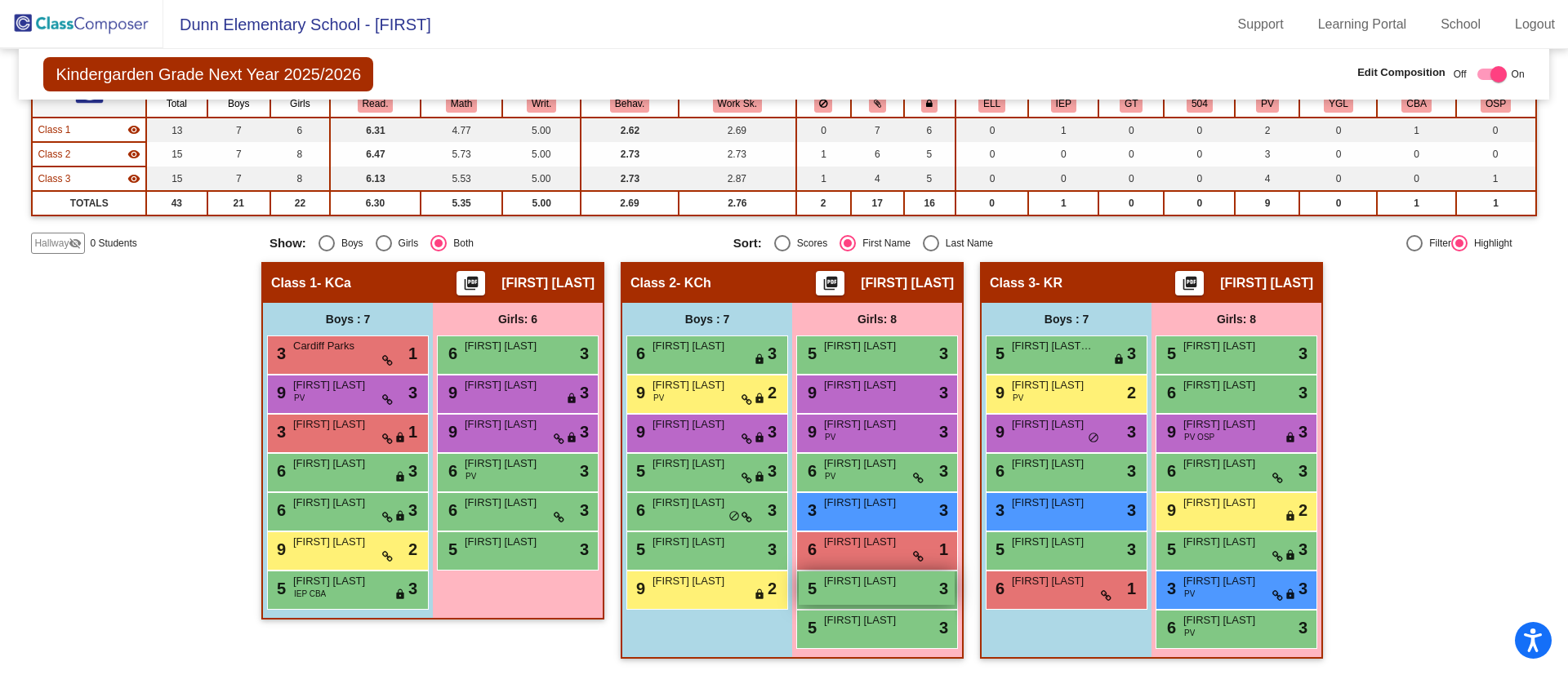 click on "5 Ryan Polta lock do_not_disturb_alt 3" at bounding box center [876, 588] 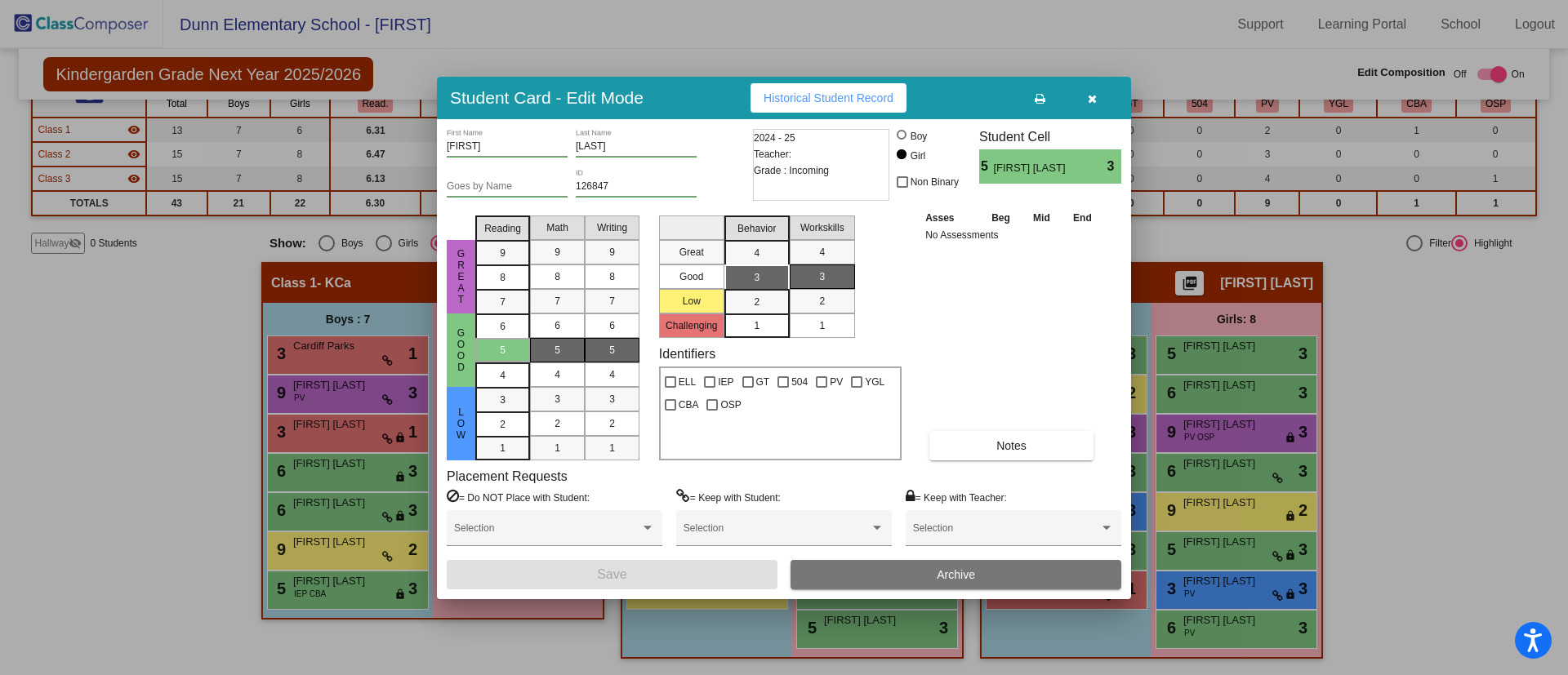 click at bounding box center (1092, 99) 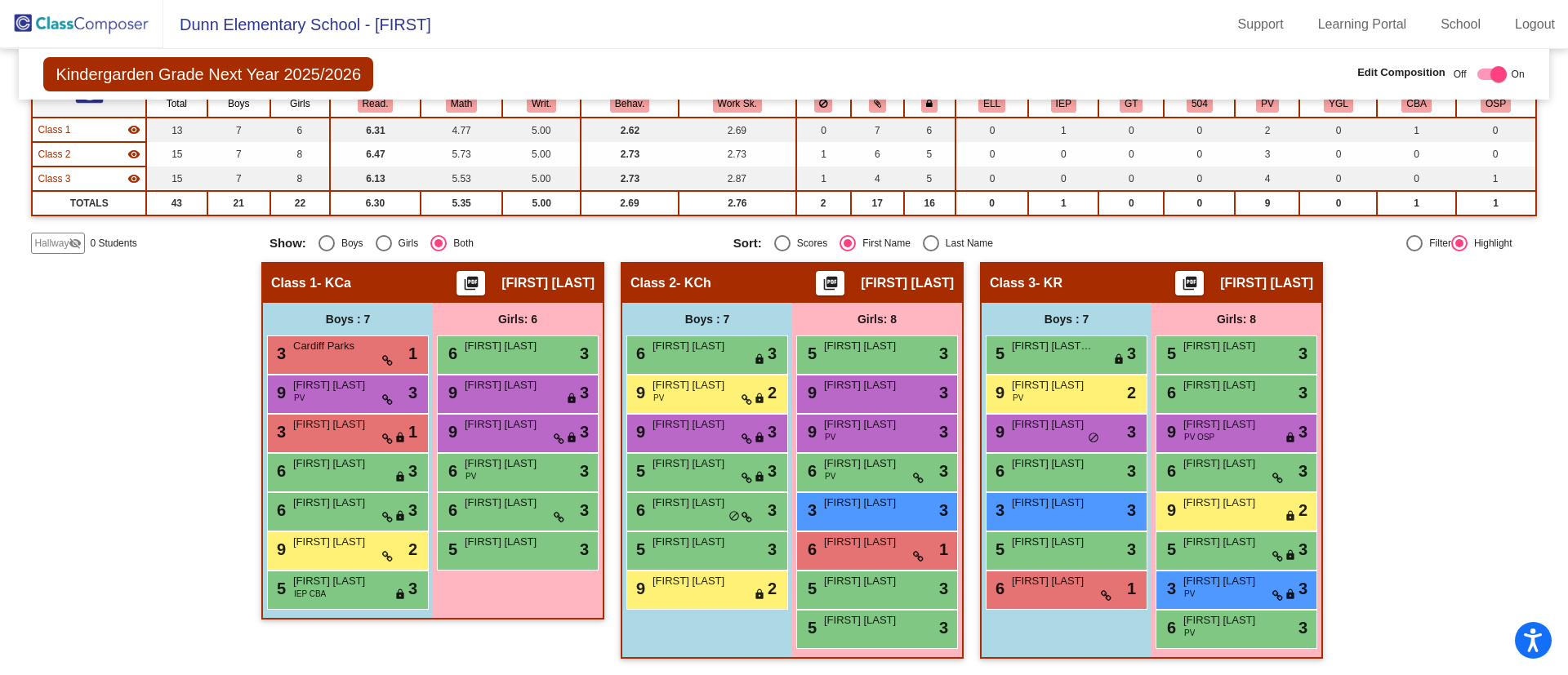 checkbox on "false" 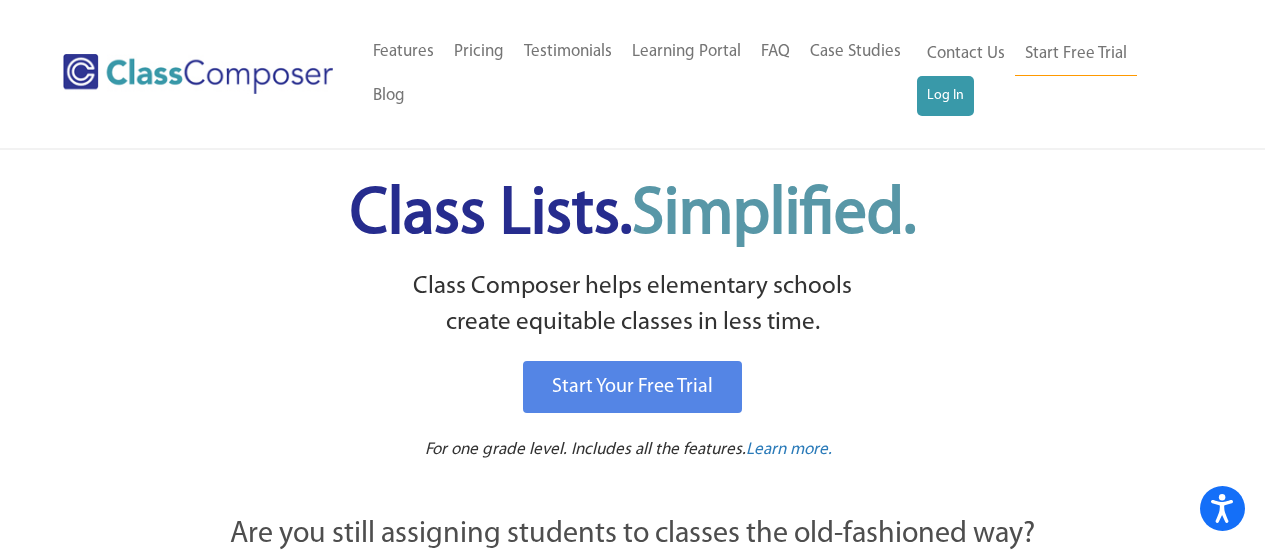 scroll, scrollTop: 0, scrollLeft: 0, axis: both 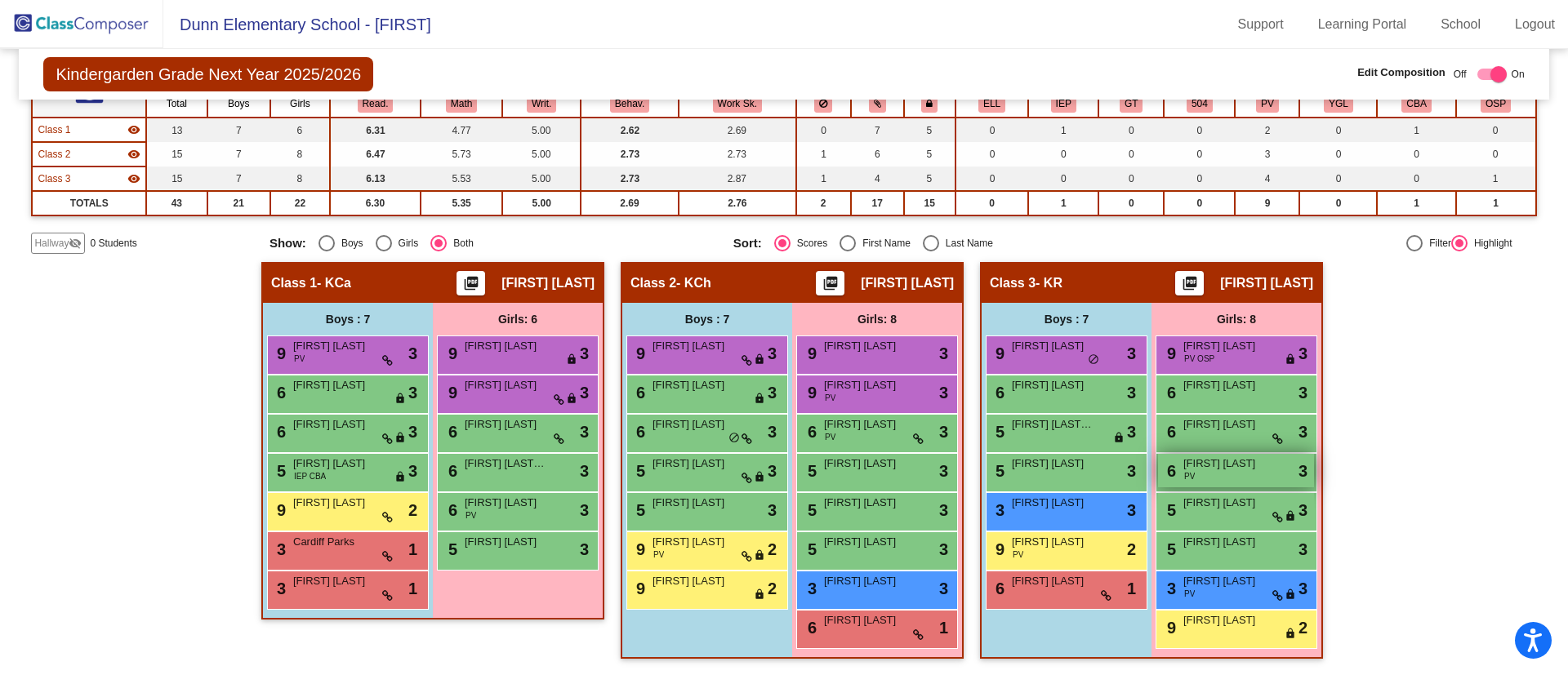 click on "6 [FIRST] [LAST] PV lock do_not_disturb_alt 3" at bounding box center [1236, 470] 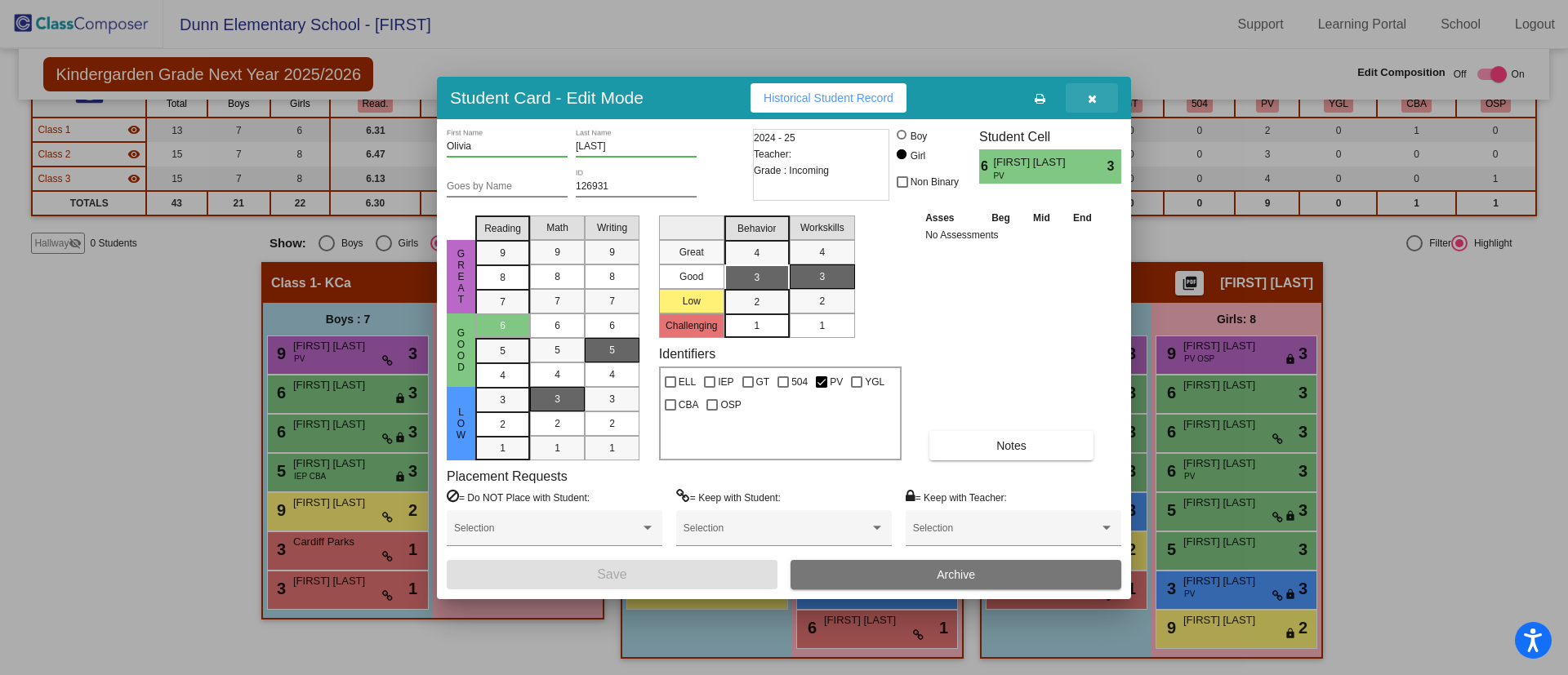 click at bounding box center (1092, 98) 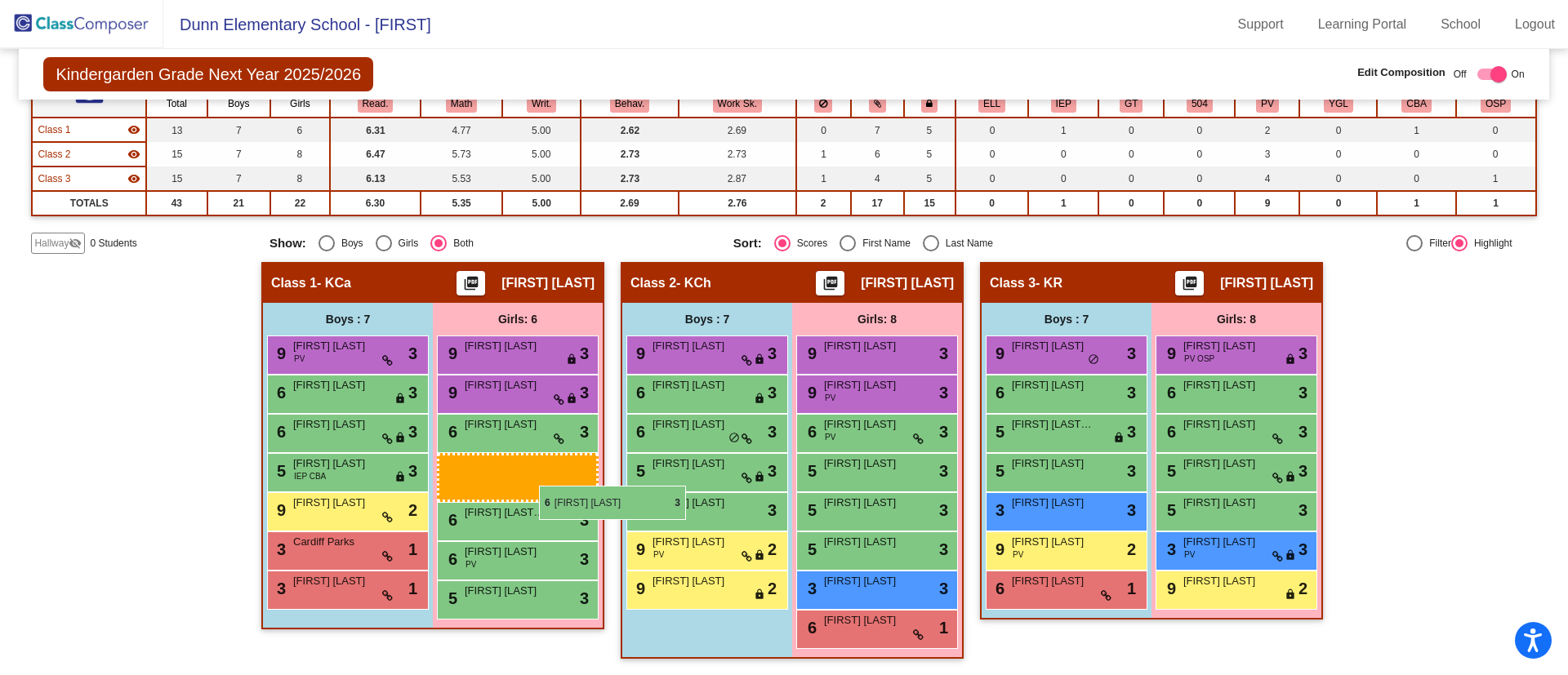 drag, startPoint x: 1232, startPoint y: 473, endPoint x: 496, endPoint y: 456, distance: 736.19631 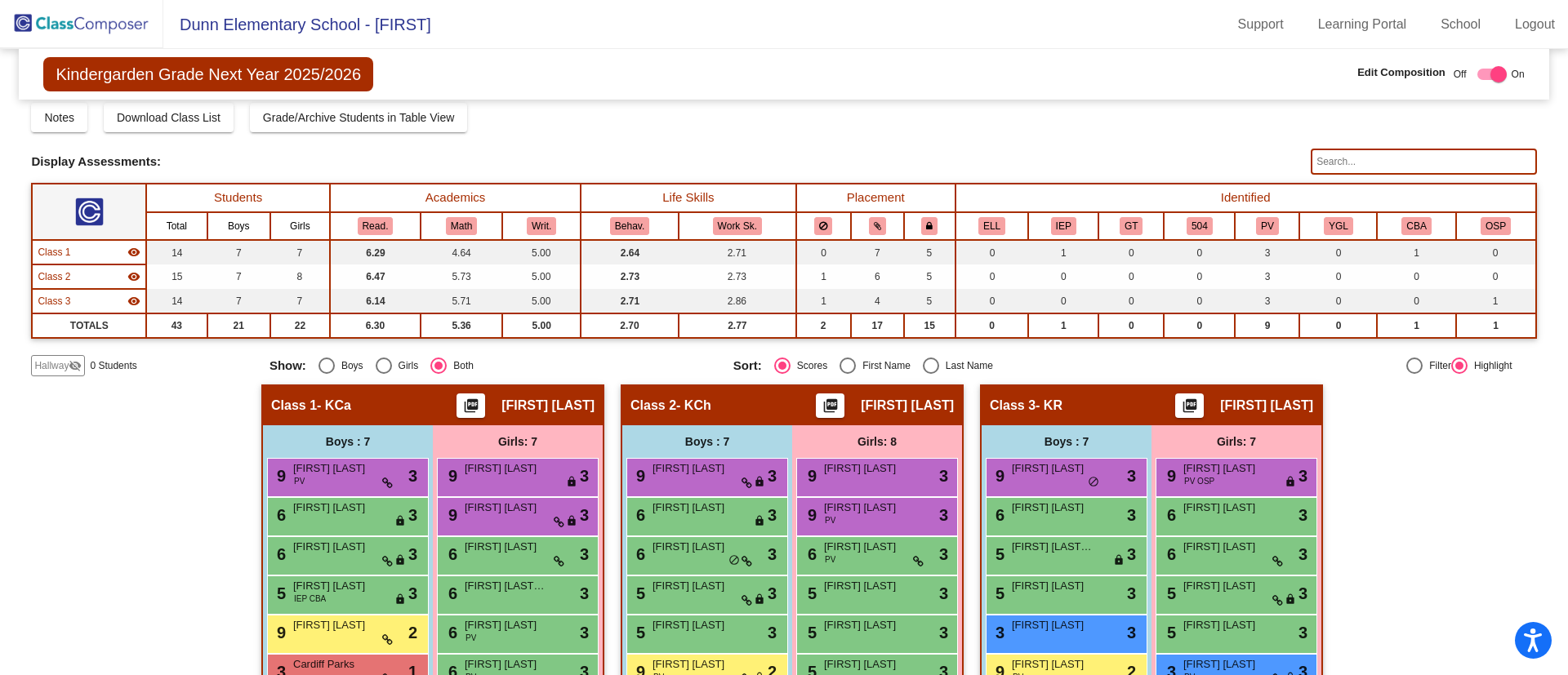 scroll, scrollTop: 0, scrollLeft: 0, axis: both 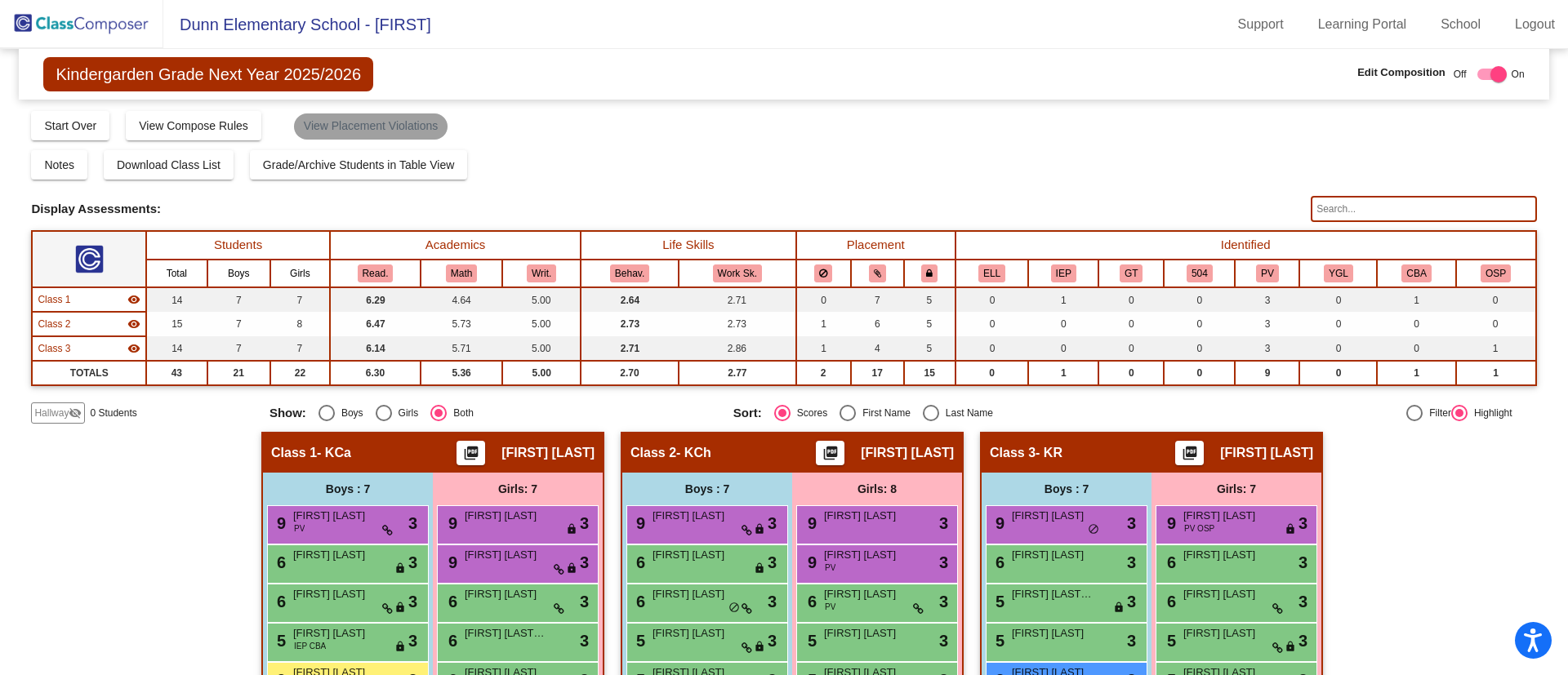 click on "View Placement Violations" 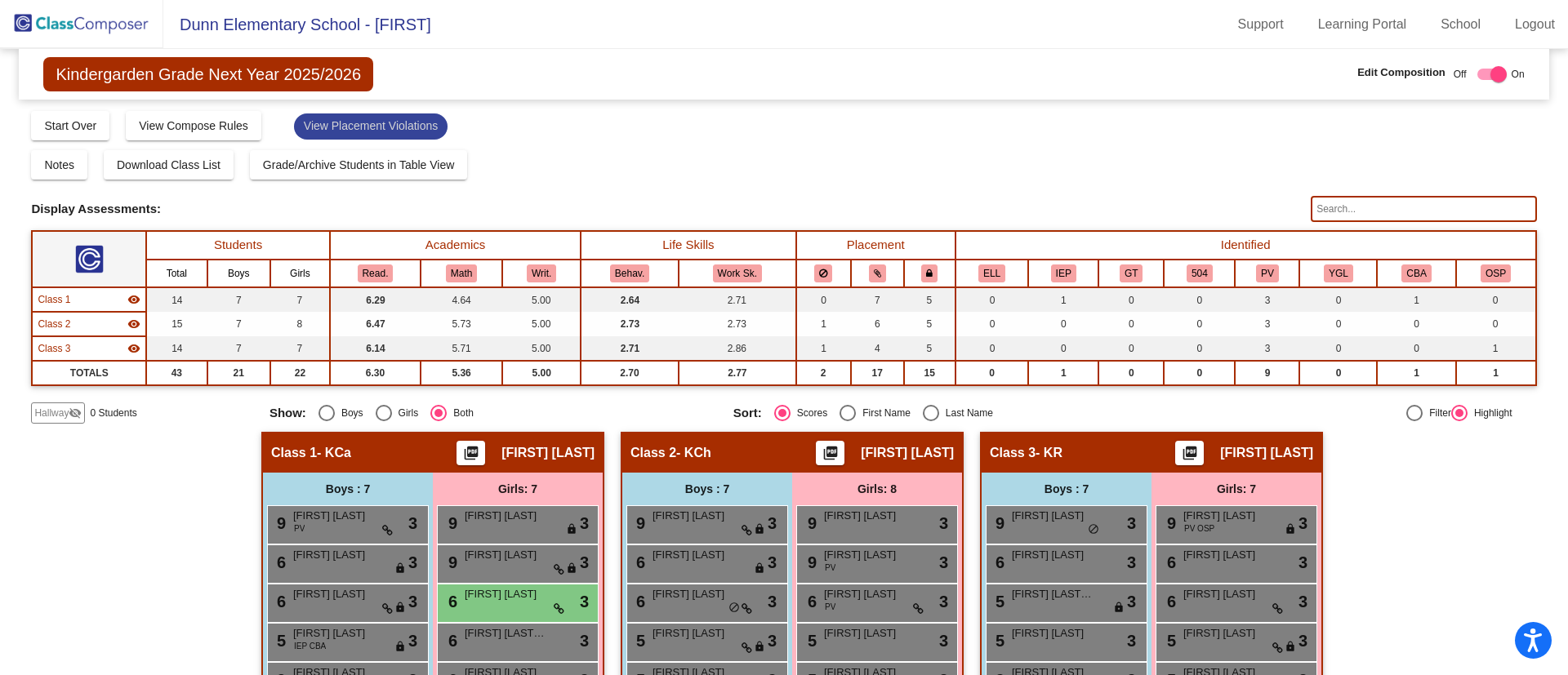 scroll, scrollTop: 170, scrollLeft: 0, axis: vertical 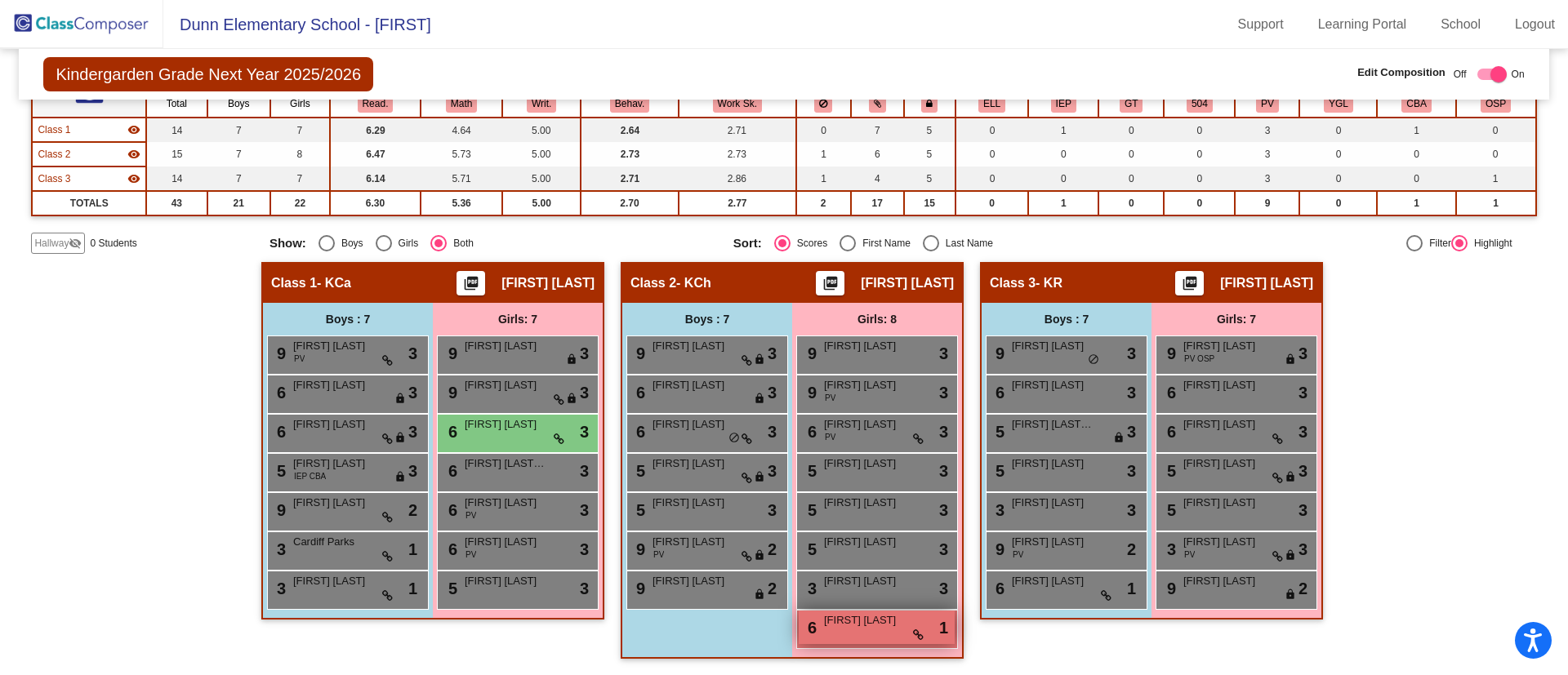 click on "6 [FIRST] [LAST] lock do_not_disturb_alt 1" at bounding box center (876, 627) 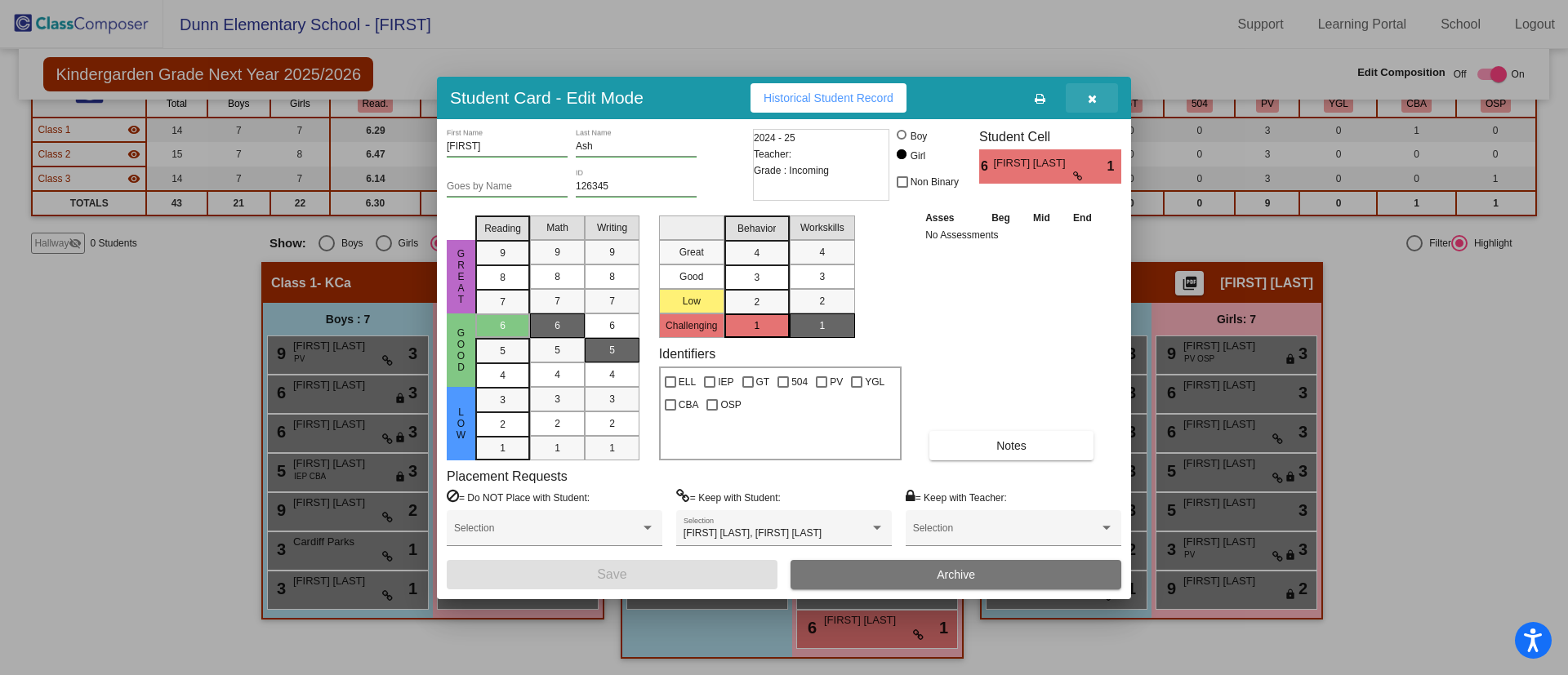 click at bounding box center (1092, 98) 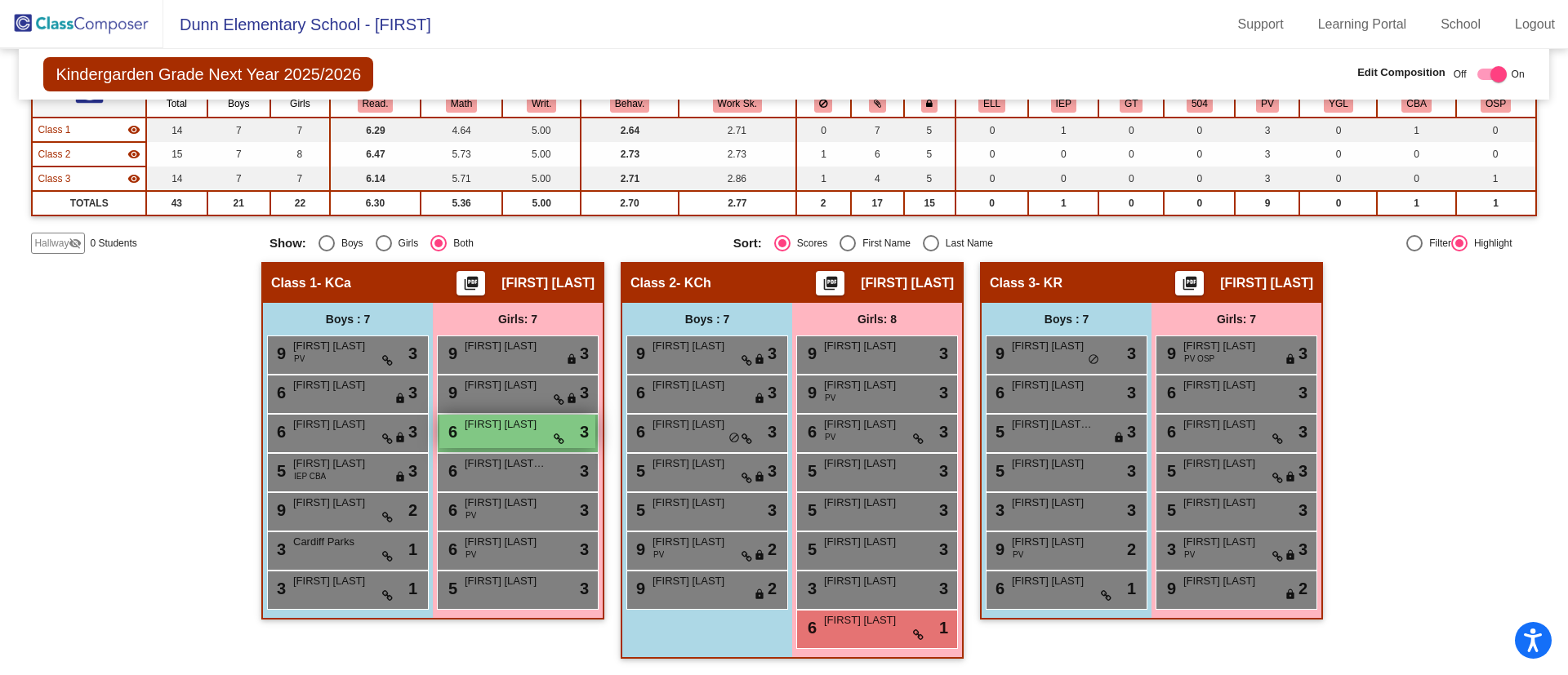 click on "6 [LAST] lock do_not_disturb_alt 3" at bounding box center (517, 431) 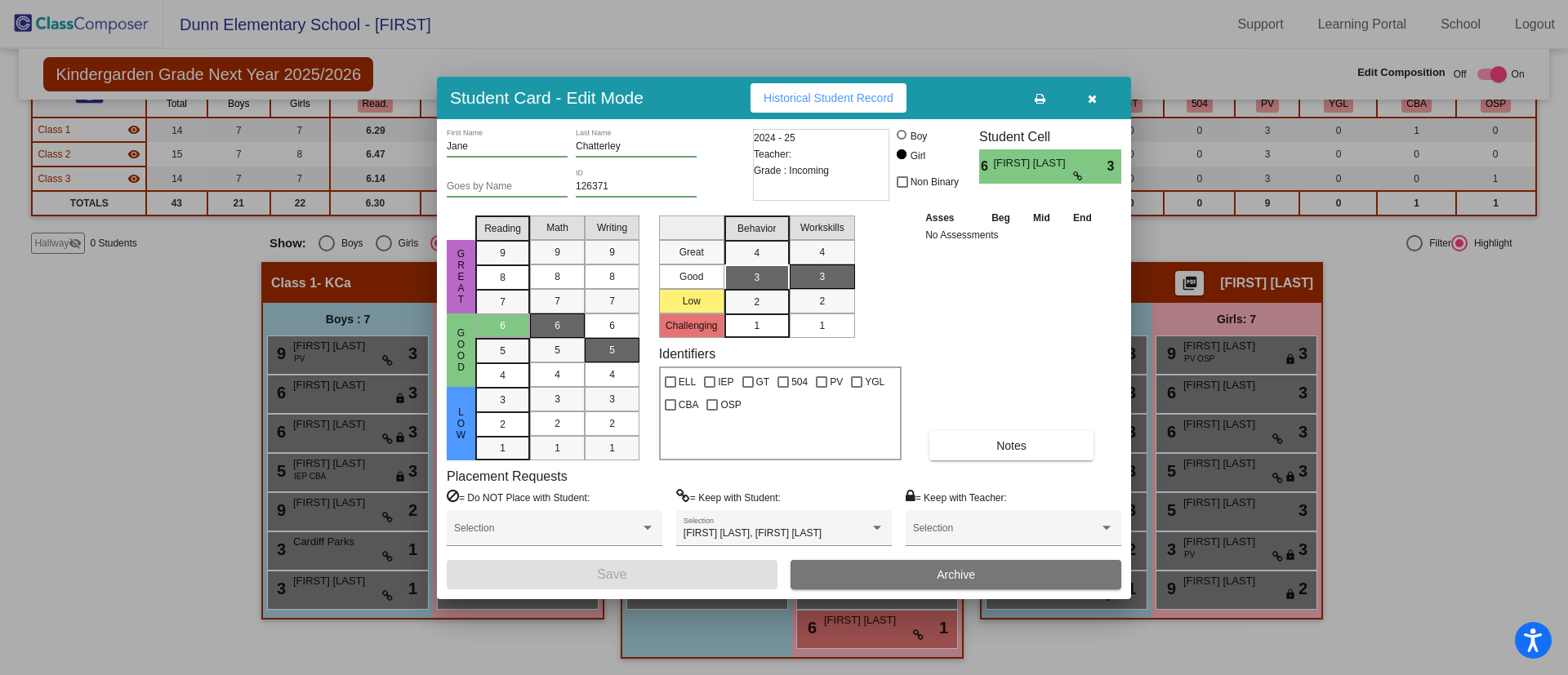 click at bounding box center [1092, 99] 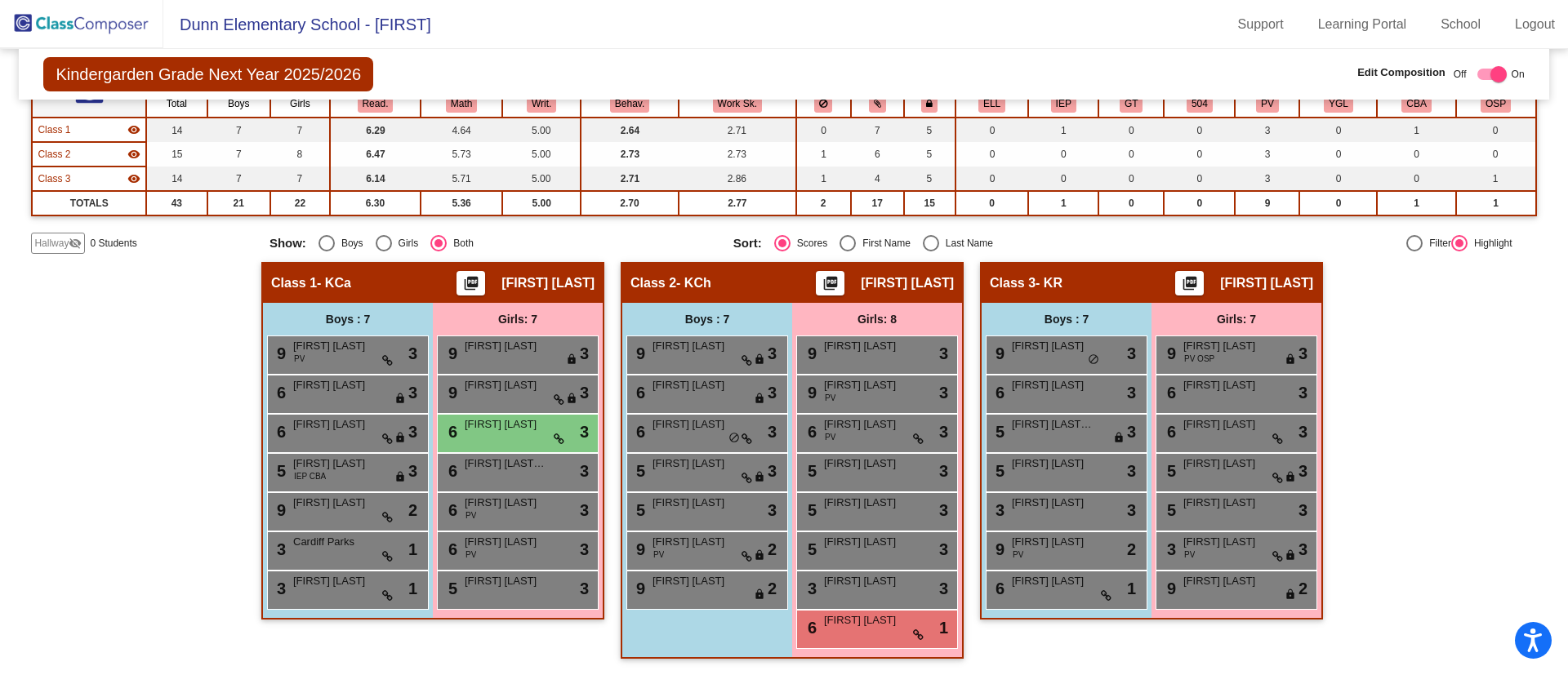 click on "Hallway   - Hallway Class  picture_as_pdf  Add Student  [FIRST] [LAST] Student Id  (Recommended)   Boy   Girl   Non Binary Add Close  Boys : 0    No Students   Girls: 0   No Students   Class 1   - KCa  picture_as_pdf [FIRST] [LAST]  Add Student  [FIRST] [LAST] Student Id  (Recommended)   Boy   Girl   Non Binary Add Close  Boys : 7  9 [LAST] PV lock do_not_disturb_alt 3 6 [LAST] lock do_not_disturb_alt 3 6 [LAST] lock do_not_disturb_alt 3 5 [LAST] IEP CBA lock do_not_disturb_alt 3 9 [LAST] lock do_not_disturb_alt 2 3 [LAST] lock do_not_disturb_alt 1 3 [LAST] lock do_not_disturb_alt 1 Girls: 7 9 [LAST] lock do_not_disturb_alt 3 9 [LAST] lock do_not_disturb_alt 3 6 [LAST] lock do_not_disturb_alt 3 6 [LAST] lock do_not_disturb_alt 3 6 [LAST] PV lock do_not_disturb_alt 3 6 [LAST] PV lock do_not_disturb_alt 3 5 [LAST] lock do_not_disturb_alt 3 Class 2   - KCh  picture_as_pdf [FIRST] [LAST] 9" 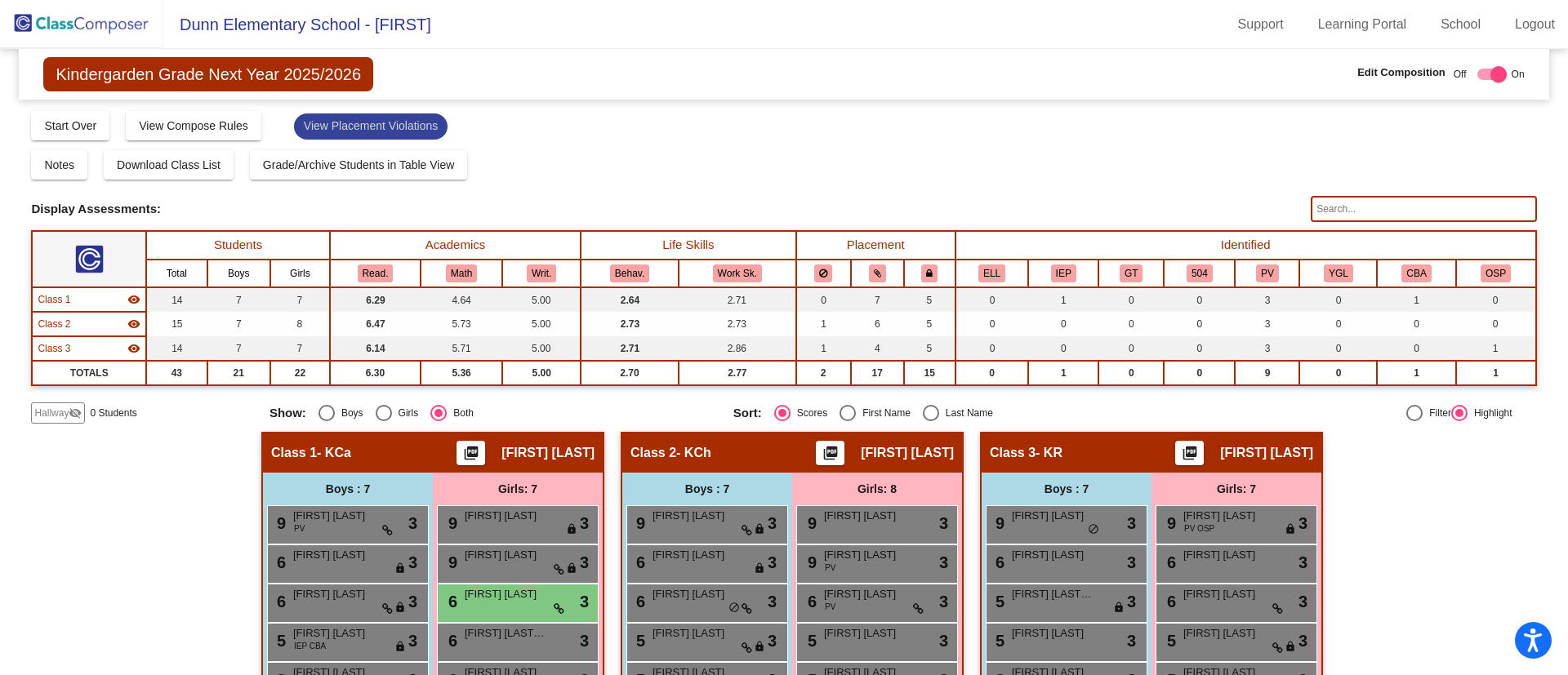 click on "View Placement Violations" 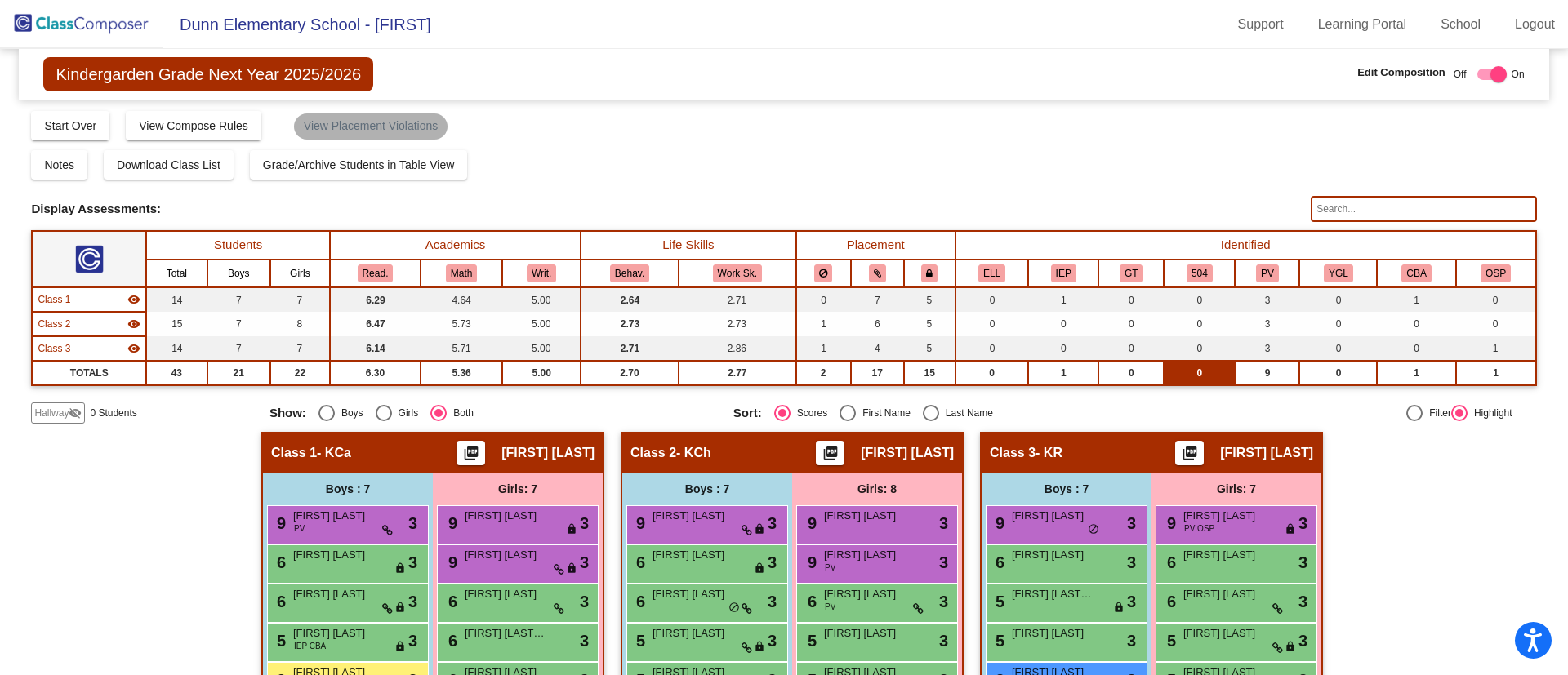 scroll, scrollTop: 170, scrollLeft: 0, axis: vertical 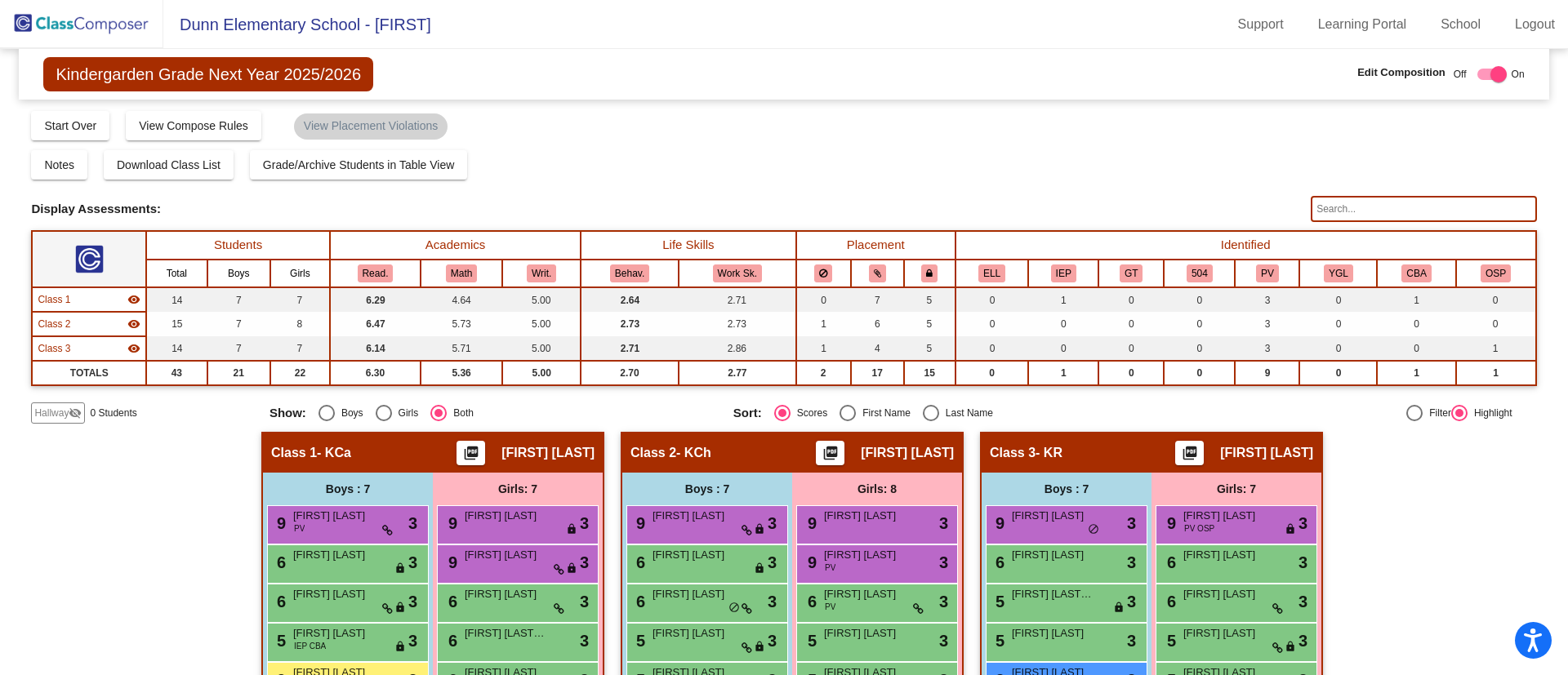 click 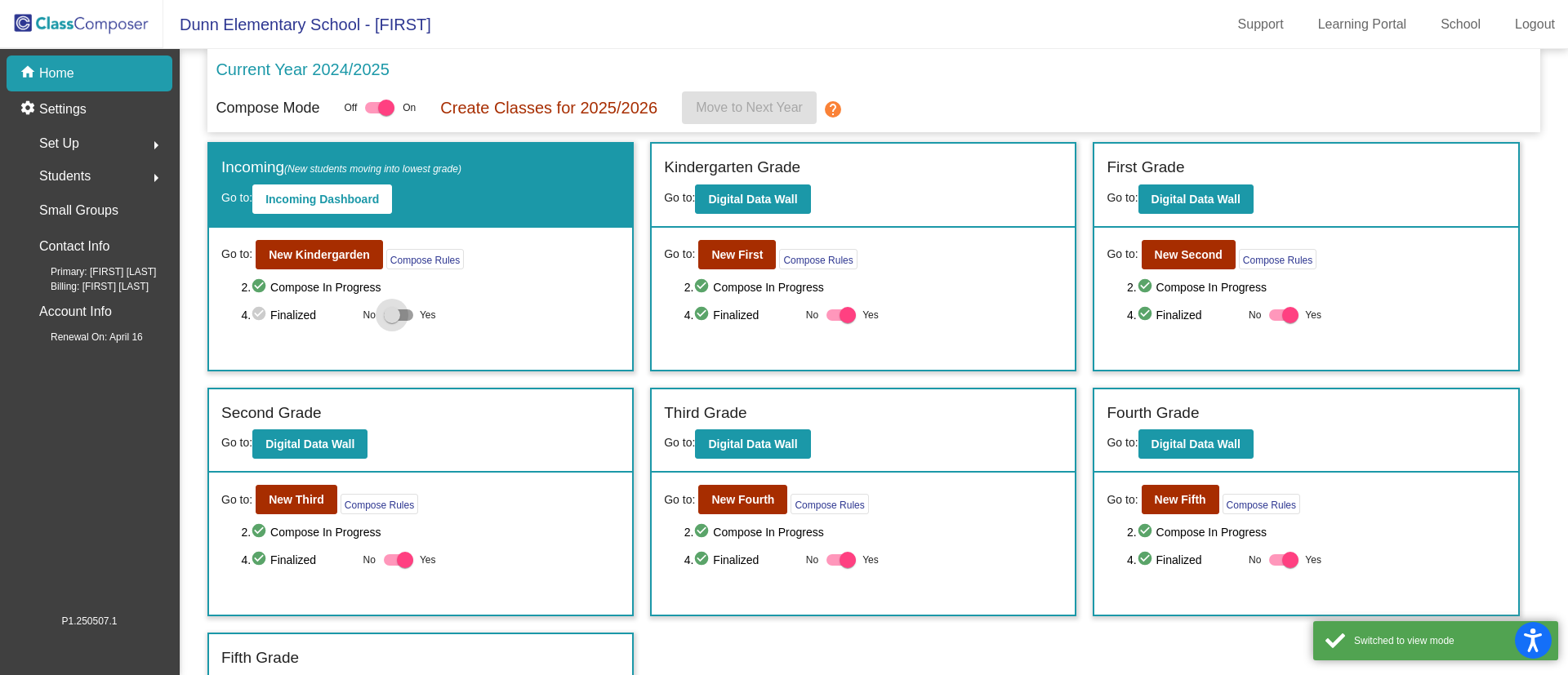 click at bounding box center (392, 315) 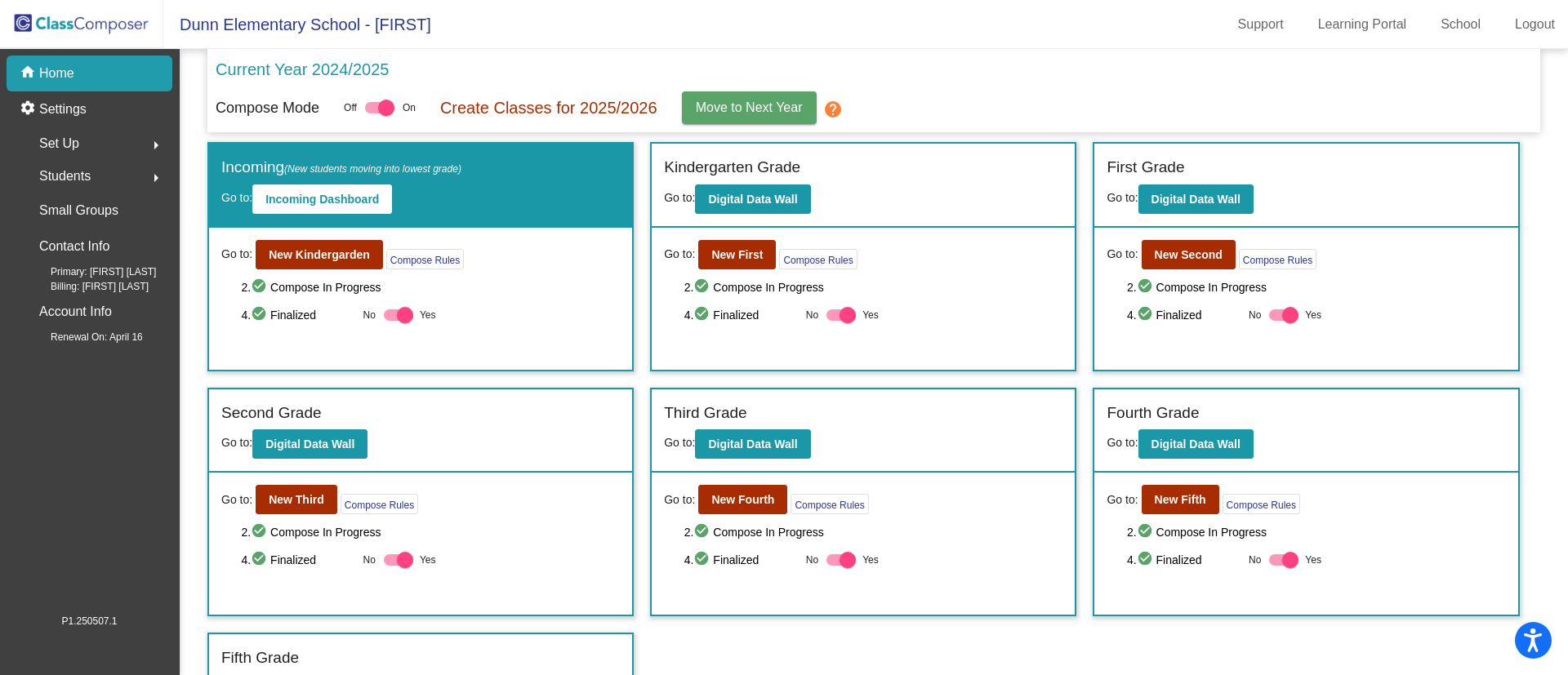 click on "Move to Next Year" 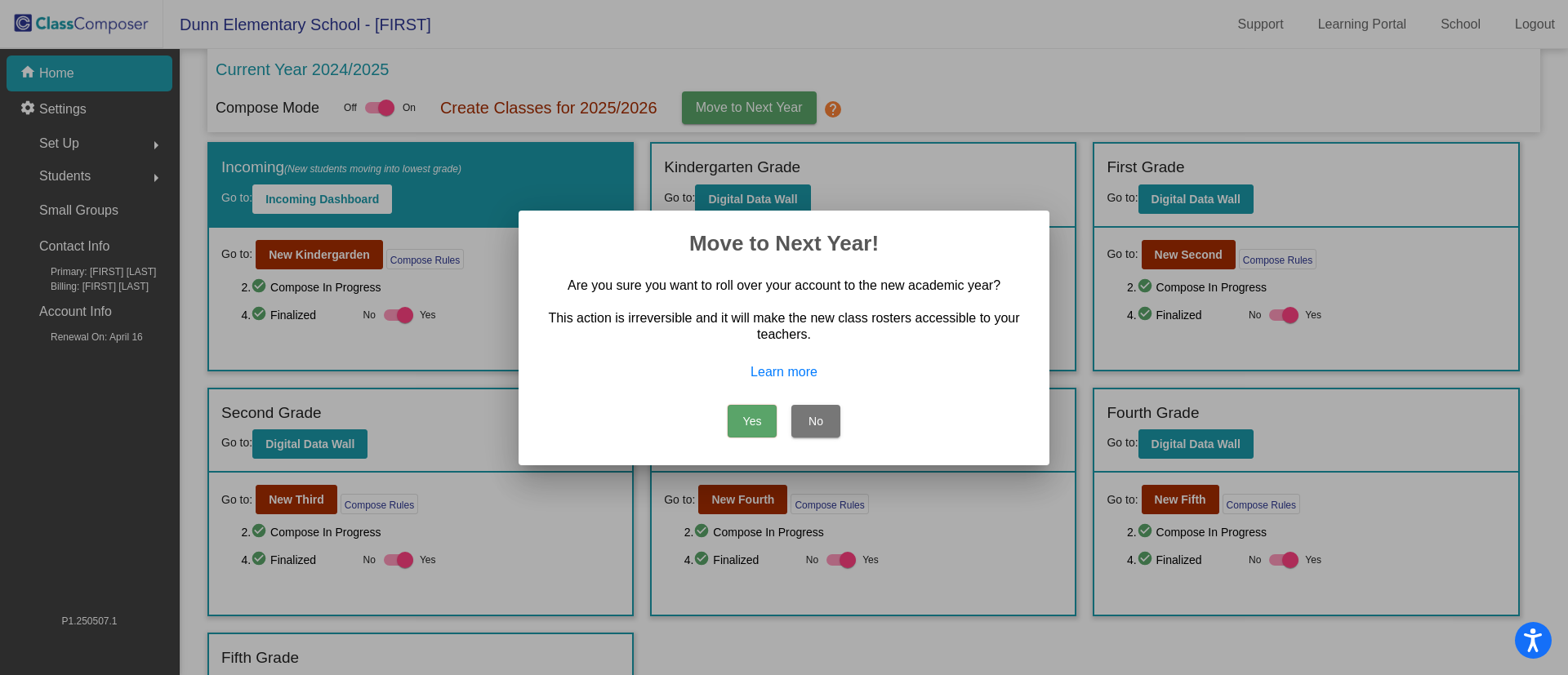click on "No" at bounding box center [816, 421] 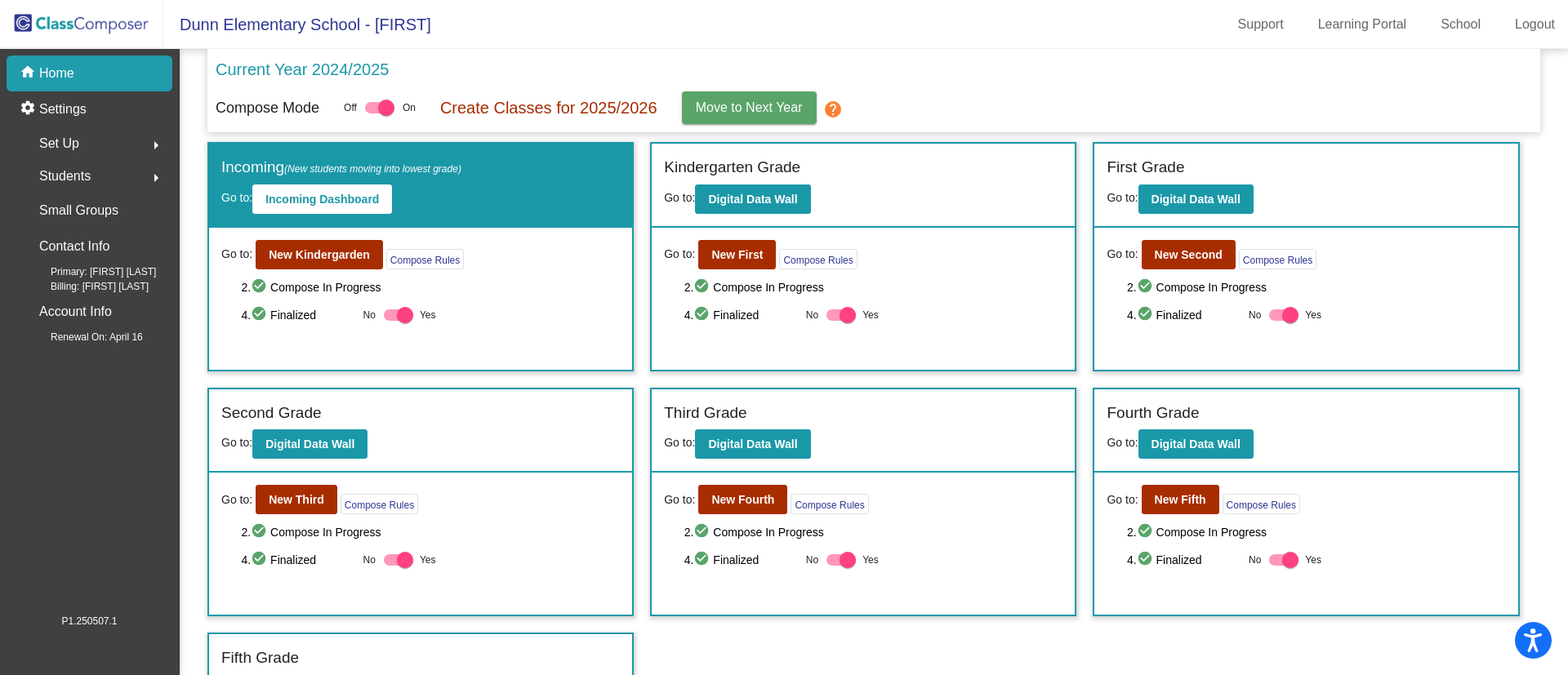 click on "help" 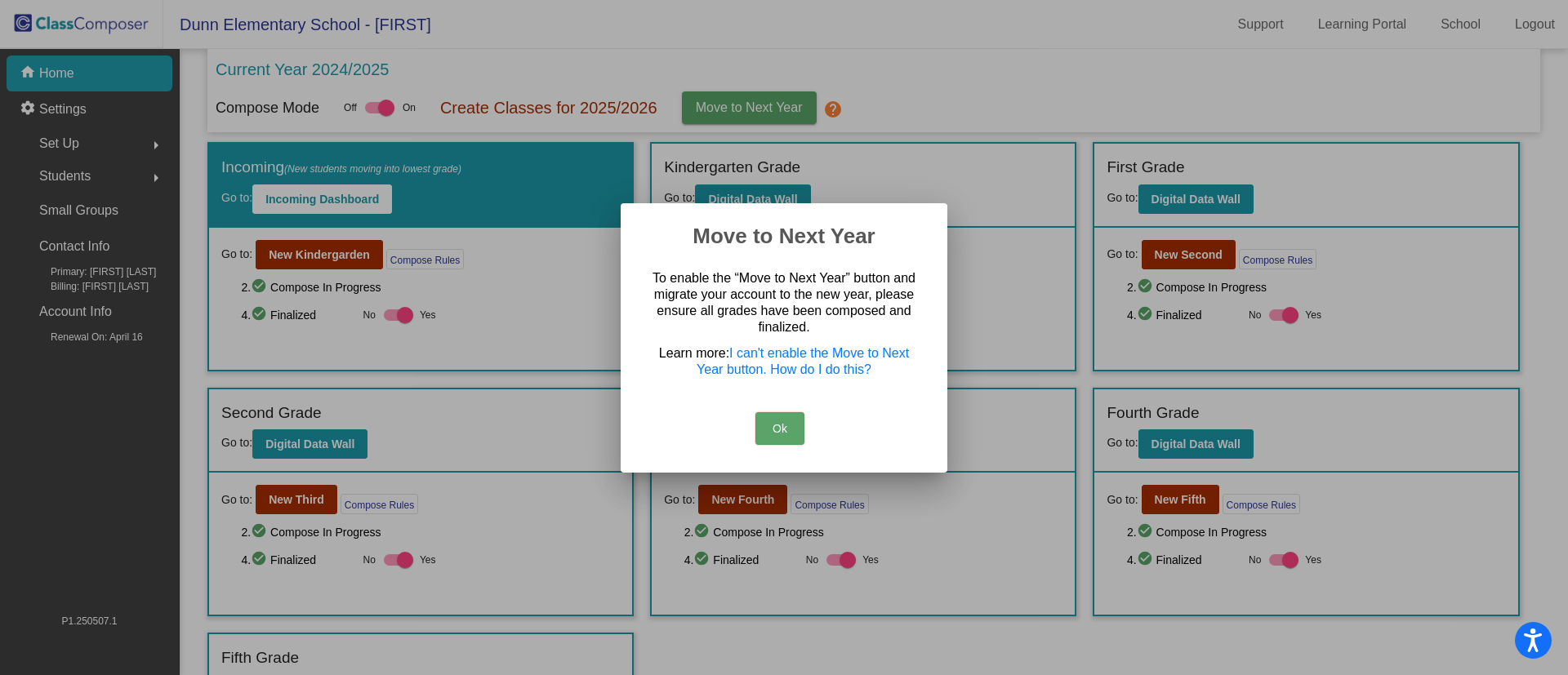 click on "Ok" at bounding box center [780, 429] 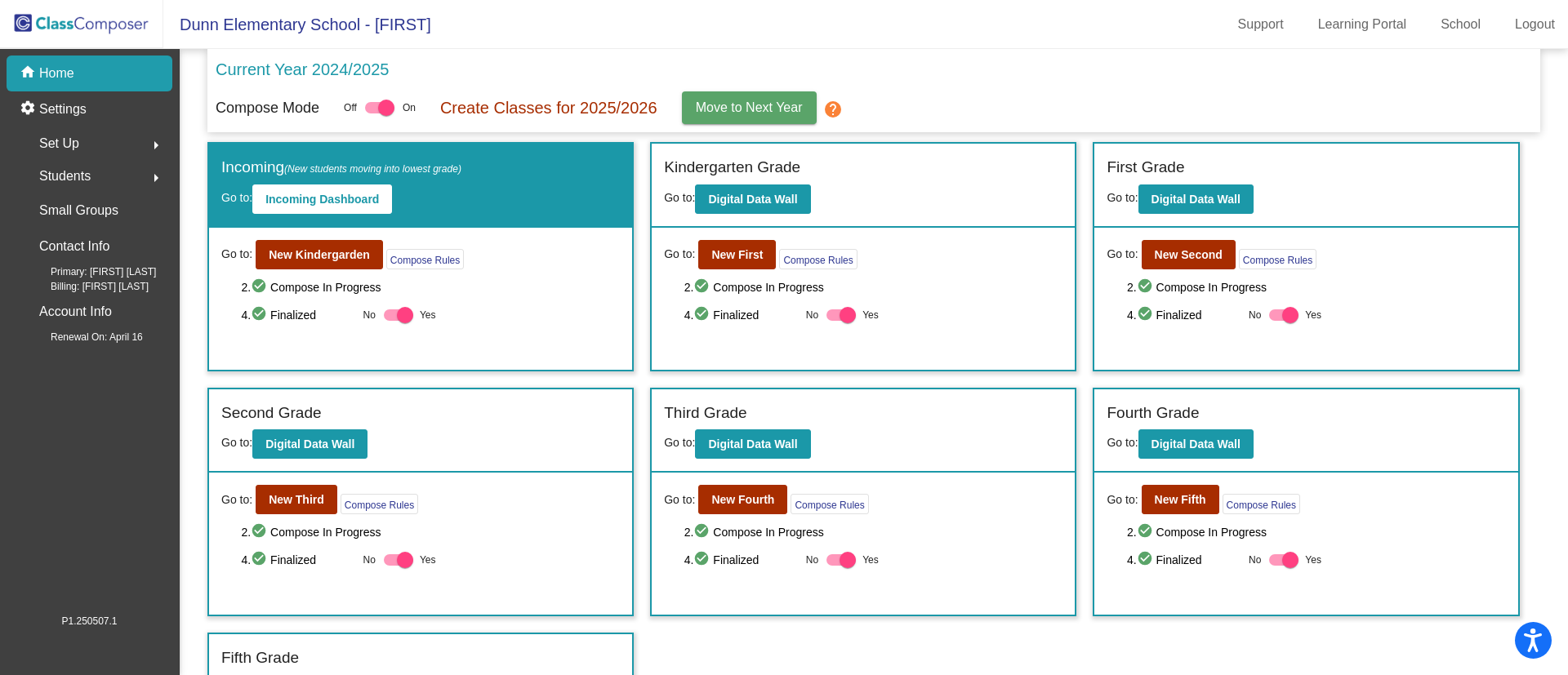 scroll, scrollTop: 45, scrollLeft: 0, axis: vertical 